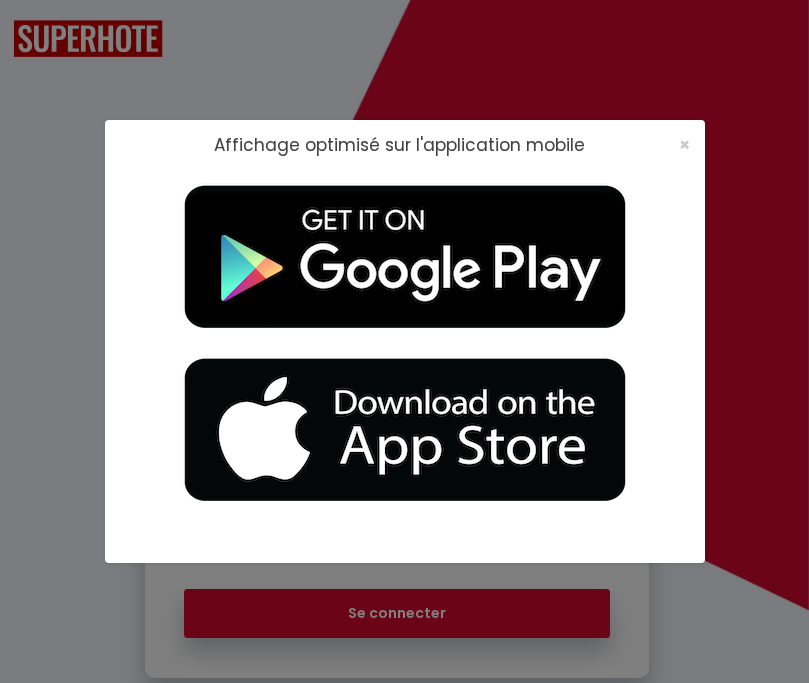 scroll, scrollTop: 0, scrollLeft: 0, axis: both 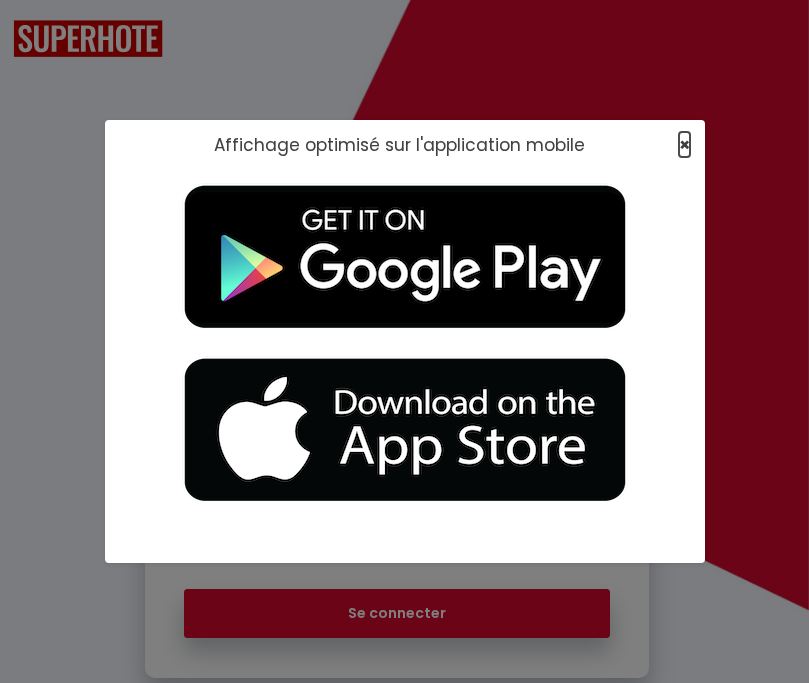 click on "×" at bounding box center (684, 144) 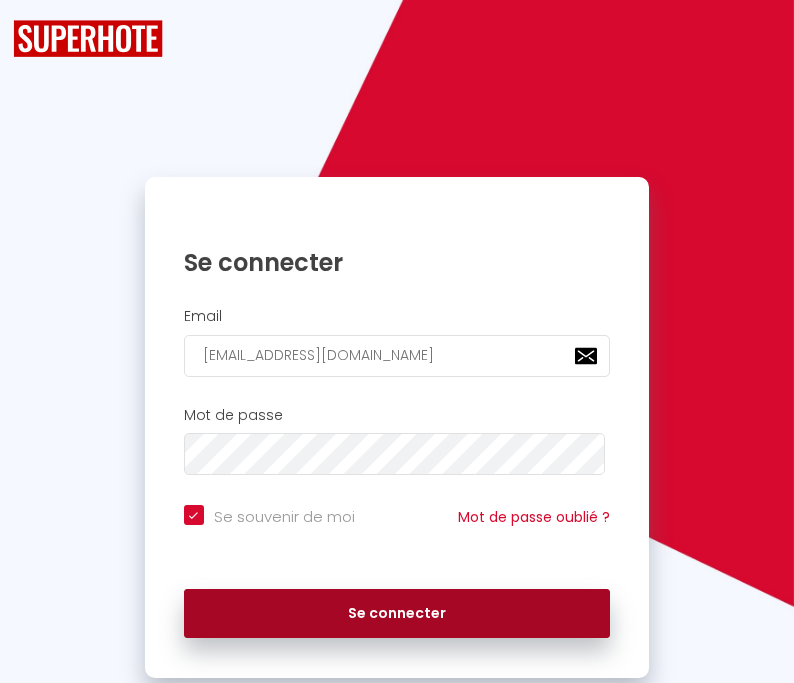 click on "Se connecter" at bounding box center [397, 614] 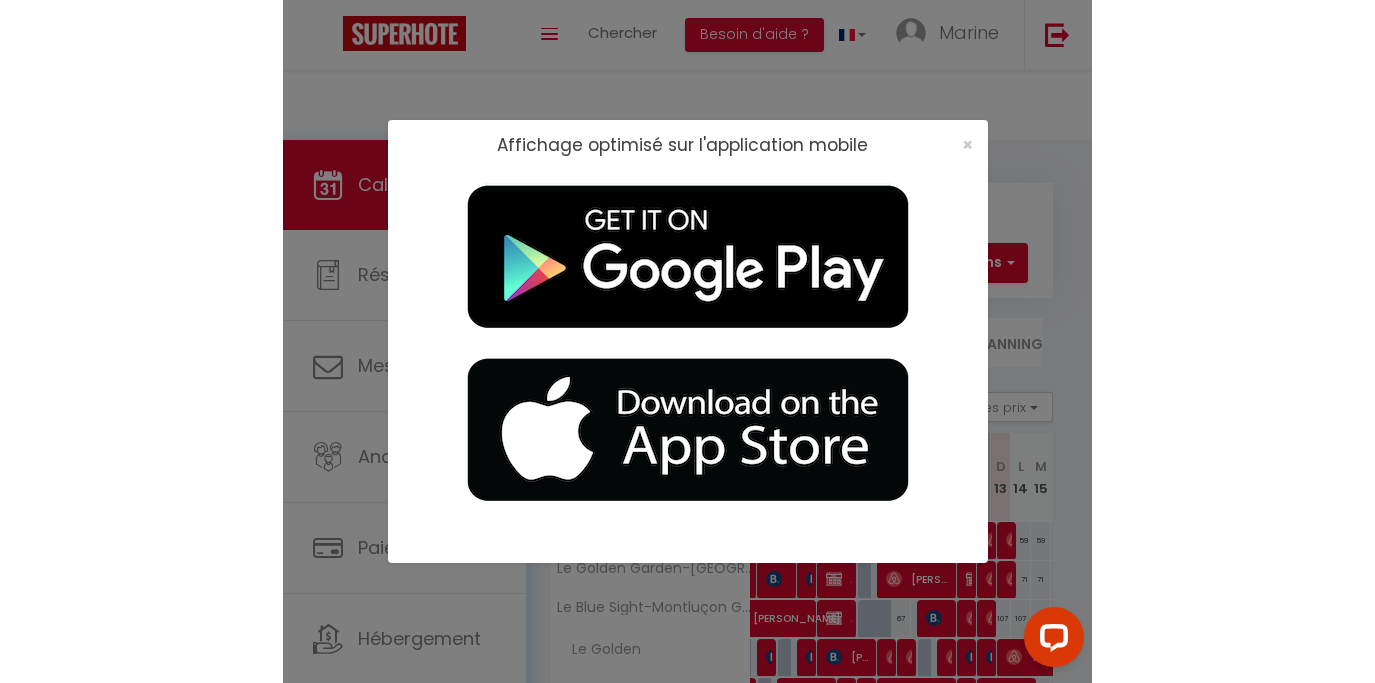 scroll, scrollTop: 0, scrollLeft: 0, axis: both 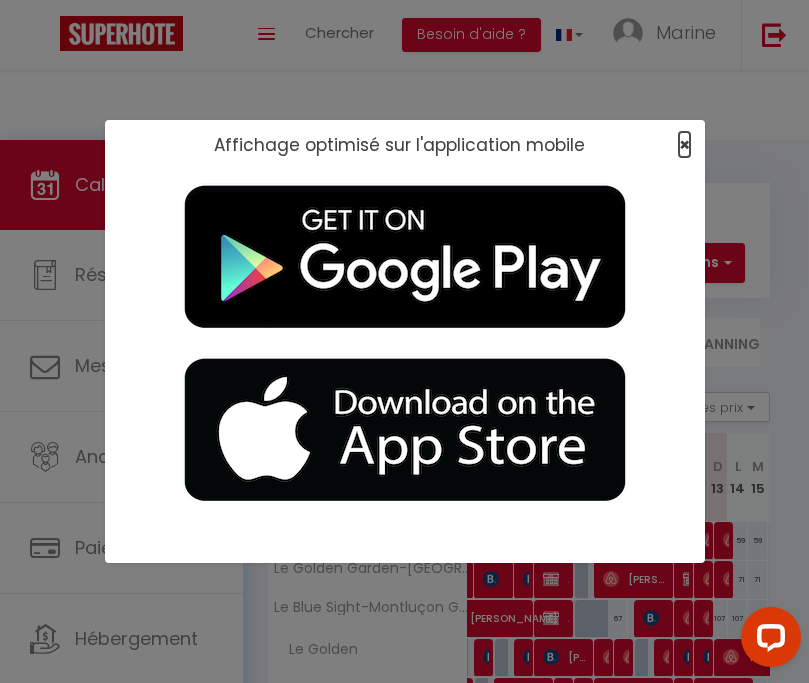 click on "×" at bounding box center (684, 144) 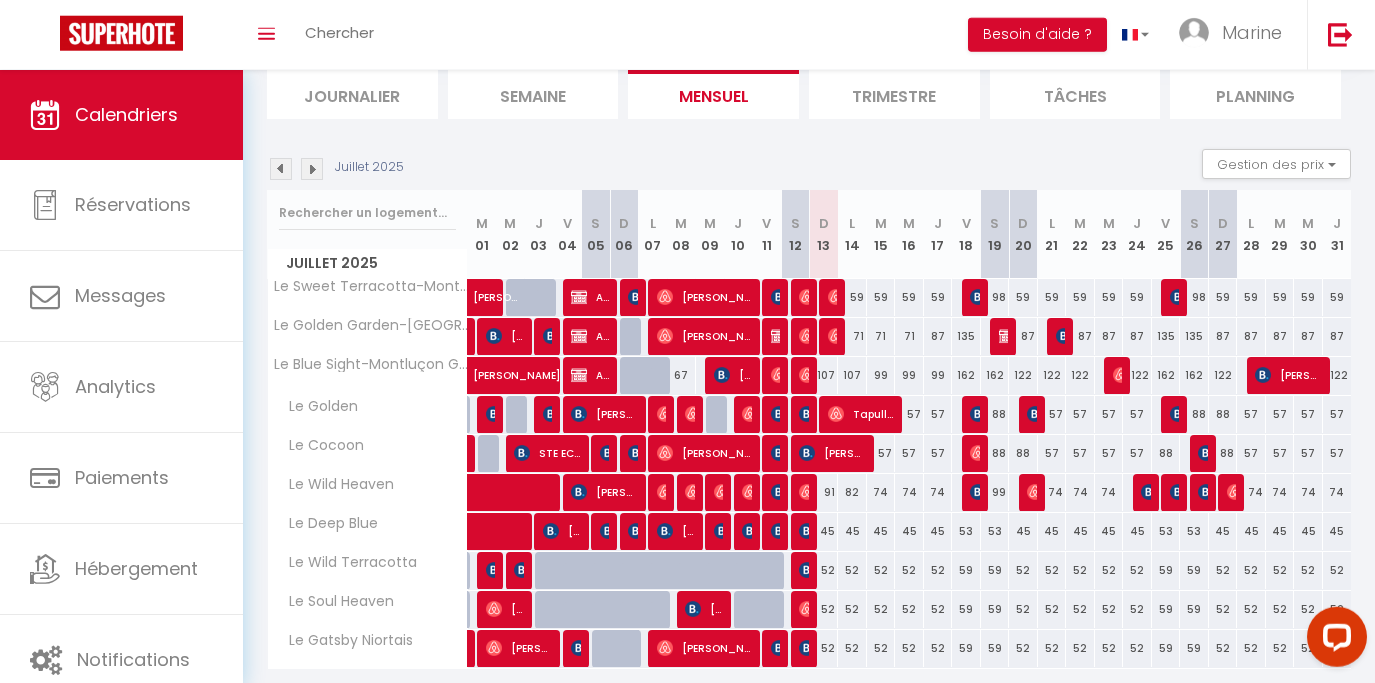 scroll, scrollTop: 224, scrollLeft: 0, axis: vertical 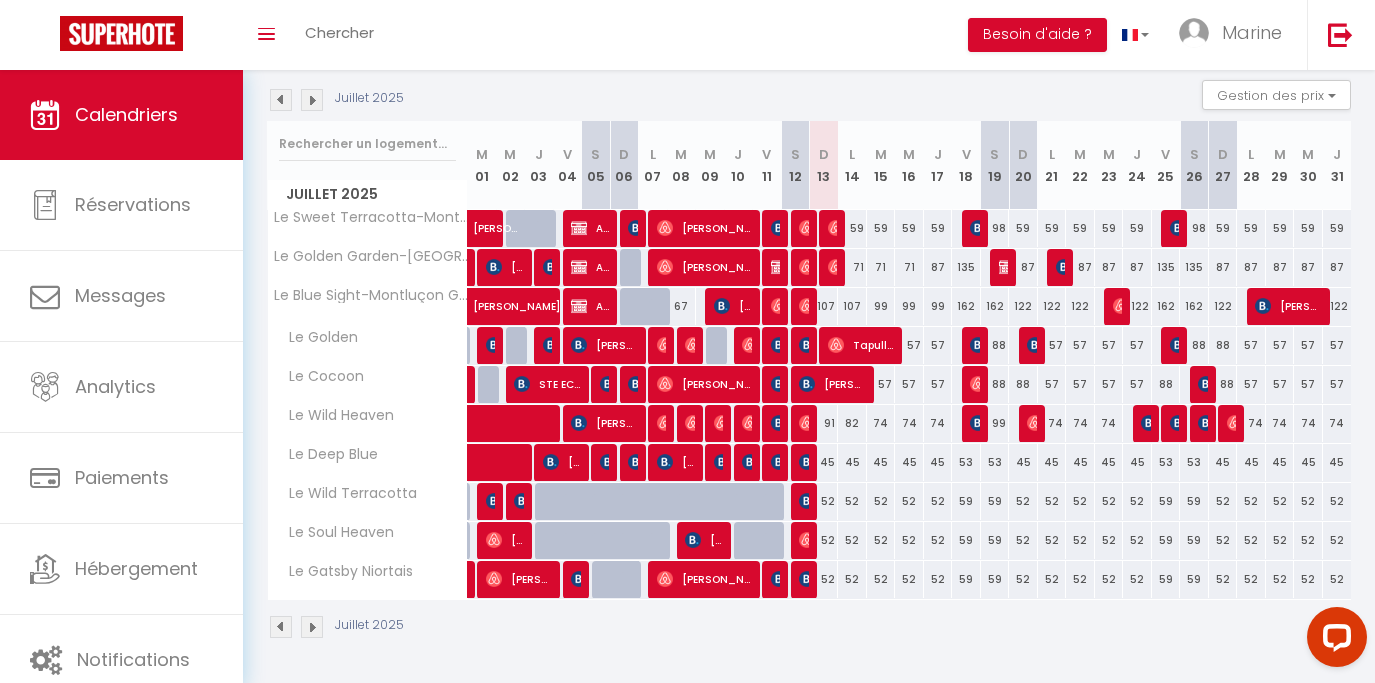 click at bounding box center [805, 424] 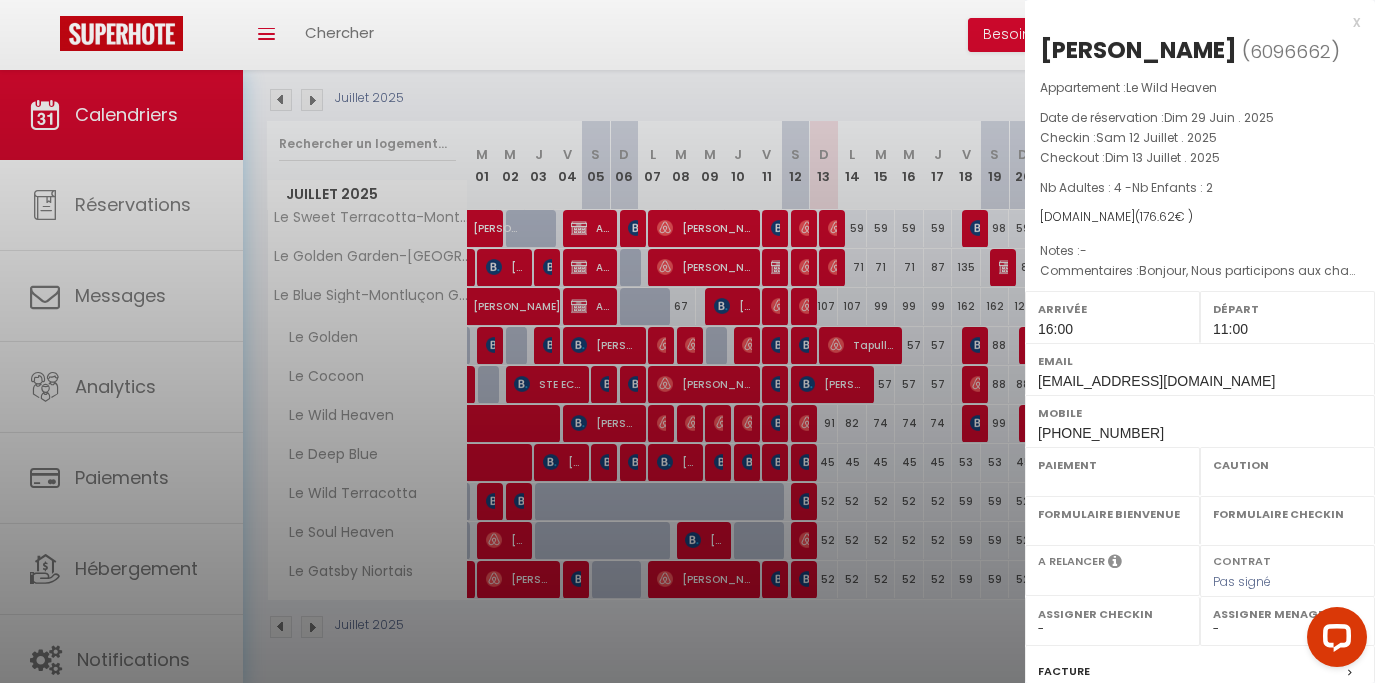 select on "OK" 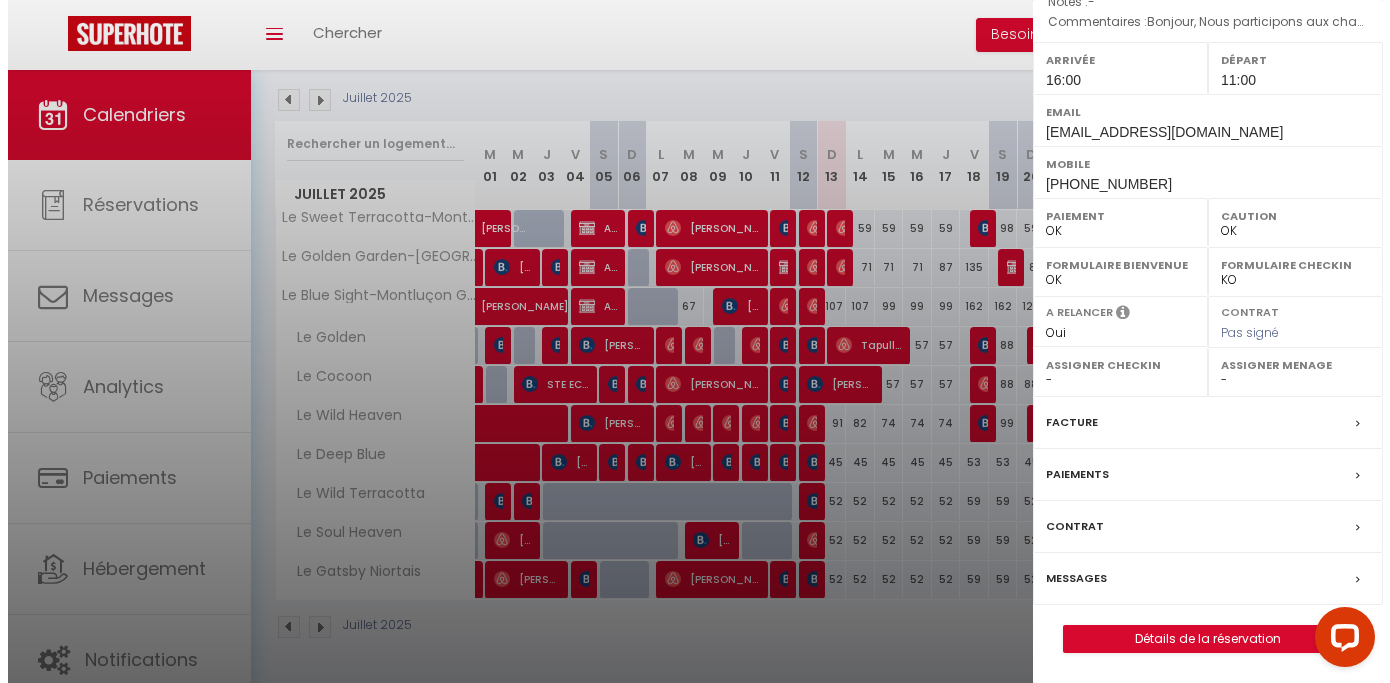 scroll, scrollTop: 0, scrollLeft: 0, axis: both 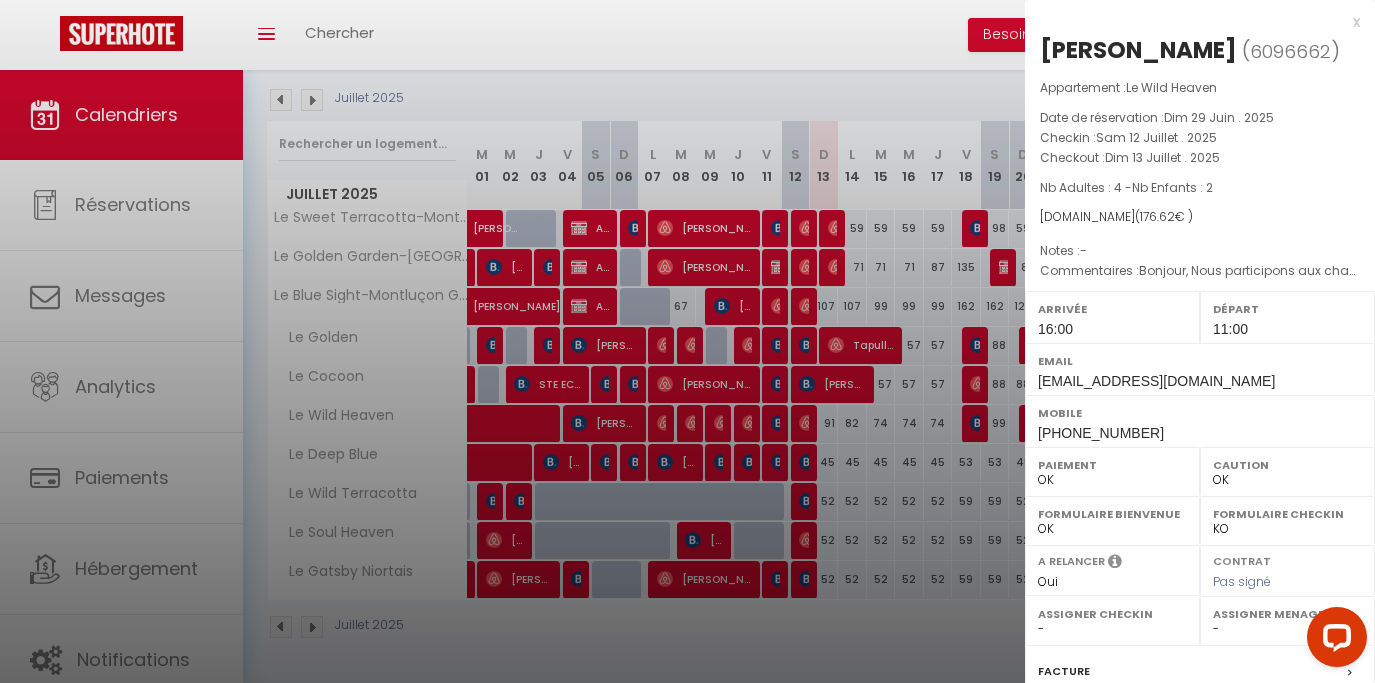 click on "x" at bounding box center [1192, 22] 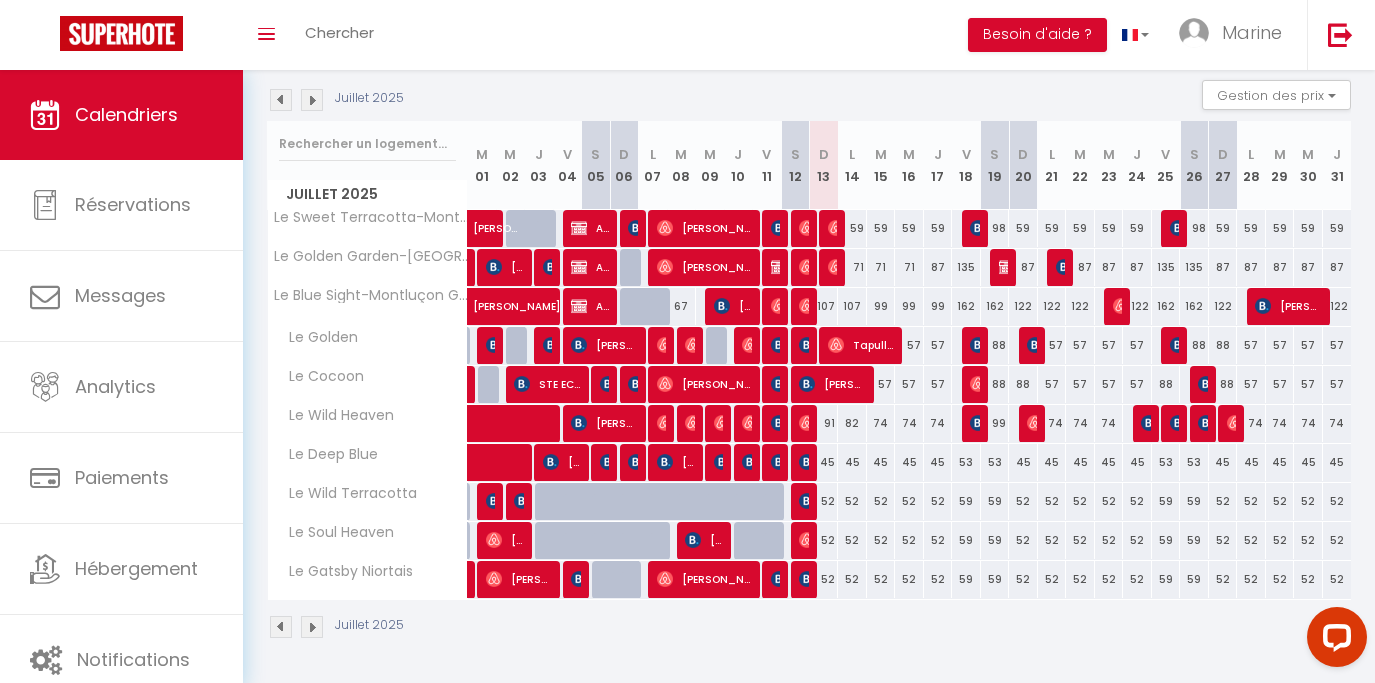 click at bounding box center (779, 423) 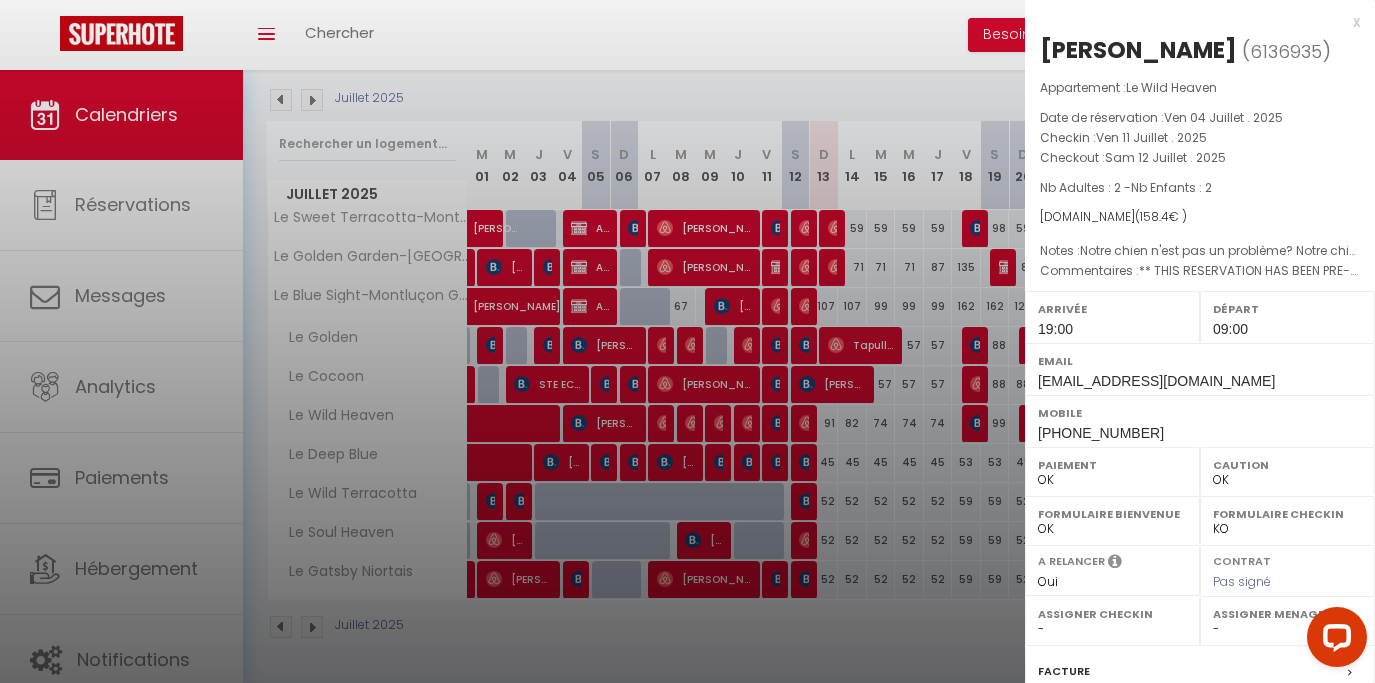 click on "x" at bounding box center (1192, 22) 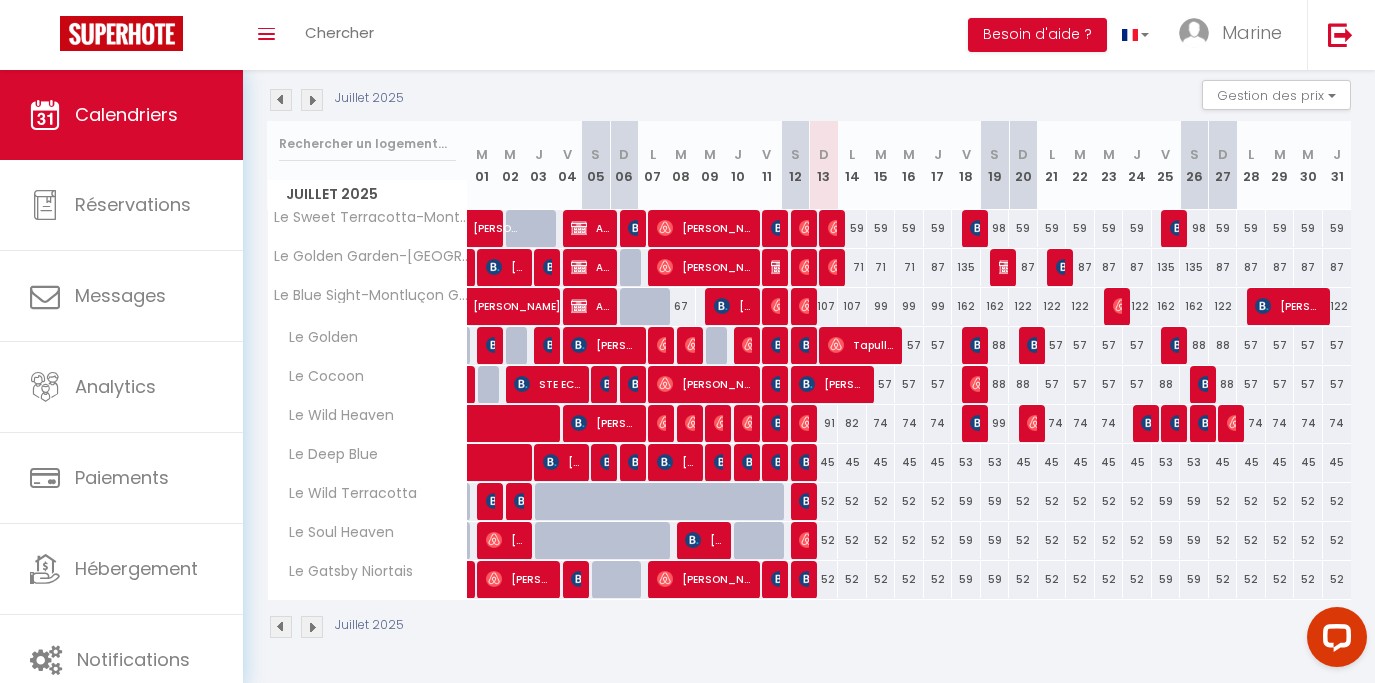 click on "57" at bounding box center [1023, 345] 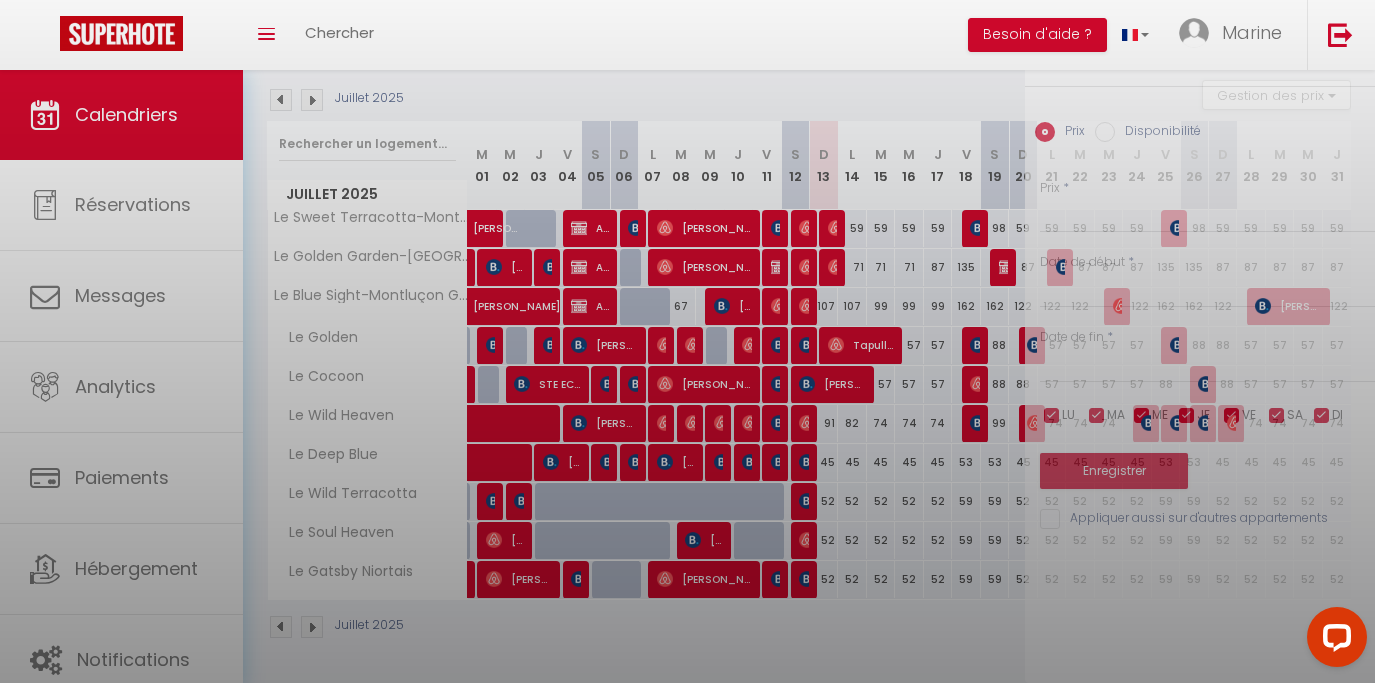 type on "88" 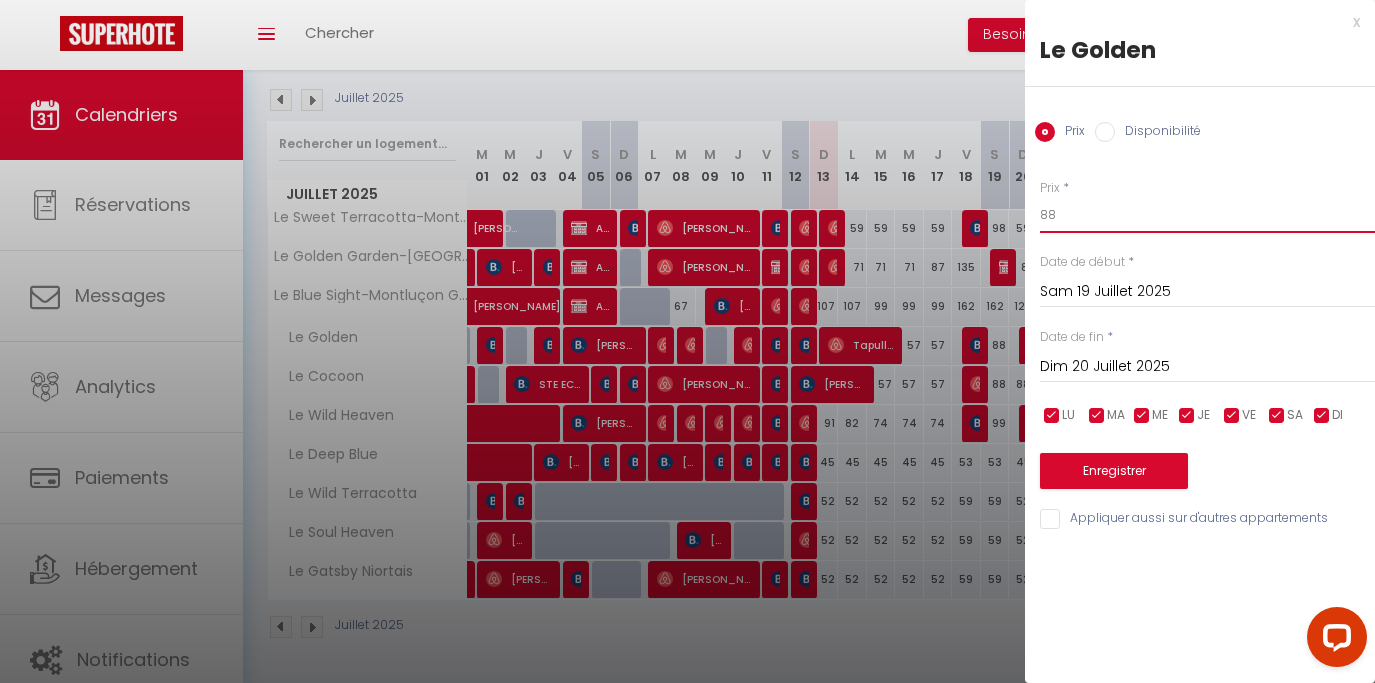 drag, startPoint x: 1027, startPoint y: 221, endPoint x: 1010, endPoint y: 222, distance: 17.029387 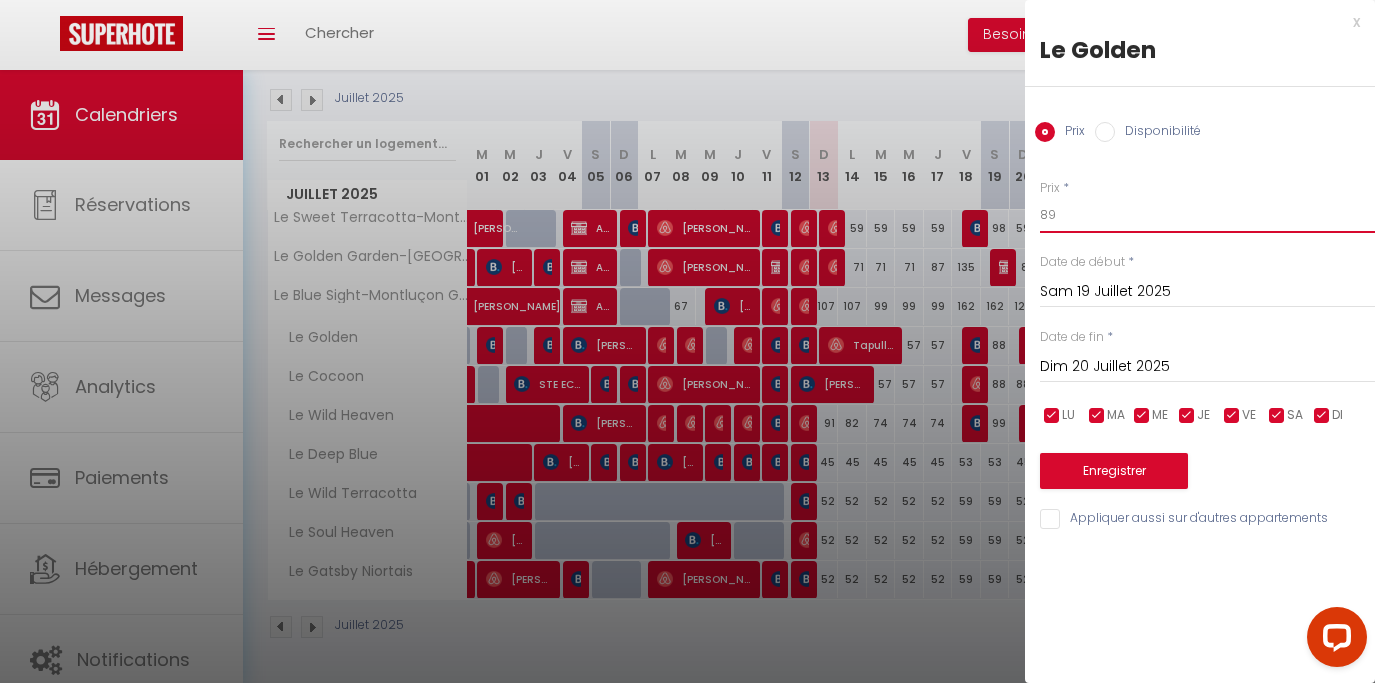 type on "89" 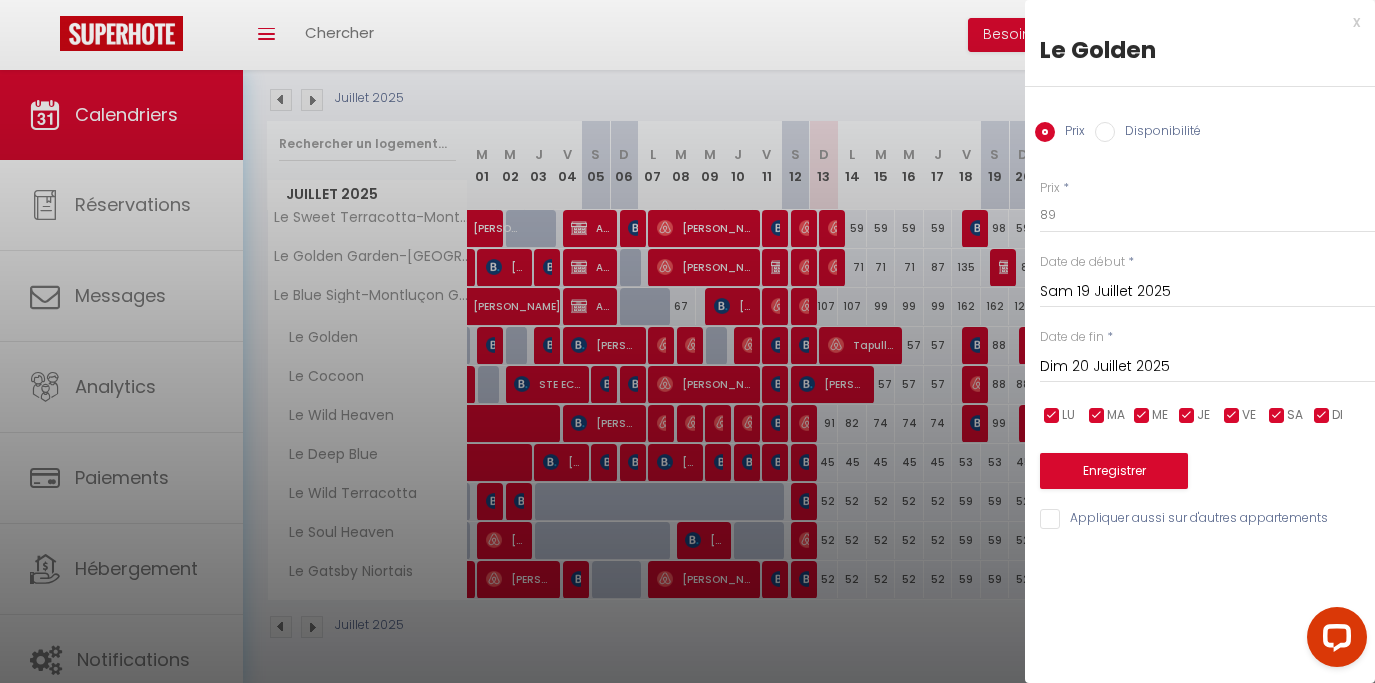 click on "Appliquer aussi sur d'autres appartements" at bounding box center (1207, 519) 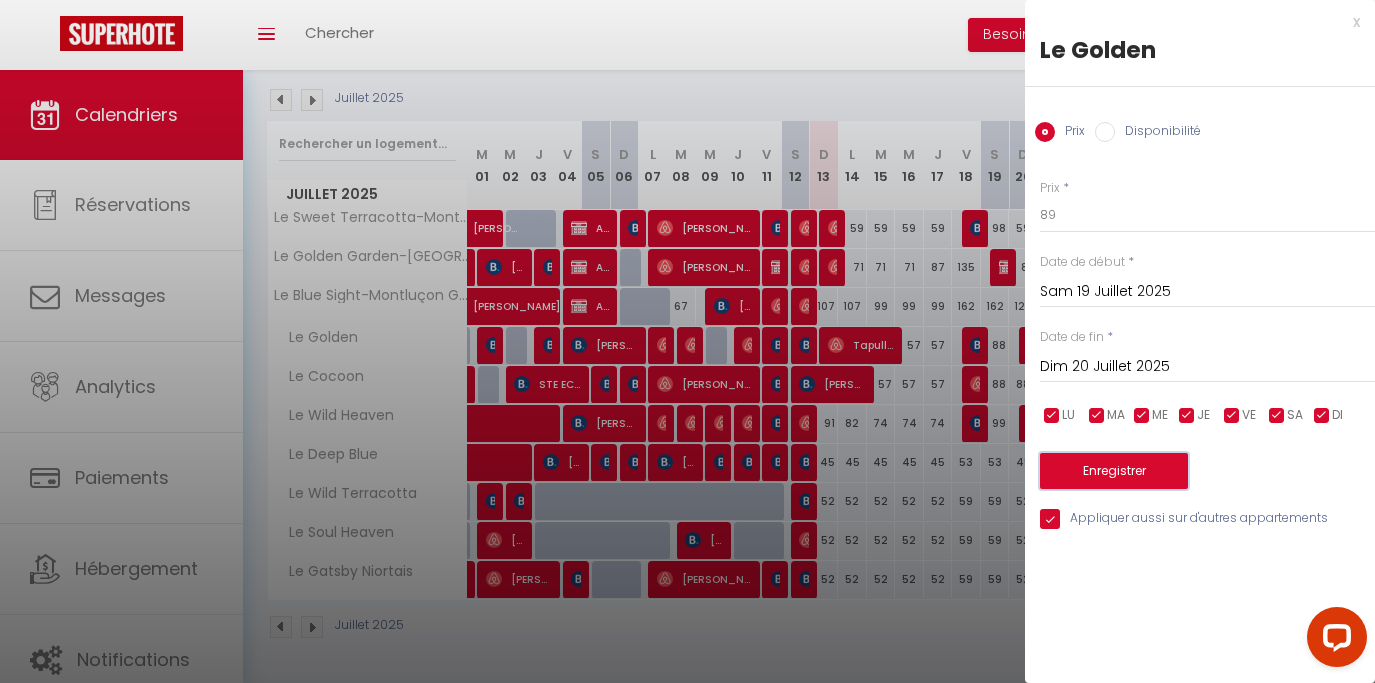 click on "Enregistrer" at bounding box center (1114, 471) 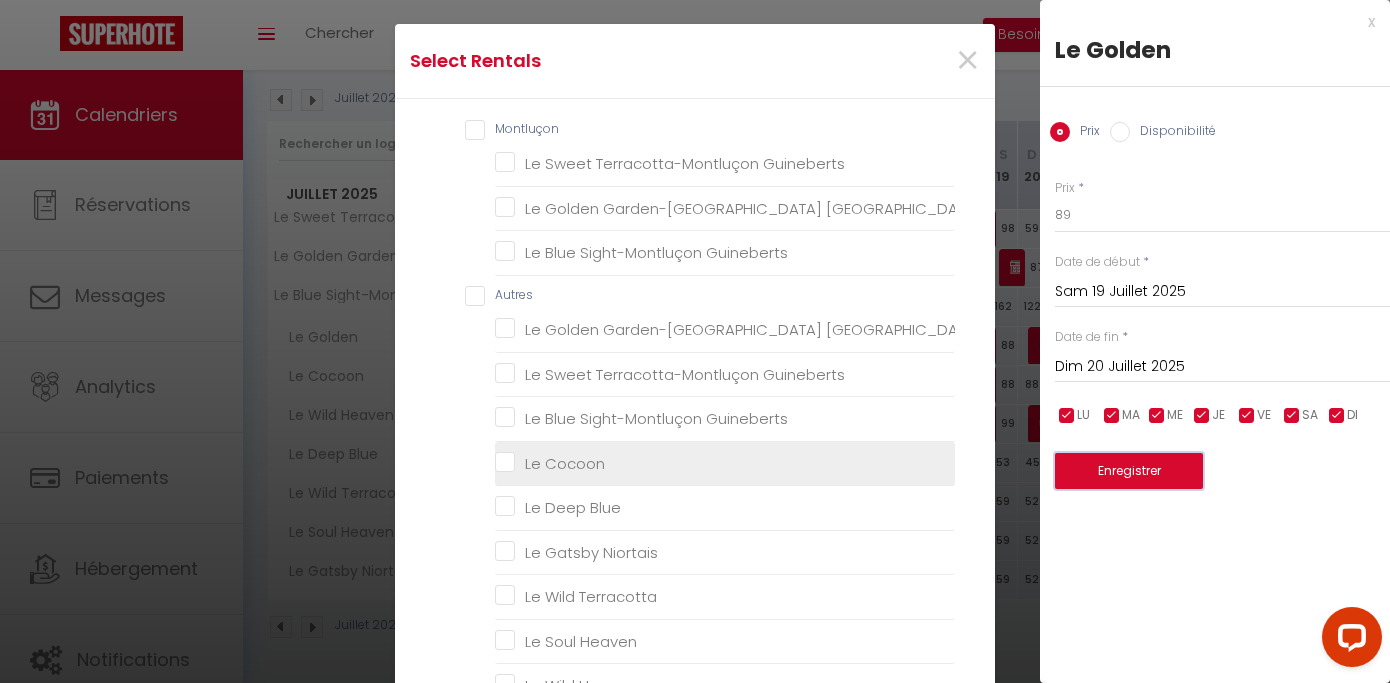 scroll, scrollTop: 70, scrollLeft: 0, axis: vertical 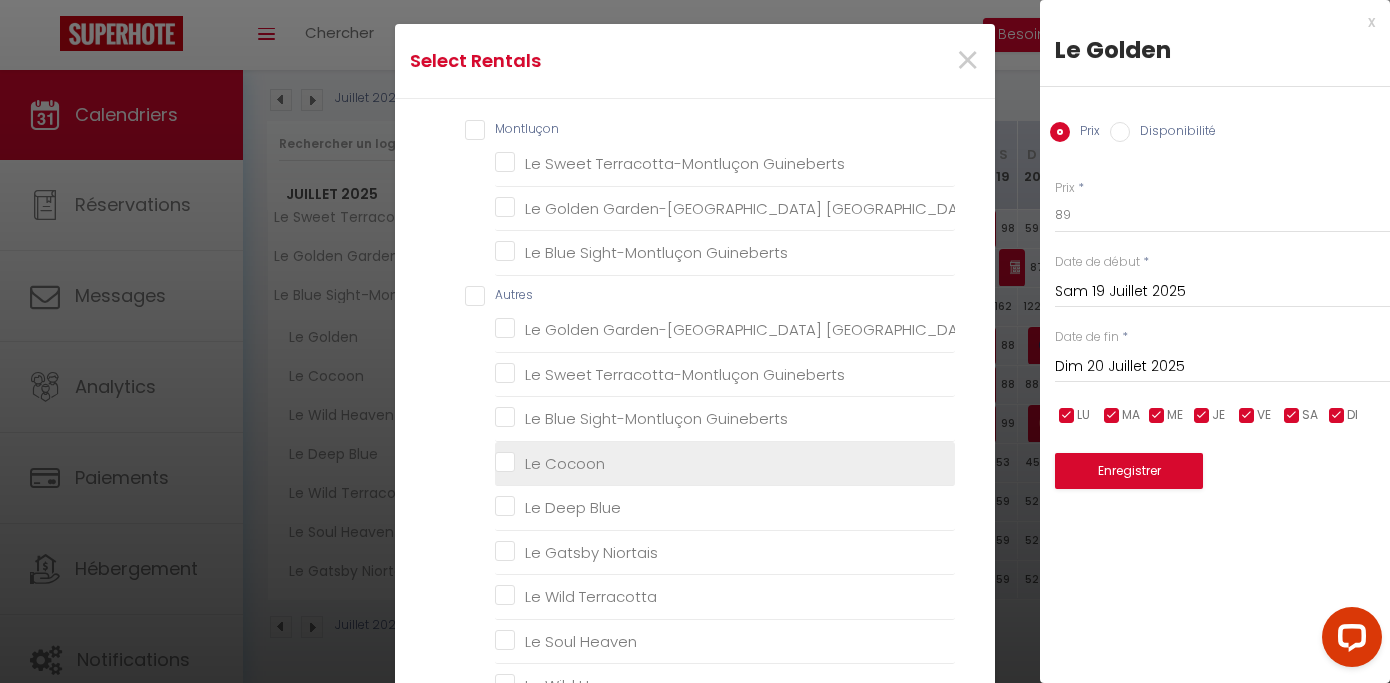 click on "Le Cocoon" at bounding box center [725, 463] 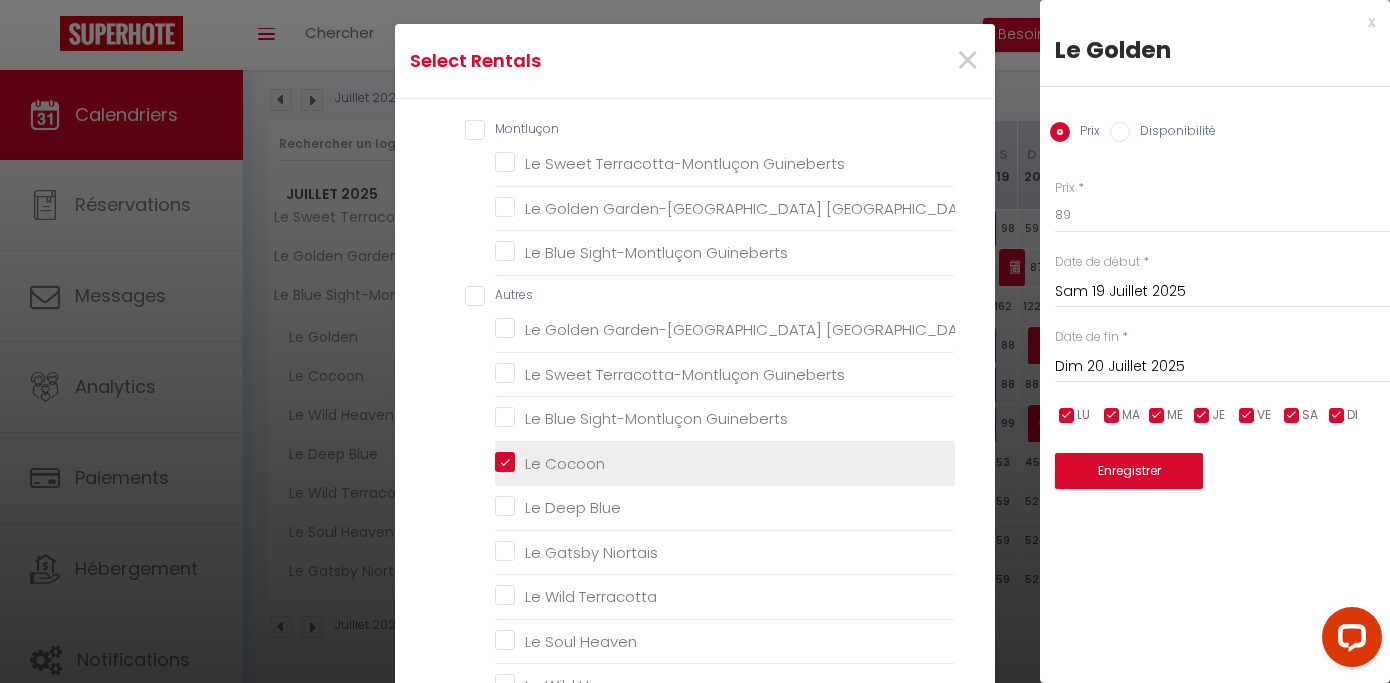 checkbox on "false" 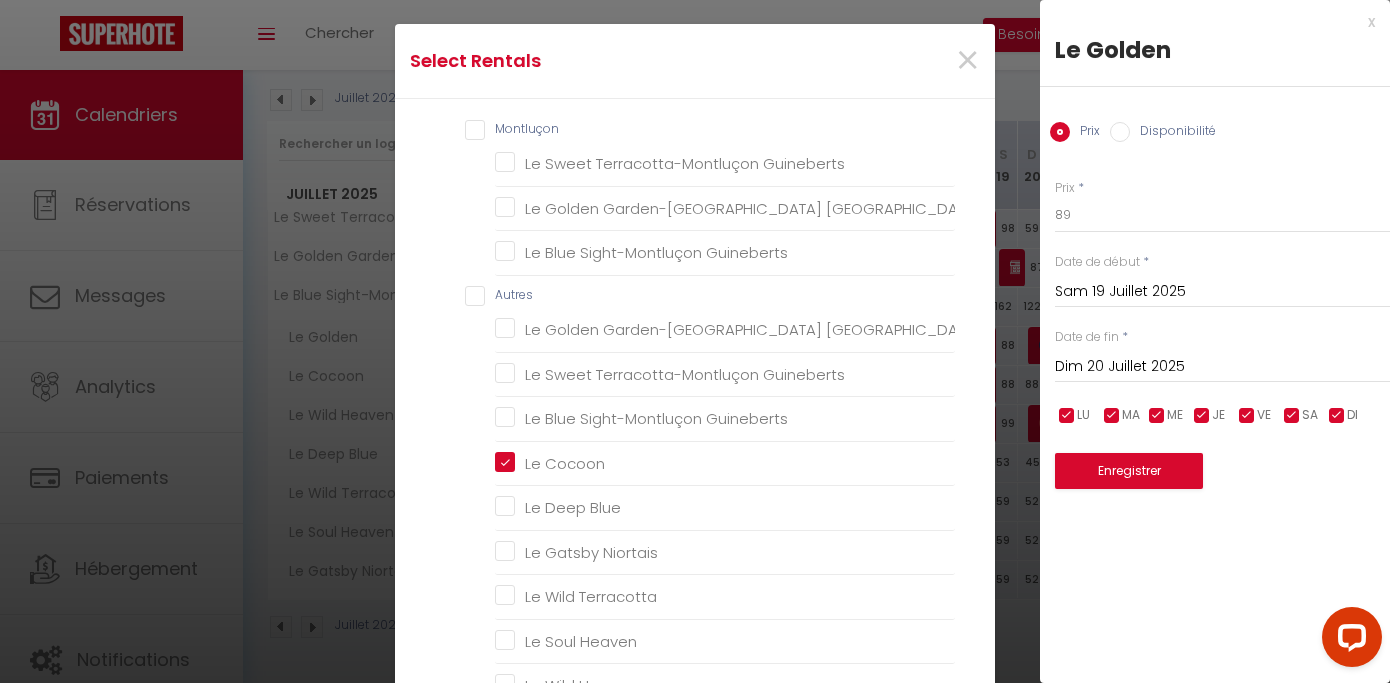 scroll, scrollTop: 475, scrollLeft: 0, axis: vertical 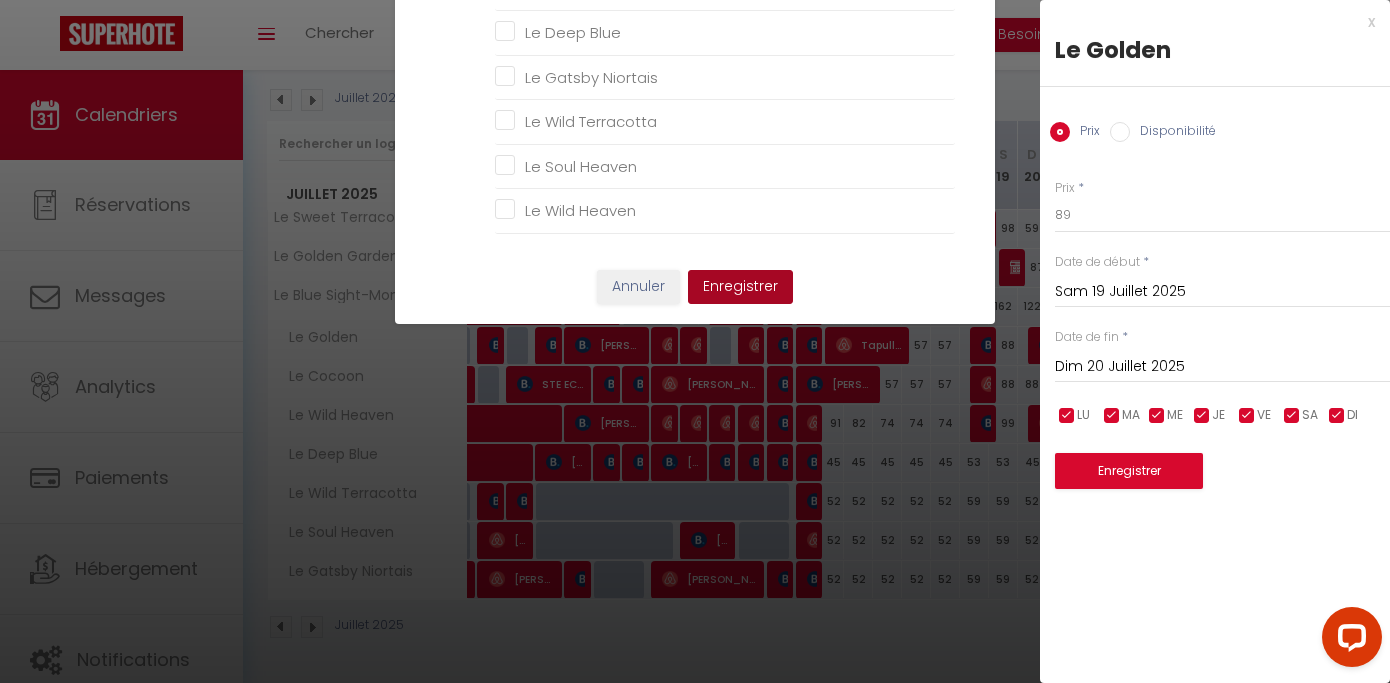 click on "Enregistrer" at bounding box center (740, 287) 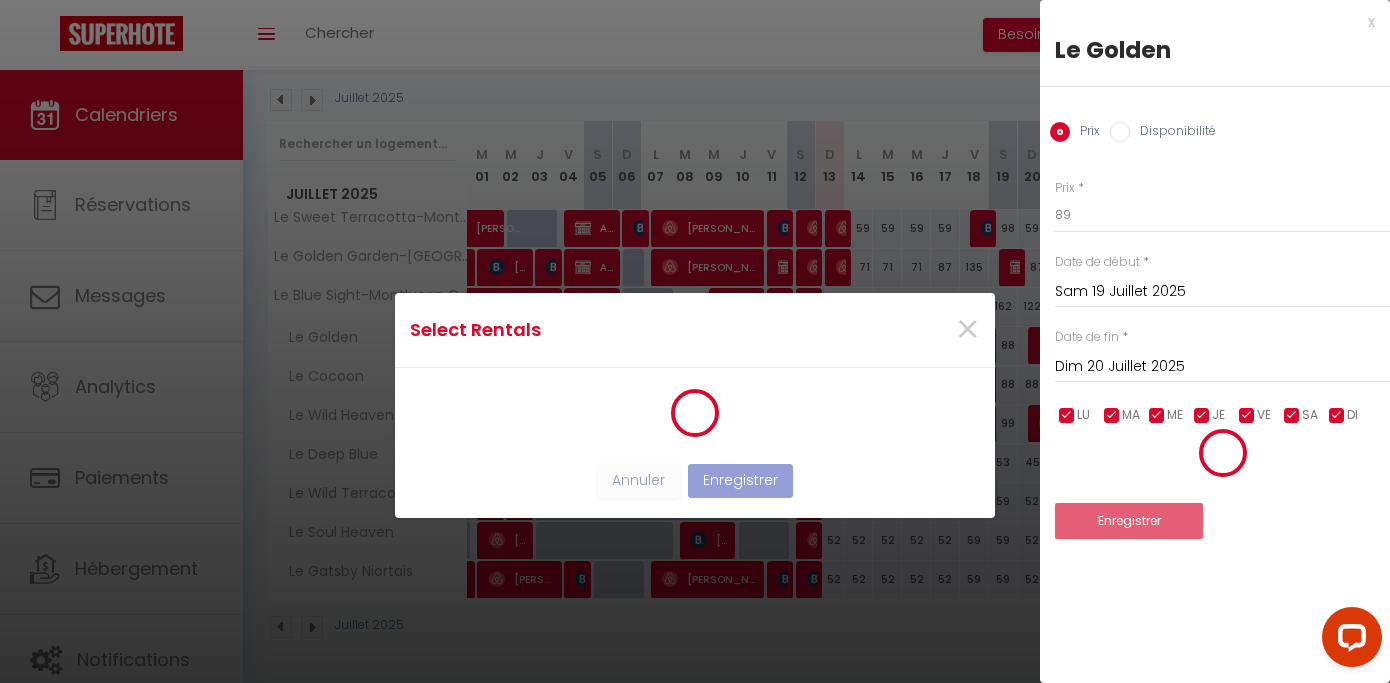 scroll, scrollTop: 14, scrollLeft: 0, axis: vertical 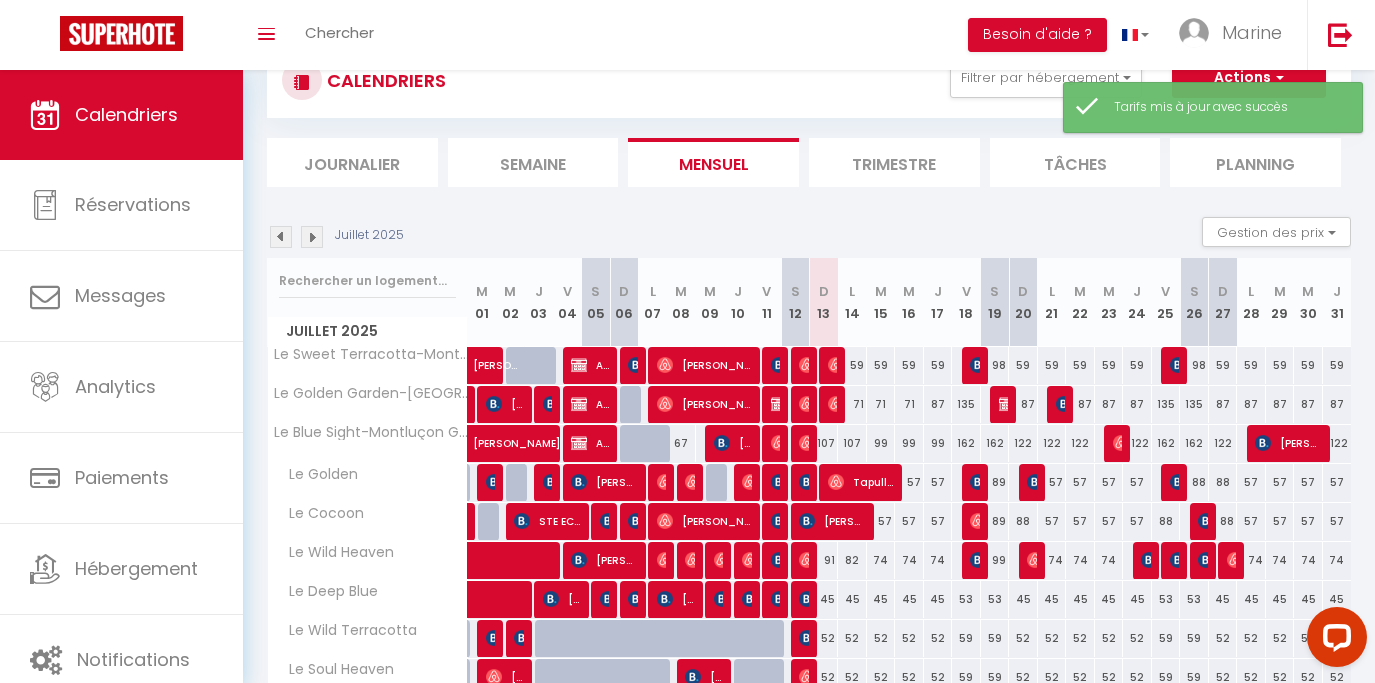 click on "88" at bounding box center (1023, 521) 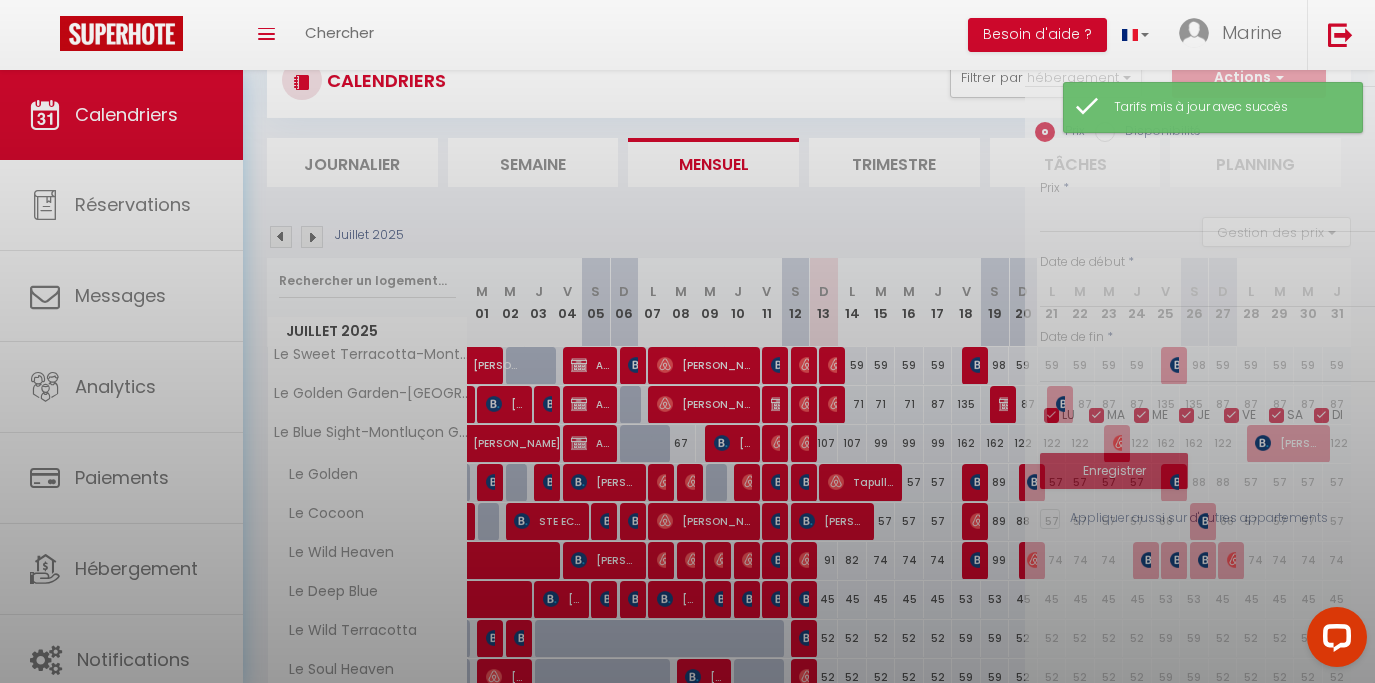 type on "88" 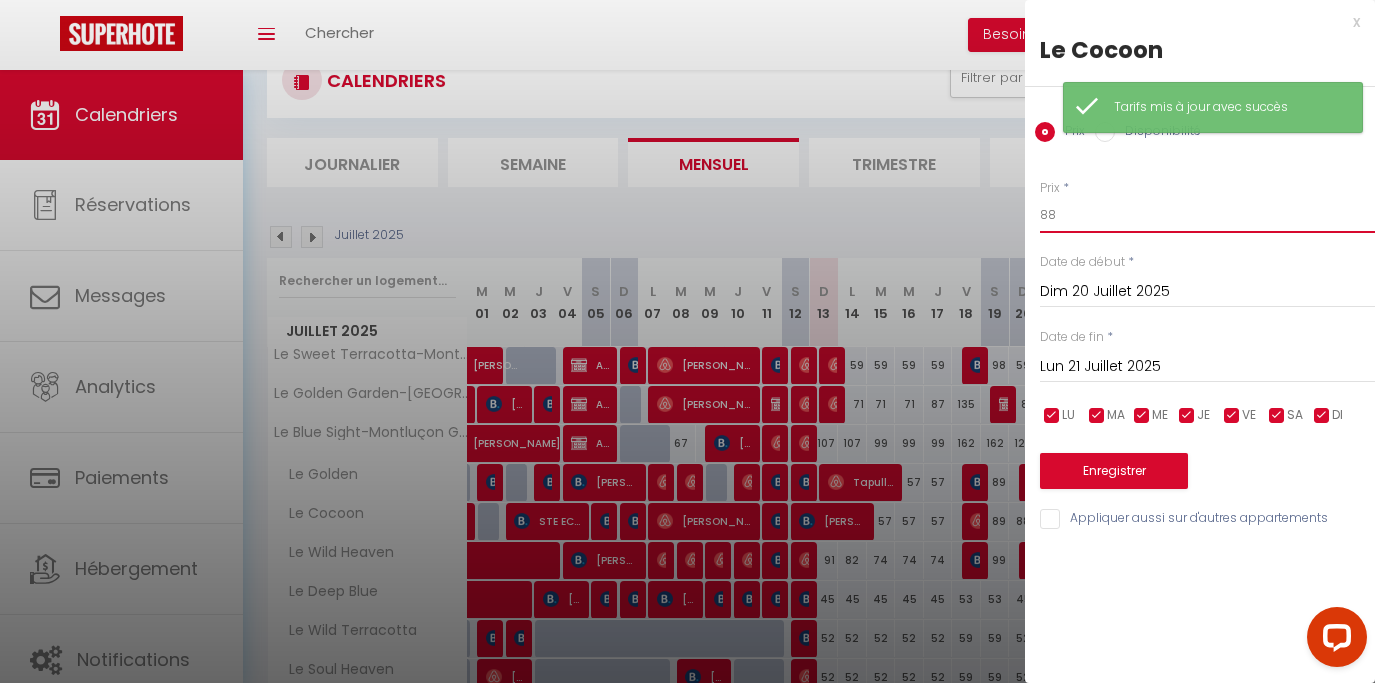 drag, startPoint x: 1045, startPoint y: 222, endPoint x: 1027, endPoint y: 225, distance: 18.248287 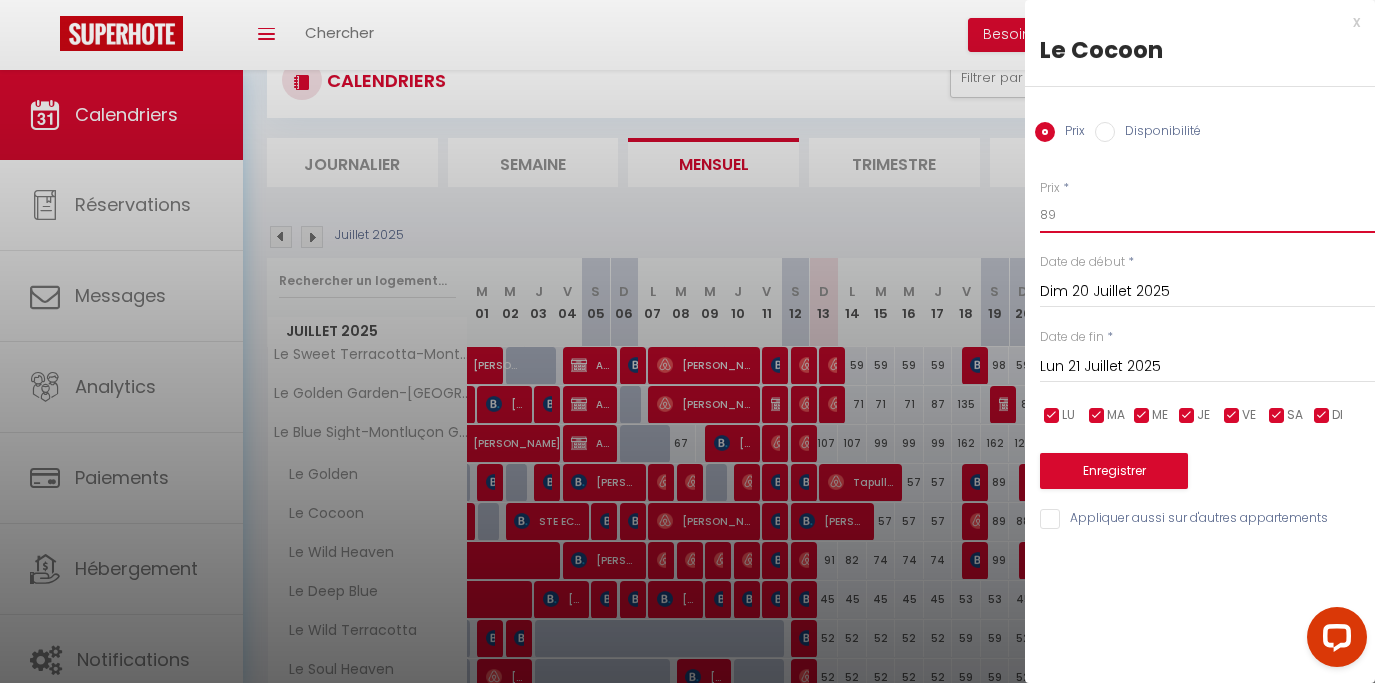 type on "89" 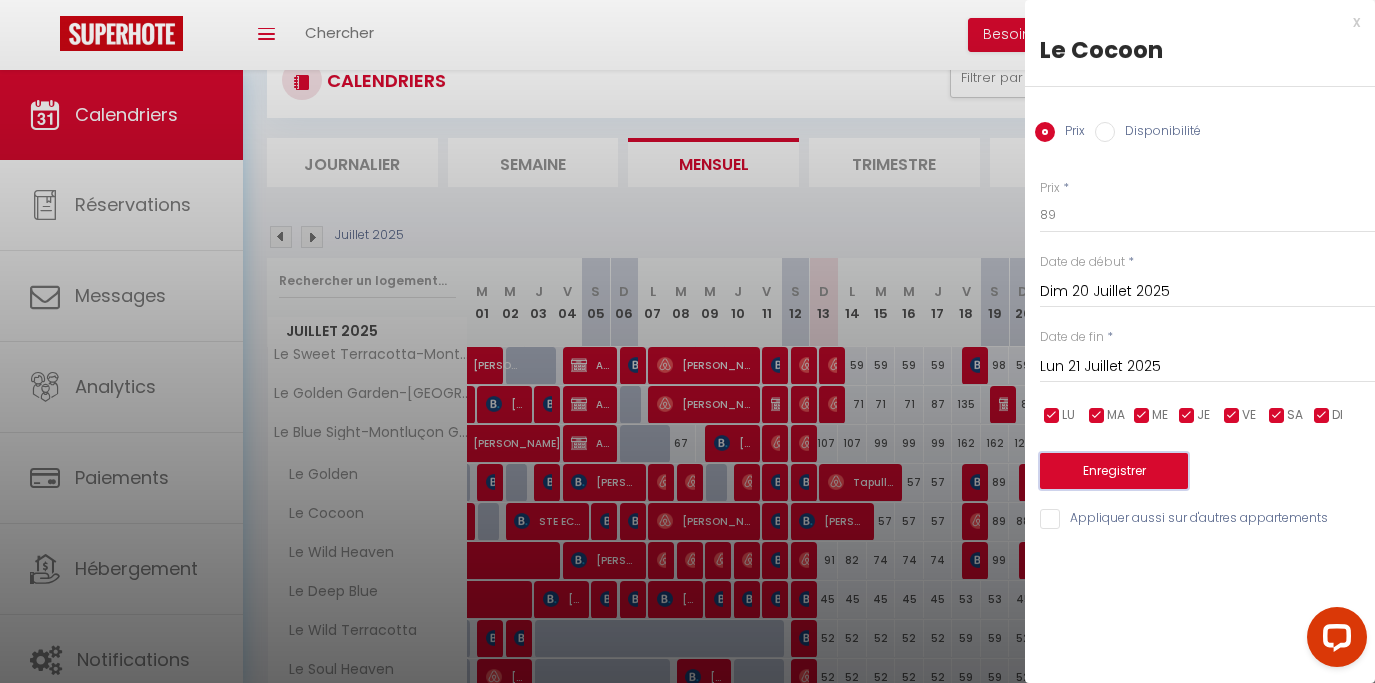 click on "Enregistrer" at bounding box center (1114, 471) 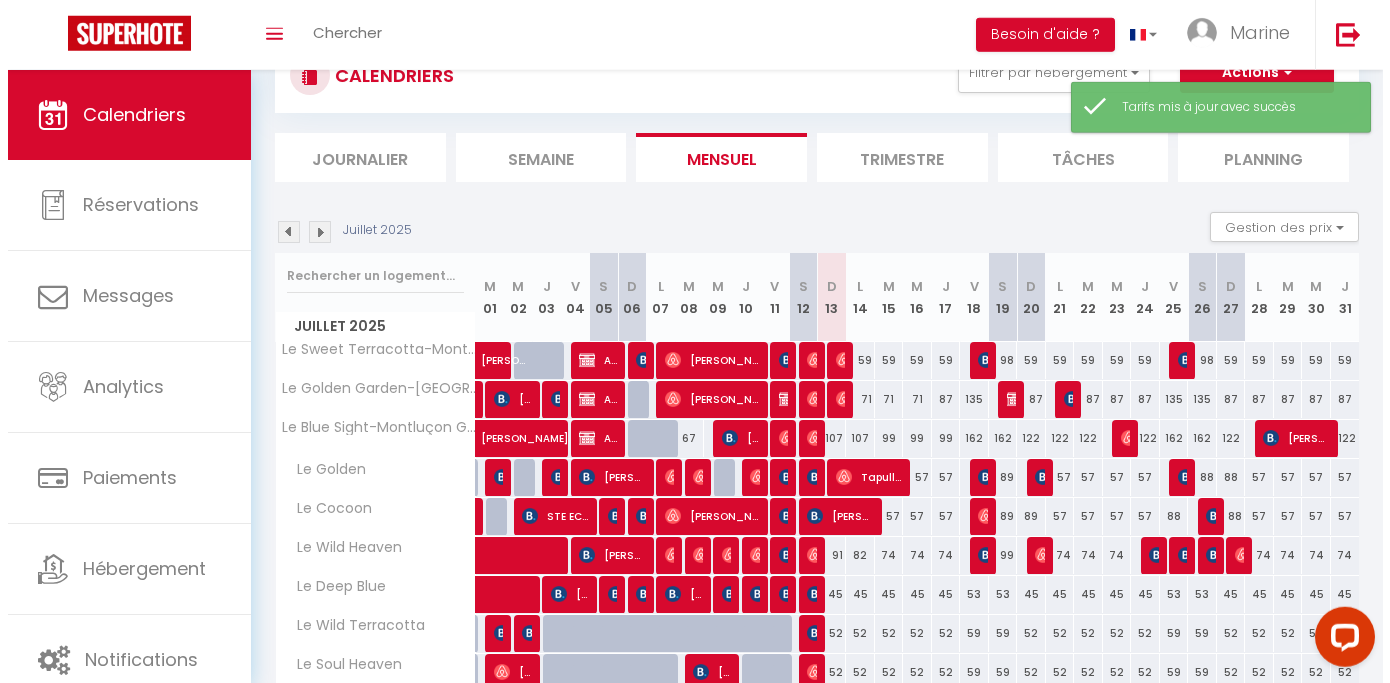 scroll, scrollTop: 89, scrollLeft: 0, axis: vertical 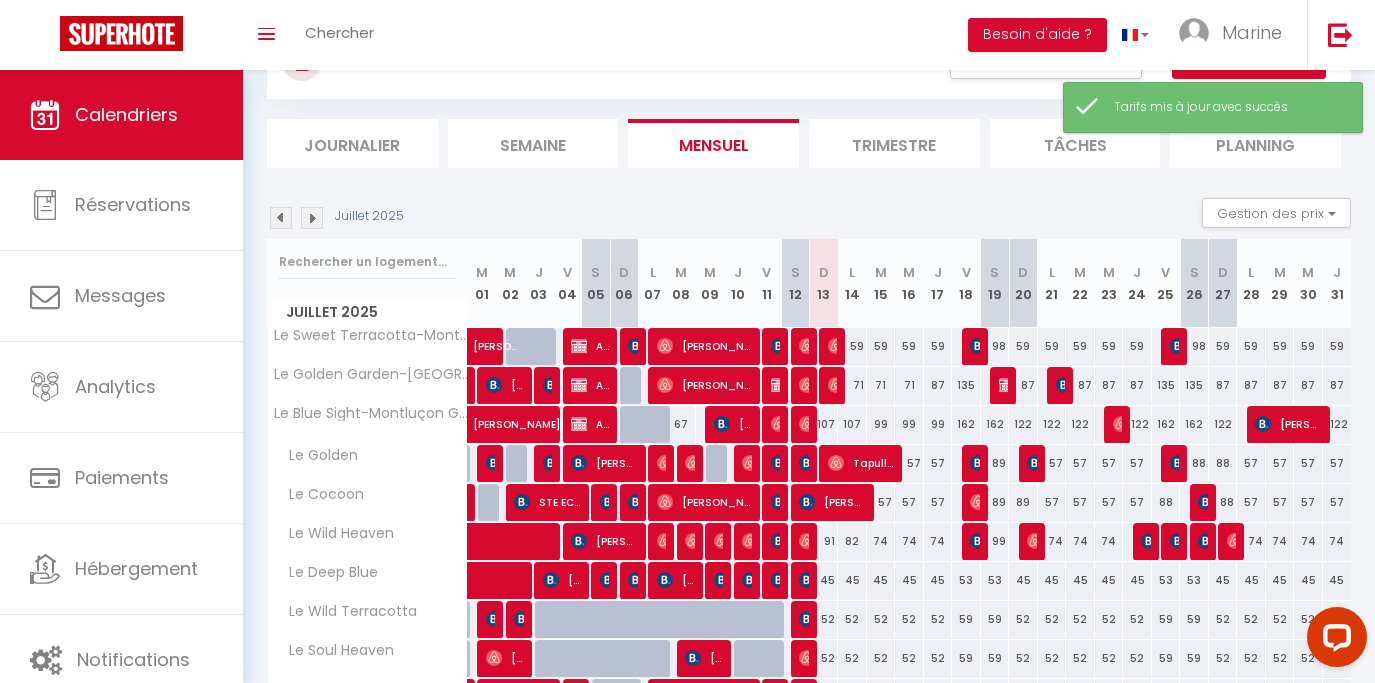 click on "88" at bounding box center (1194, 463) 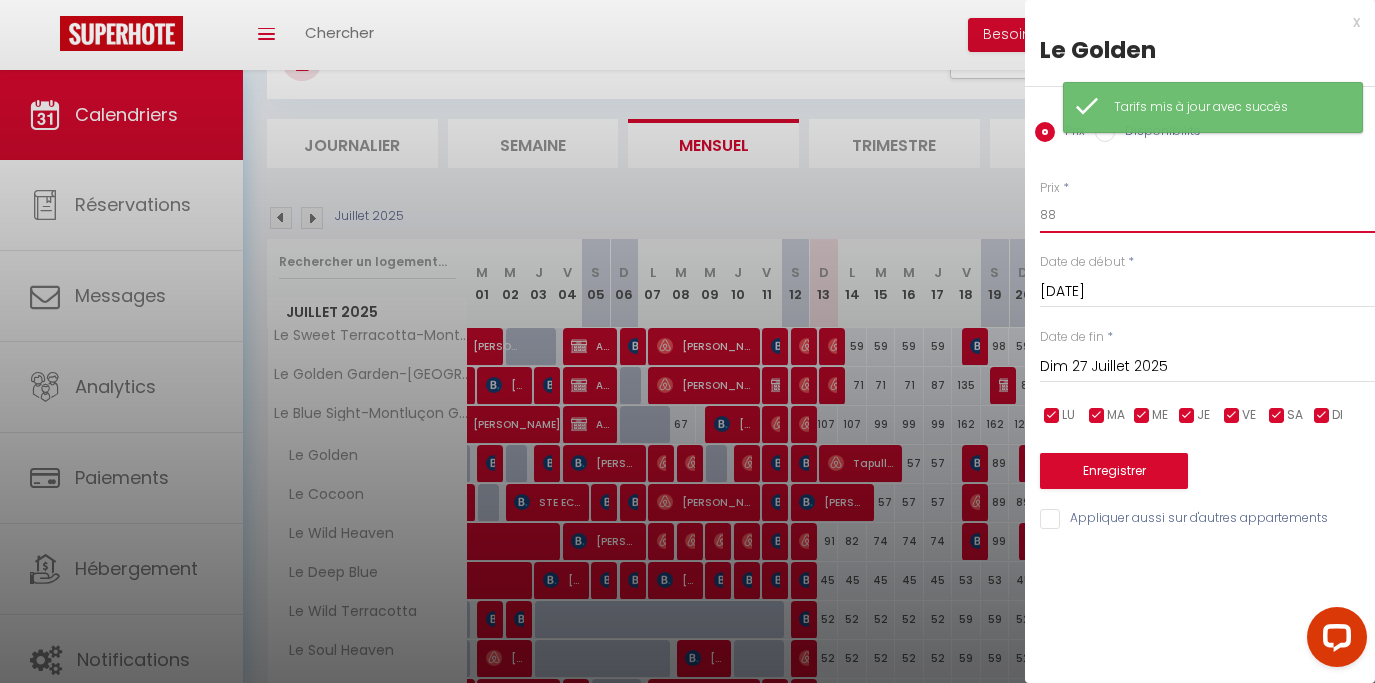 drag, startPoint x: 1039, startPoint y: 223, endPoint x: 1003, endPoint y: 224, distance: 36.013885 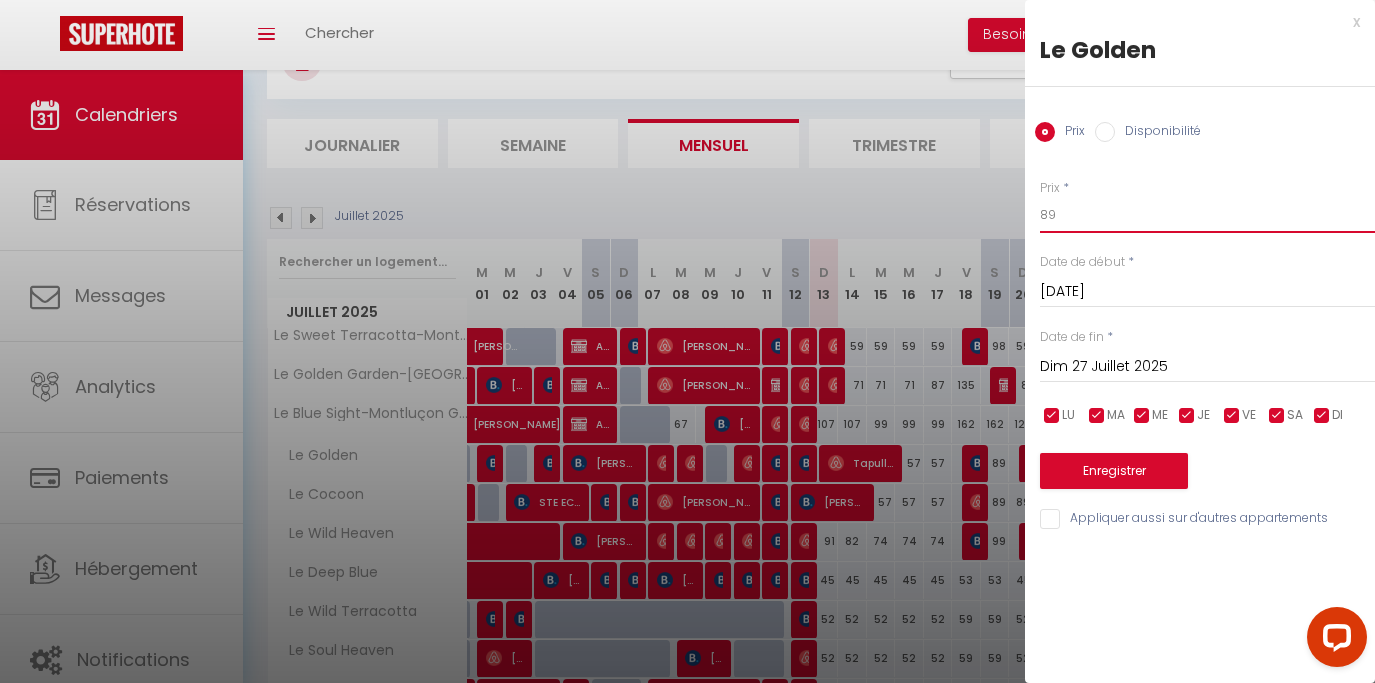 type on "89" 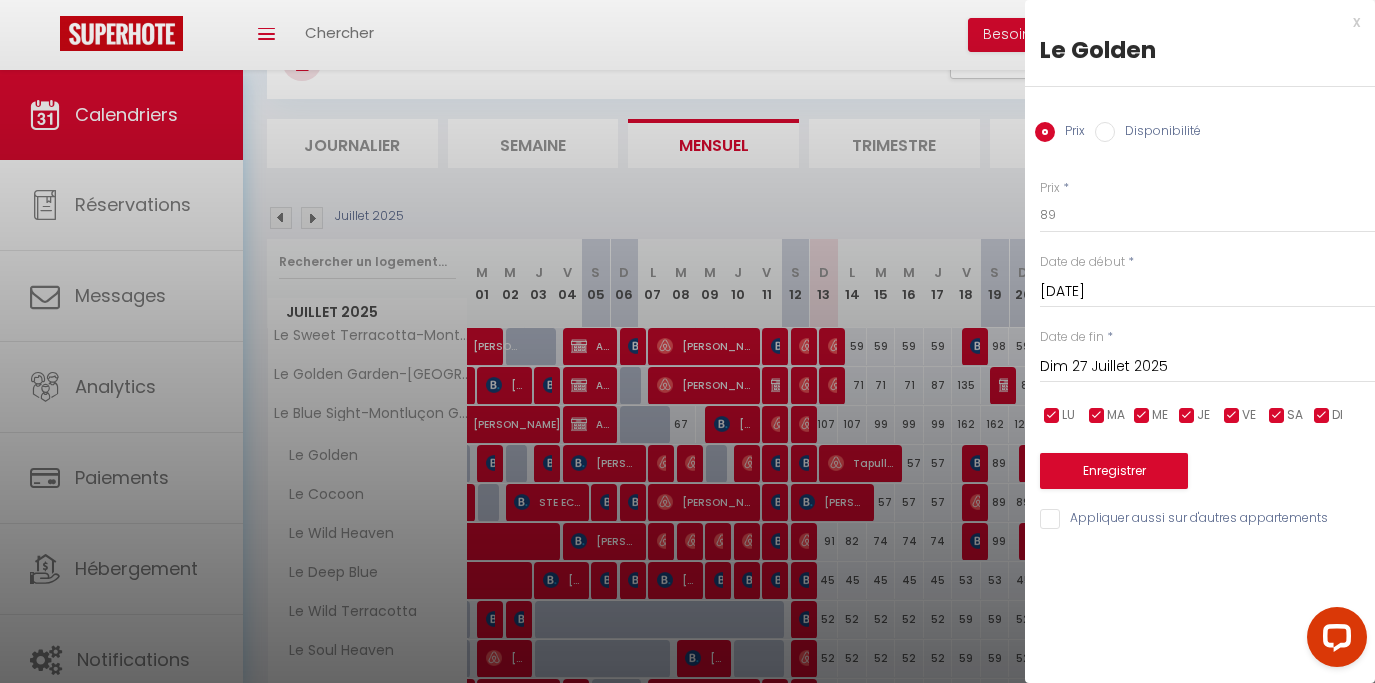click on "Appliquer aussi sur d'autres appartements" at bounding box center [1207, 519] 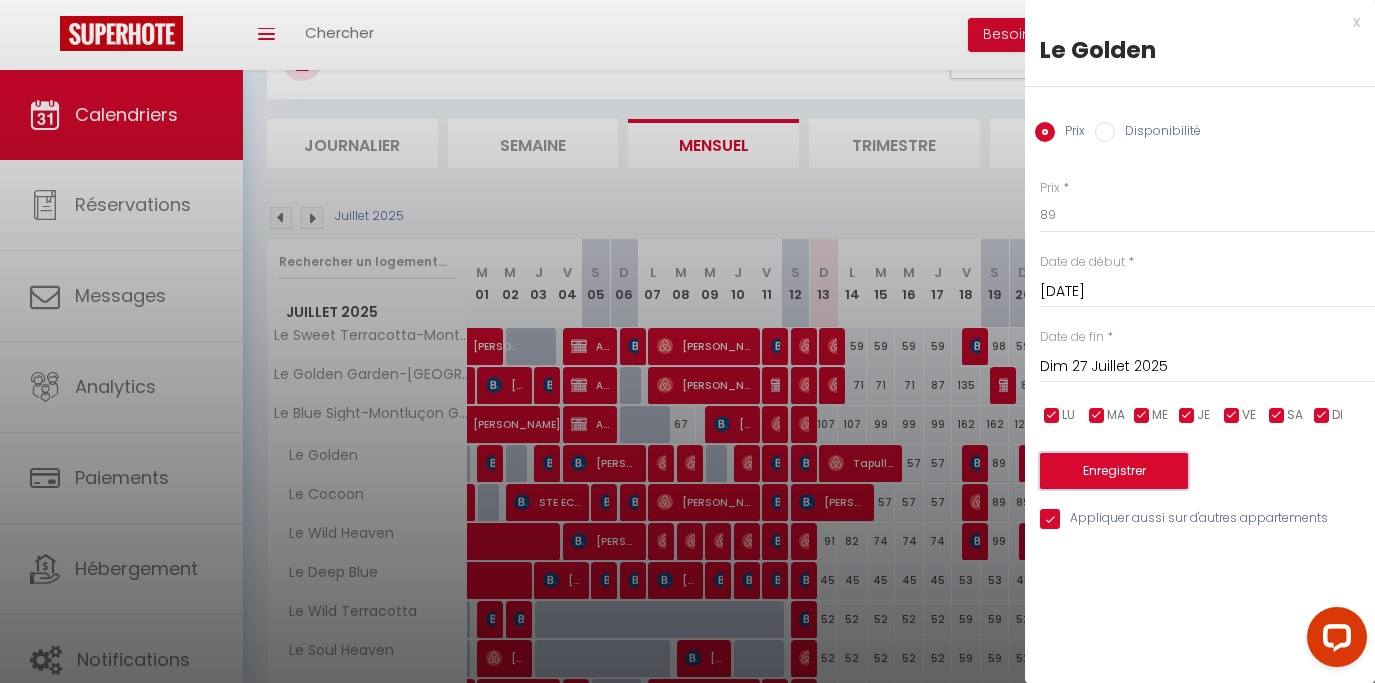click on "Enregistrer" at bounding box center (1114, 471) 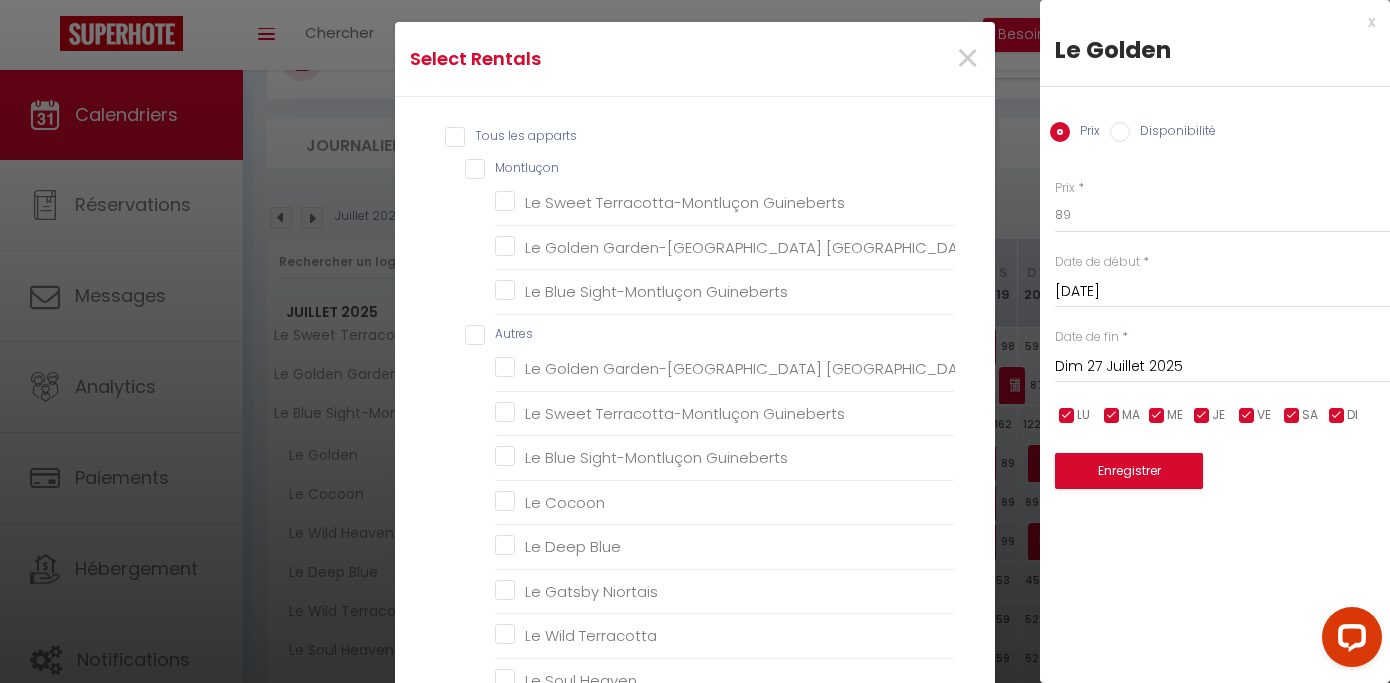 click on "×" at bounding box center (893, 59) 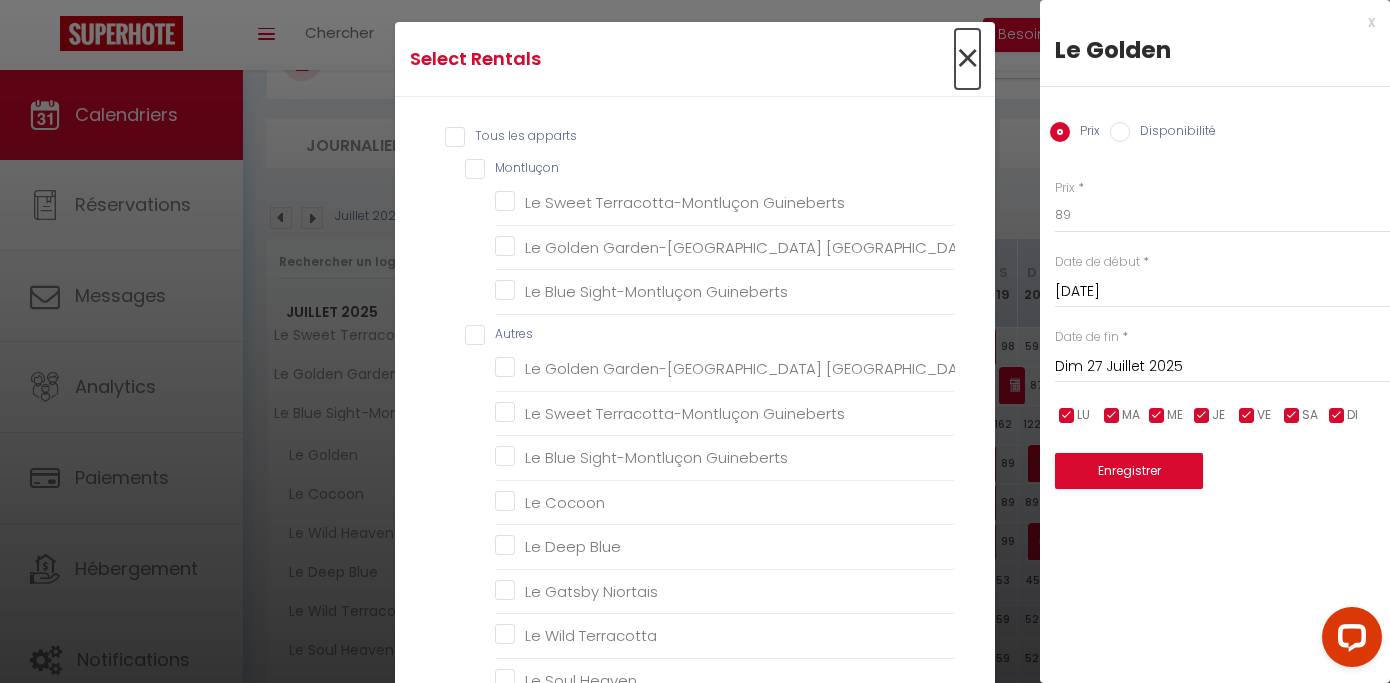 click on "×" at bounding box center (967, 59) 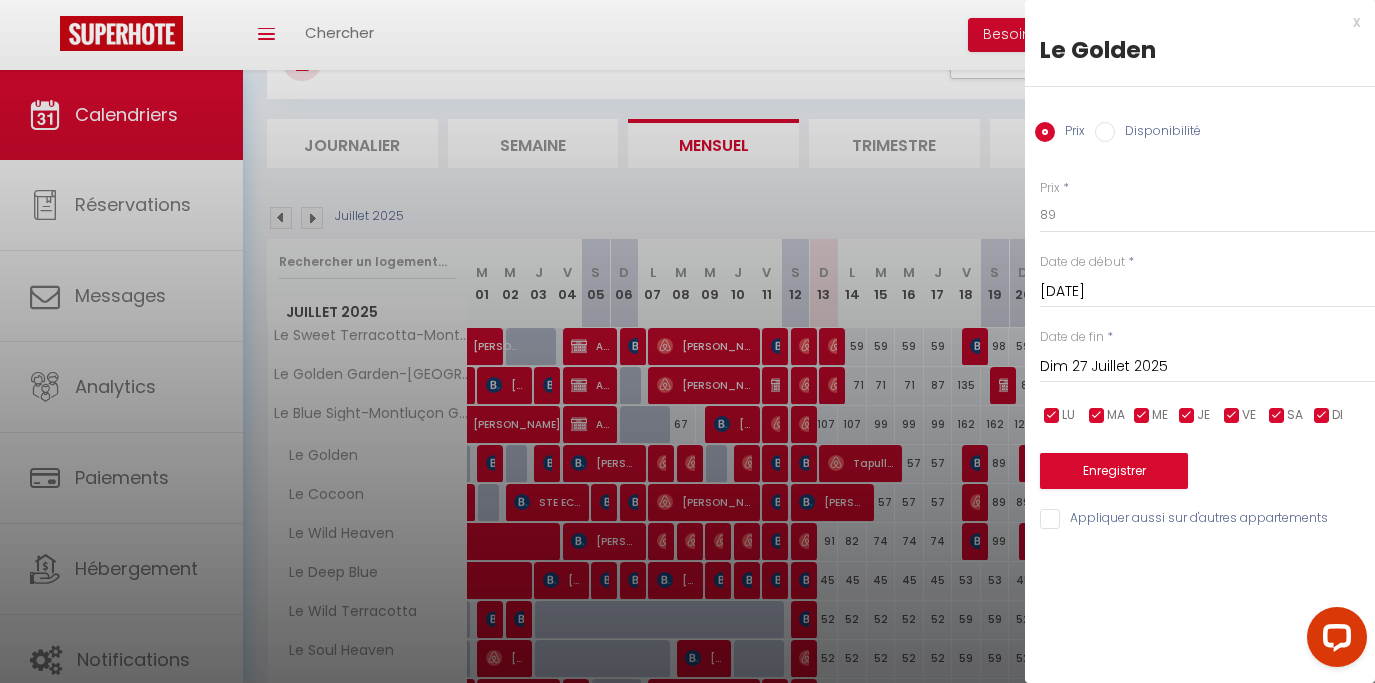 click on "Dim 27 Juillet 2025" at bounding box center [1207, 367] 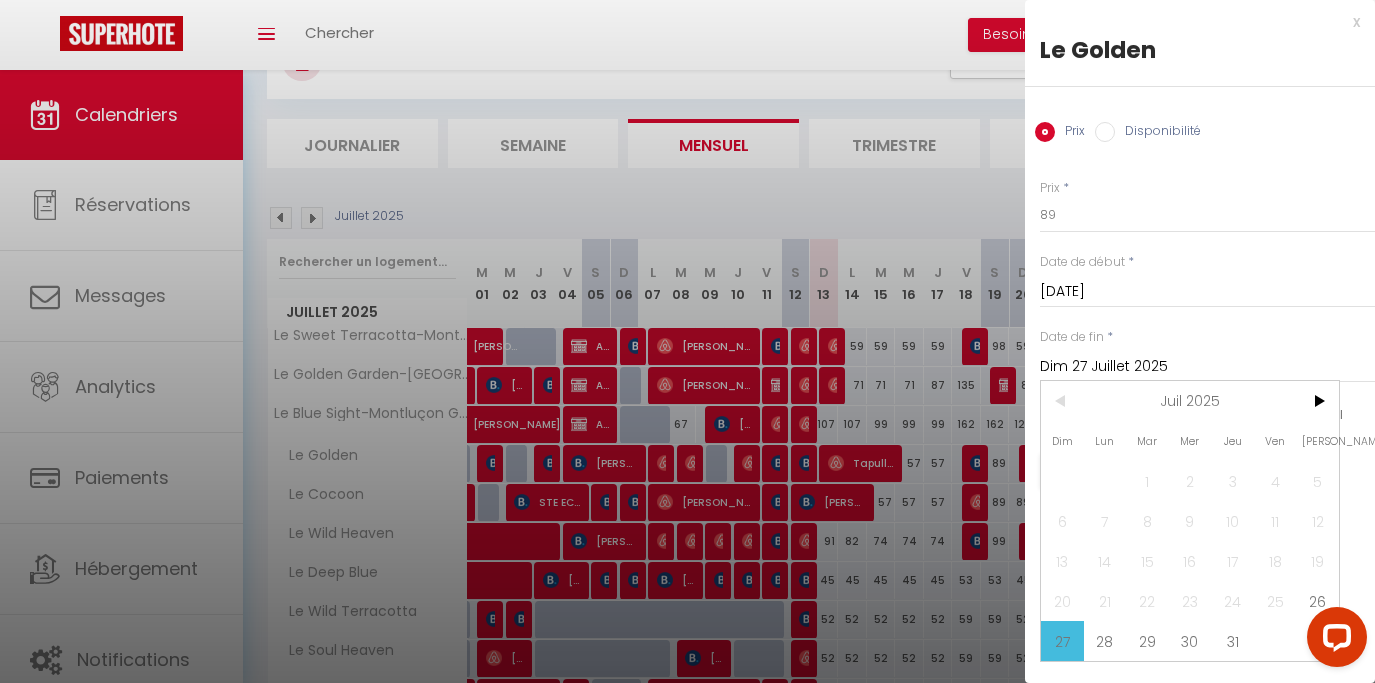 scroll, scrollTop: 32, scrollLeft: 0, axis: vertical 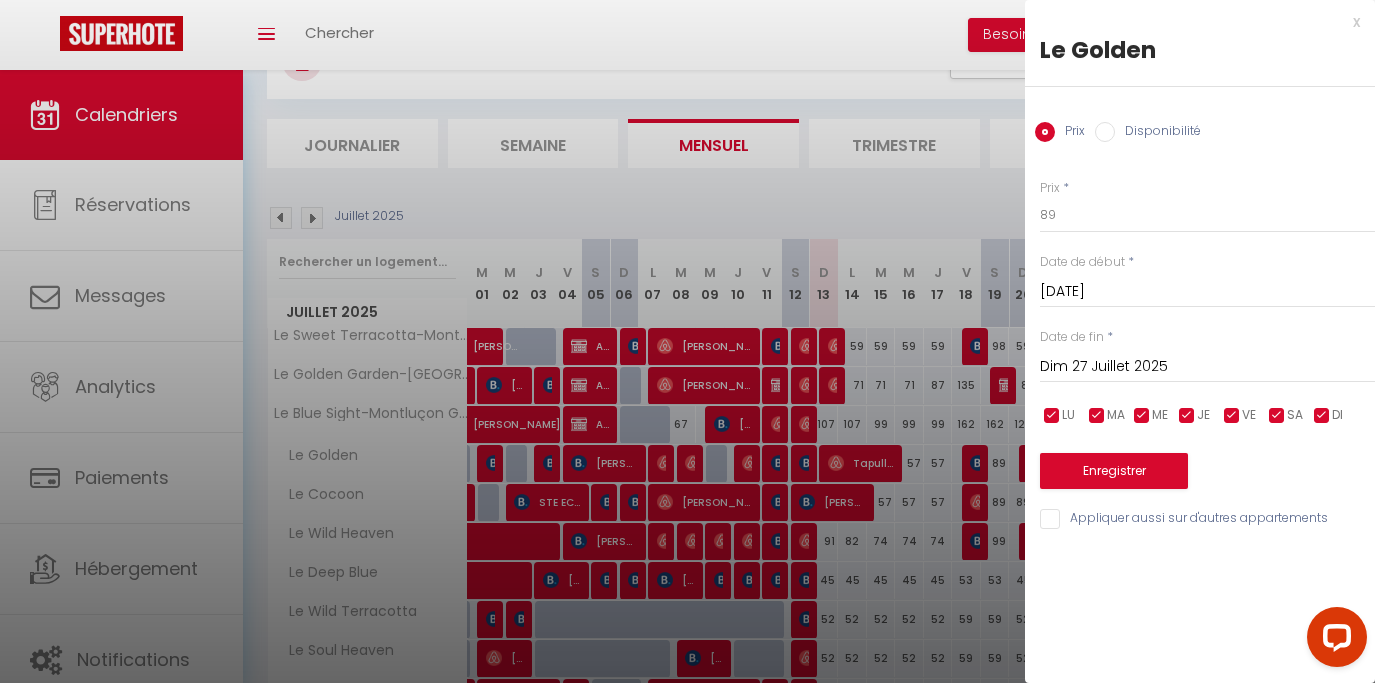 type on "Lun 28 Juillet 2025" 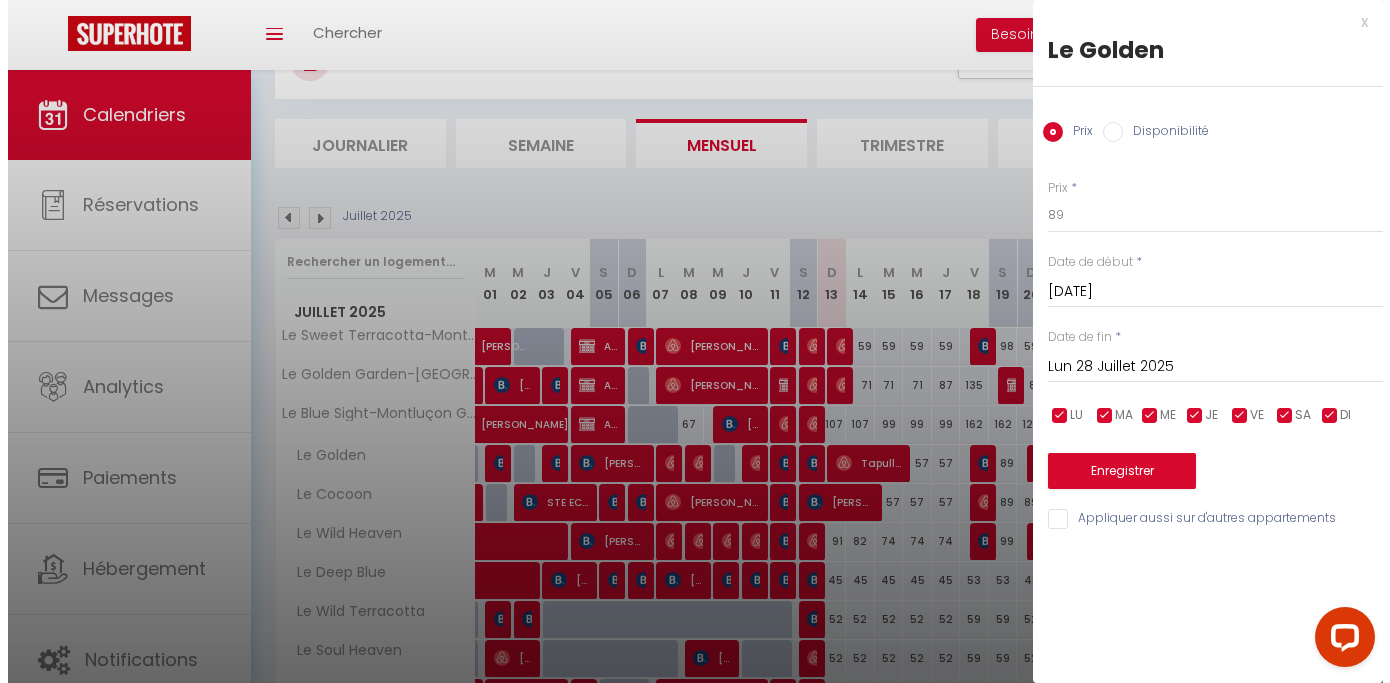scroll, scrollTop: 0, scrollLeft: 0, axis: both 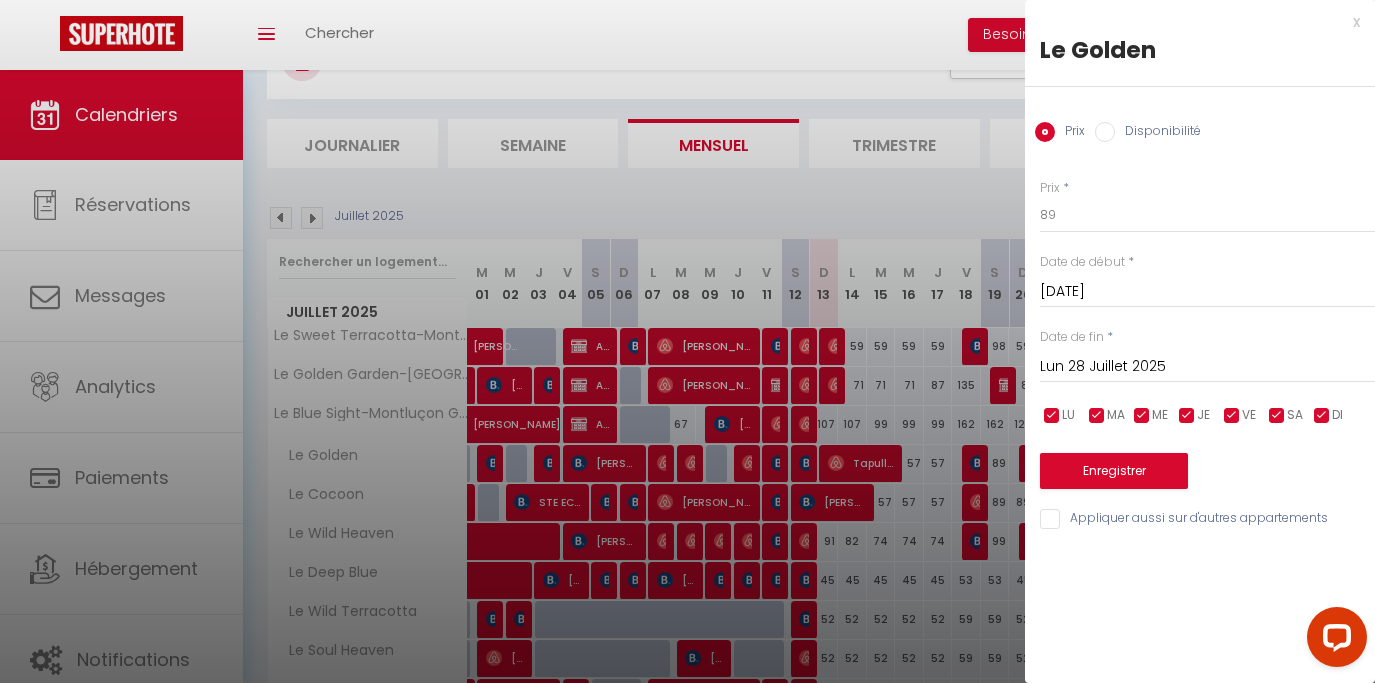 click on "Appliquer aussi sur d'autres appartements" at bounding box center [1207, 519] 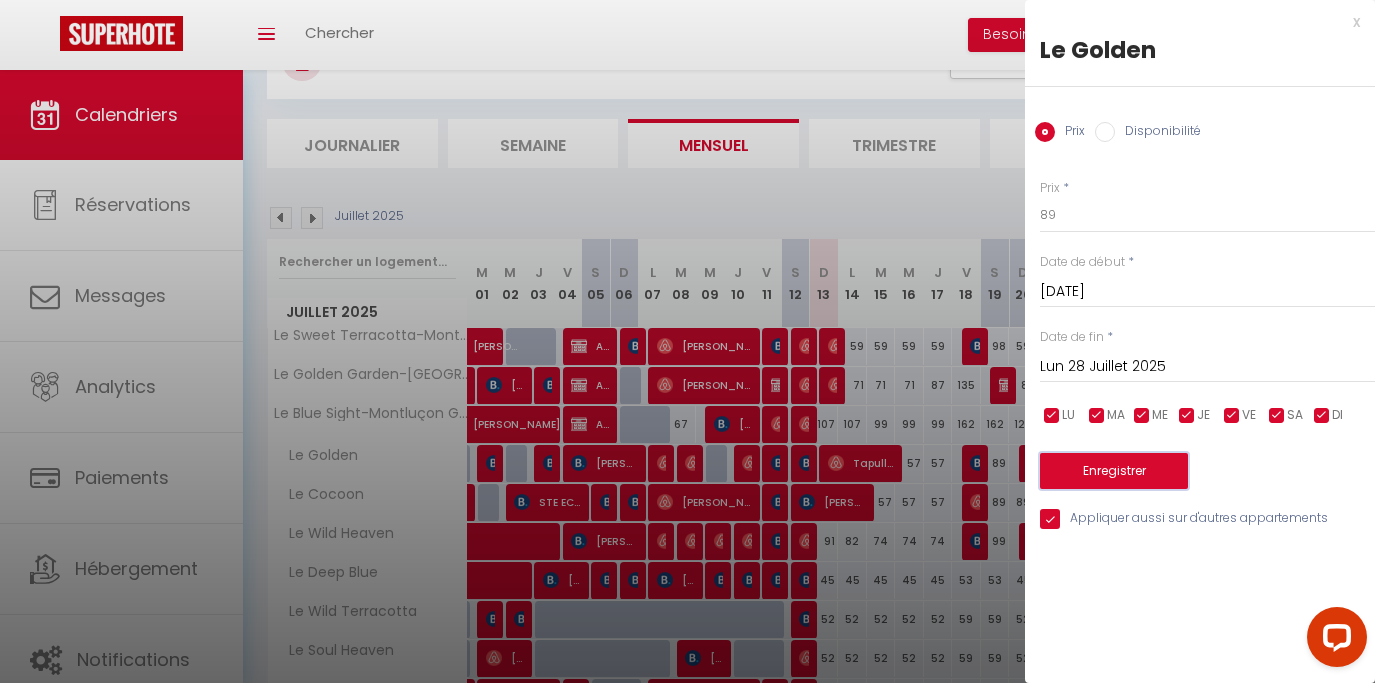 click on "Enregistrer" at bounding box center (1114, 471) 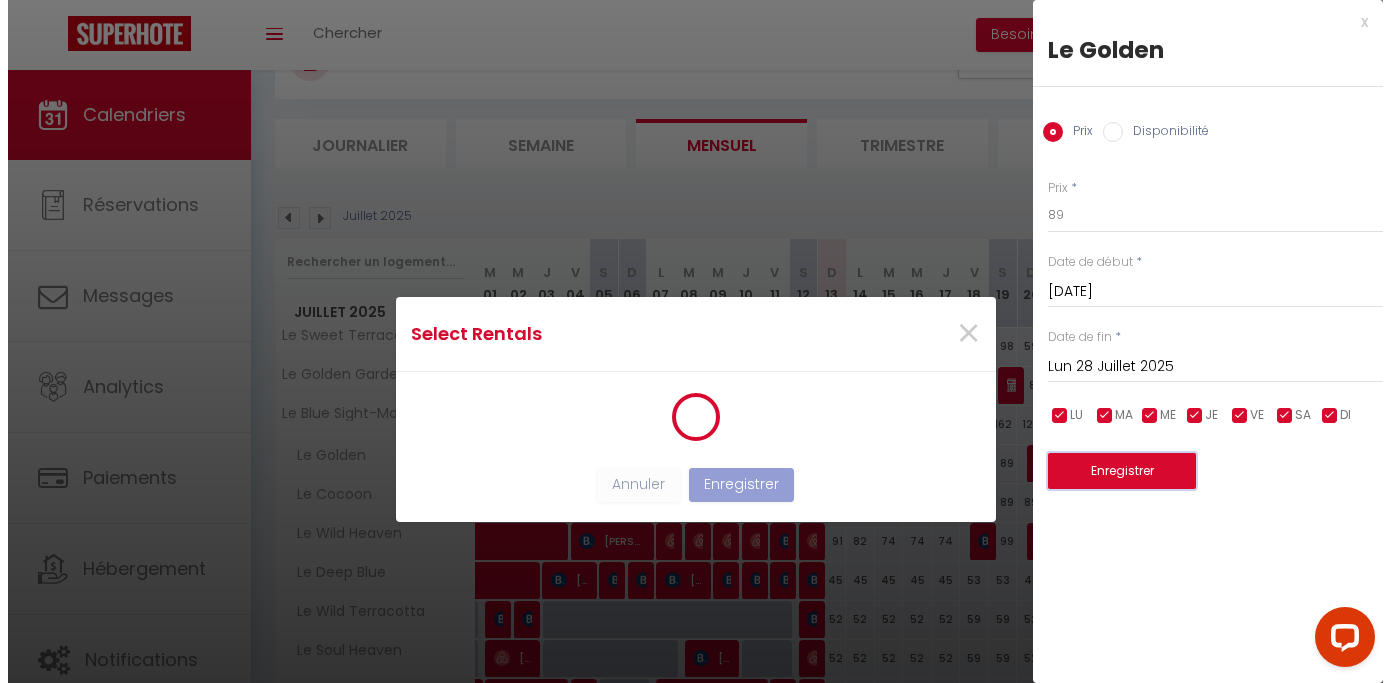 scroll, scrollTop: 2, scrollLeft: 0, axis: vertical 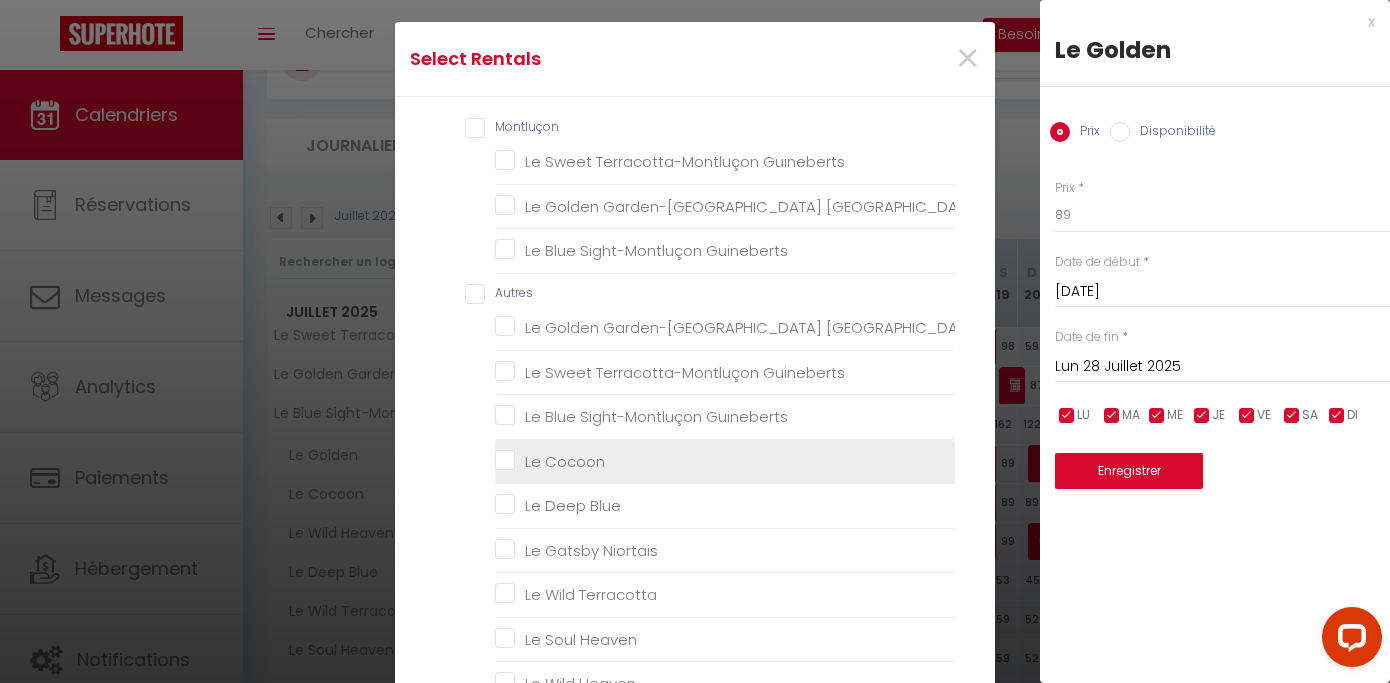 click on "Le Cocoon" at bounding box center (725, 462) 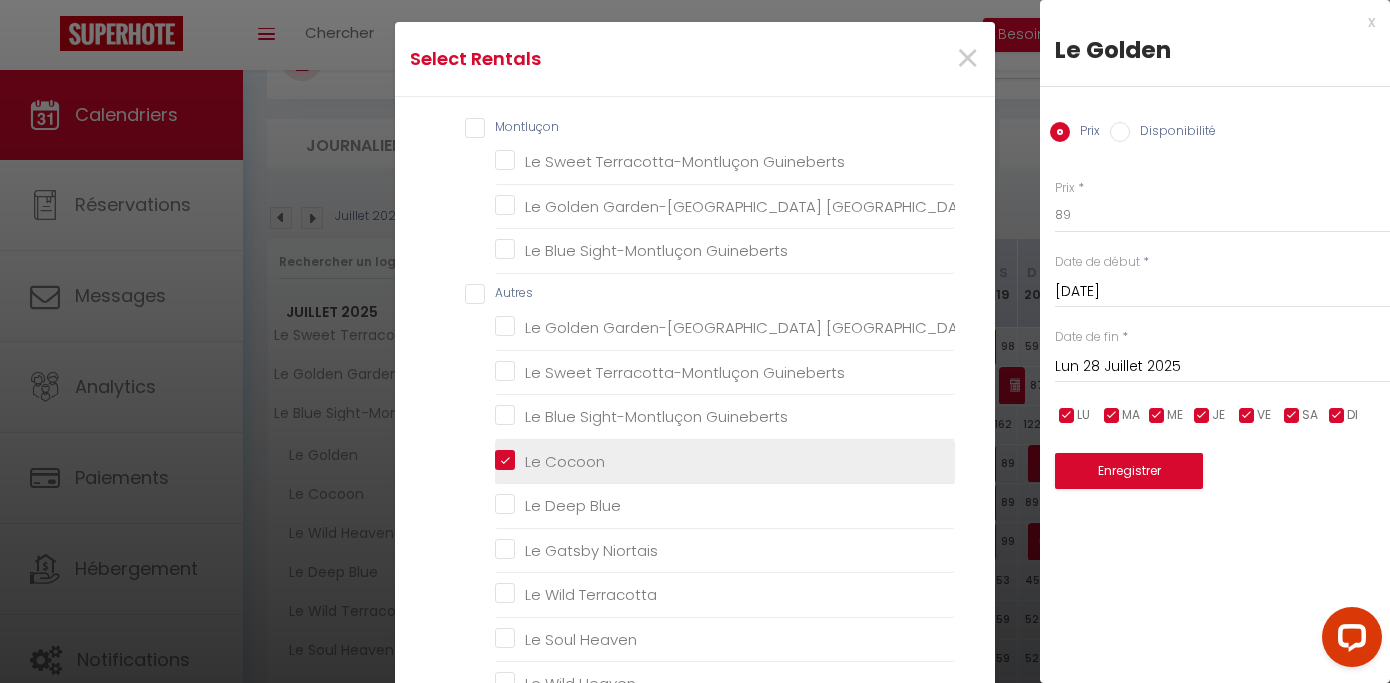checkbox on "false" 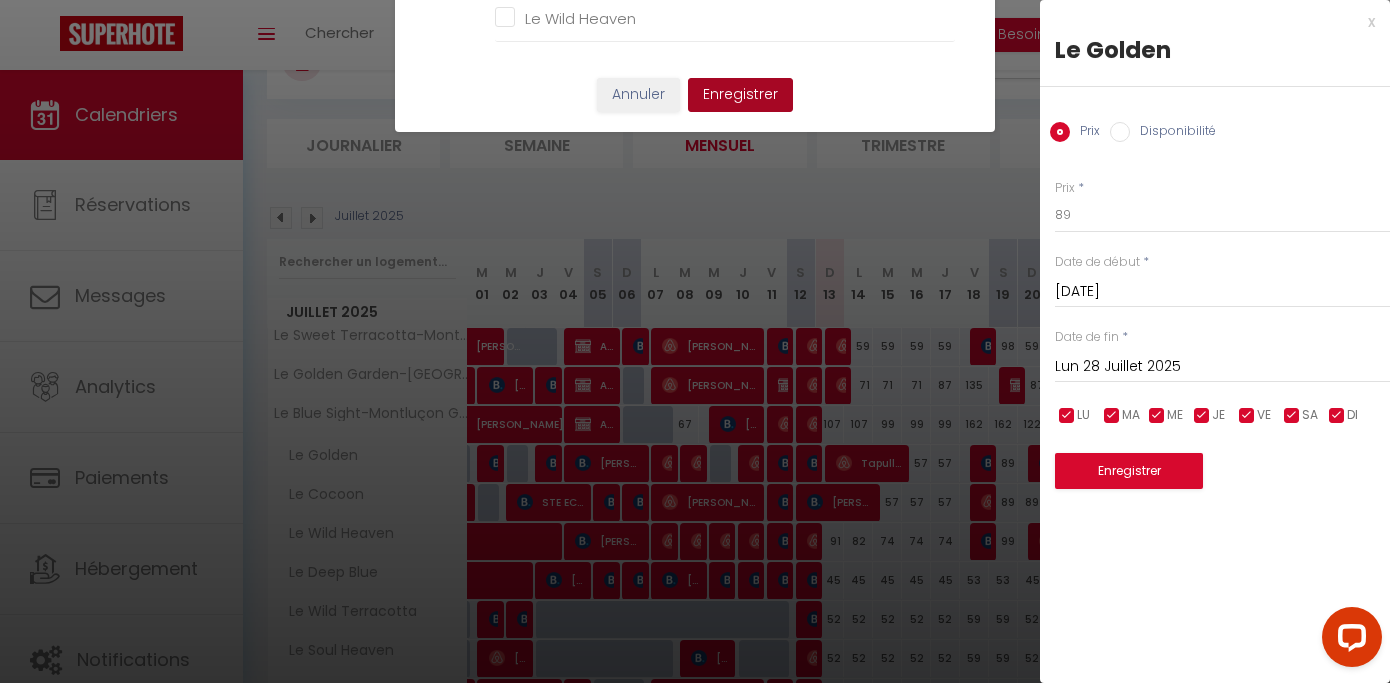 click on "Enregistrer" at bounding box center [740, 95] 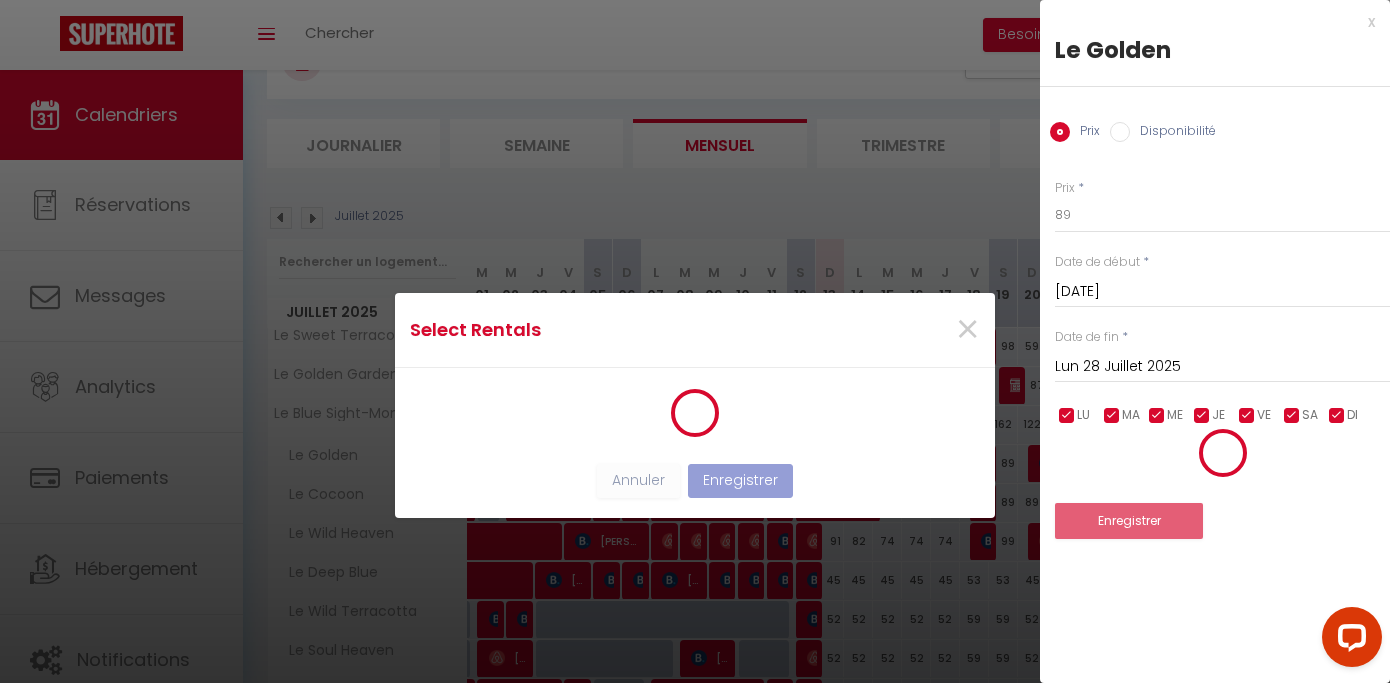 scroll, scrollTop: 14, scrollLeft: 0, axis: vertical 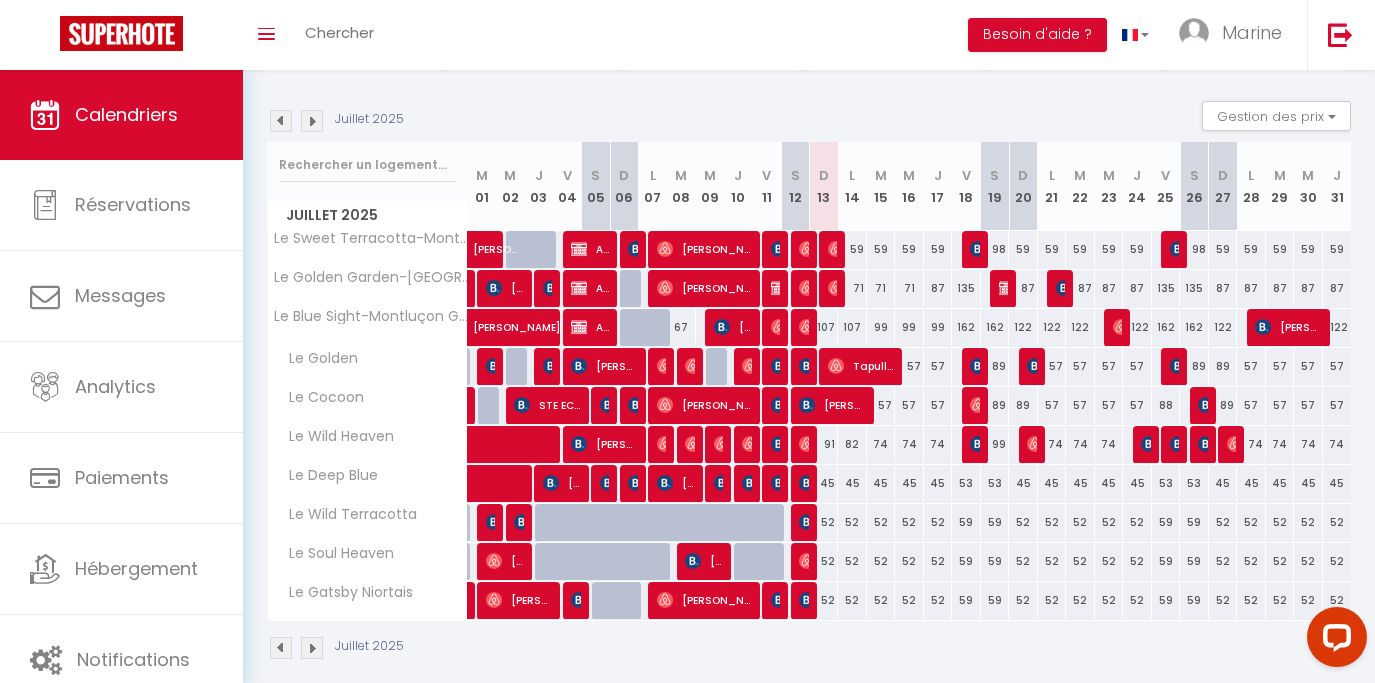 click on "57" at bounding box center (881, 405) 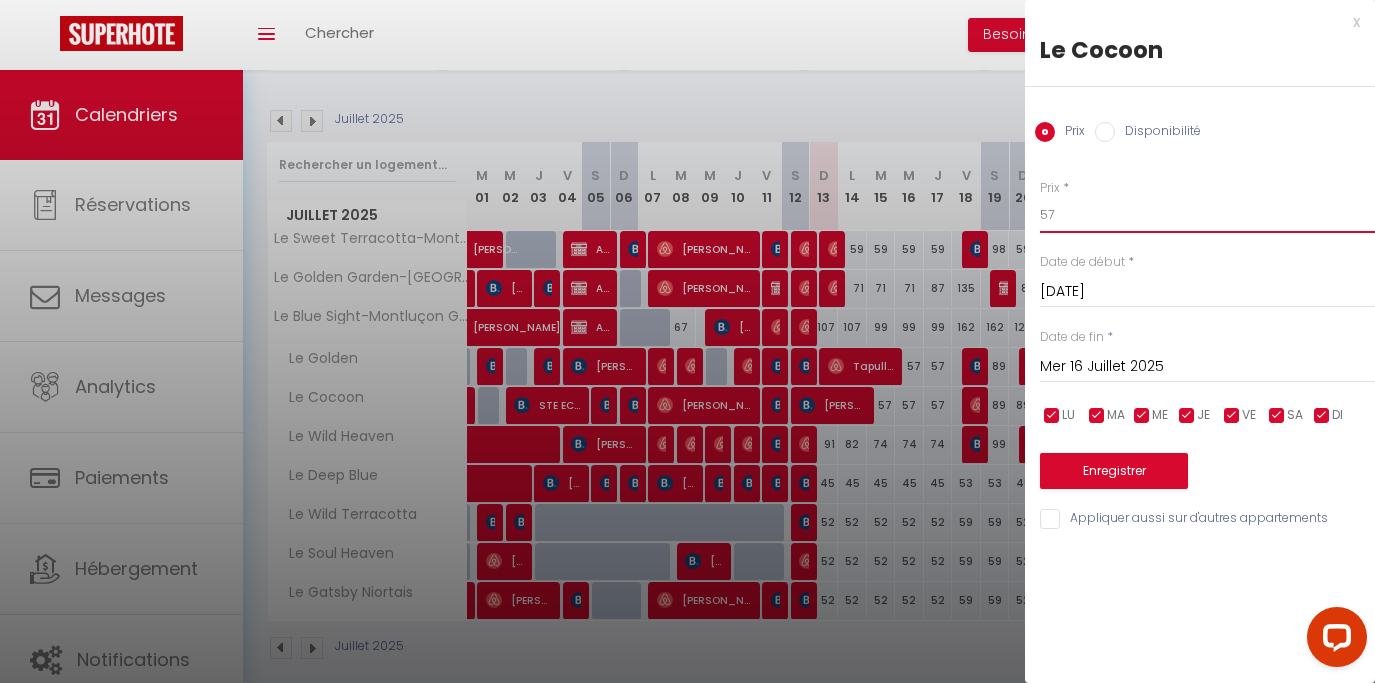 drag, startPoint x: 995, startPoint y: 225, endPoint x: 949, endPoint y: 224, distance: 46.010868 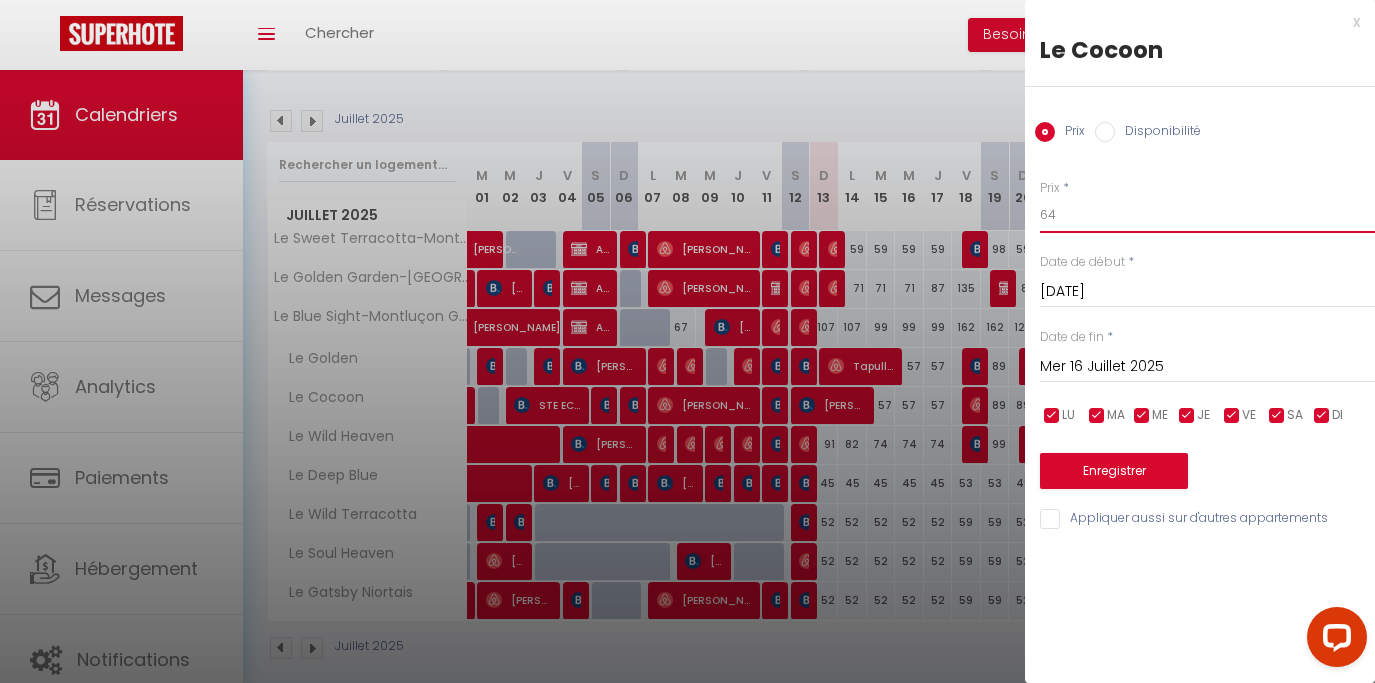 type on "64" 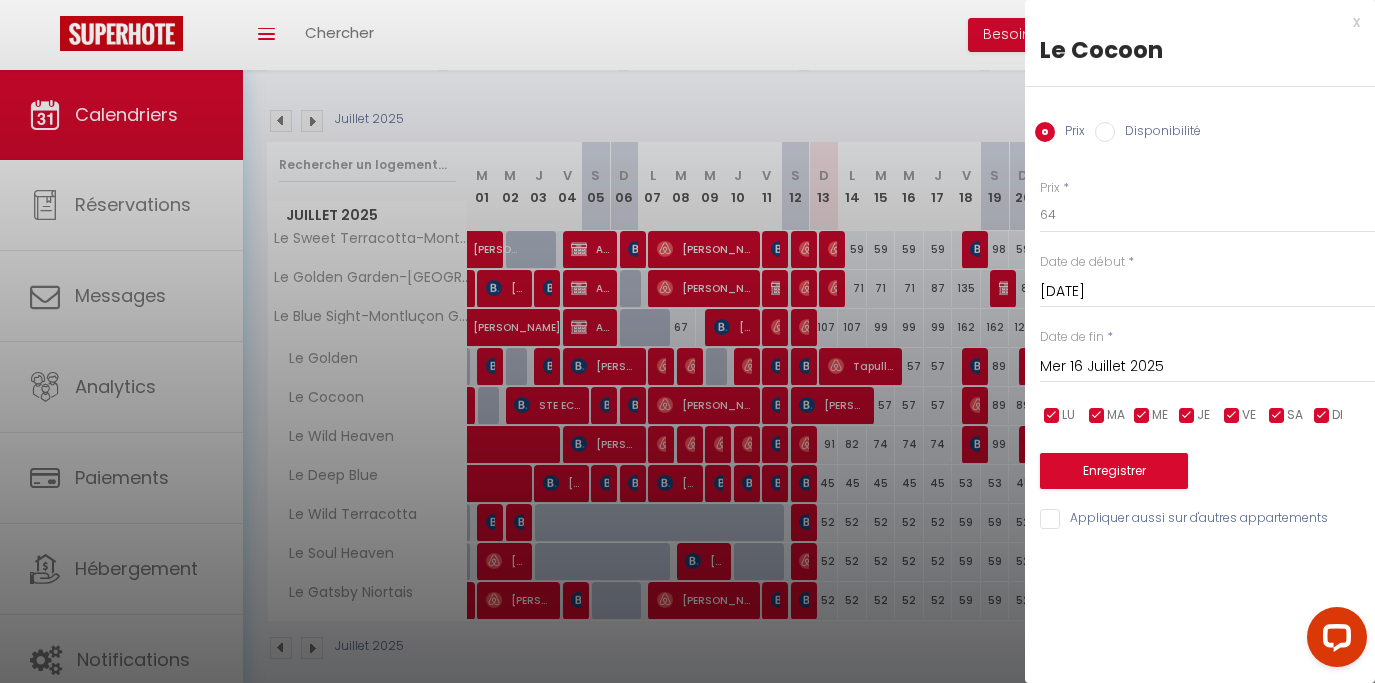 click on "Mer 16 Juillet 2025" at bounding box center [1207, 367] 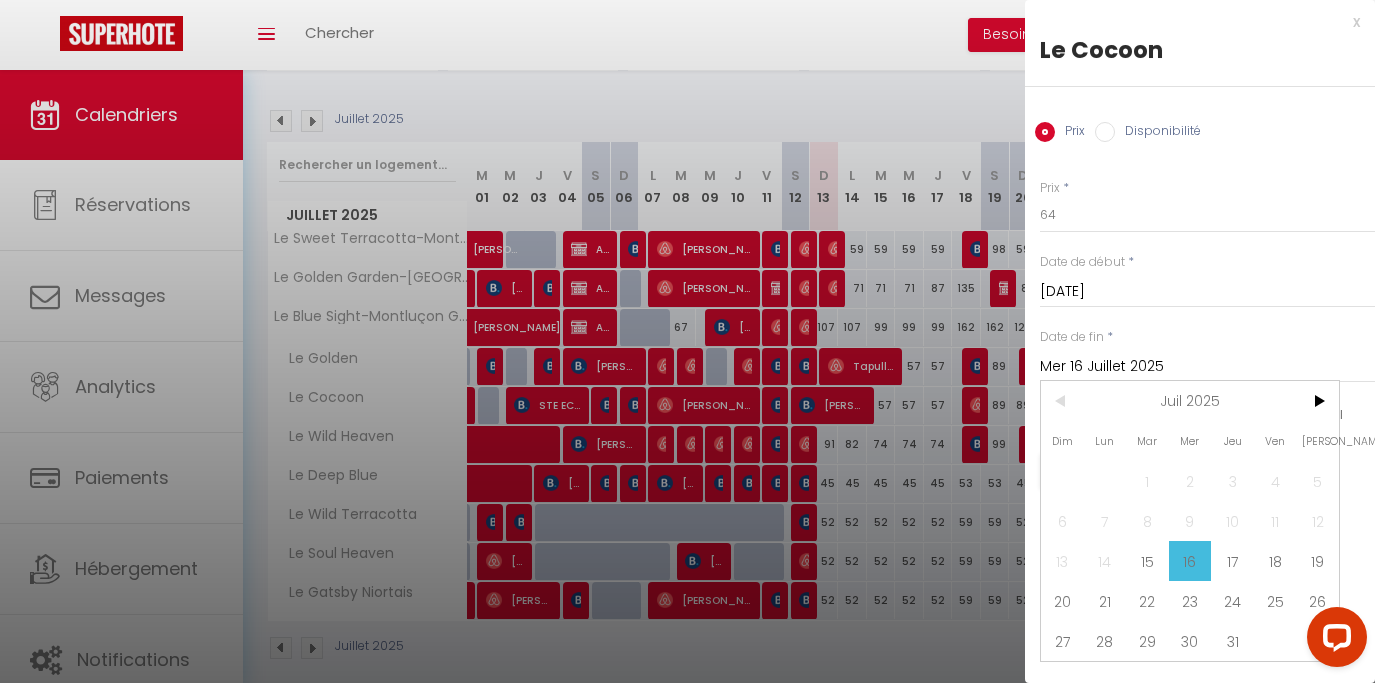 scroll, scrollTop: 32, scrollLeft: 0, axis: vertical 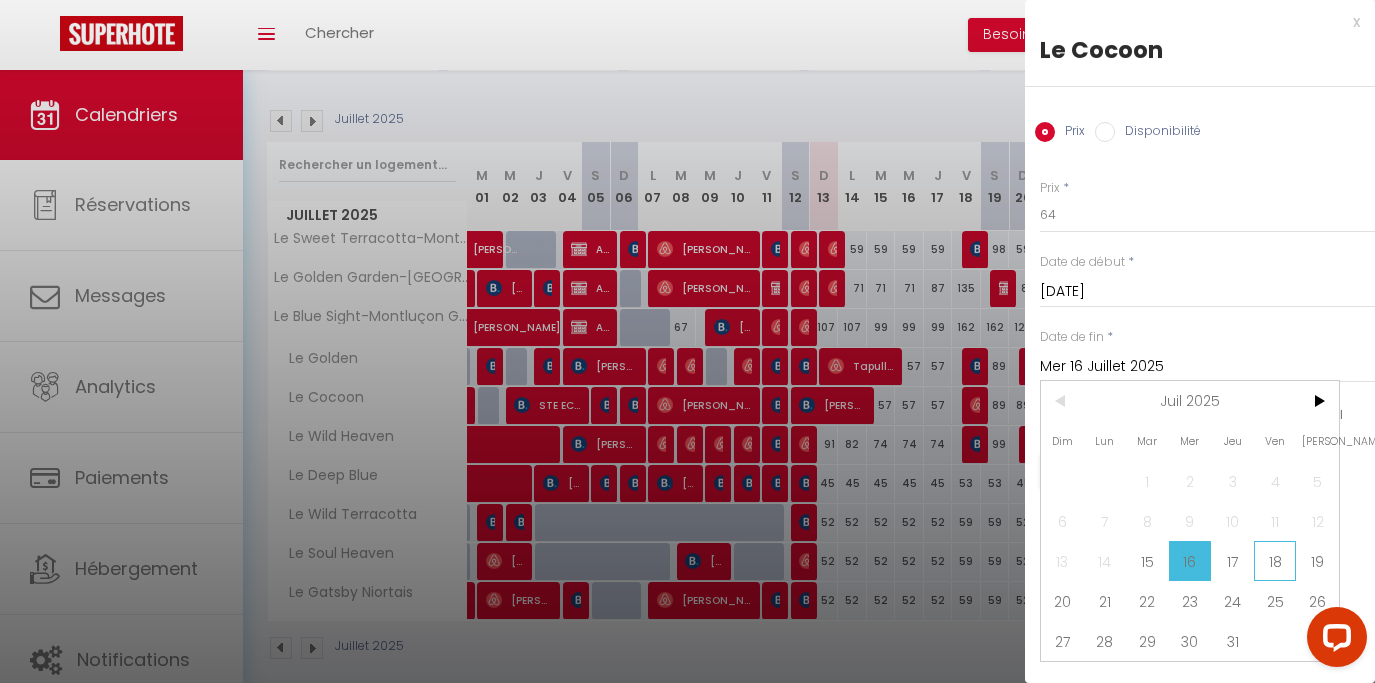 click on "18" at bounding box center (1275, 561) 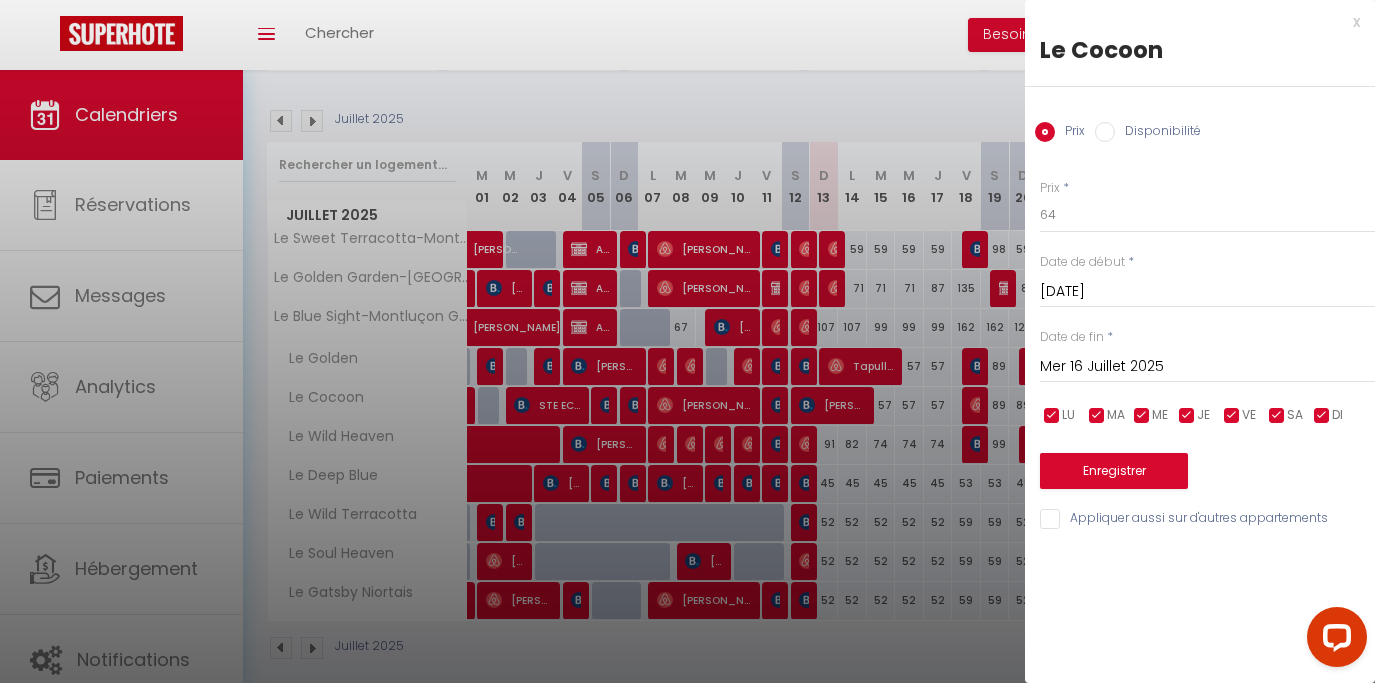 type on "Ven 18 Juillet 2025" 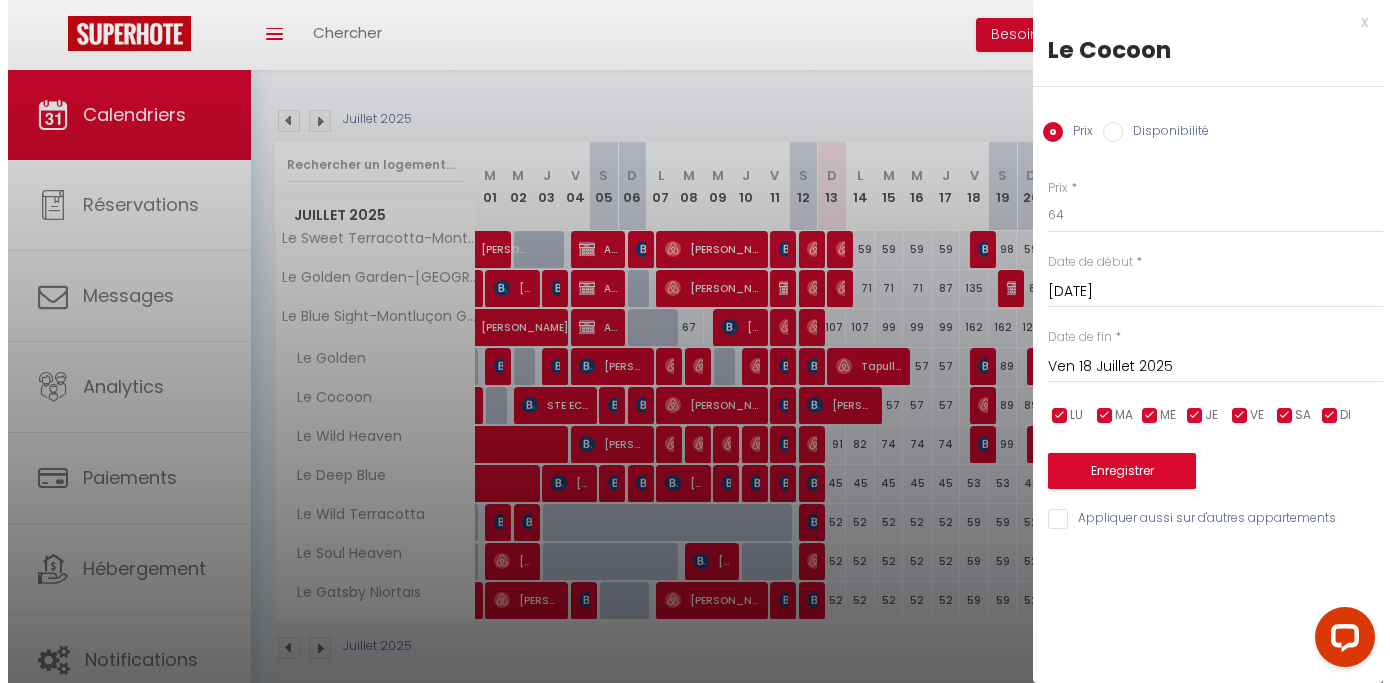 scroll, scrollTop: 0, scrollLeft: 0, axis: both 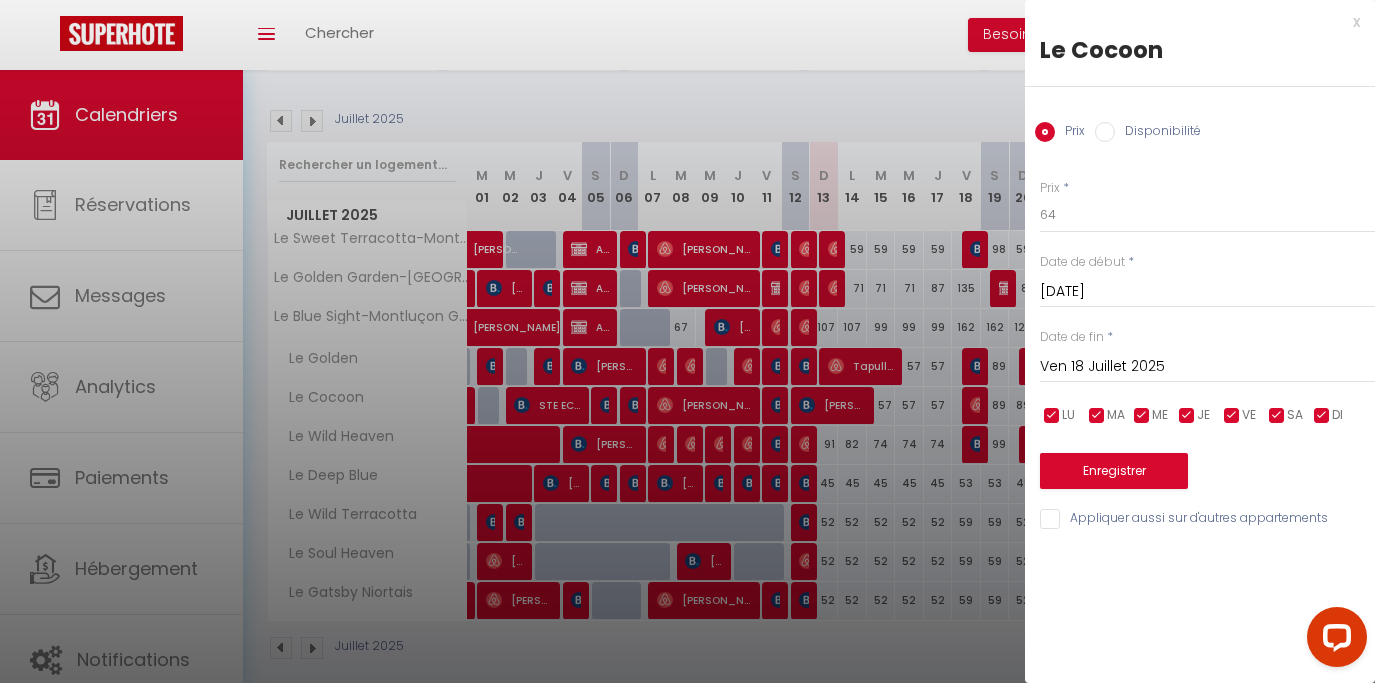 click on "Appliquer aussi sur d'autres appartements" at bounding box center [1207, 519] 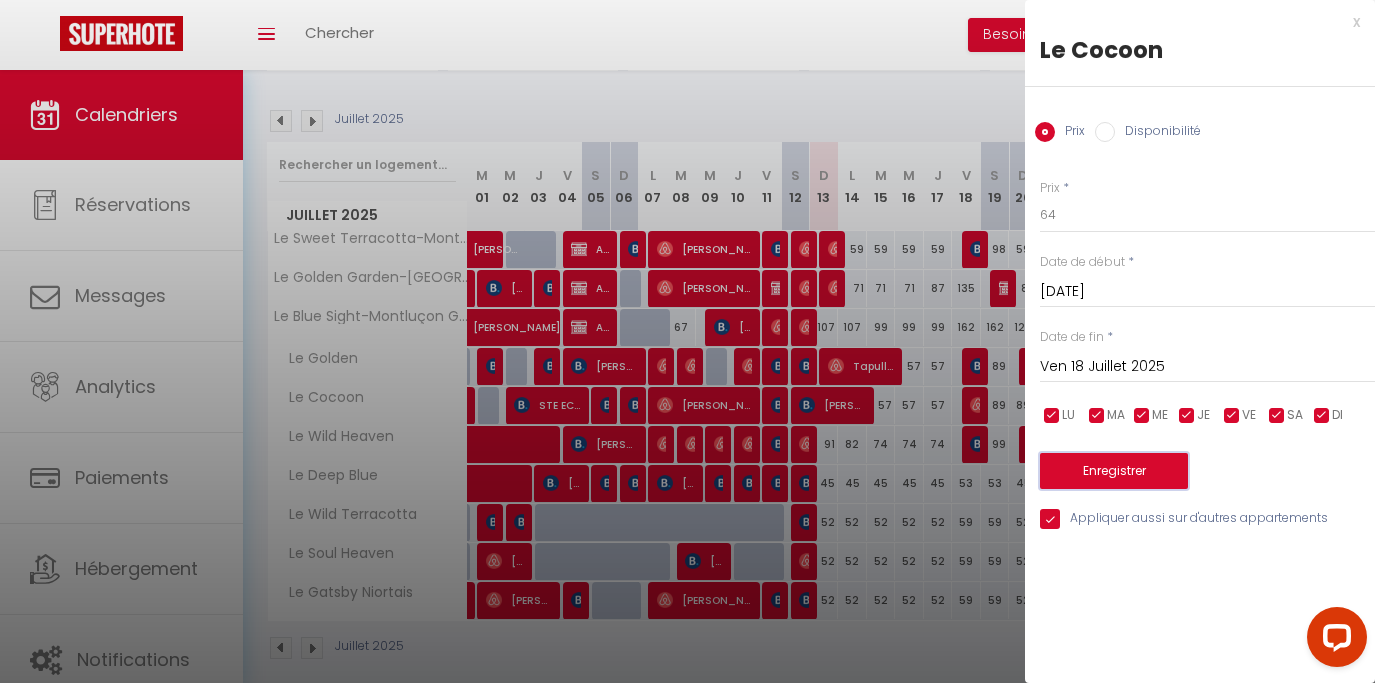click on "Enregistrer" at bounding box center (1114, 471) 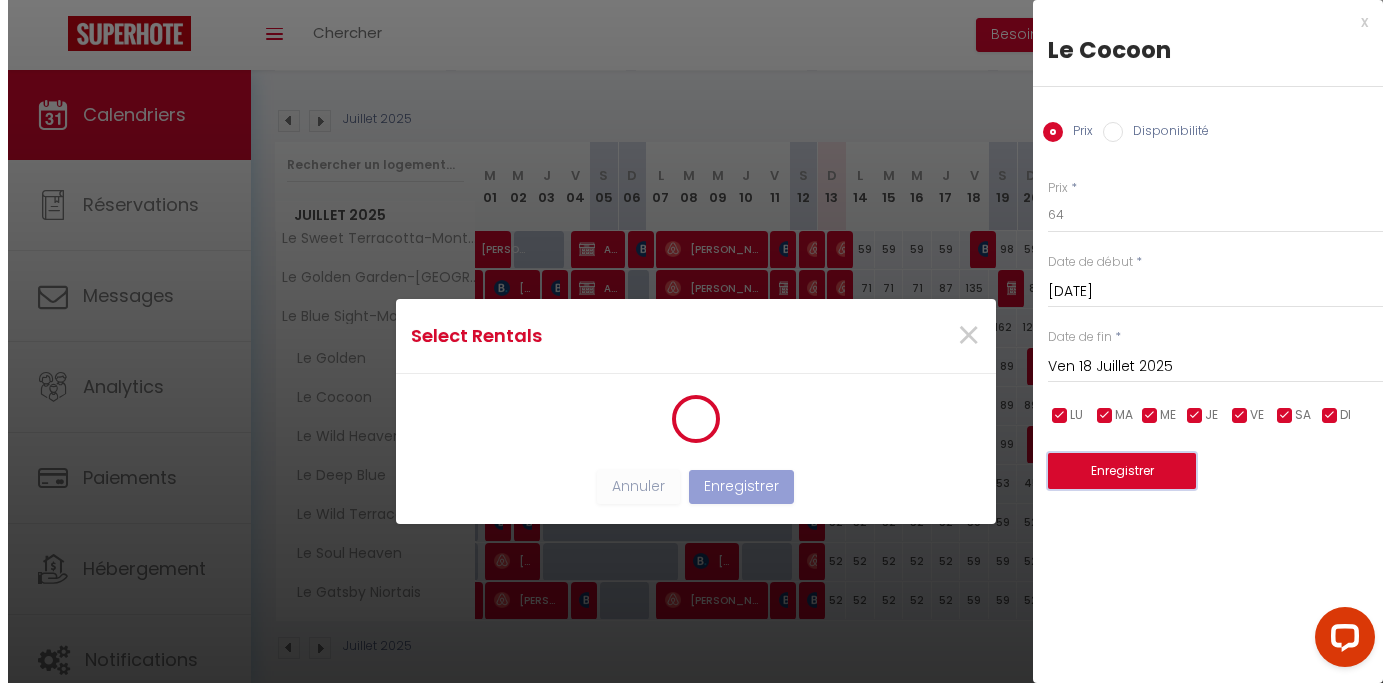 scroll, scrollTop: 2, scrollLeft: 0, axis: vertical 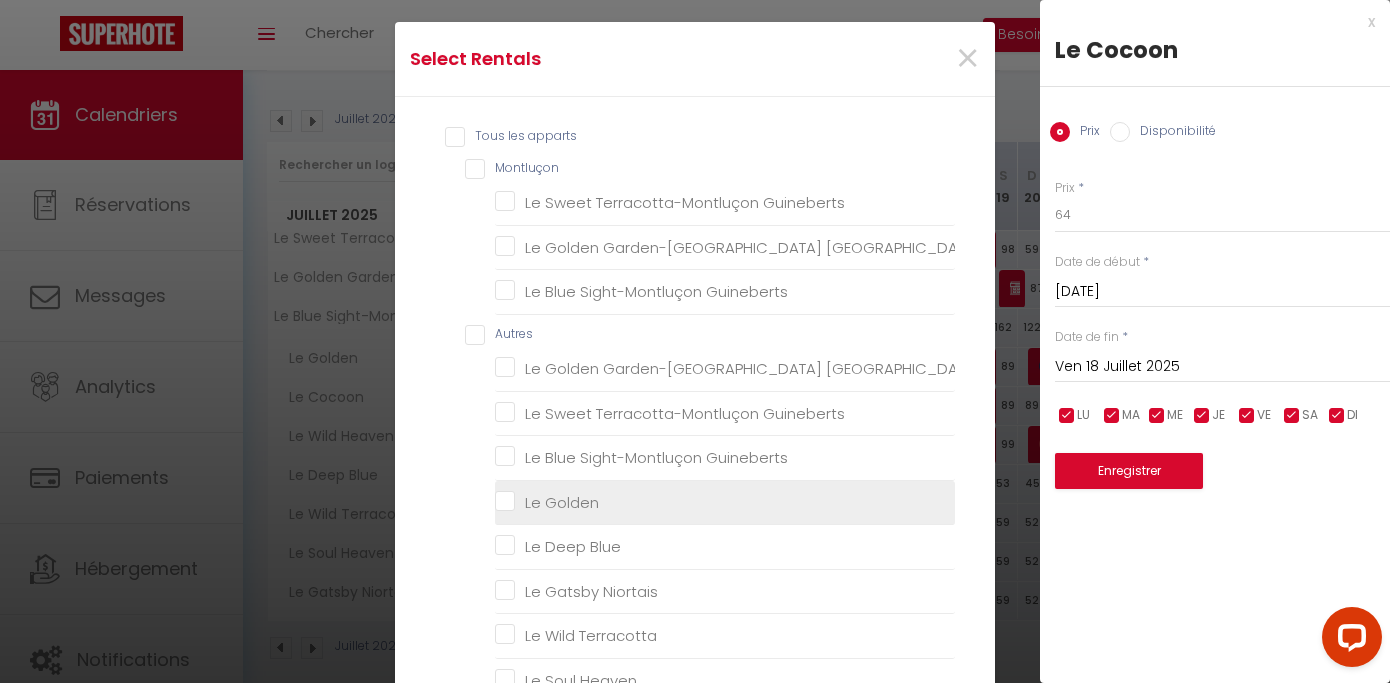 click on "Le Golden" at bounding box center (725, 502) 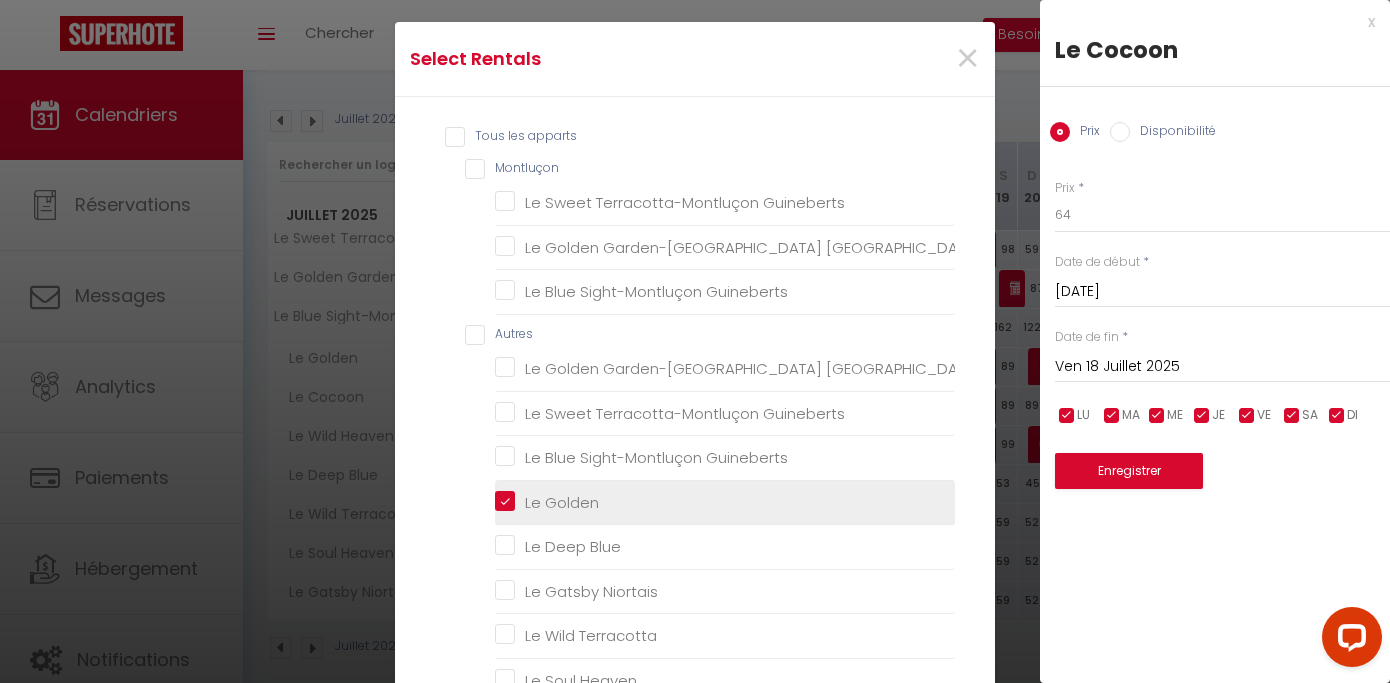 checkbox on "false" 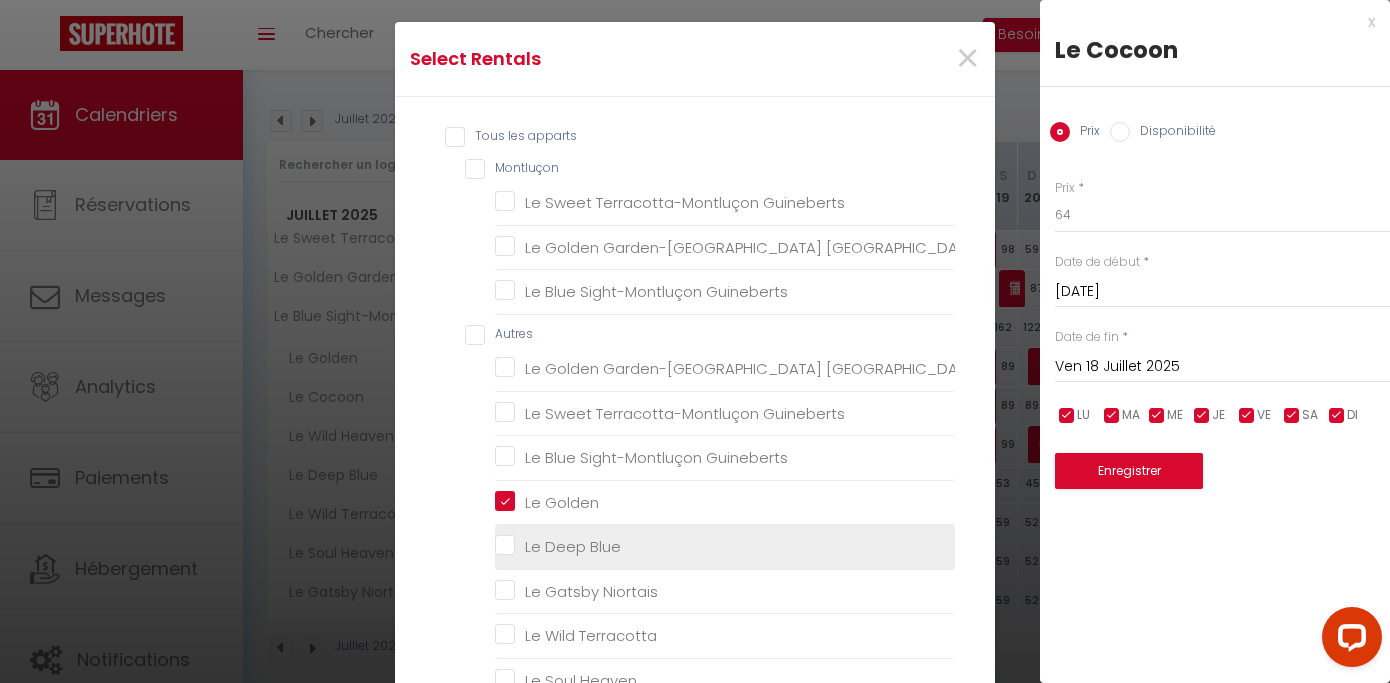 scroll, scrollTop: 0, scrollLeft: 0, axis: both 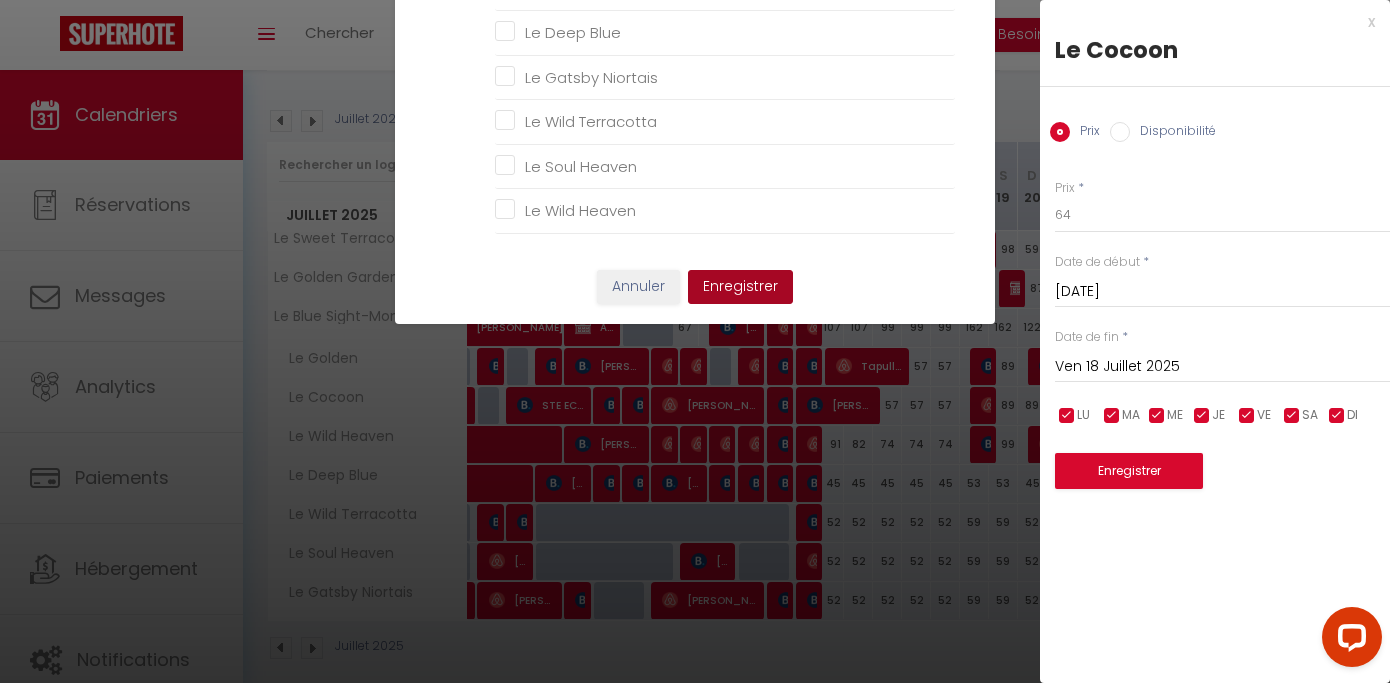 click on "Enregistrer" at bounding box center (740, 287) 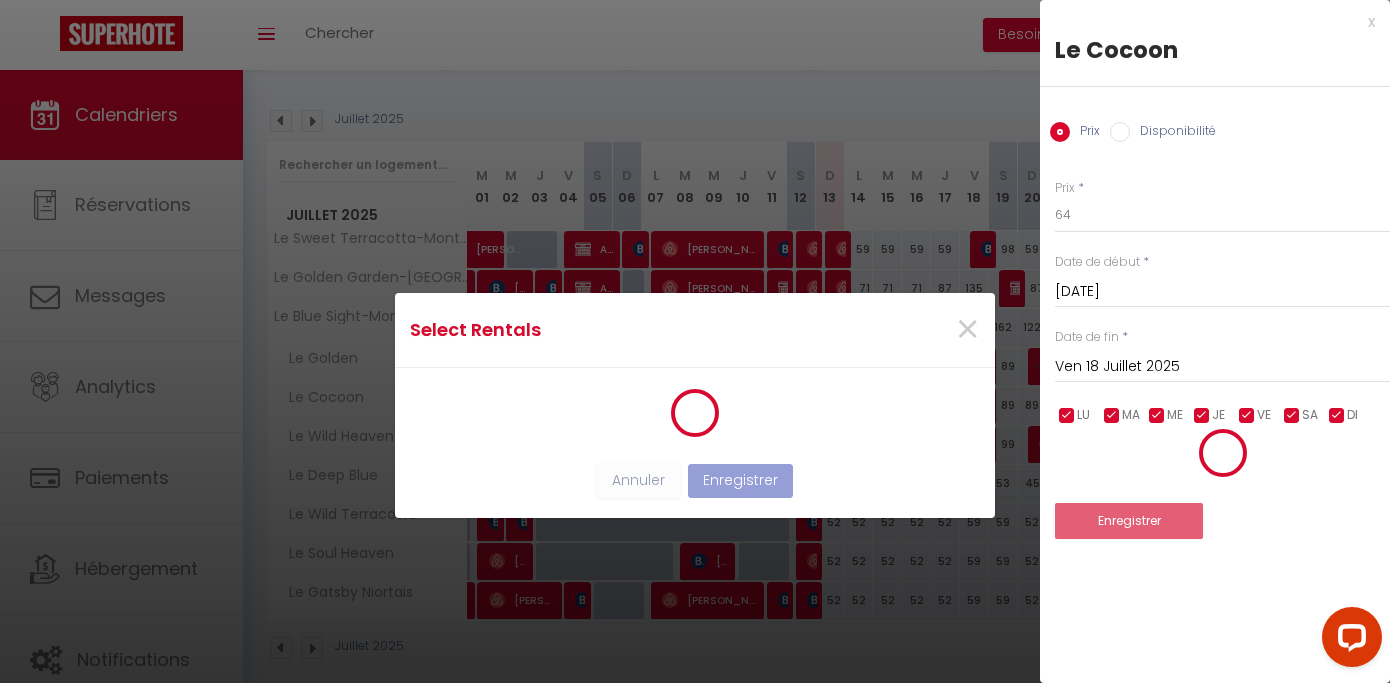 scroll, scrollTop: 14, scrollLeft: 0, axis: vertical 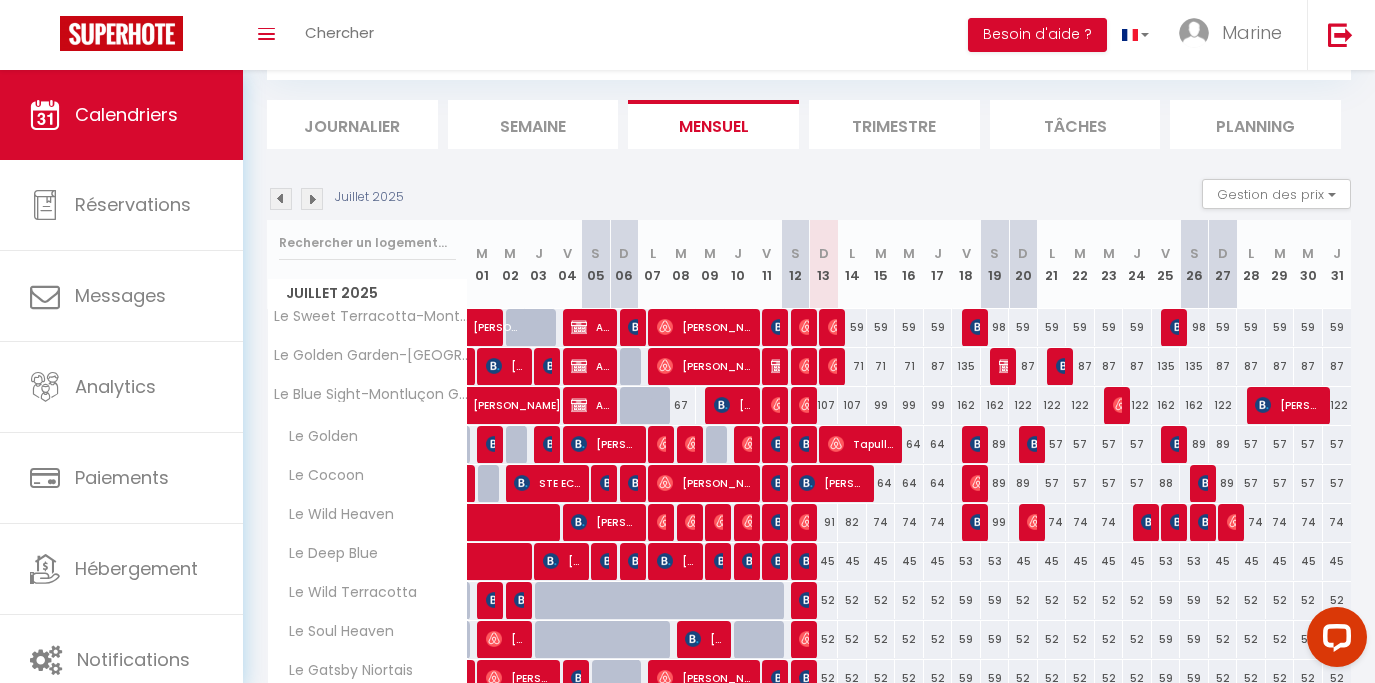 click on "57" at bounding box center (1052, 444) 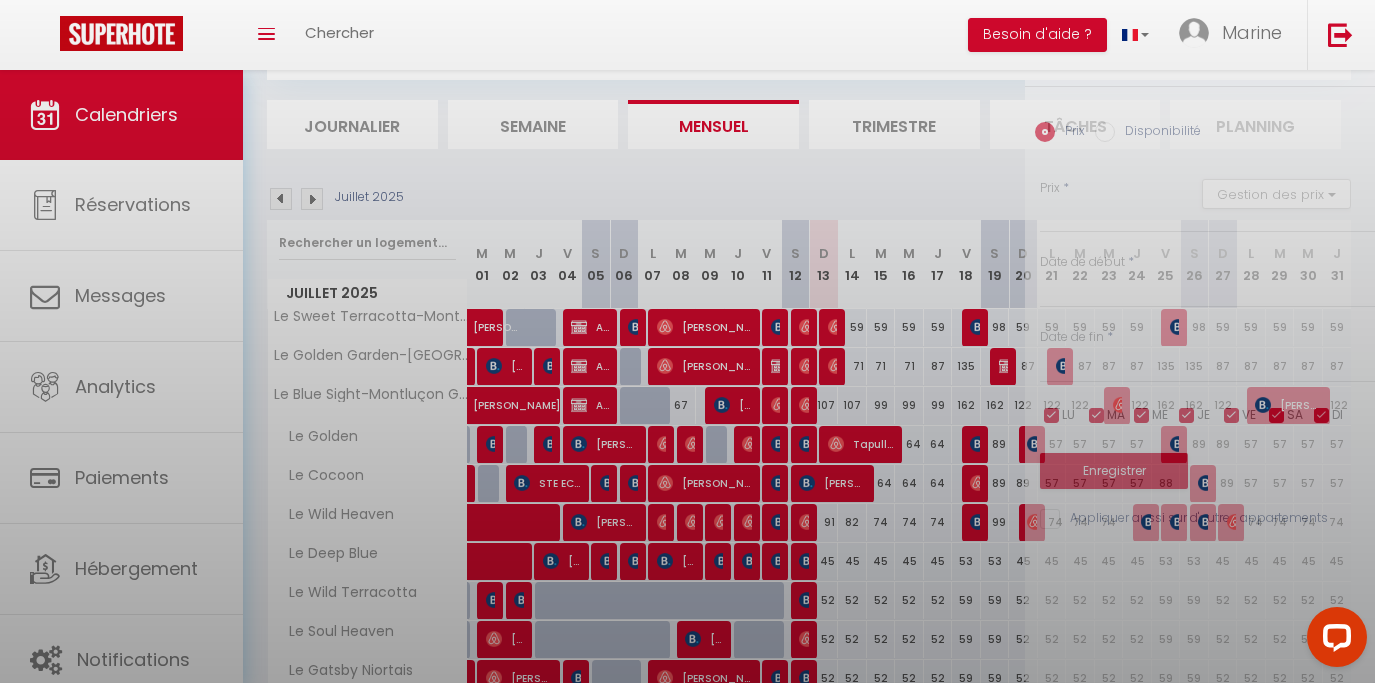 type on "57" 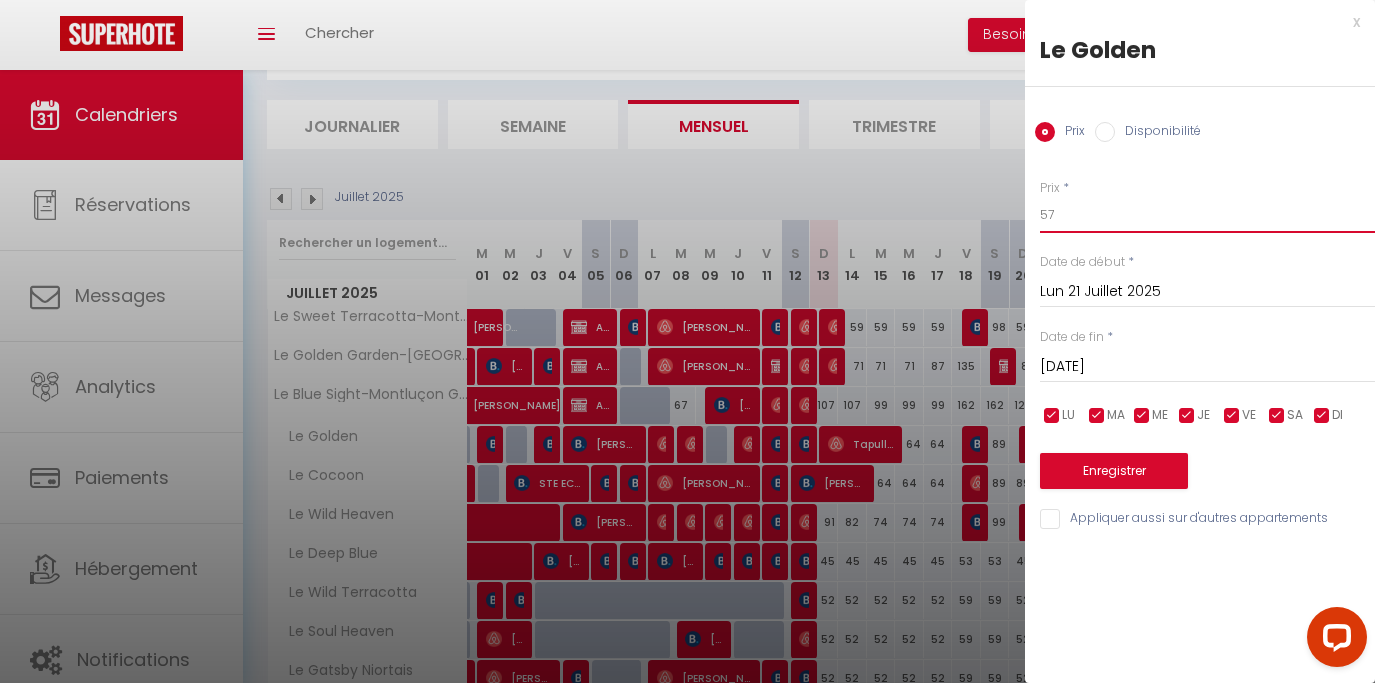 drag, startPoint x: 1038, startPoint y: 223, endPoint x: 1019, endPoint y: 223, distance: 19 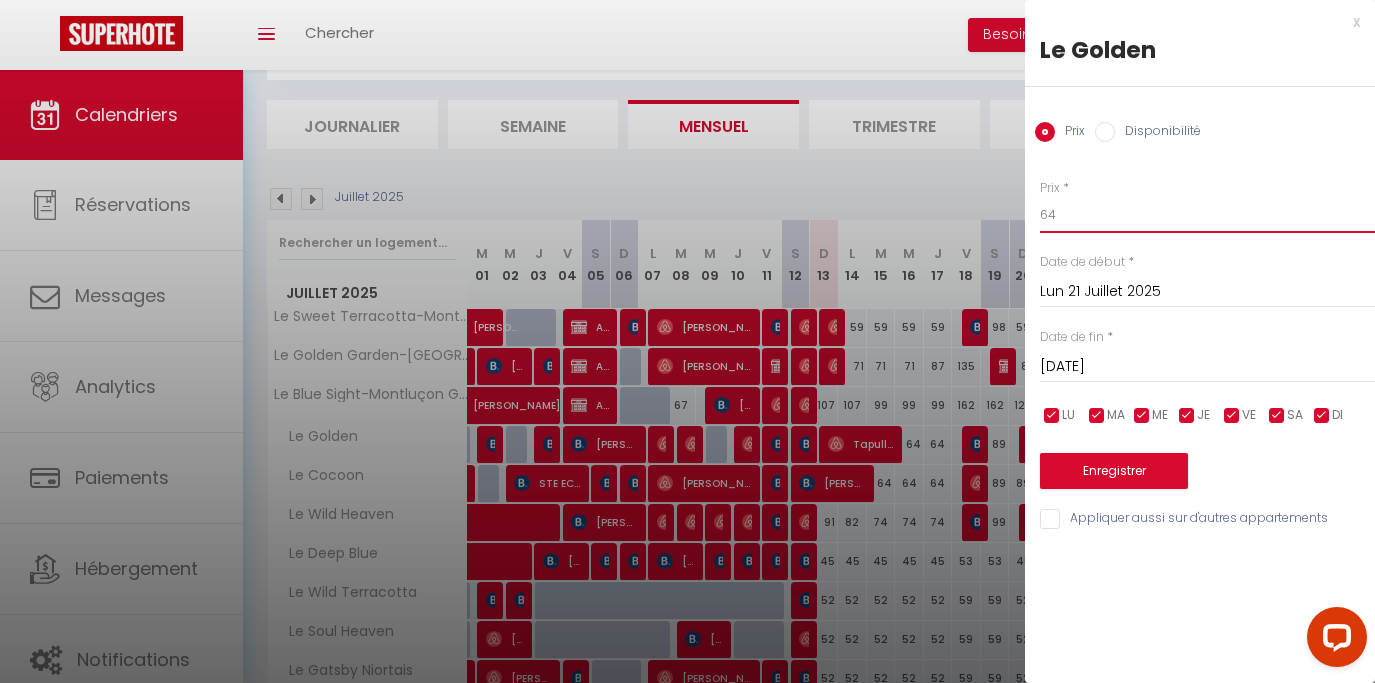 type on "64" 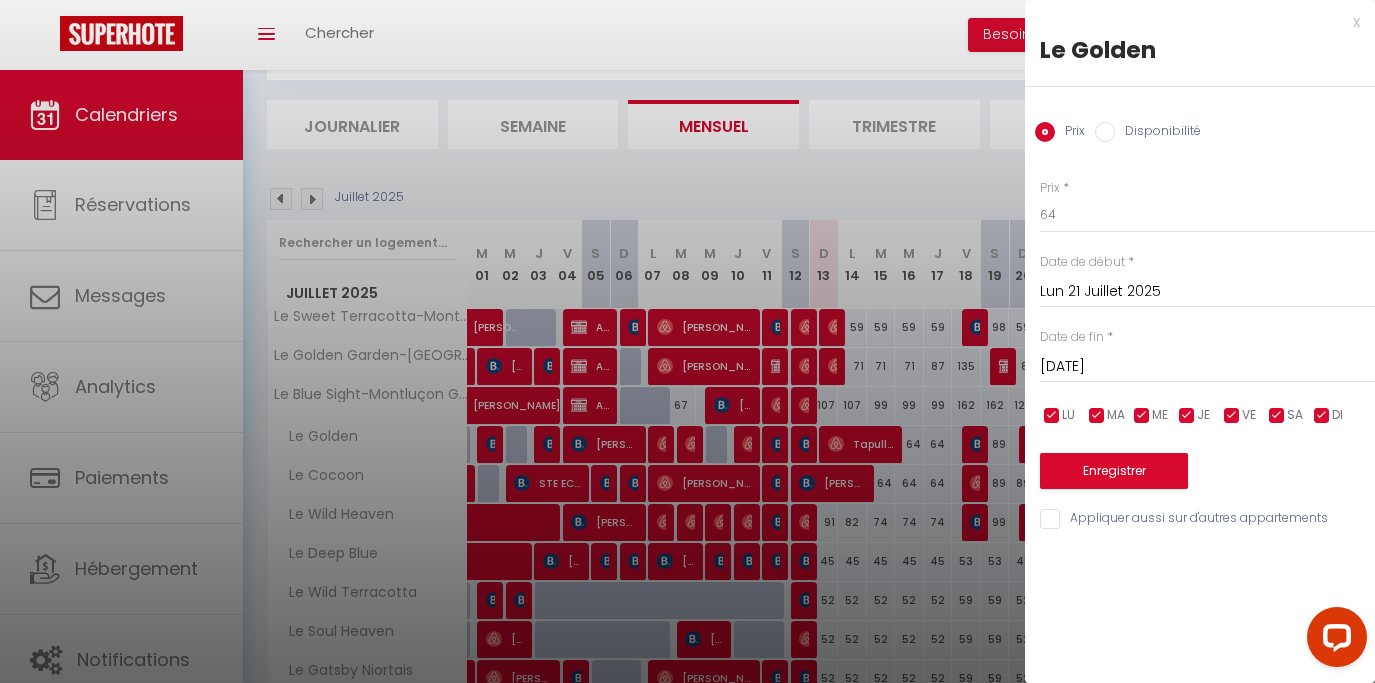 click on "[DATE]" at bounding box center [1207, 367] 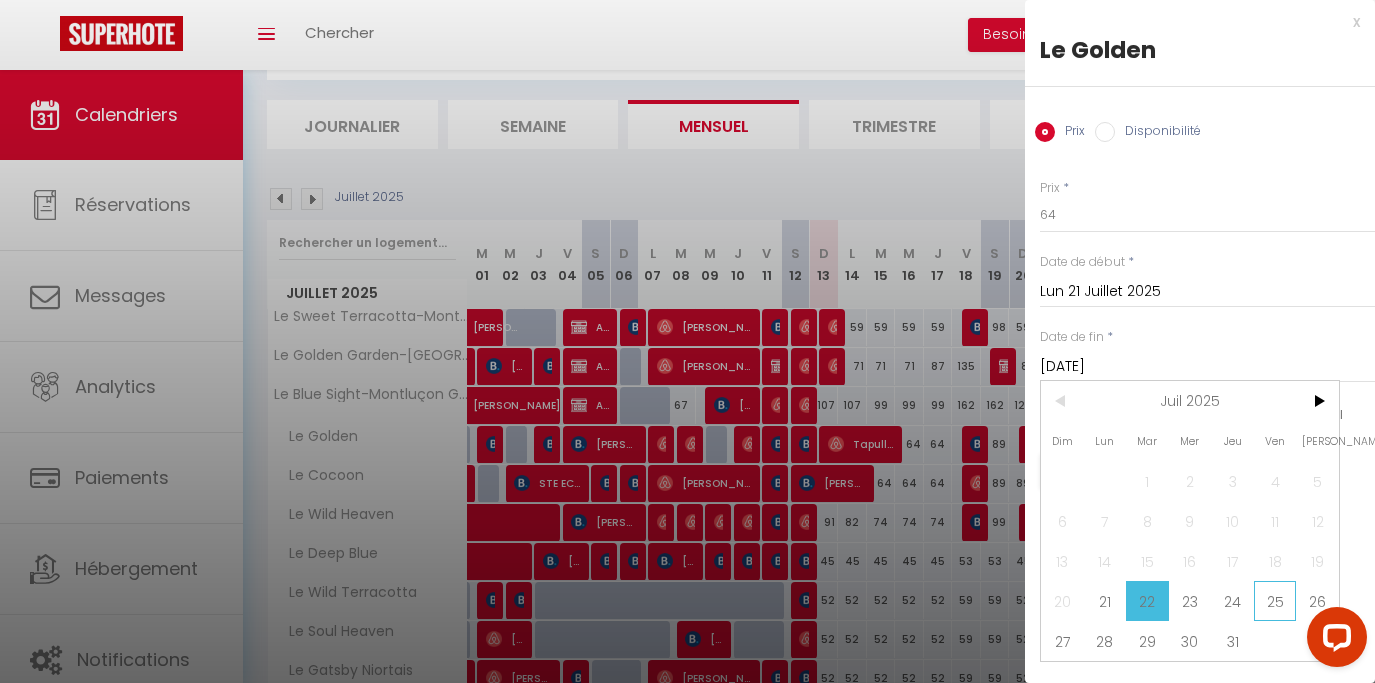 click on "25" at bounding box center (1275, 601) 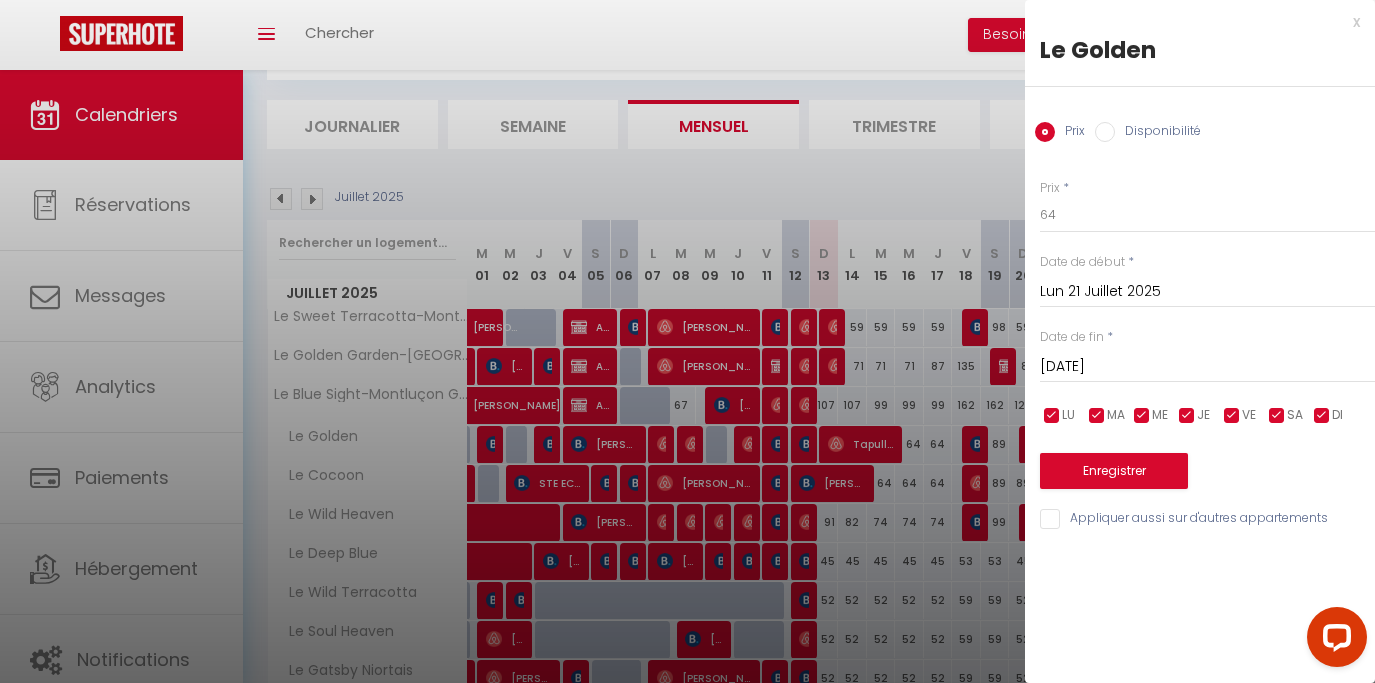 type on "Ven 25 Juillet 2025" 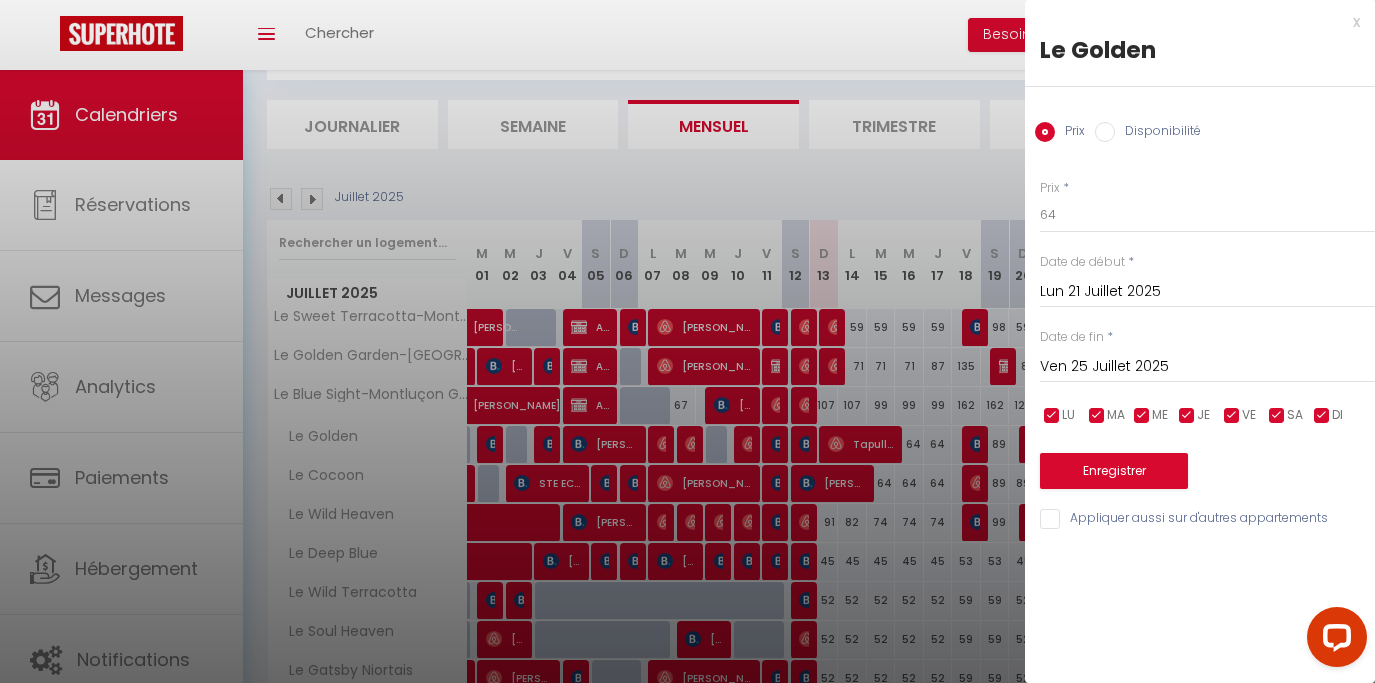 click on "Appliquer aussi sur d'autres appartements" at bounding box center [1207, 519] 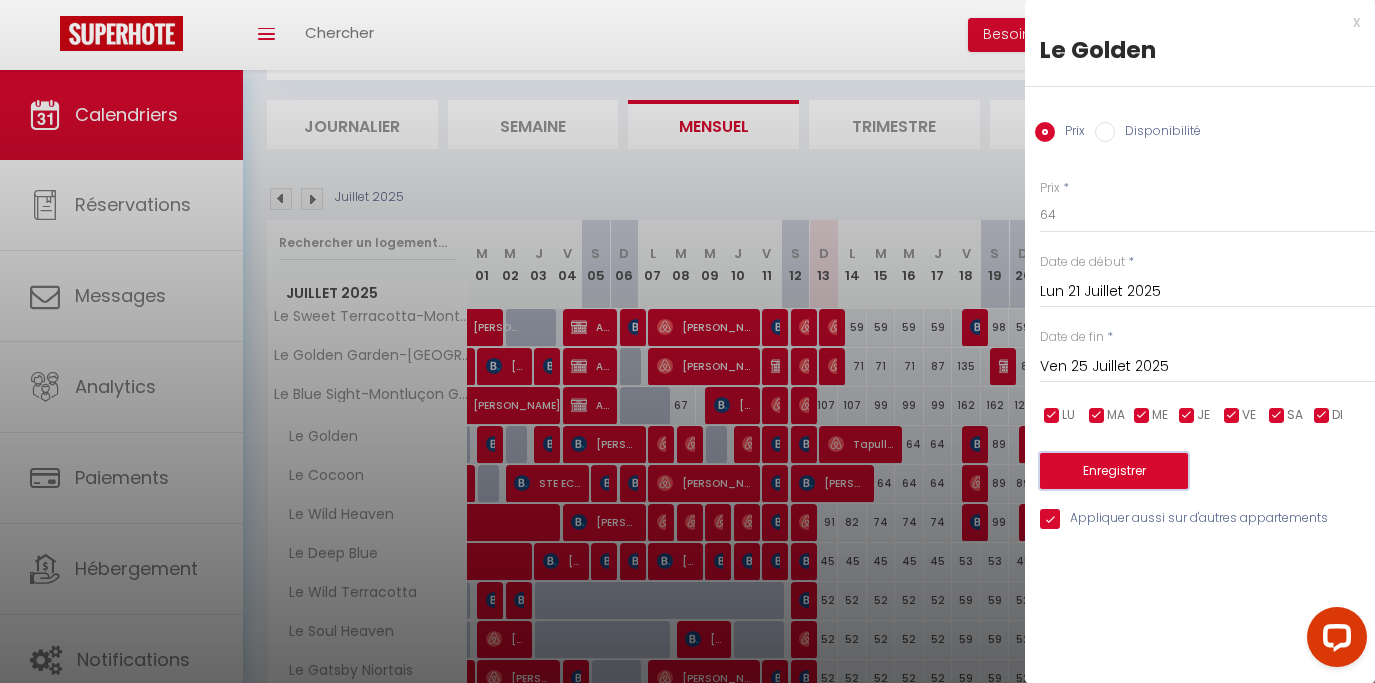click on "Enregistrer" at bounding box center (1114, 471) 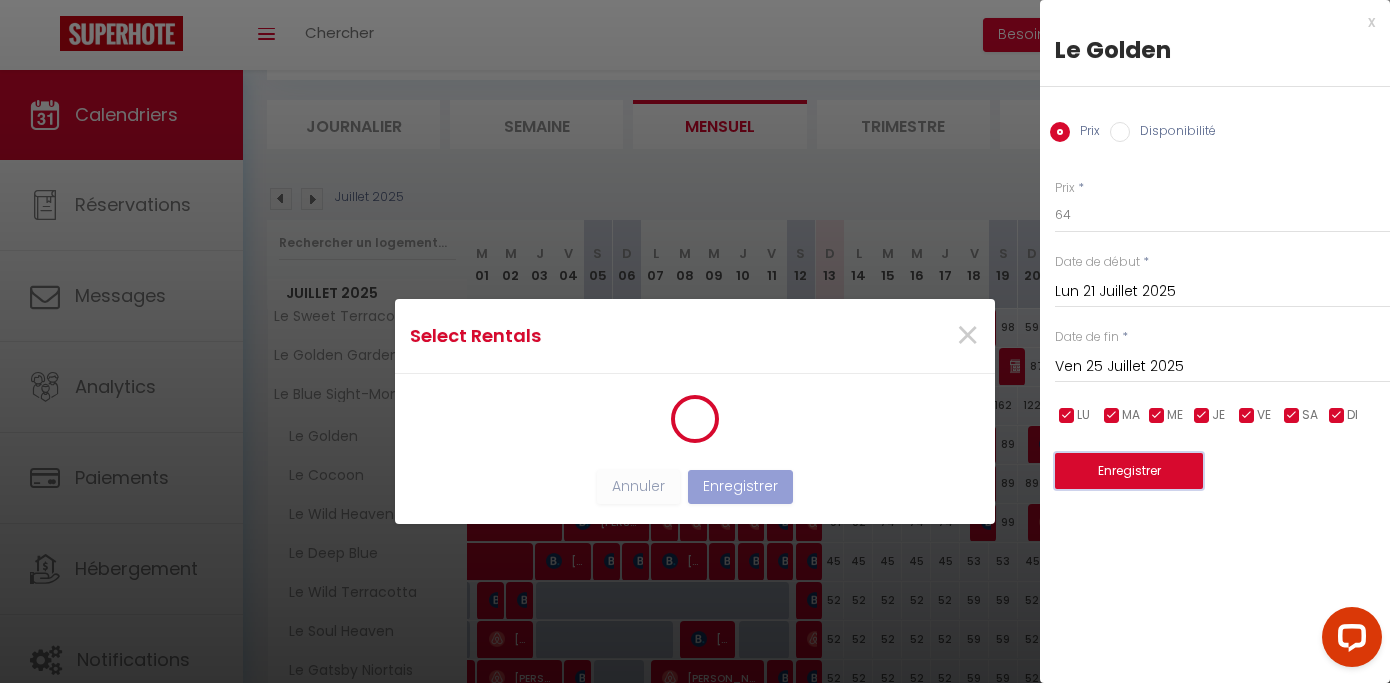 scroll, scrollTop: 2, scrollLeft: 0, axis: vertical 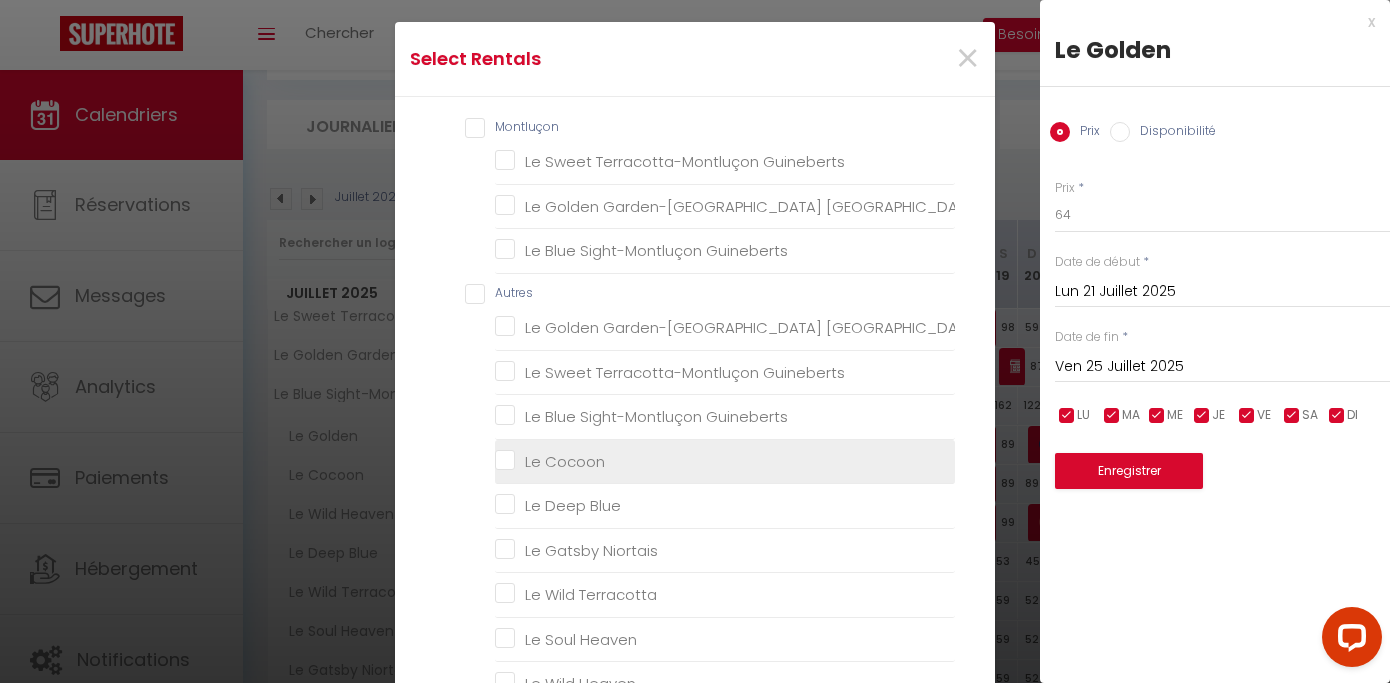 click on "Le Cocoon" at bounding box center [560, 462] 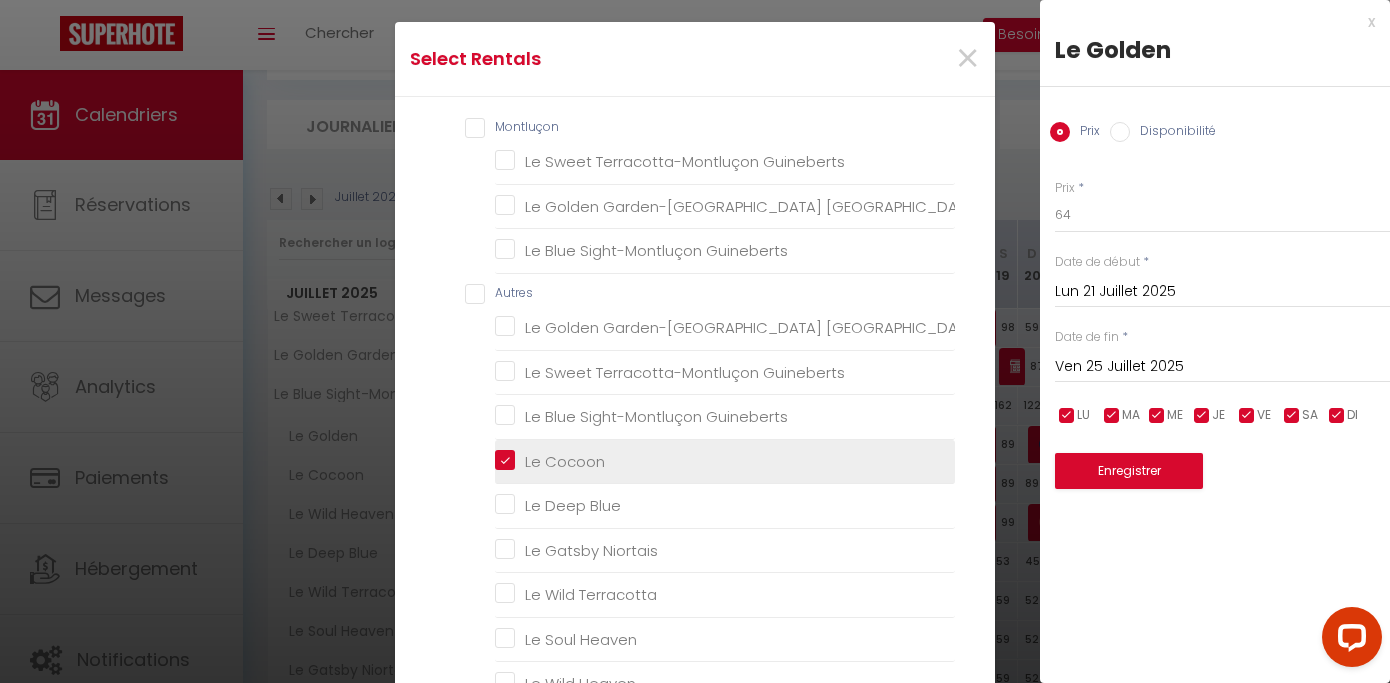 checkbox on "false" 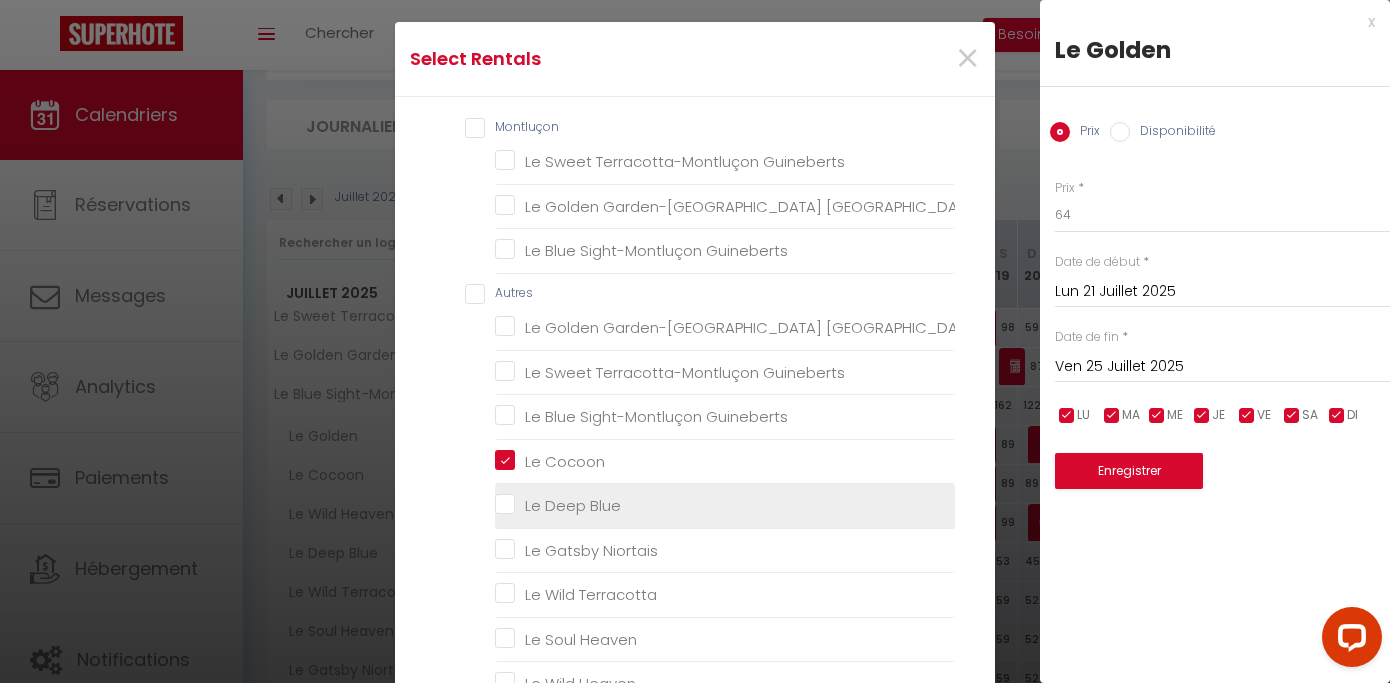 scroll, scrollTop: 0, scrollLeft: 0, axis: both 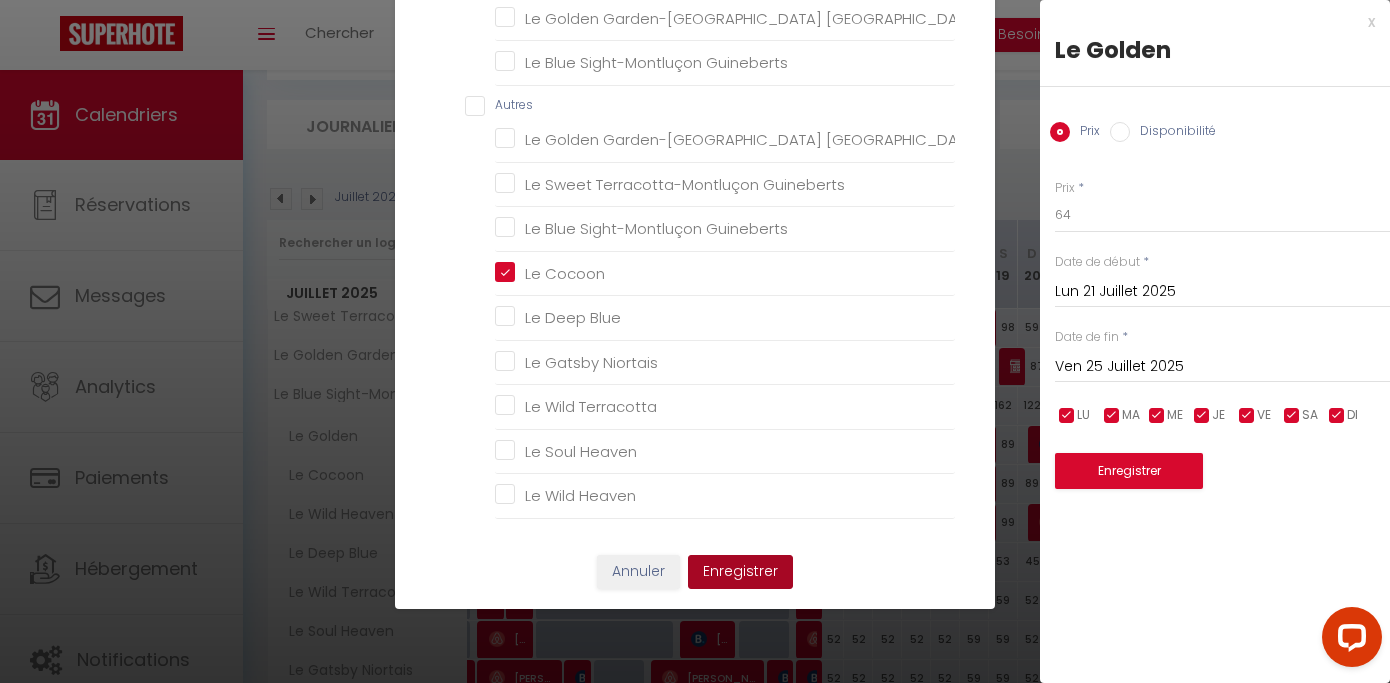 click on "Enregistrer" at bounding box center [740, 572] 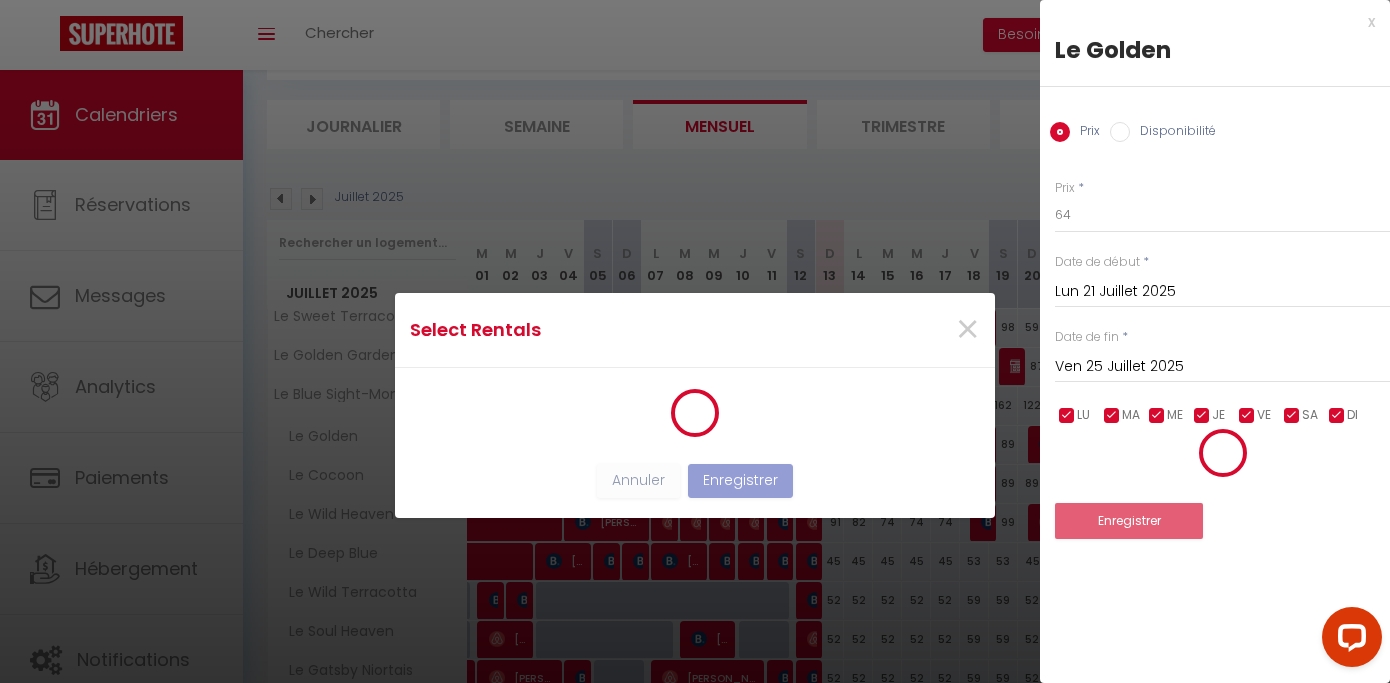 scroll, scrollTop: 14, scrollLeft: 0, axis: vertical 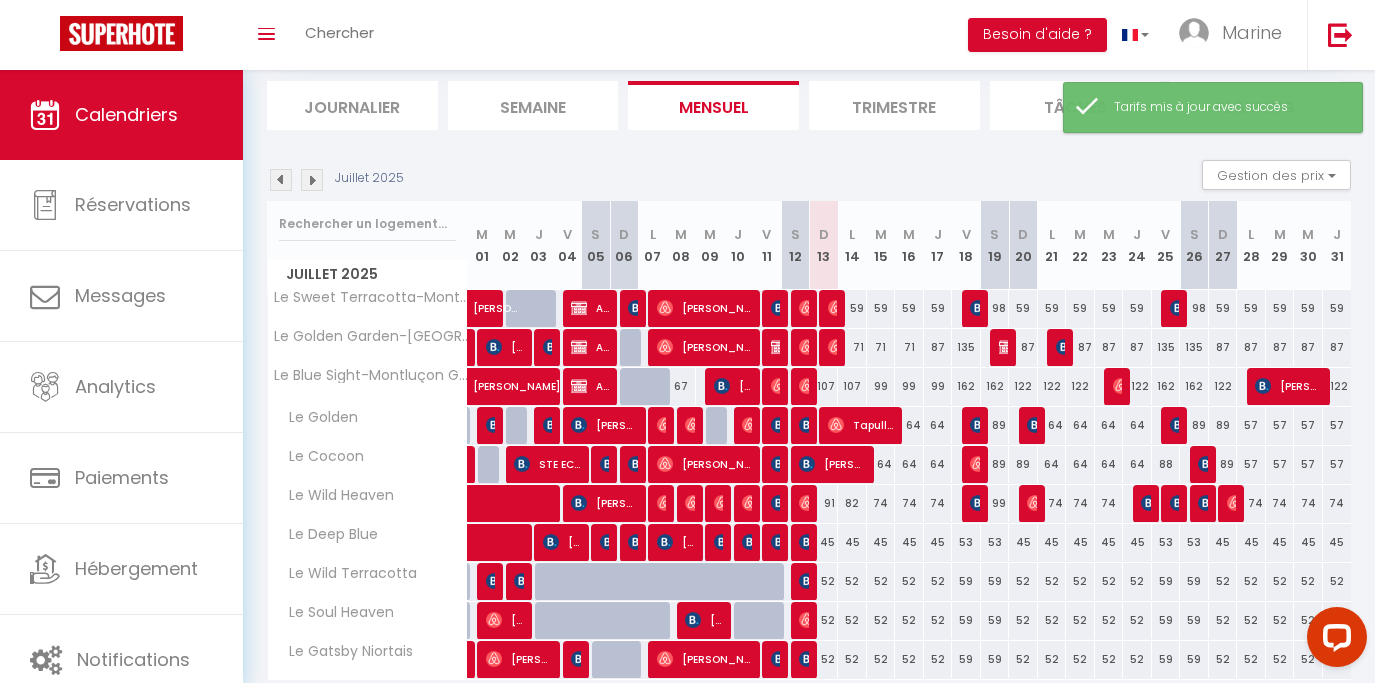 click on "57" at bounding box center [1251, 425] 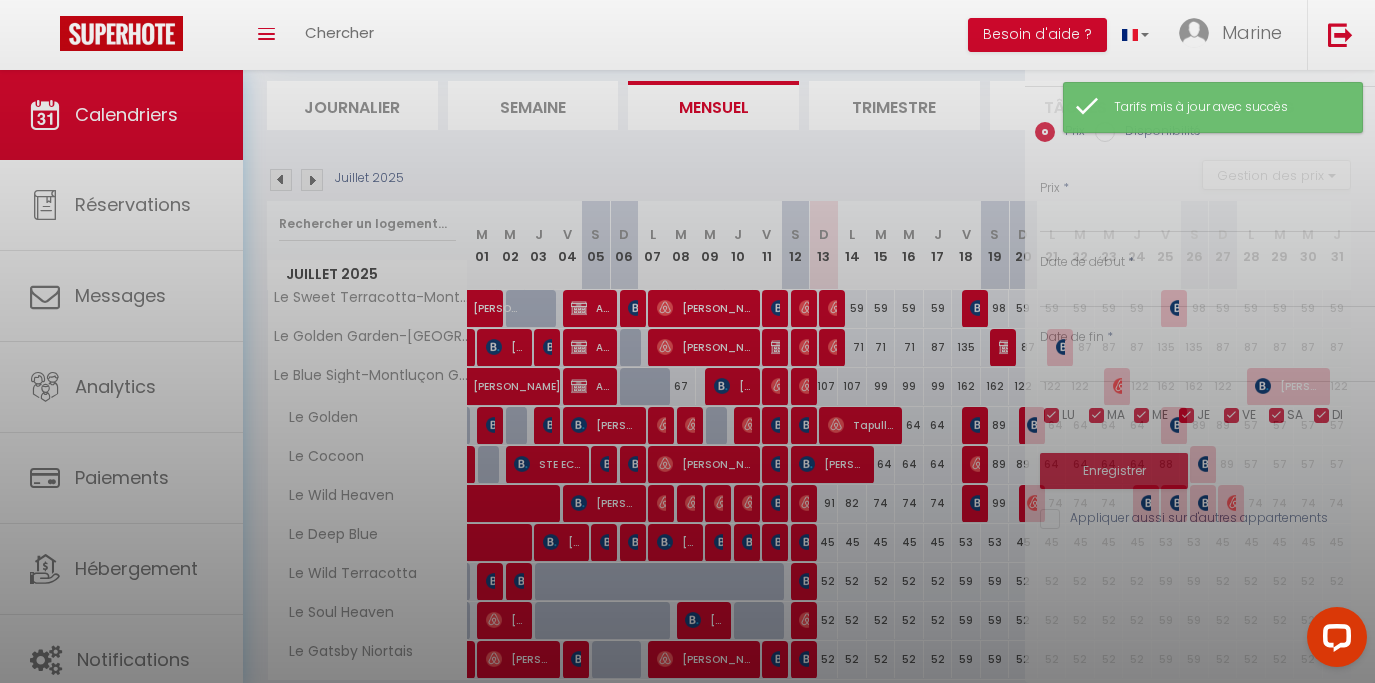 type on "57" 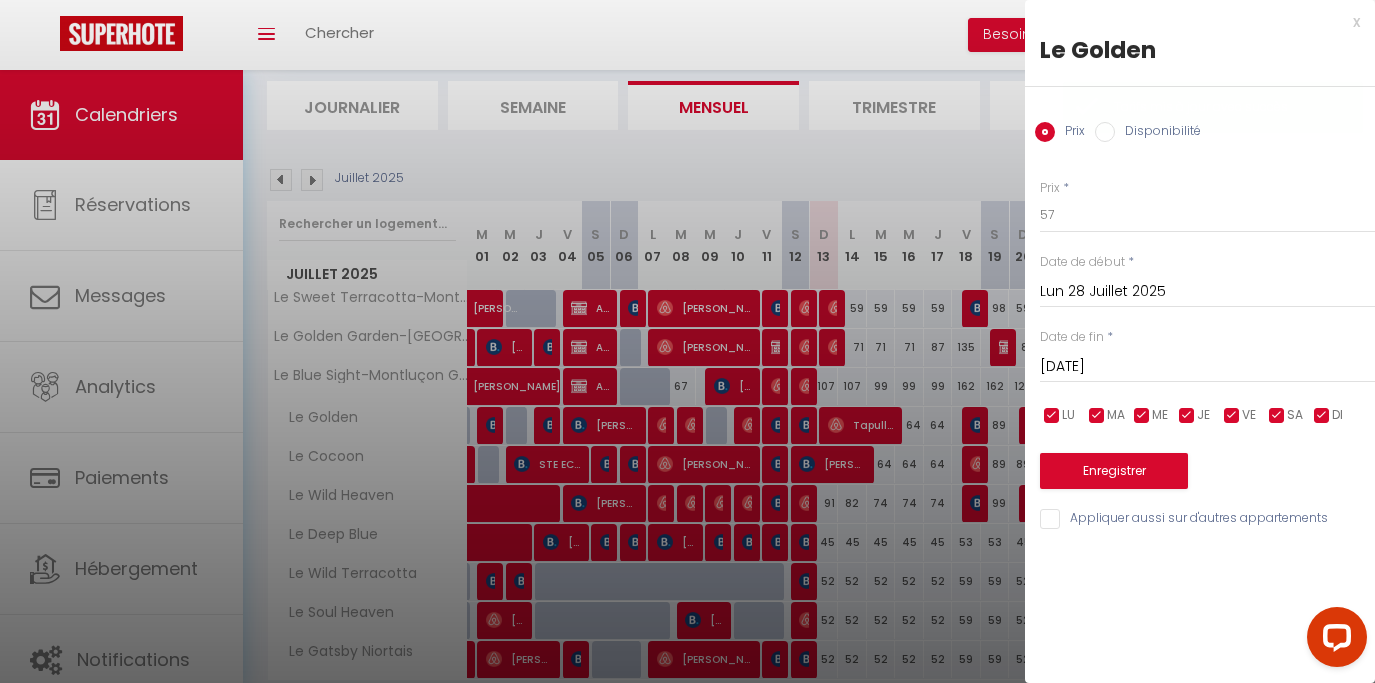click on "Prix
*   57
Statut
*
Disponible
Indisponible
Date de début
*     [DATE]         <   [DATE]   >   Dim Lun Mar Mer Jeu Ven Sam   1 2 3 4 5 6 7 8 9 10 11 12 13 14 15 16 17 18 19 20 21 22 23 24 25 26 27 28 29 30 31     <   2025   >   Janvier Février Mars Avril Mai Juin Juillet Août Septembre Octobre Novembre Décembre     <   [DATE] - [DATE]   >   2020 2021 2022 2023 2024 2025 2026 2027 2028 2029
Date de fin
*     [DATE]         <   [DATE]   >   Dim Lun Mar Mer Jeu Ven Sam   1 2 3 4 5 6 7 8 9 10 11 12 13 14 15 16 17 18 19 20 21 22 23 24 25 26 27 28 29 30 31     <   2025   >   [PERSON_NAME] Mars Avril Mai Juin Juillet Août Septembre Octobre Novembre Décembre     <   [DATE] - [DATE]   >   2020" at bounding box center [1200, 343] 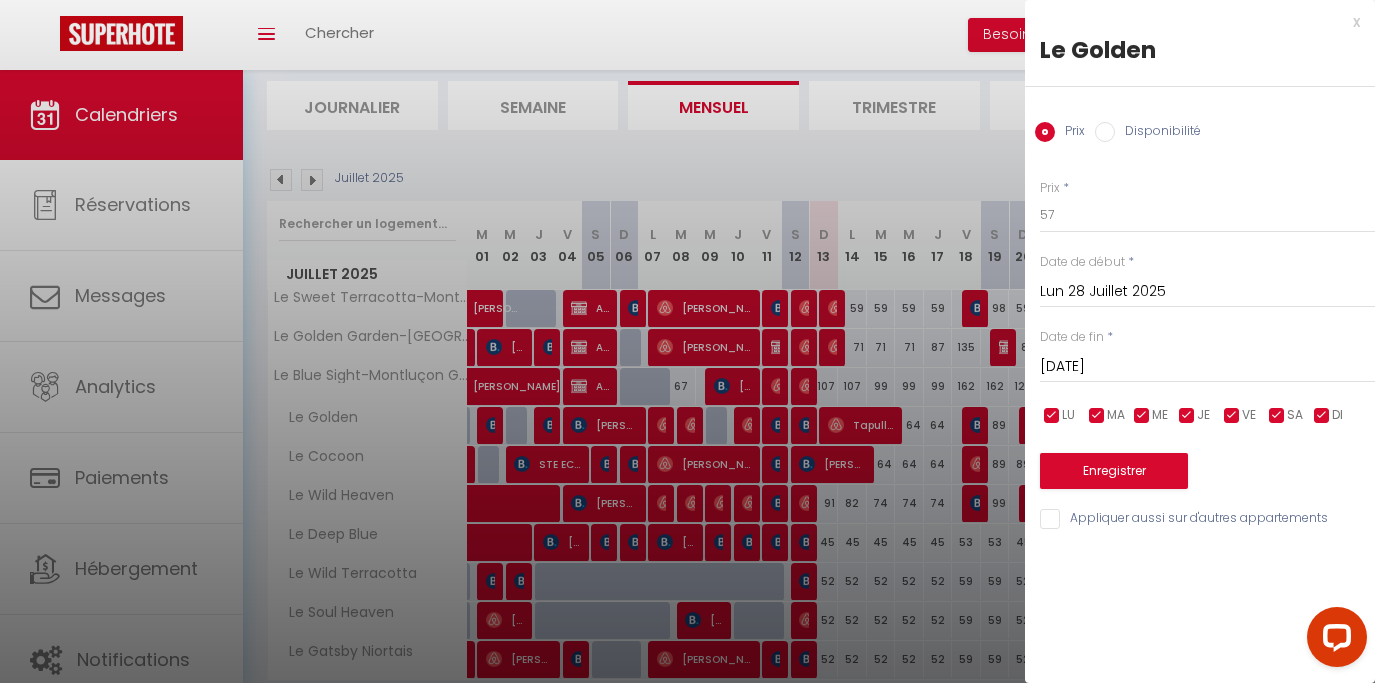 click on "[DATE]" at bounding box center (1207, 367) 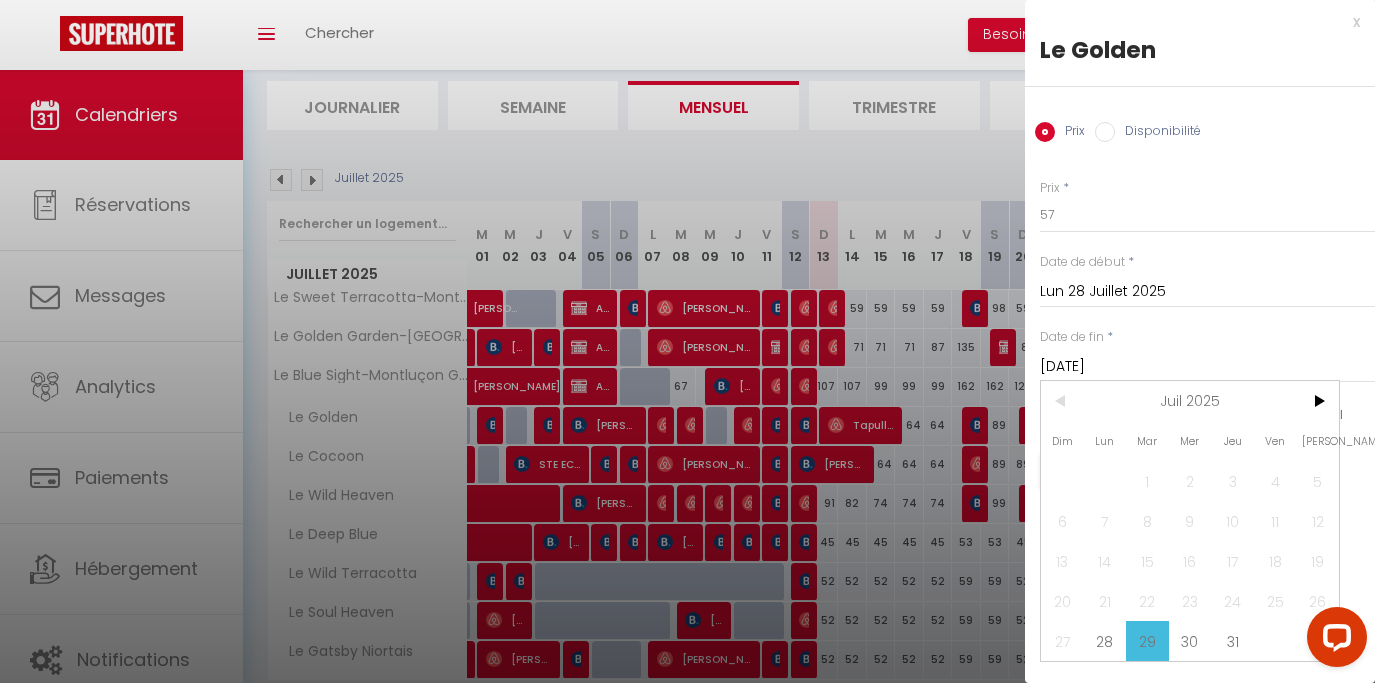 scroll, scrollTop: 32, scrollLeft: 0, axis: vertical 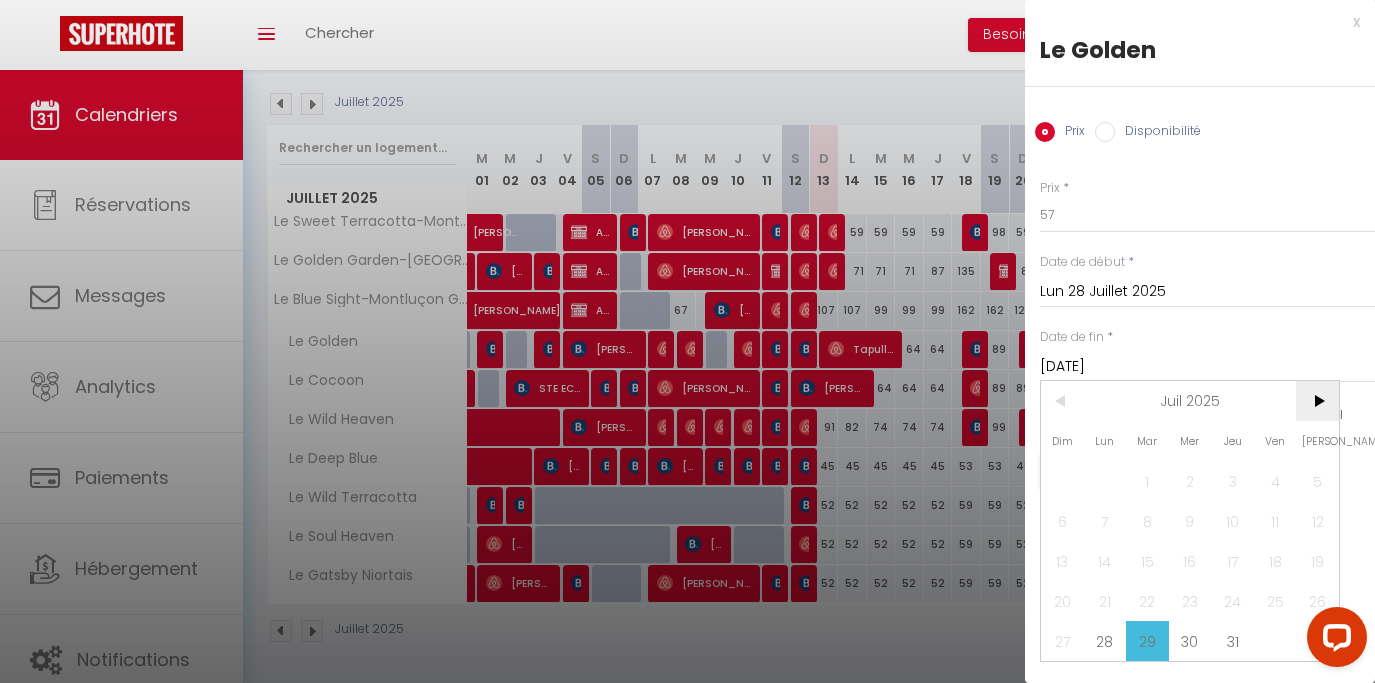 click on ">" at bounding box center (1317, 401) 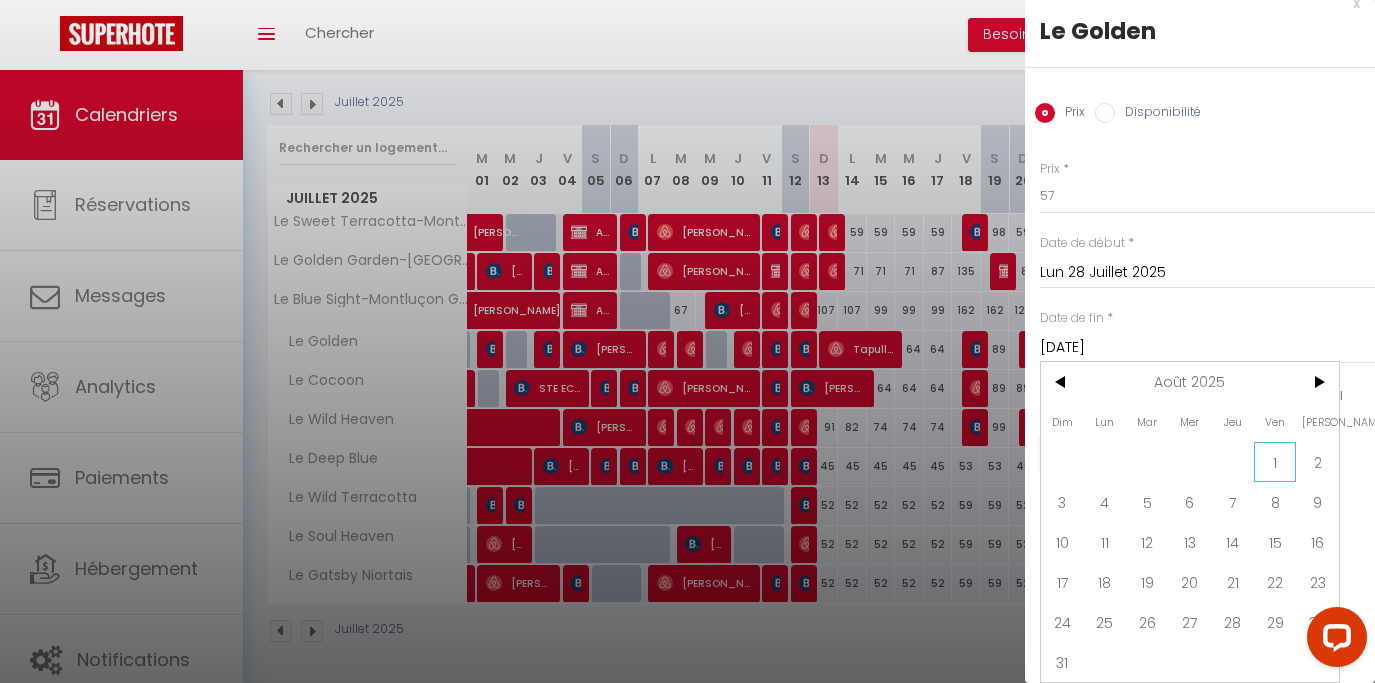 click on "1" at bounding box center [1275, 462] 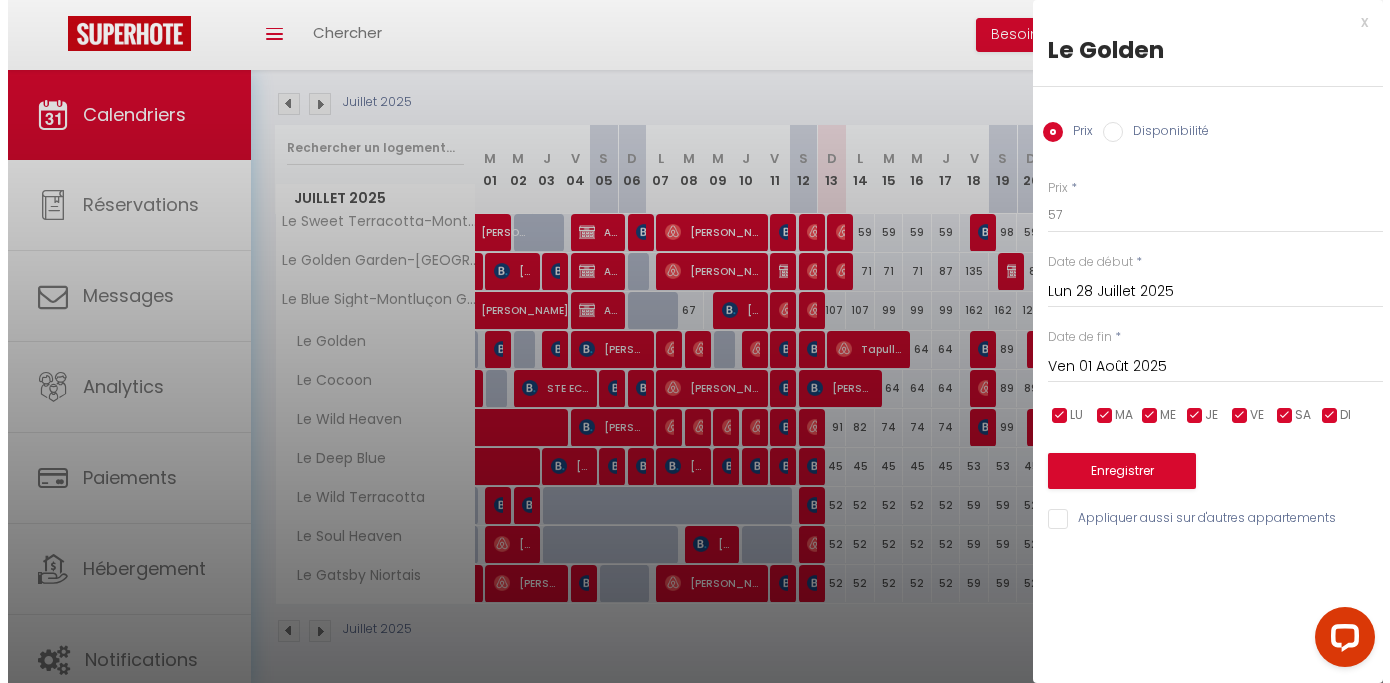 scroll, scrollTop: 0, scrollLeft: 0, axis: both 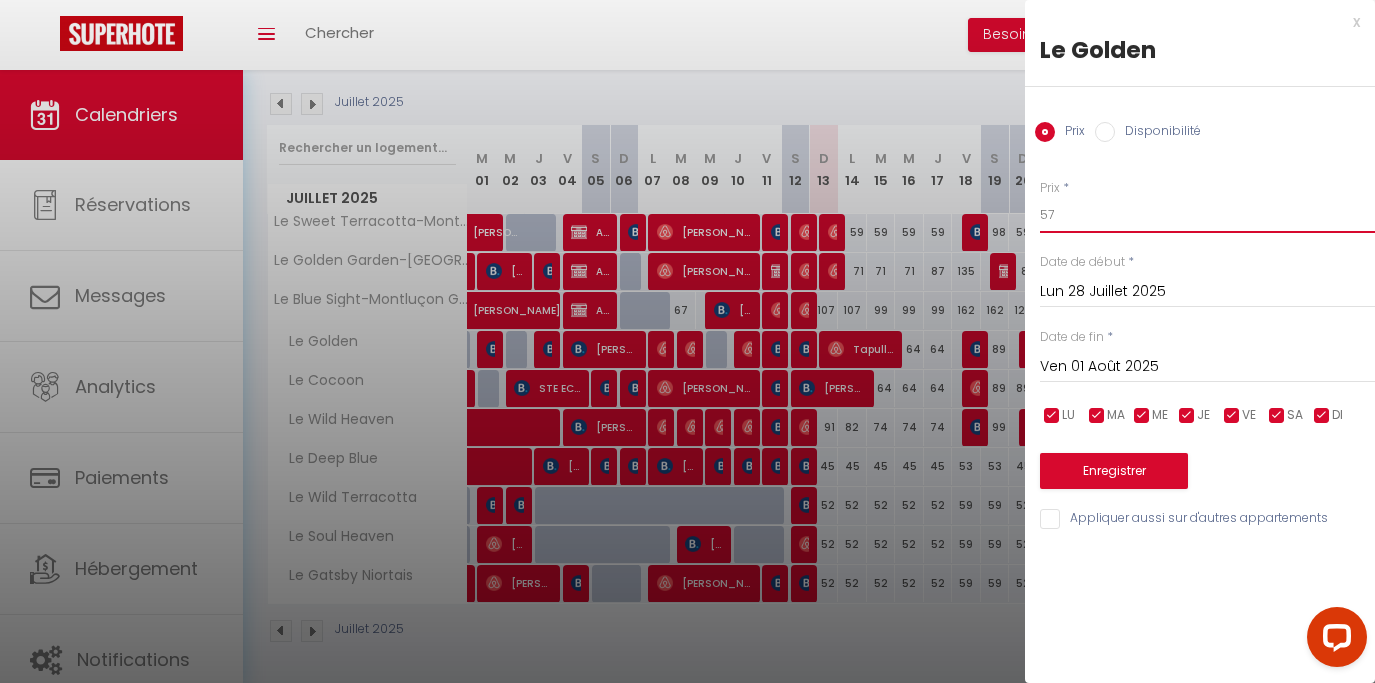 drag, startPoint x: 1010, startPoint y: 222, endPoint x: 985, endPoint y: 225, distance: 25.179358 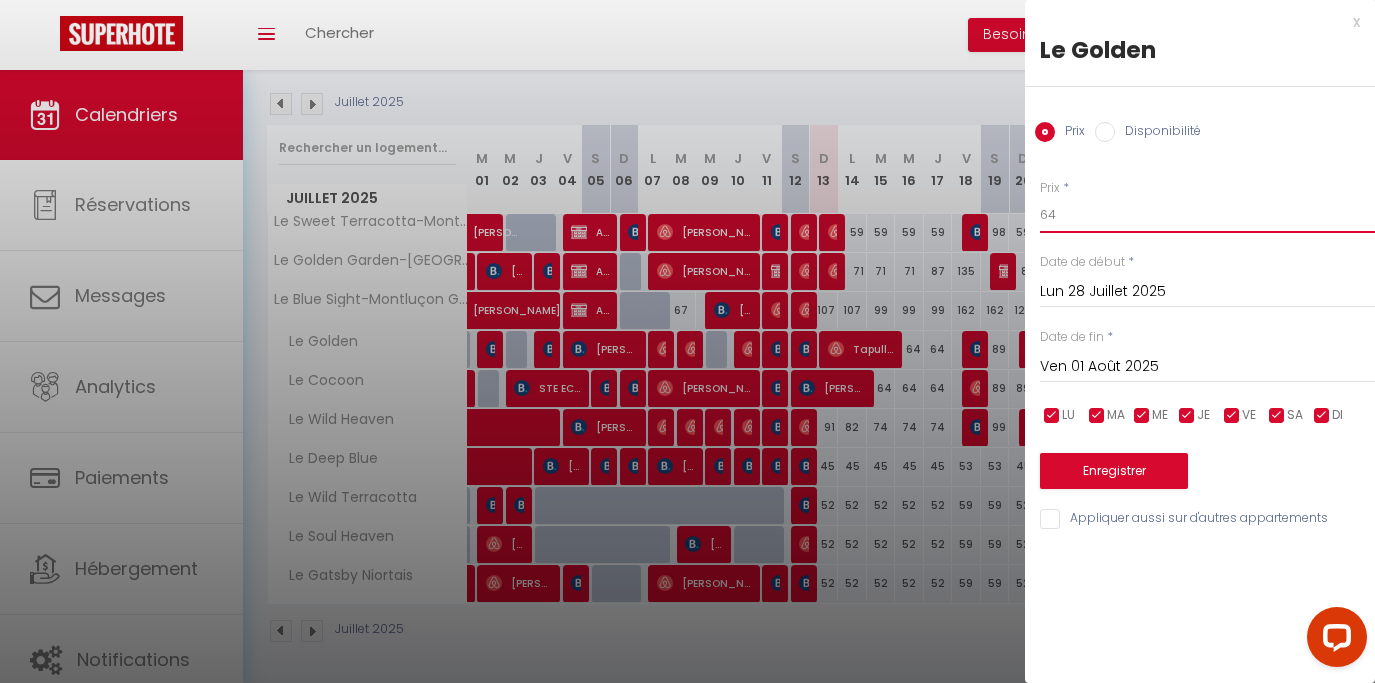 type on "64" 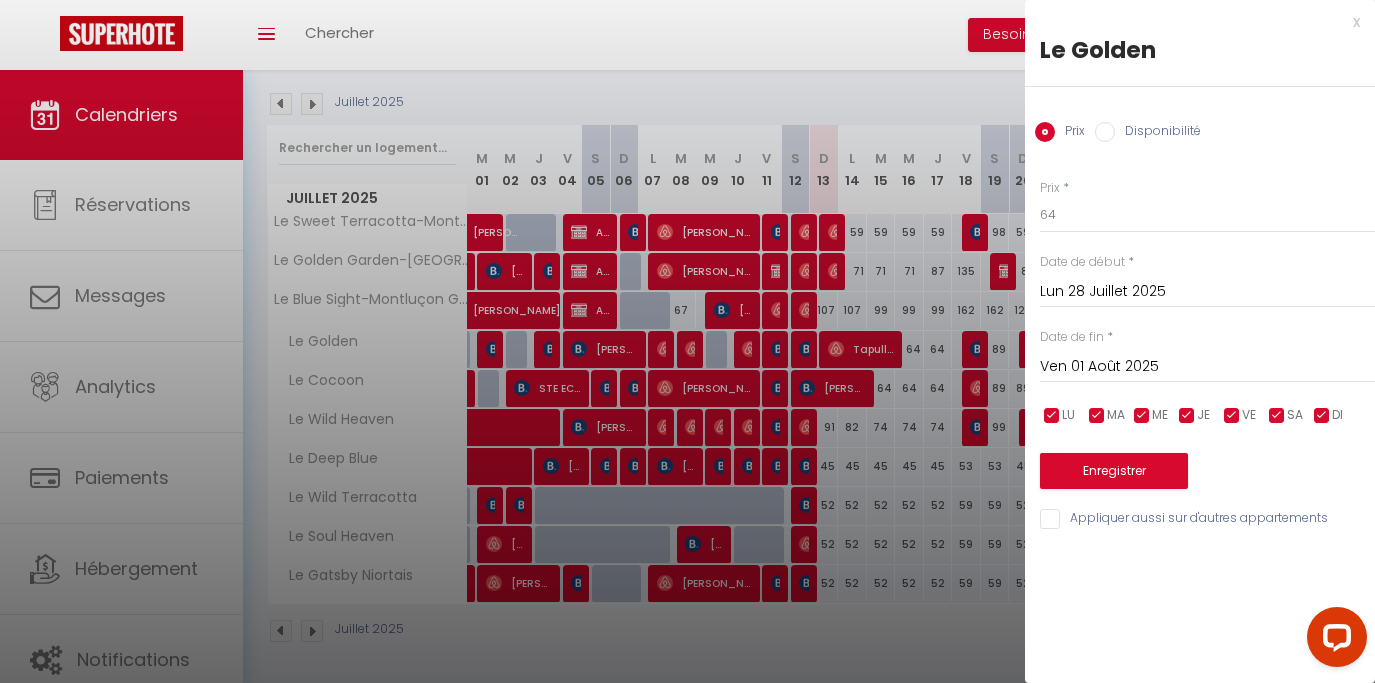 click on "Appliquer aussi sur d'autres appartements" at bounding box center (1207, 519) 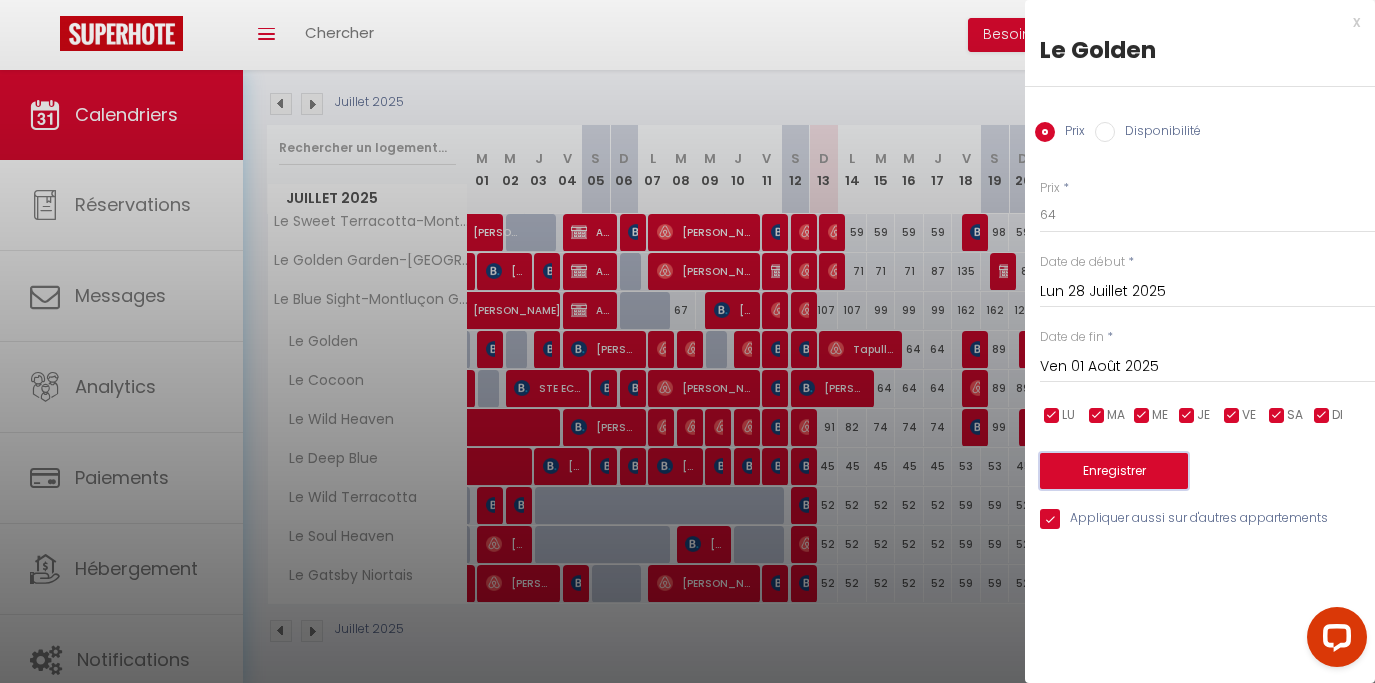 click on "Enregistrer" at bounding box center (1114, 471) 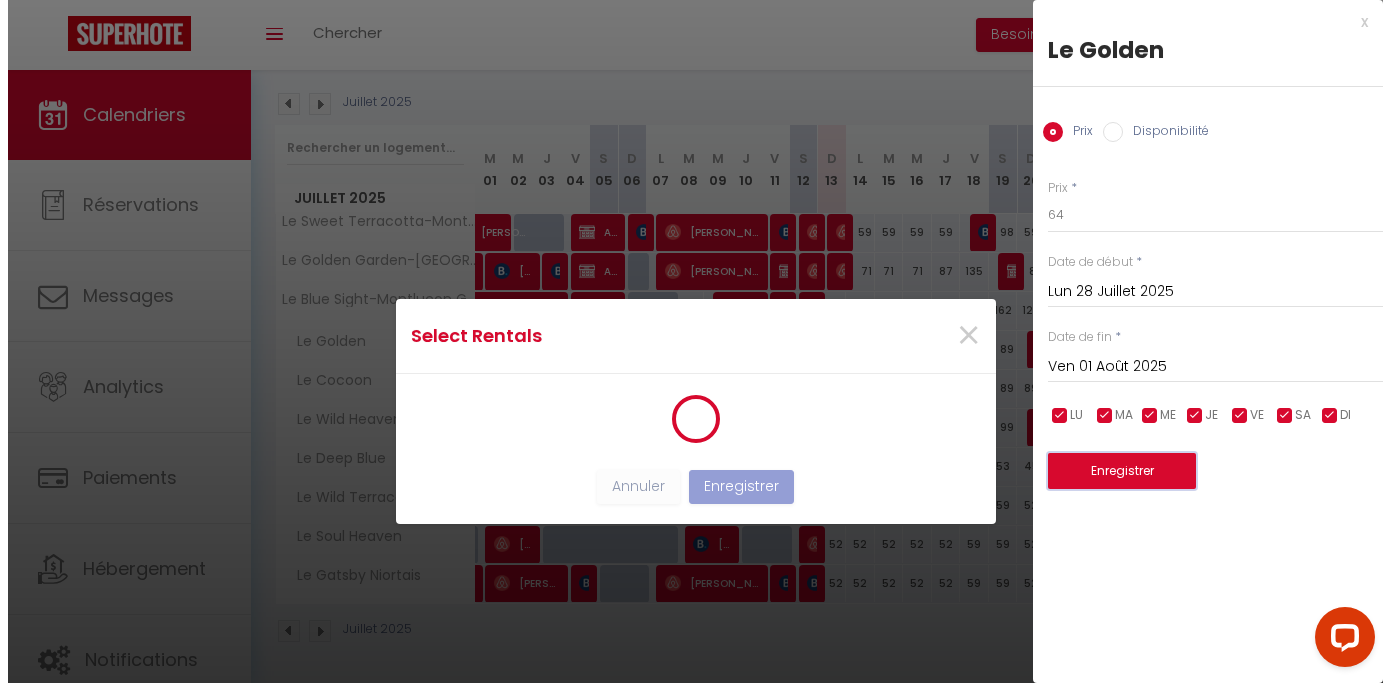 scroll, scrollTop: 2, scrollLeft: 0, axis: vertical 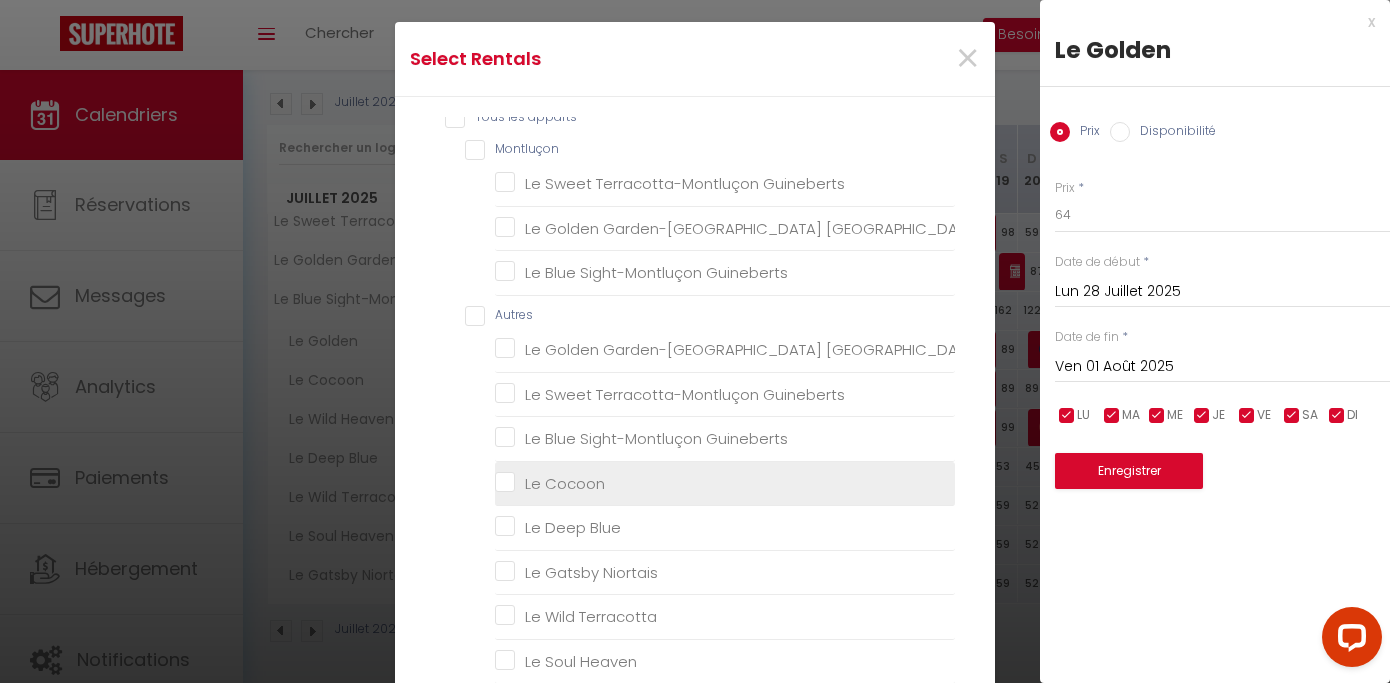 click on "Le Cocoon" at bounding box center (725, 484) 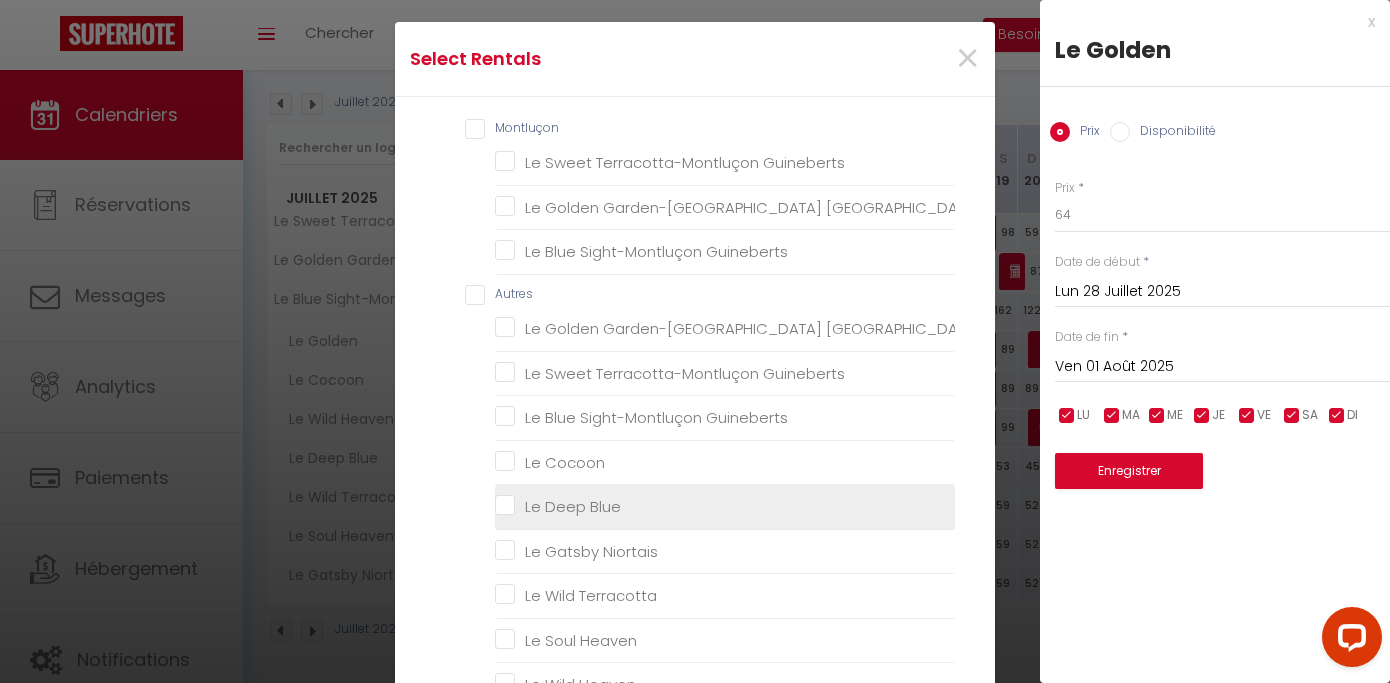 scroll, scrollTop: 70, scrollLeft: 0, axis: vertical 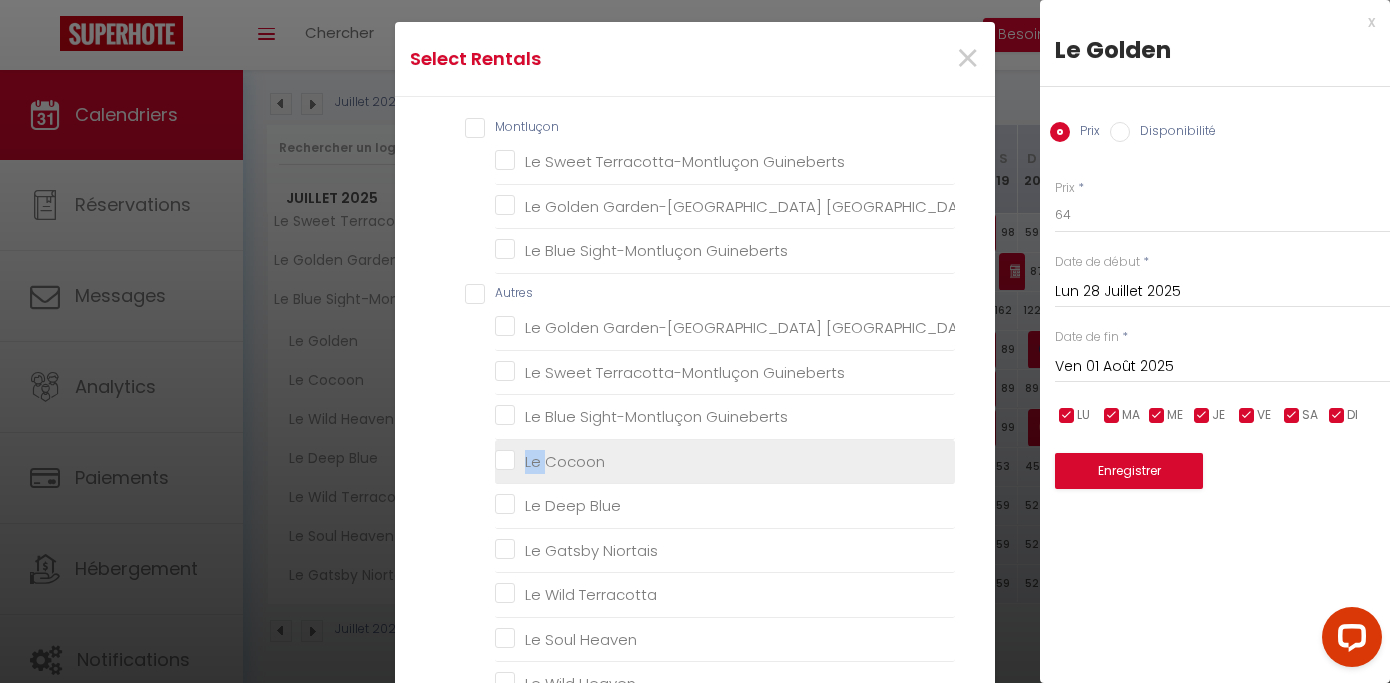 click on "Le Cocoon" at bounding box center (725, 462) 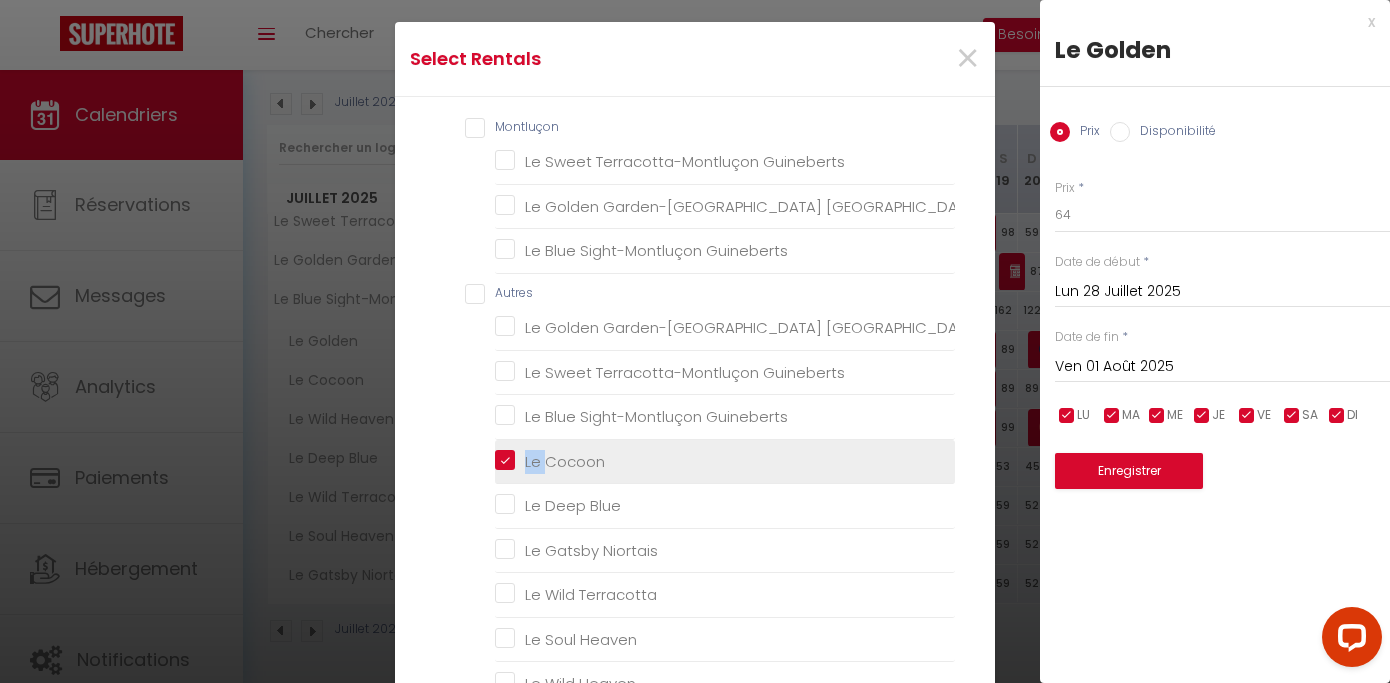checkbox on "false" 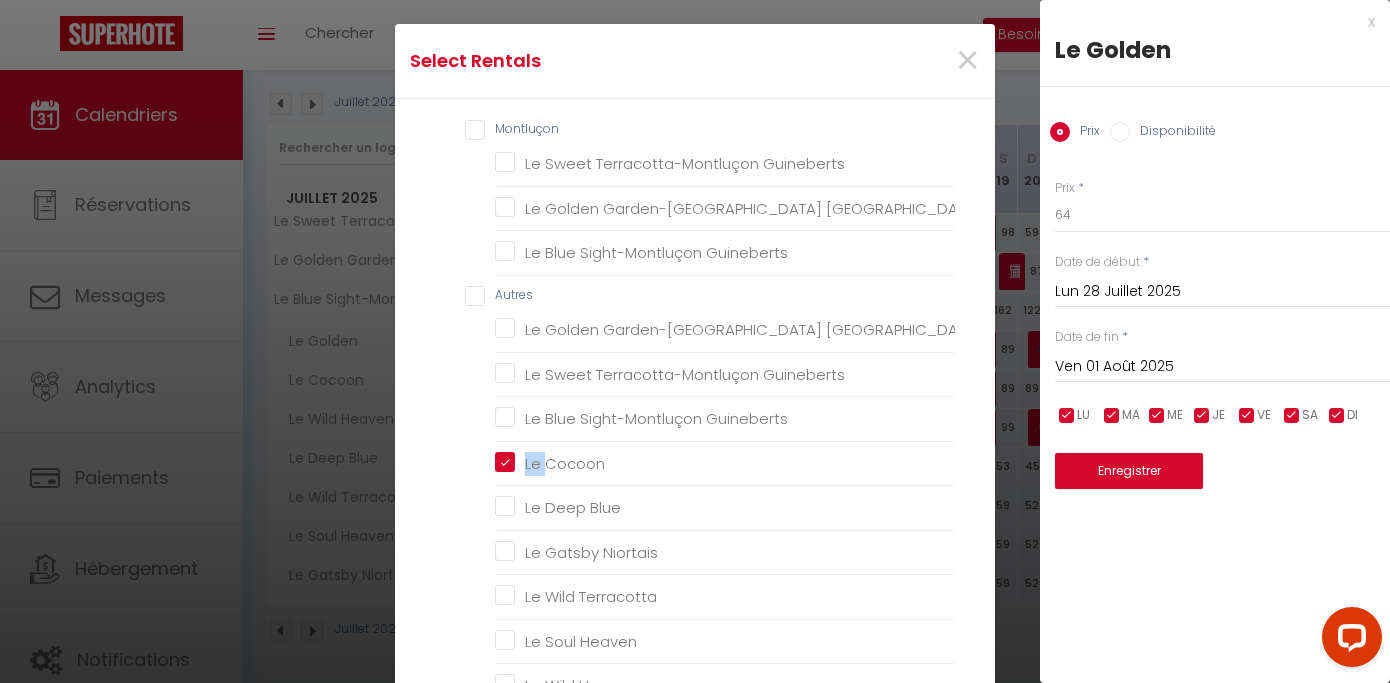 scroll, scrollTop: 247, scrollLeft: 0, axis: vertical 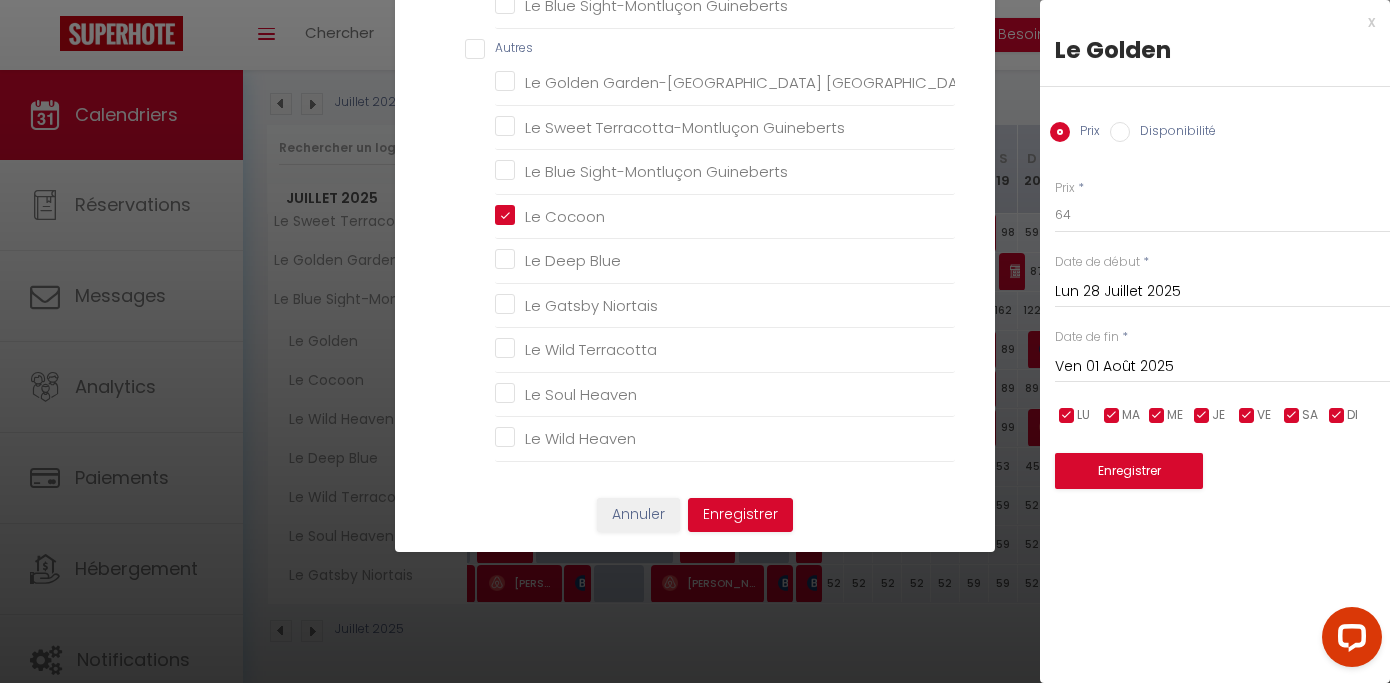click on "Annuler
Enregistrer" at bounding box center (695, 879) 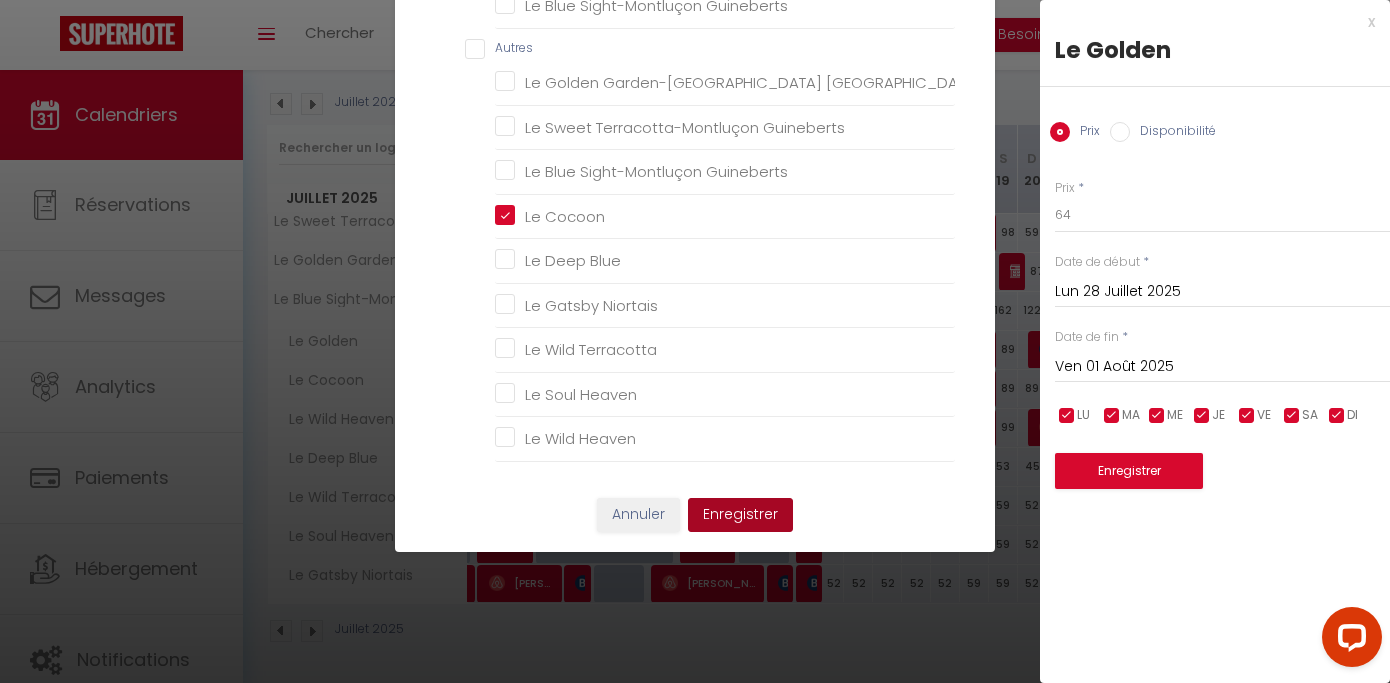 click on "Enregistrer" at bounding box center [740, 515] 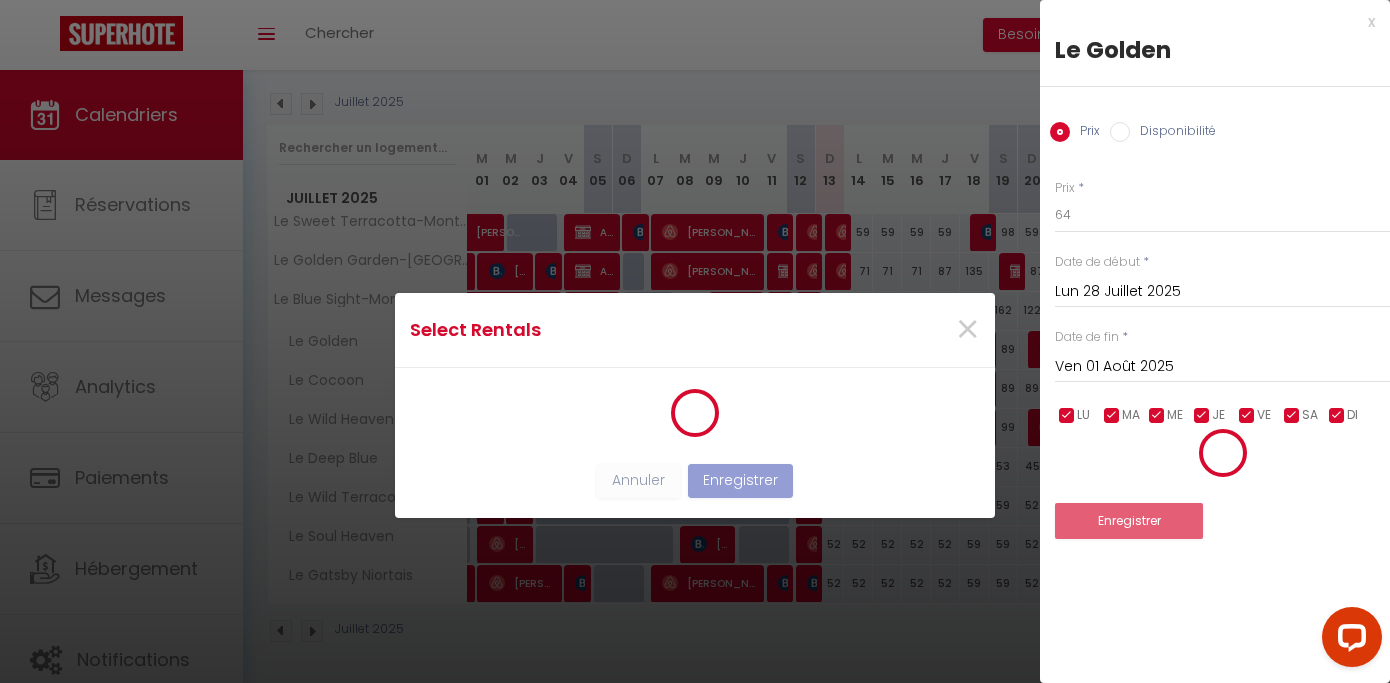 scroll, scrollTop: 14, scrollLeft: 0, axis: vertical 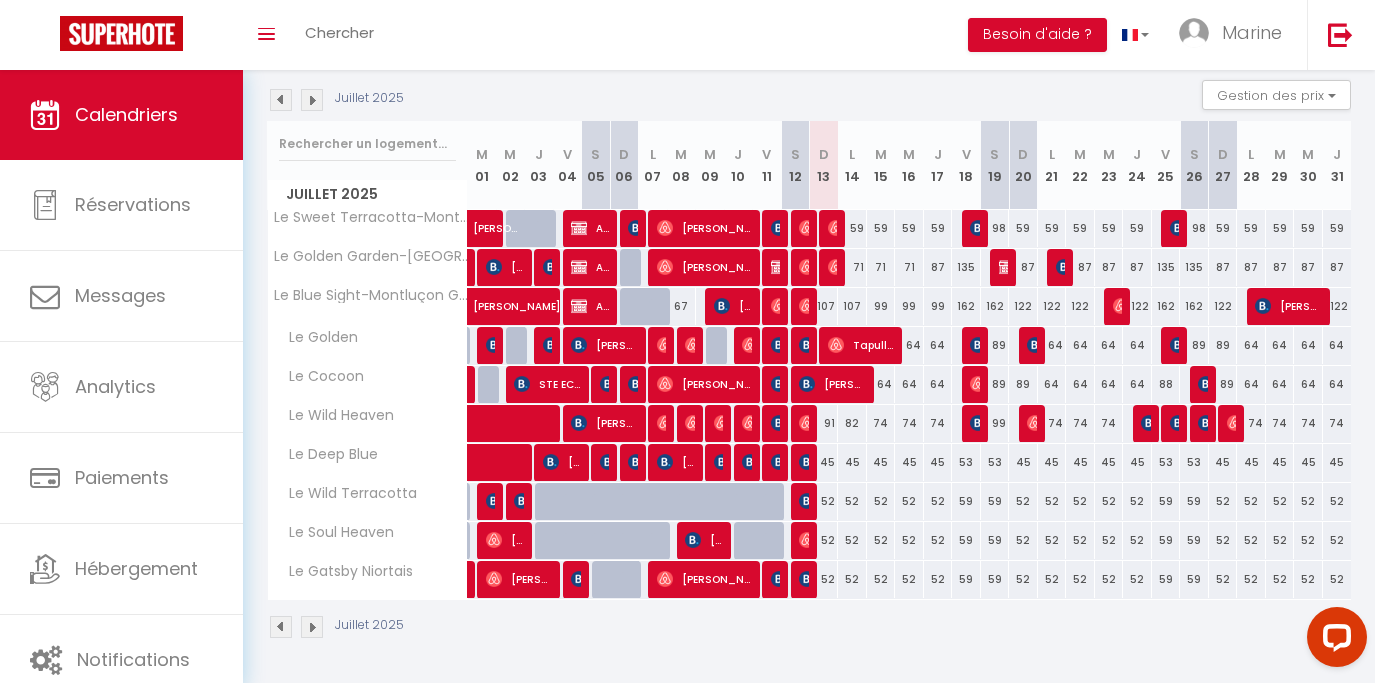 click on "88" at bounding box center [1166, 384] 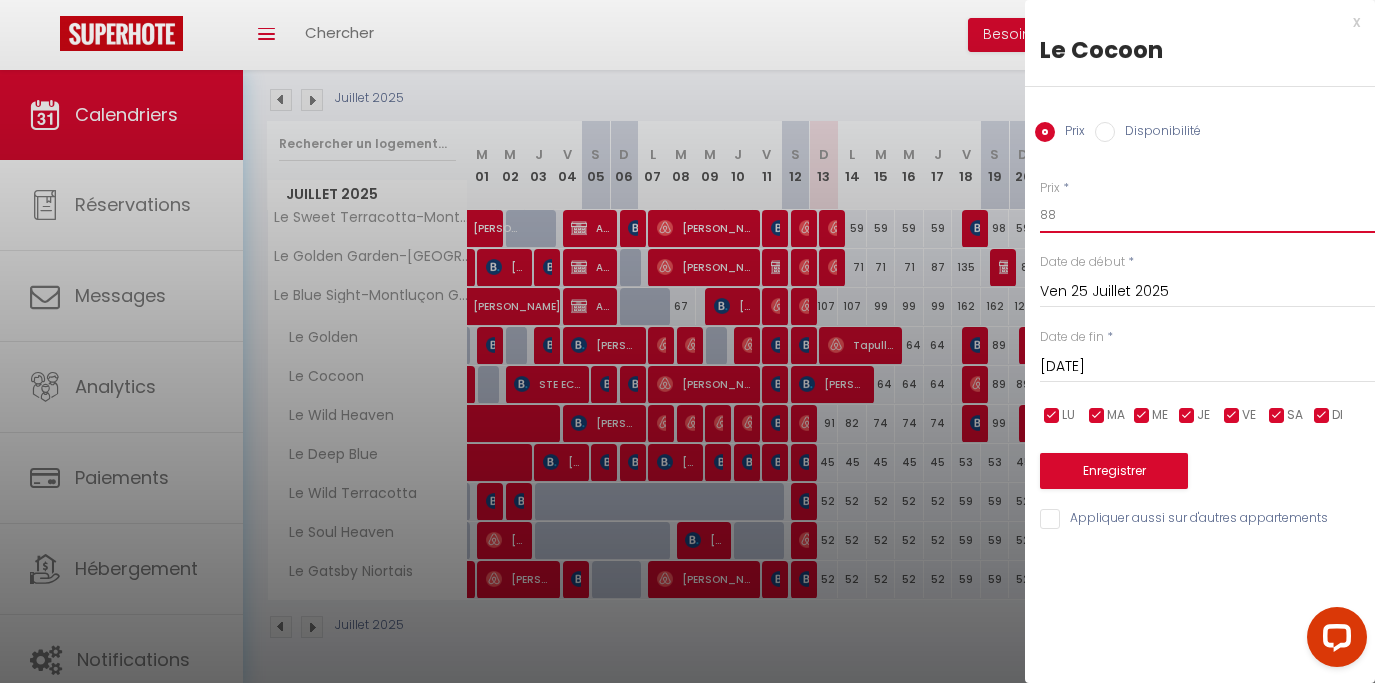 drag, startPoint x: 1073, startPoint y: 228, endPoint x: 993, endPoint y: 233, distance: 80.1561 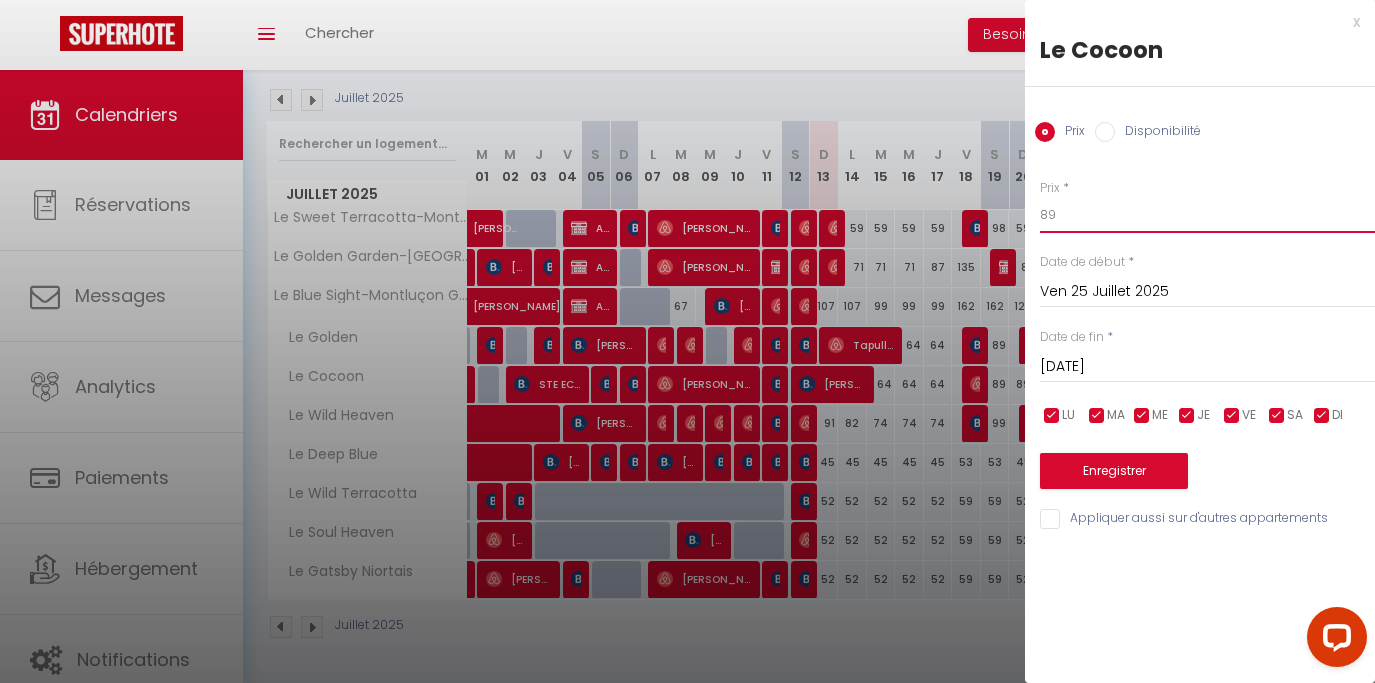 type on "89" 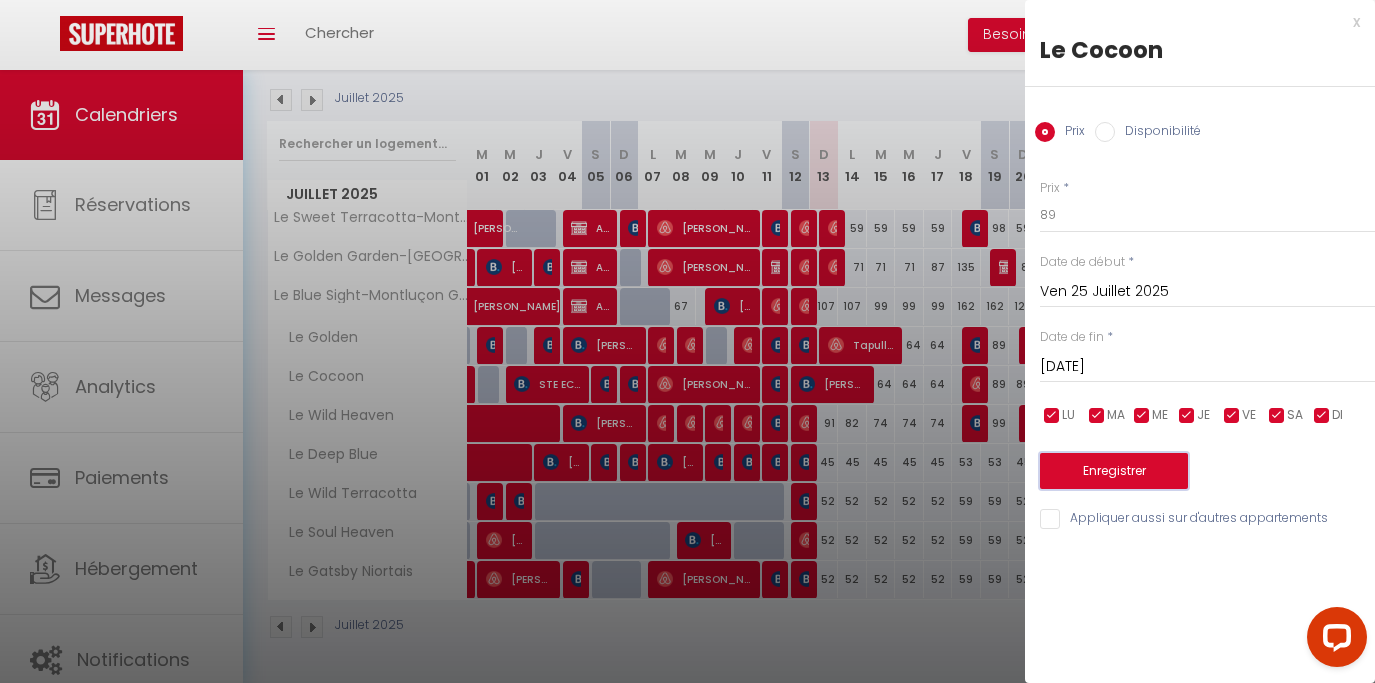 click on "Enregistrer" at bounding box center [1114, 471] 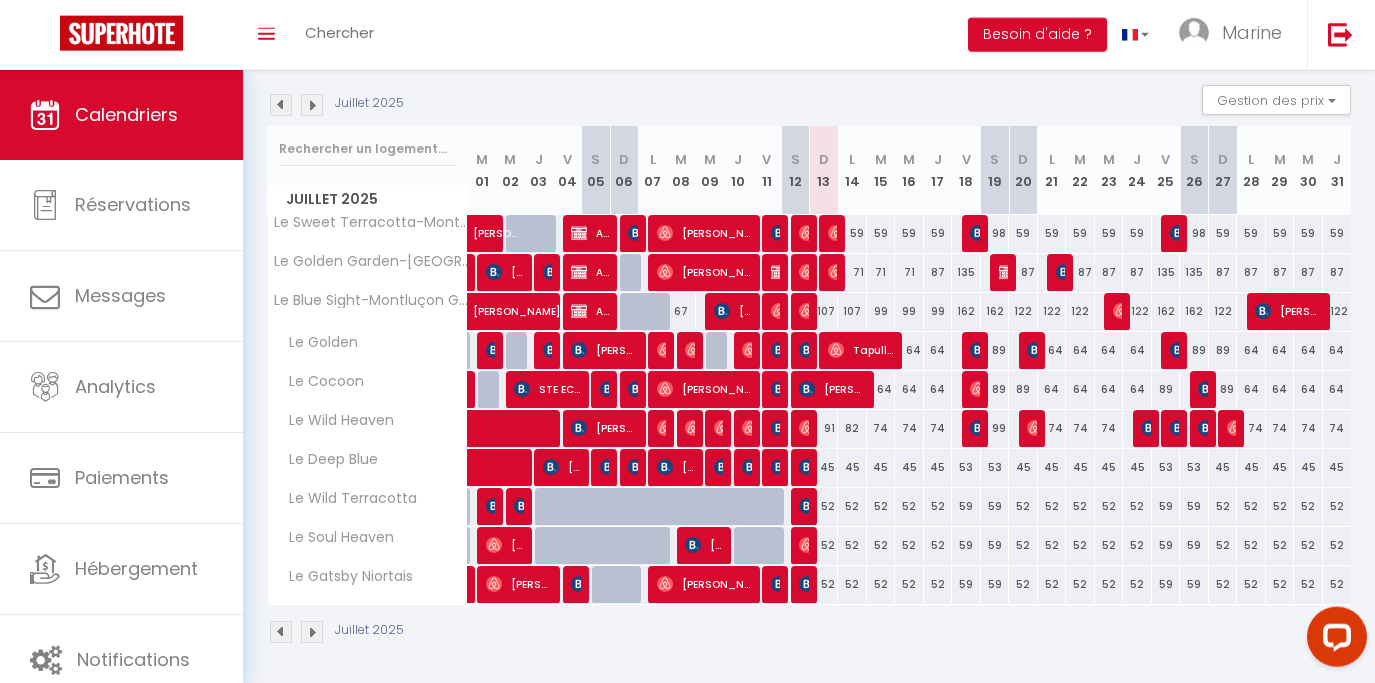 scroll, scrollTop: 224, scrollLeft: 0, axis: vertical 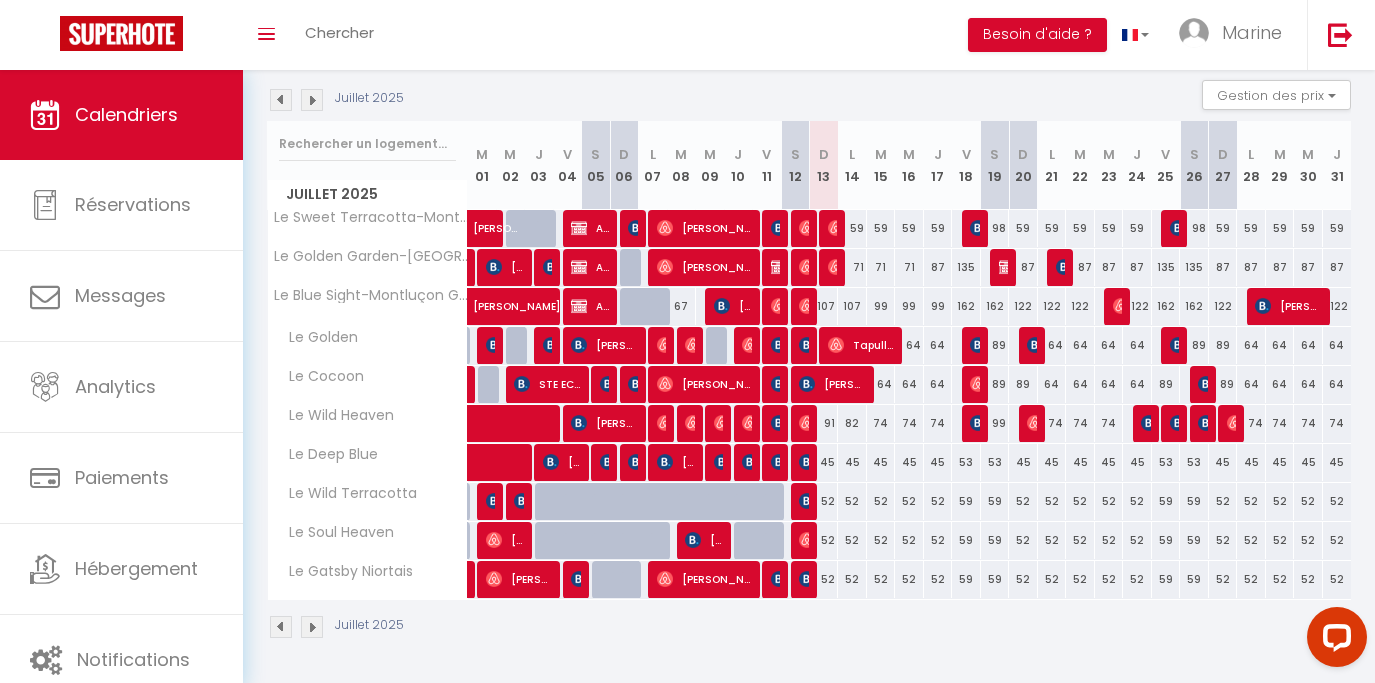 click at bounding box center (494, 501) 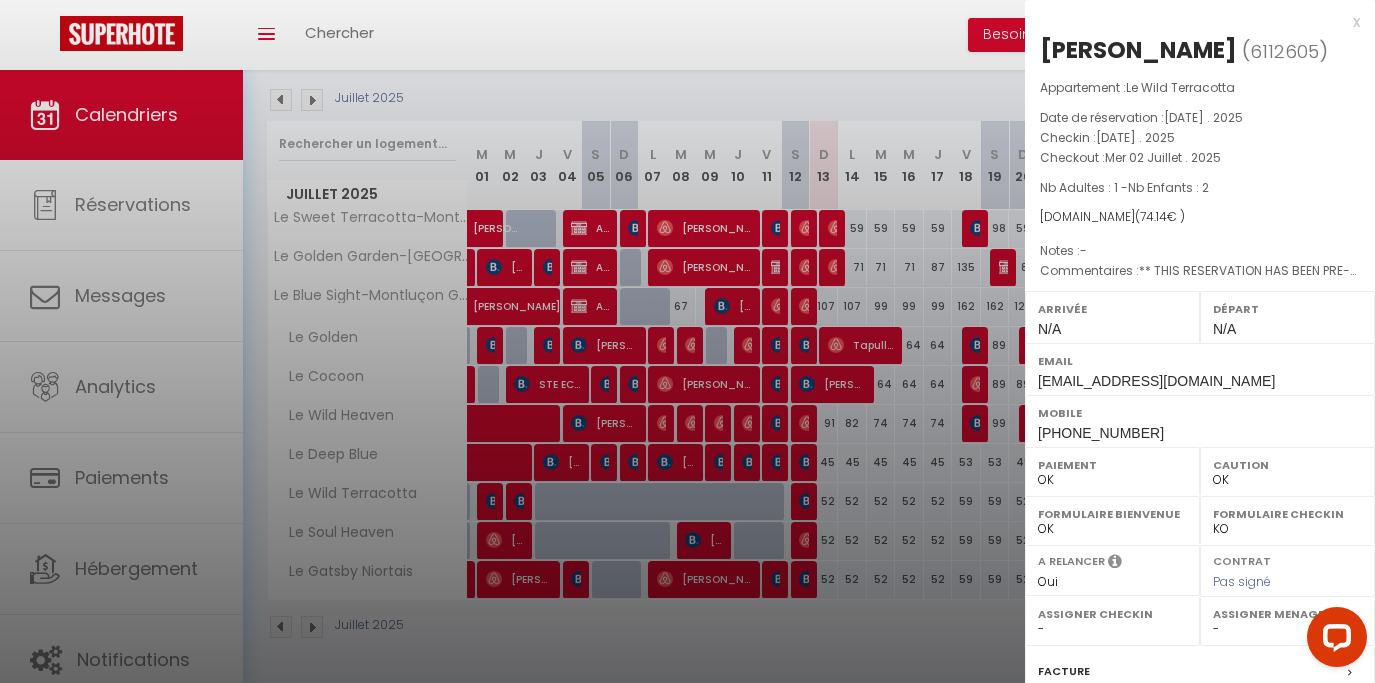 click at bounding box center (687, 341) 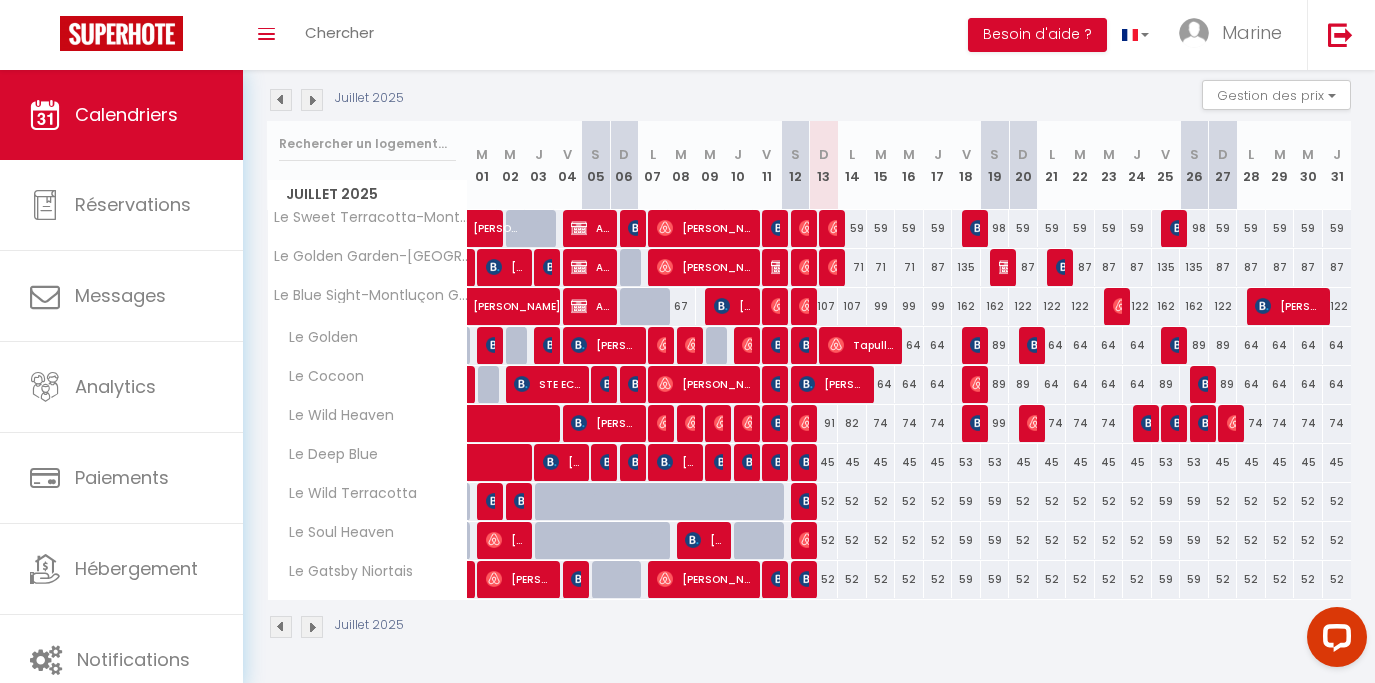 click at bounding box center [522, 501] 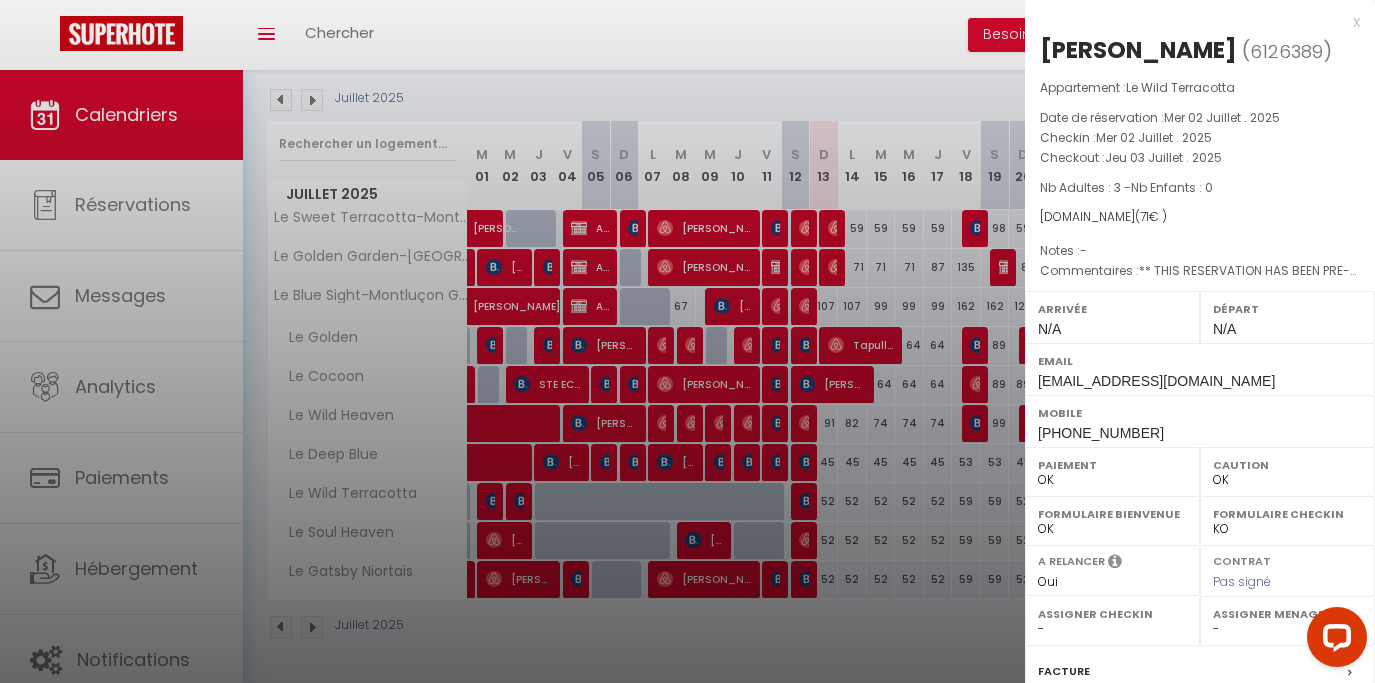click at bounding box center (687, 341) 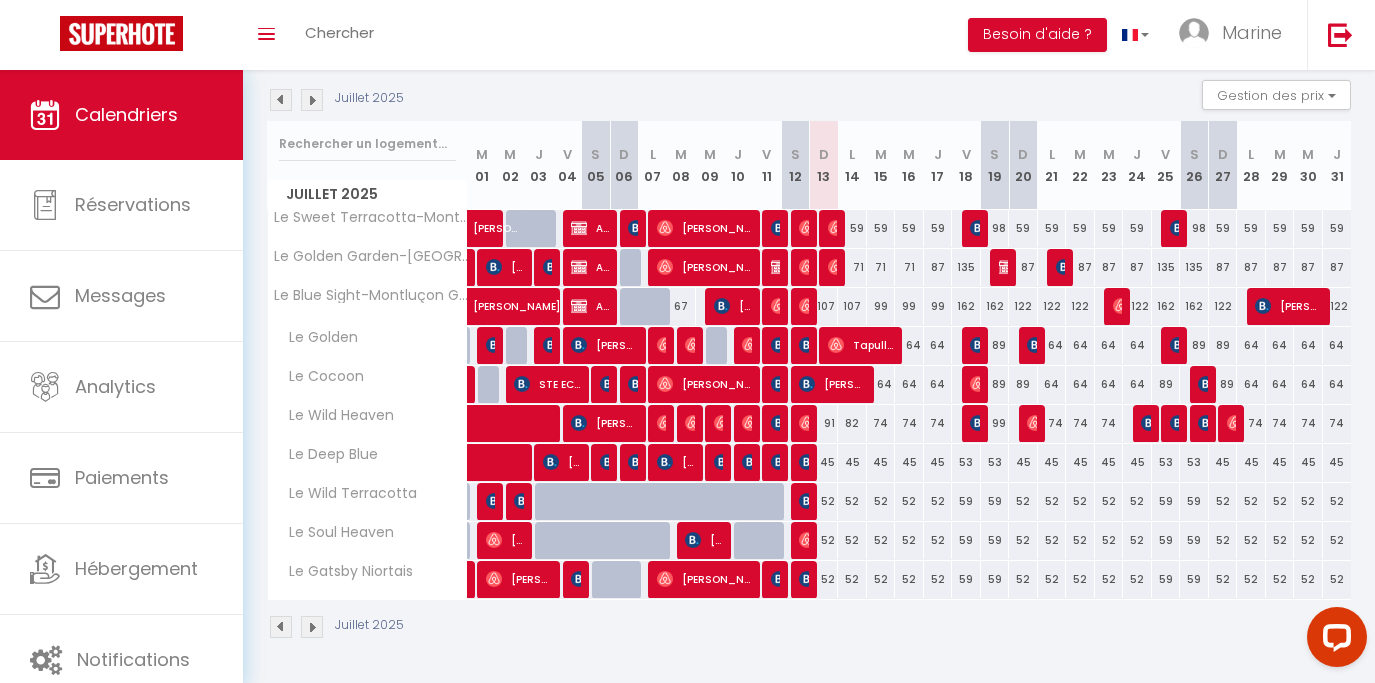 click at bounding box center [494, 540] 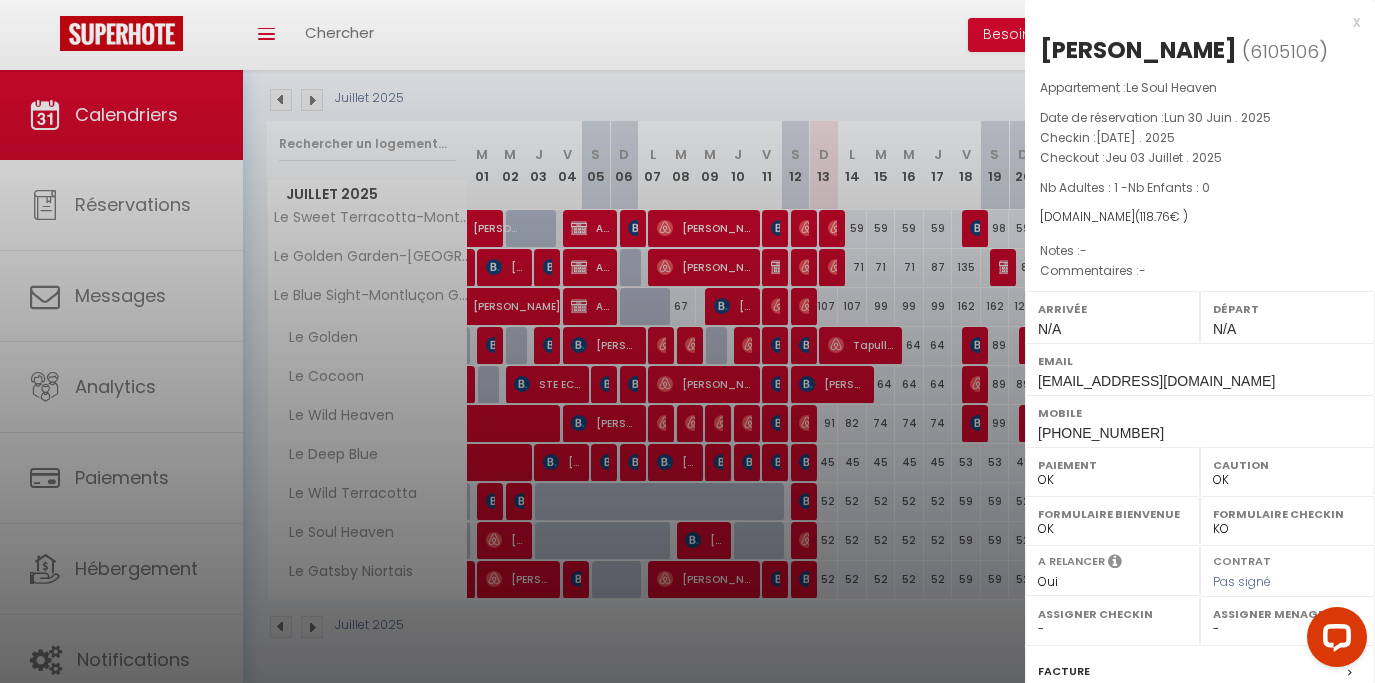 click at bounding box center [687, 341] 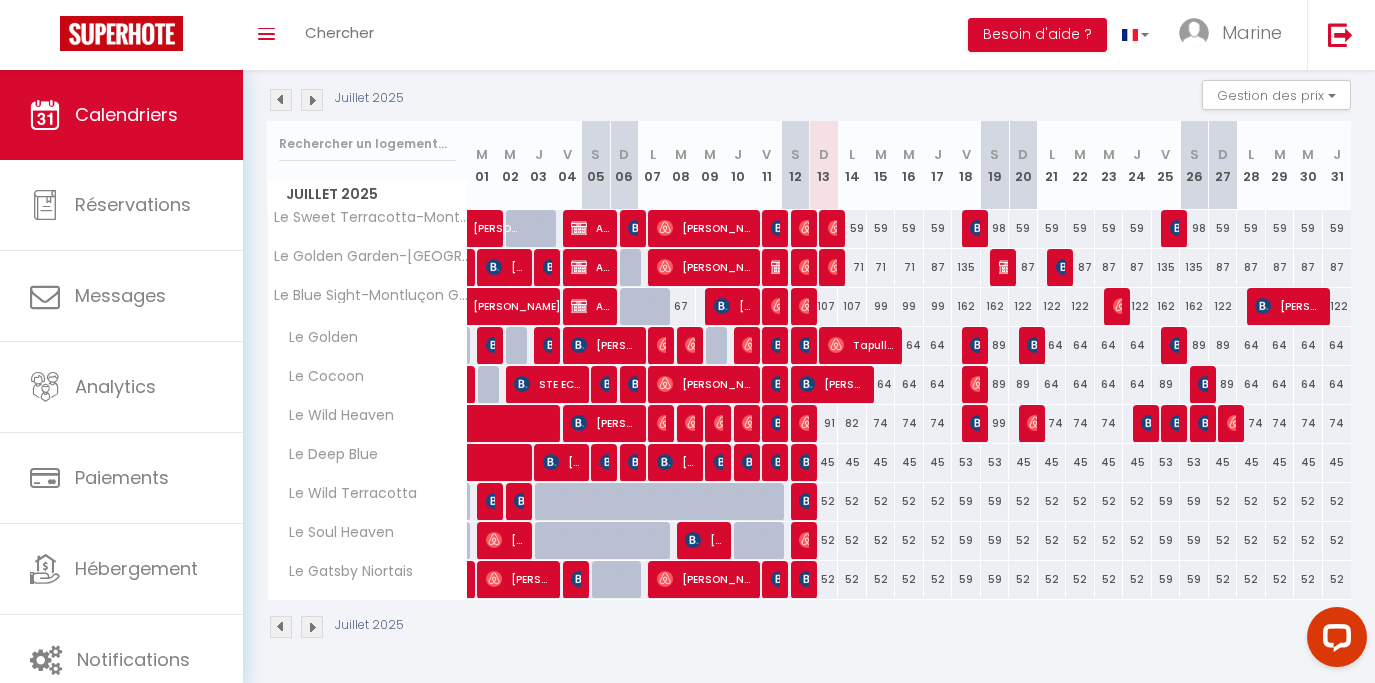 click at bounding box center (281, 100) 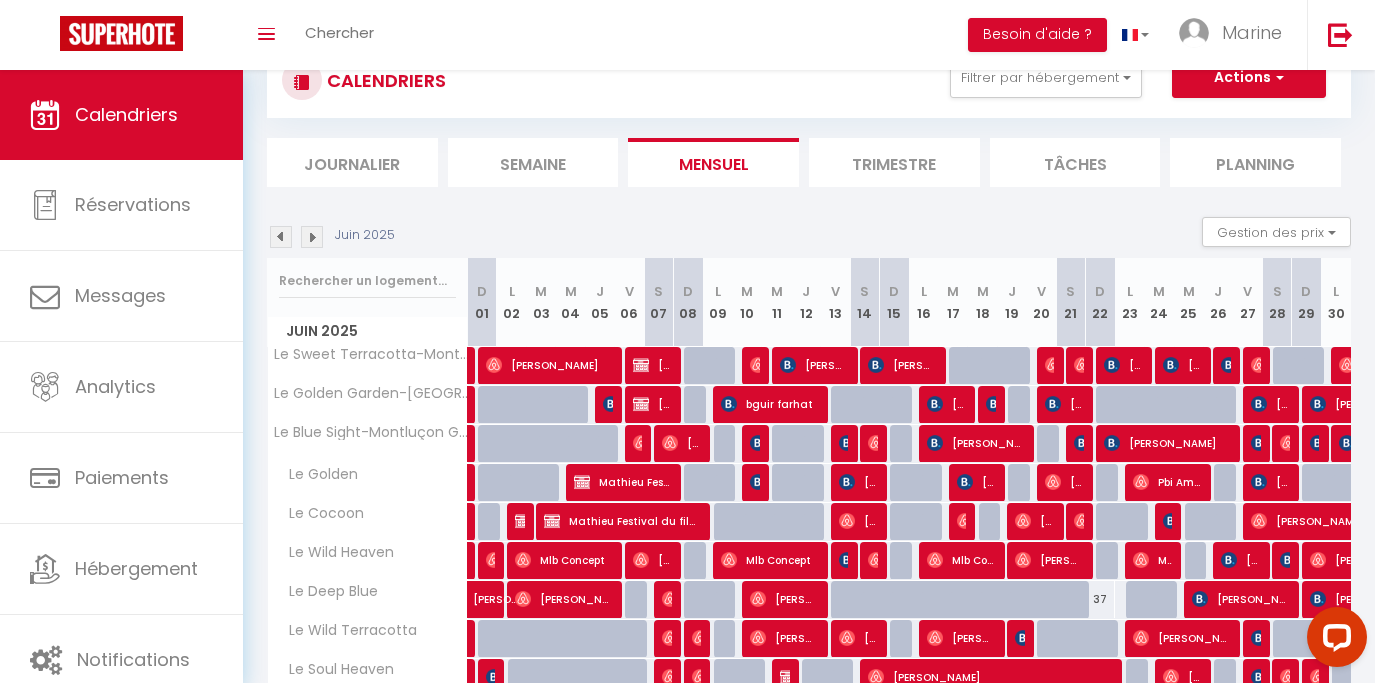 scroll, scrollTop: 224, scrollLeft: 0, axis: vertical 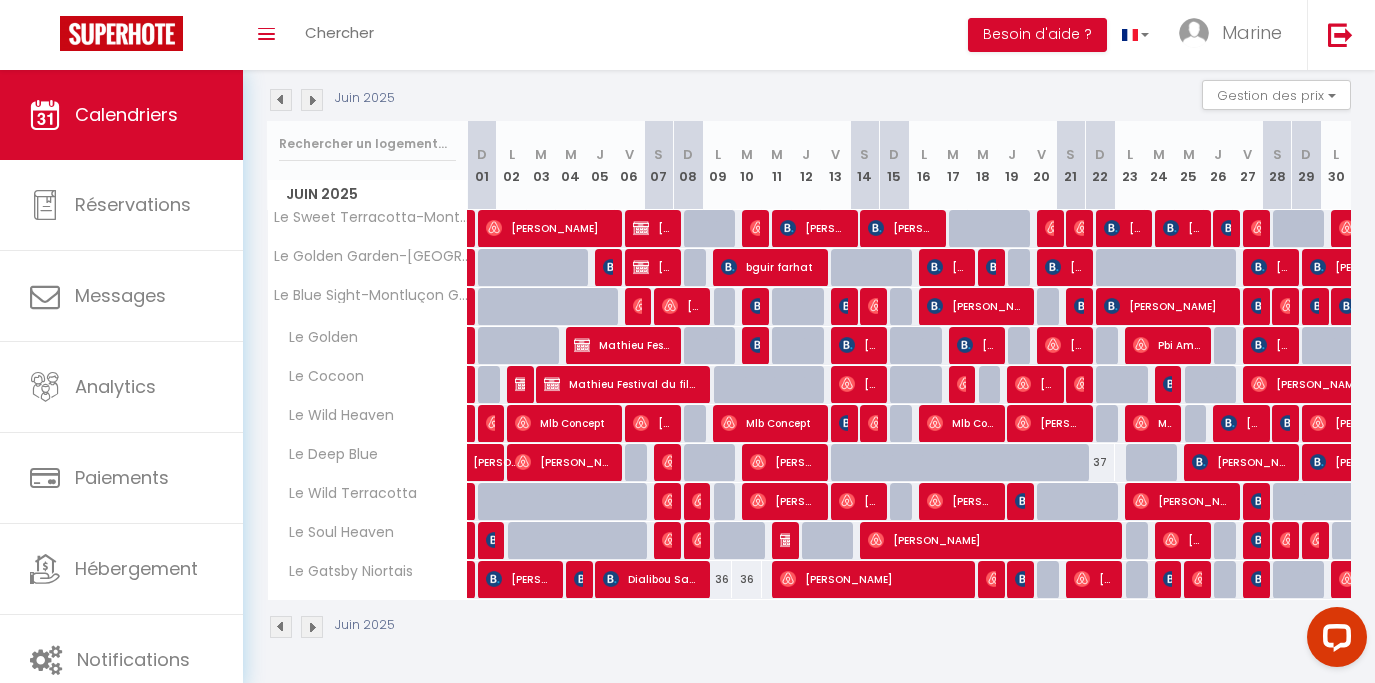 click on "[PERSON_NAME]" at bounding box center [1181, 501] 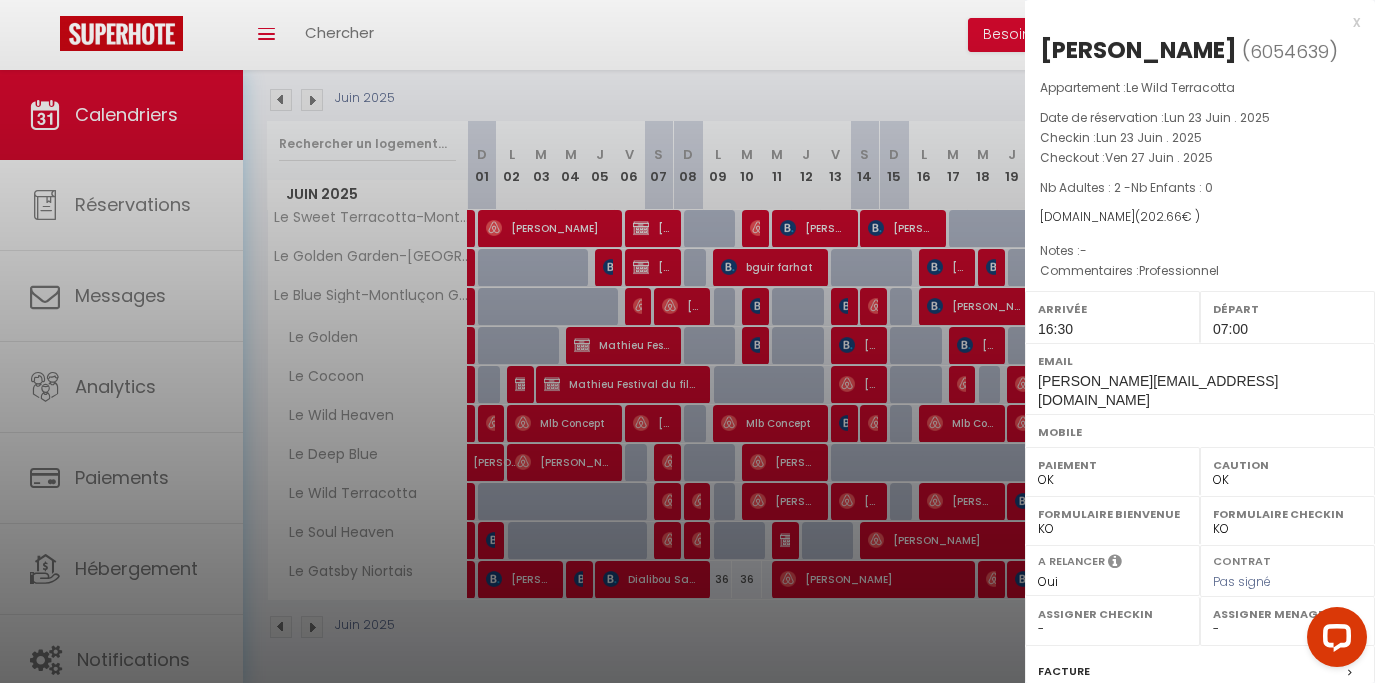 click on "x" at bounding box center (1192, 22) 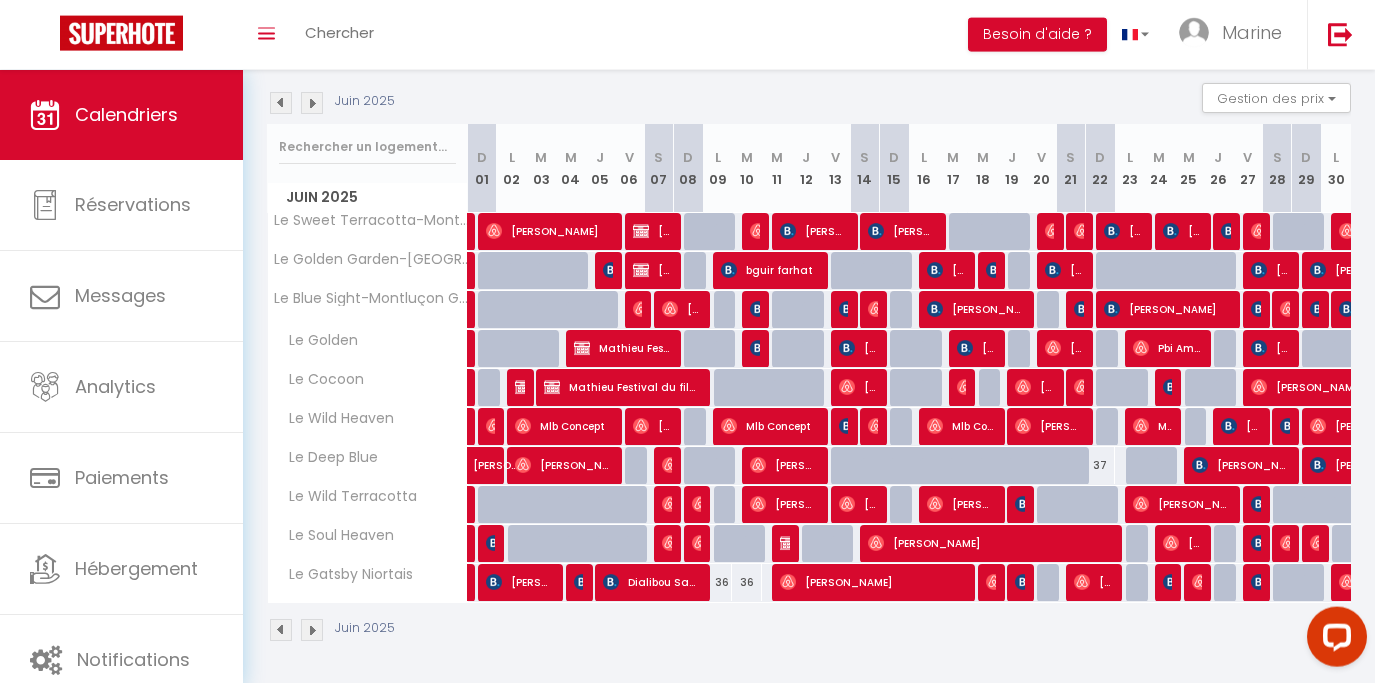scroll, scrollTop: 167, scrollLeft: 0, axis: vertical 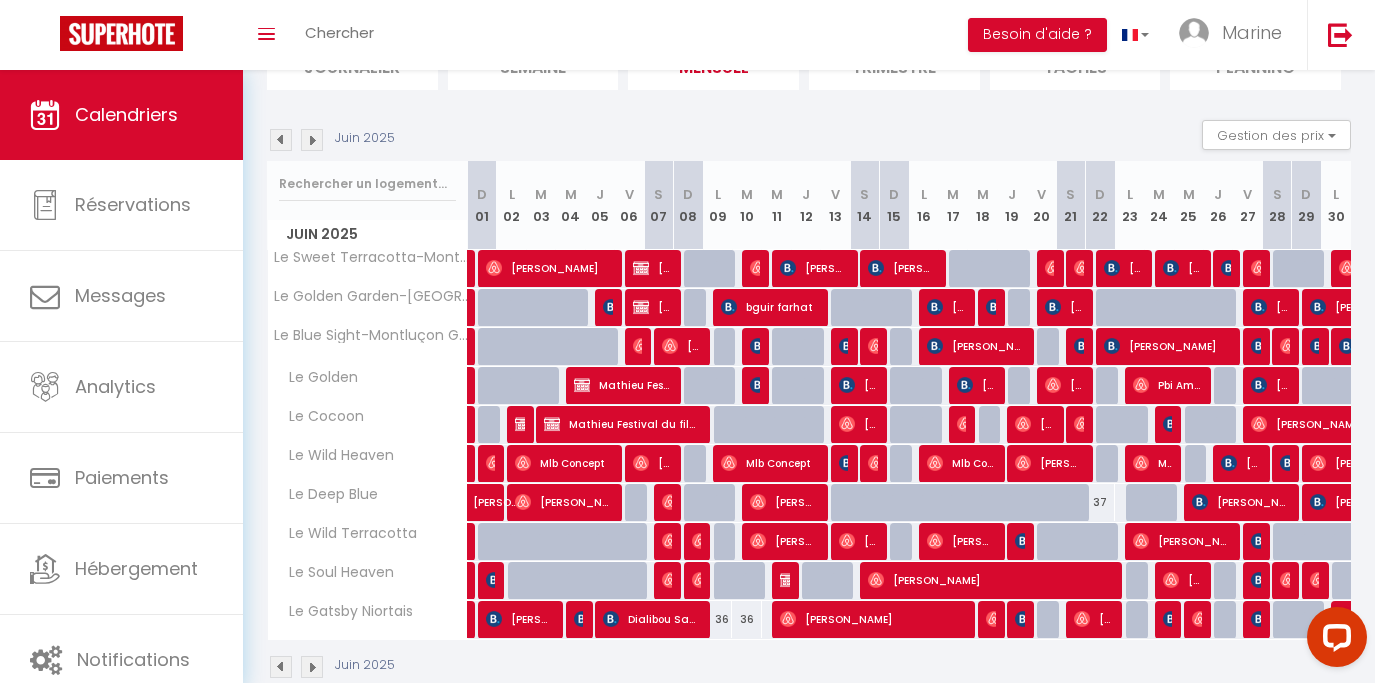 click at bounding box center [312, 140] 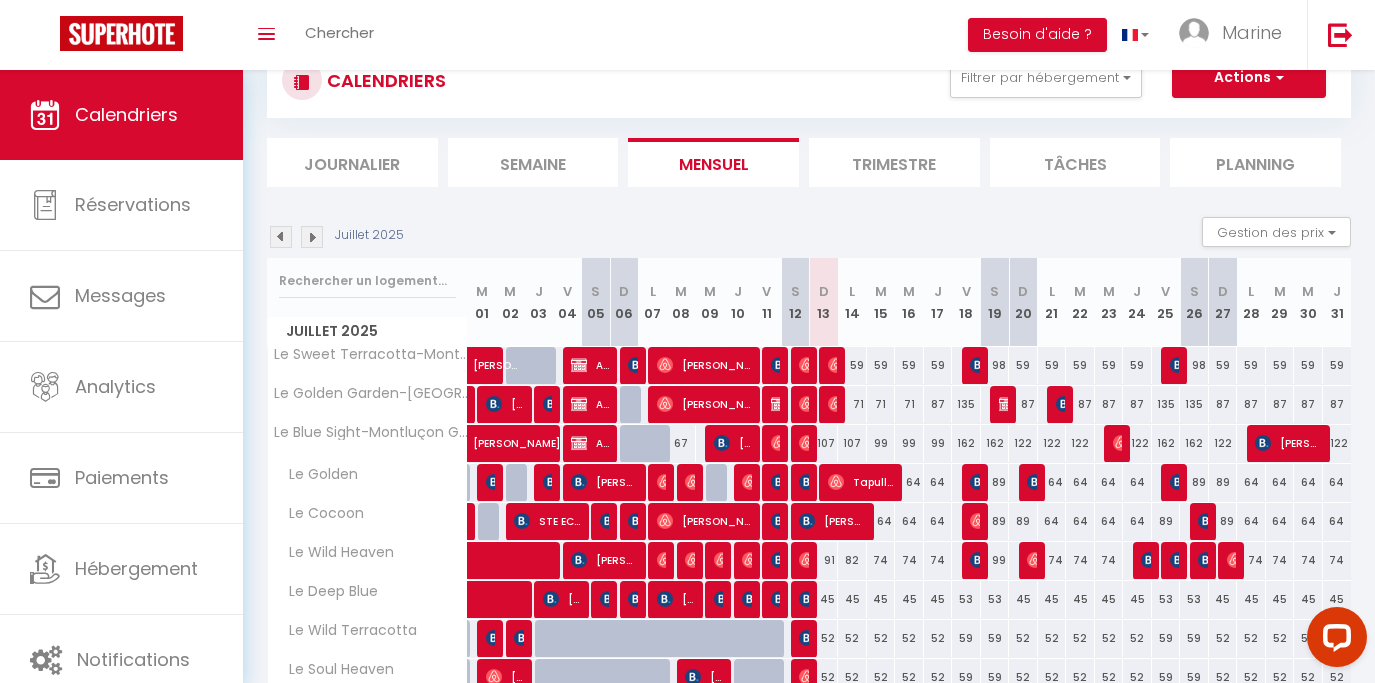 scroll, scrollTop: 224, scrollLeft: 0, axis: vertical 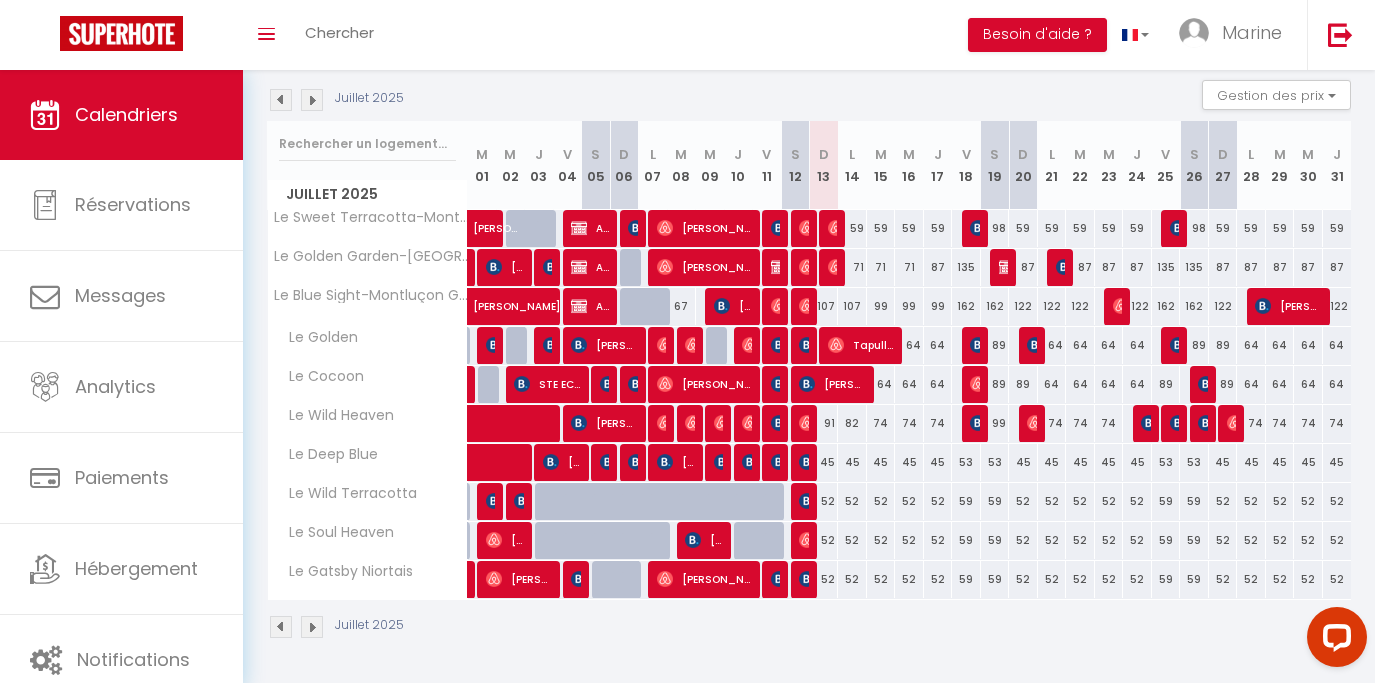 click at bounding box center [312, 627] 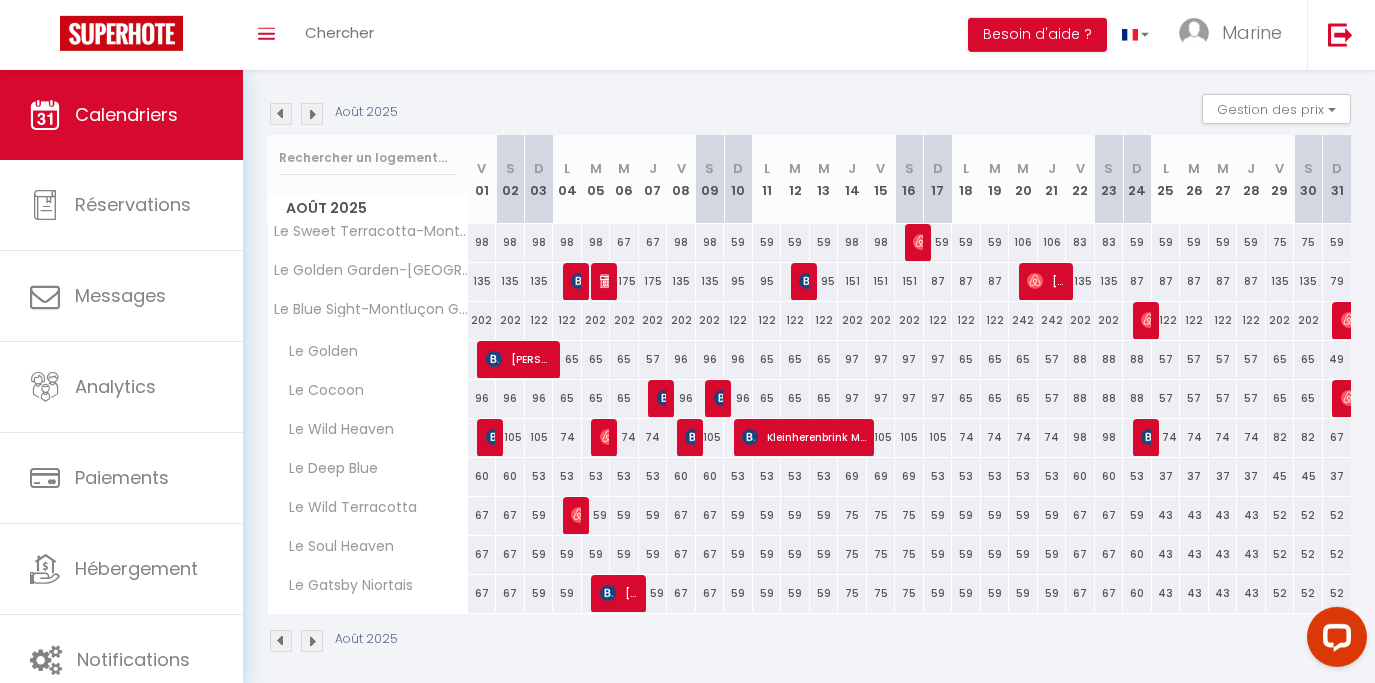 scroll, scrollTop: 203, scrollLeft: 0, axis: vertical 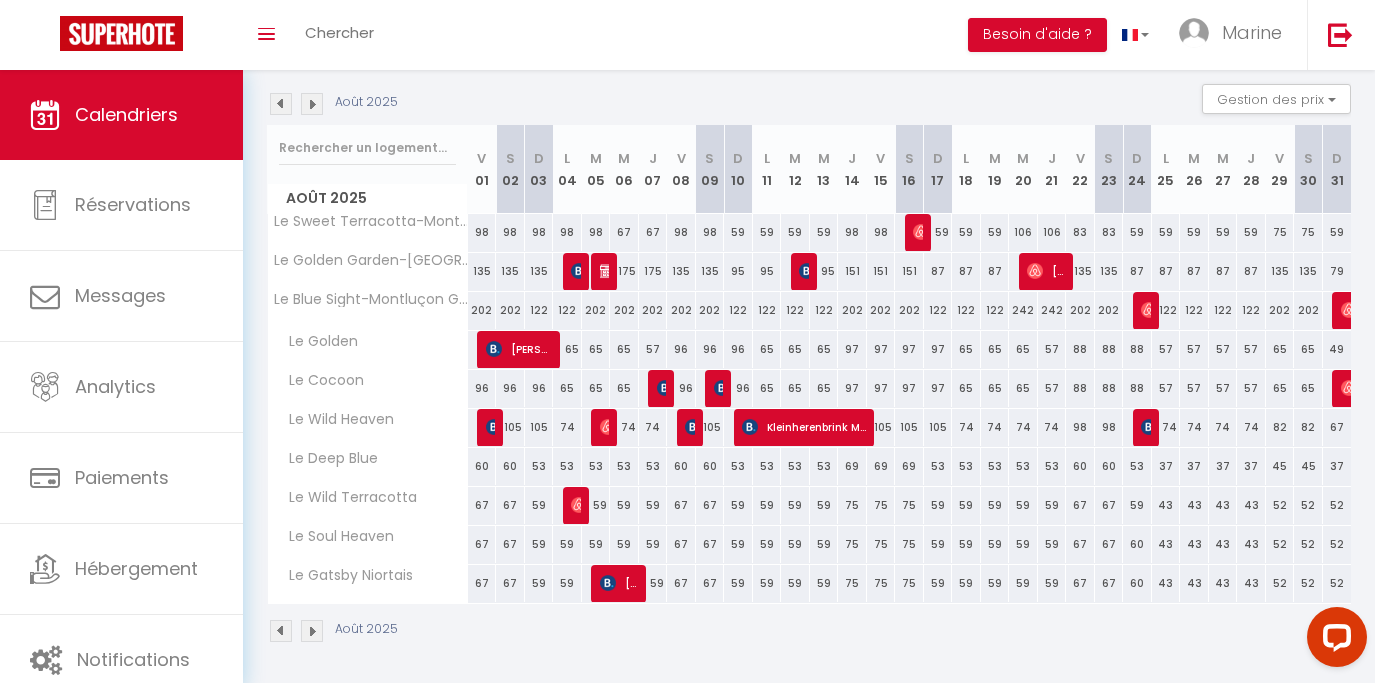 click on "57" at bounding box center (653, 349) 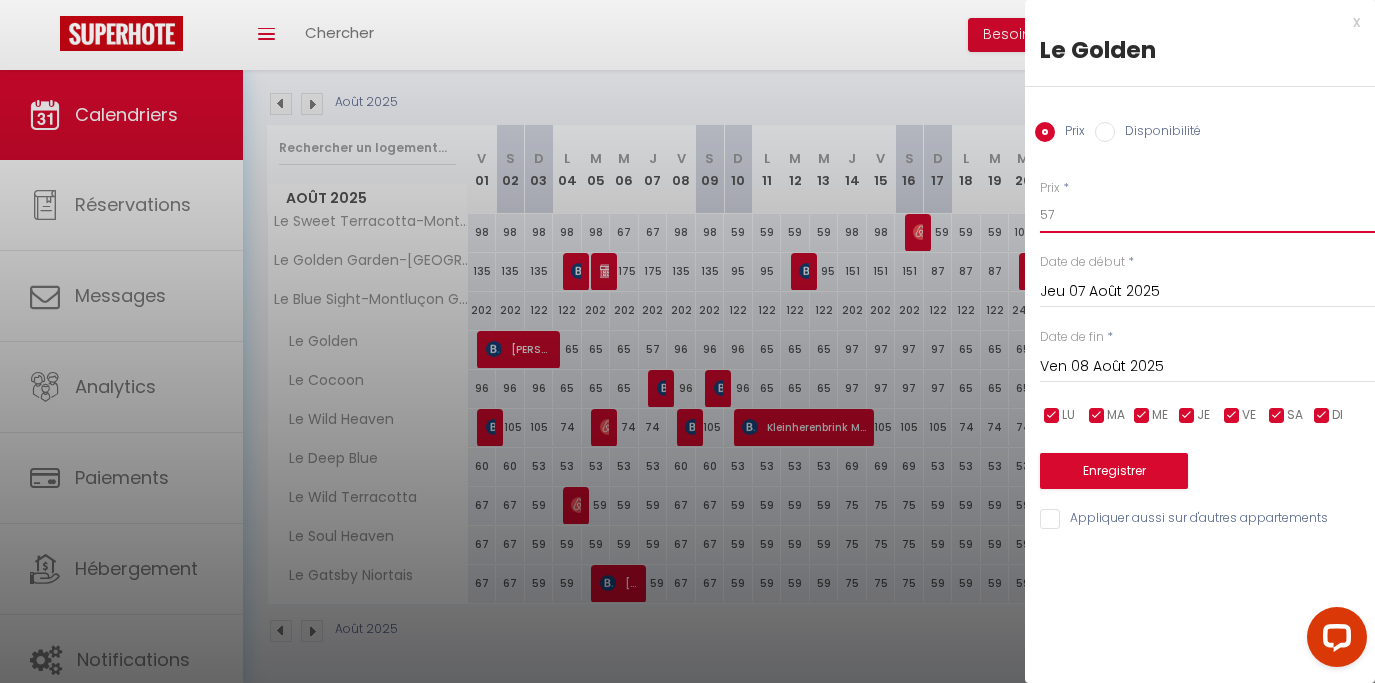 drag, startPoint x: 1047, startPoint y: 215, endPoint x: 1026, endPoint y: 219, distance: 21.377558 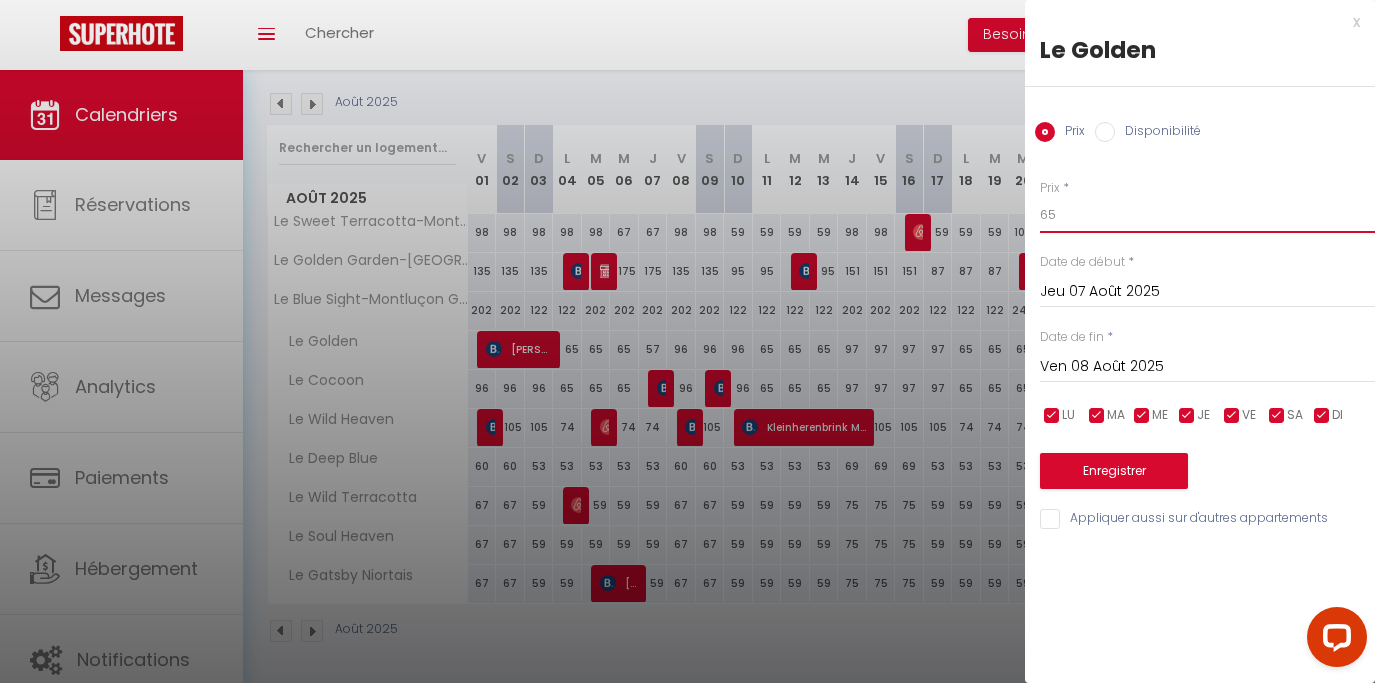 type on "65" 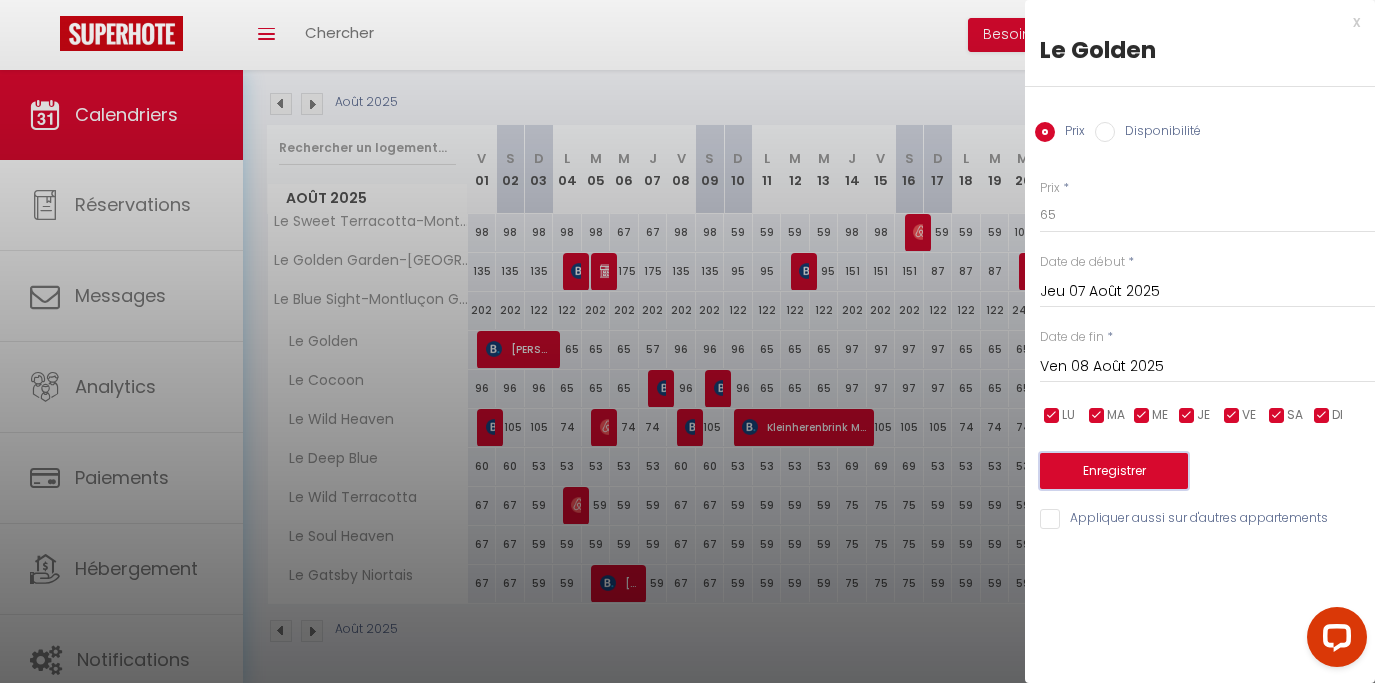 click on "Enregistrer" at bounding box center (1114, 471) 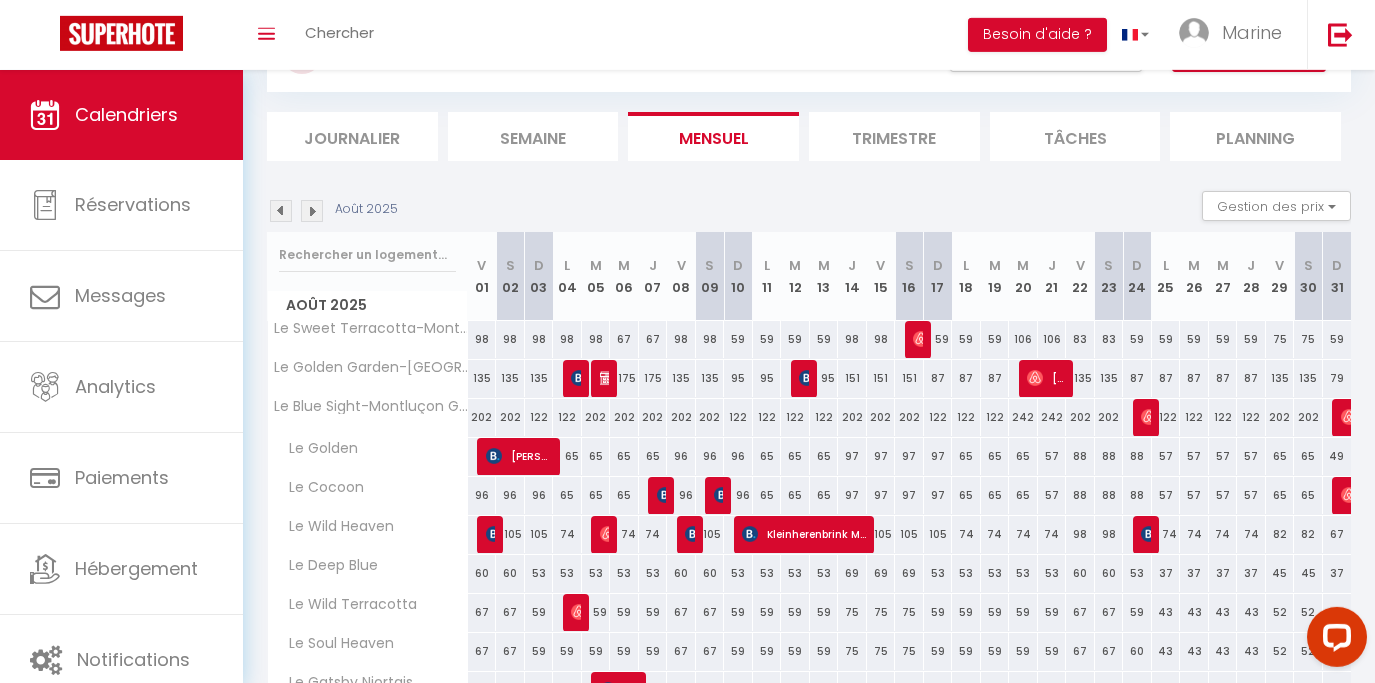 scroll, scrollTop: 127, scrollLeft: 0, axis: vertical 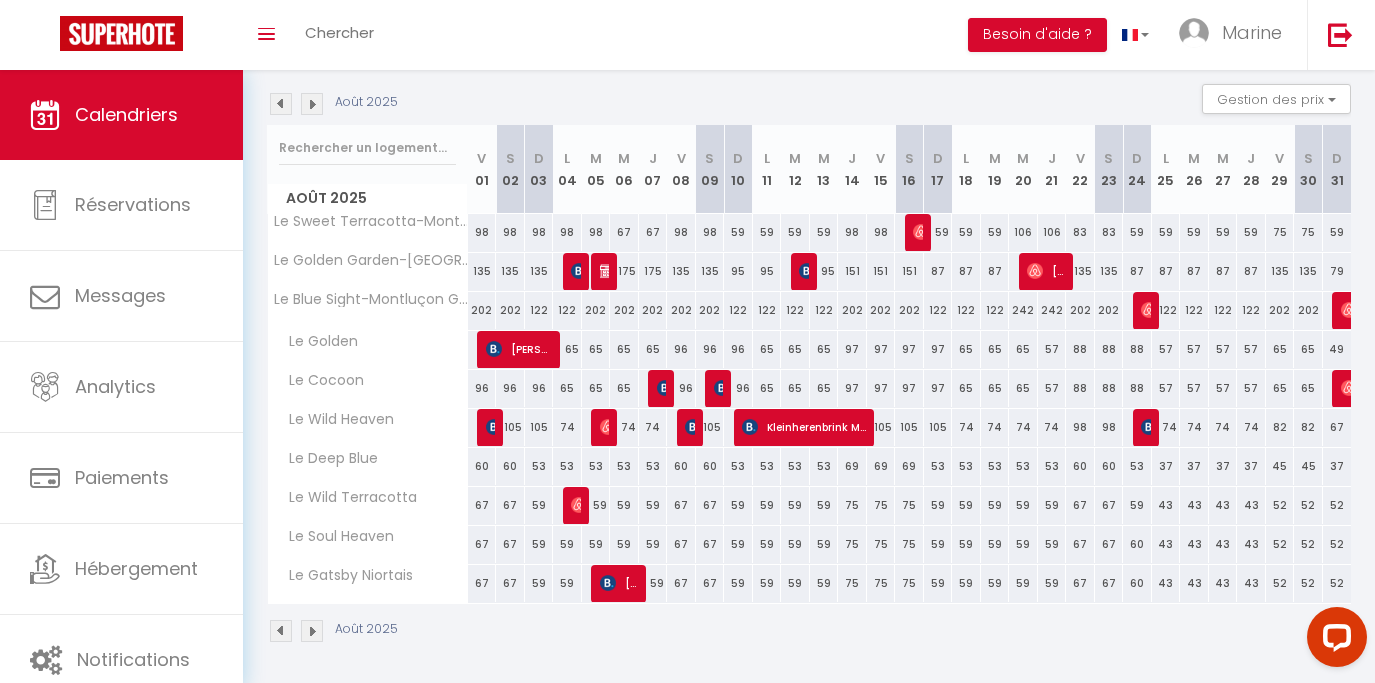 click at bounding box center (281, 104) 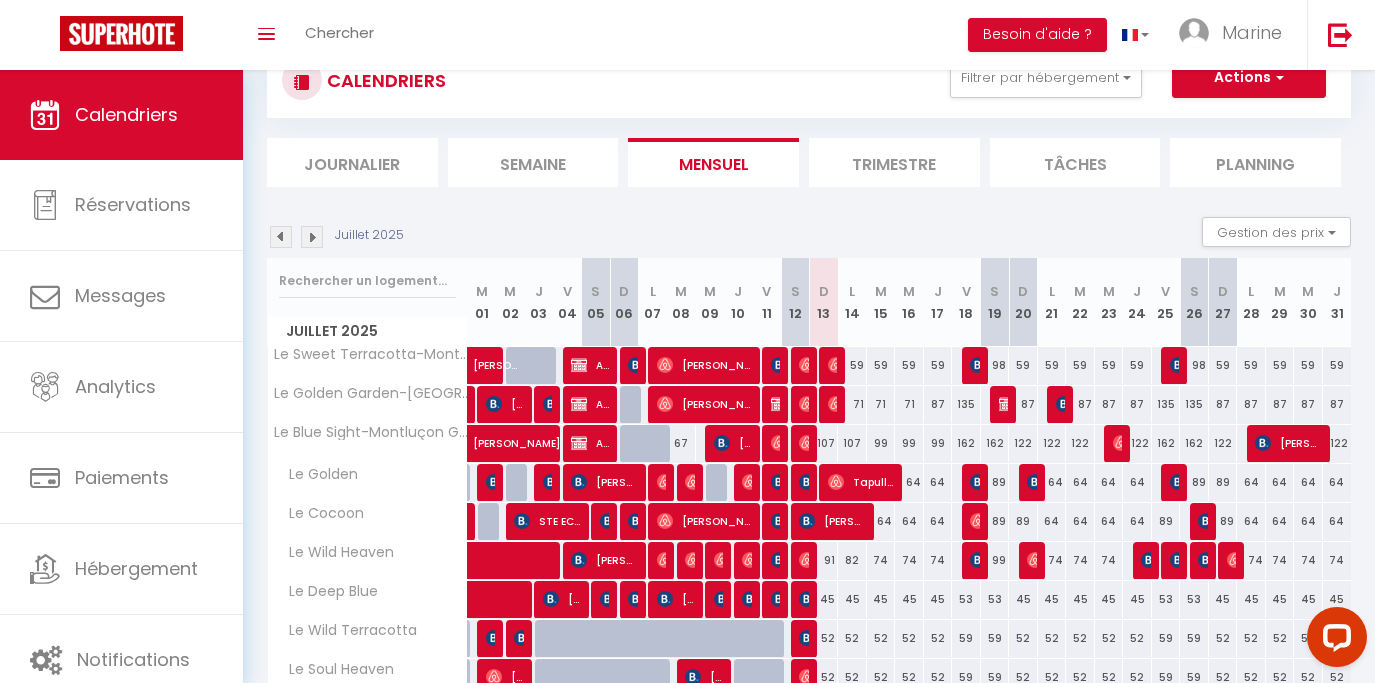 scroll, scrollTop: 224, scrollLeft: 0, axis: vertical 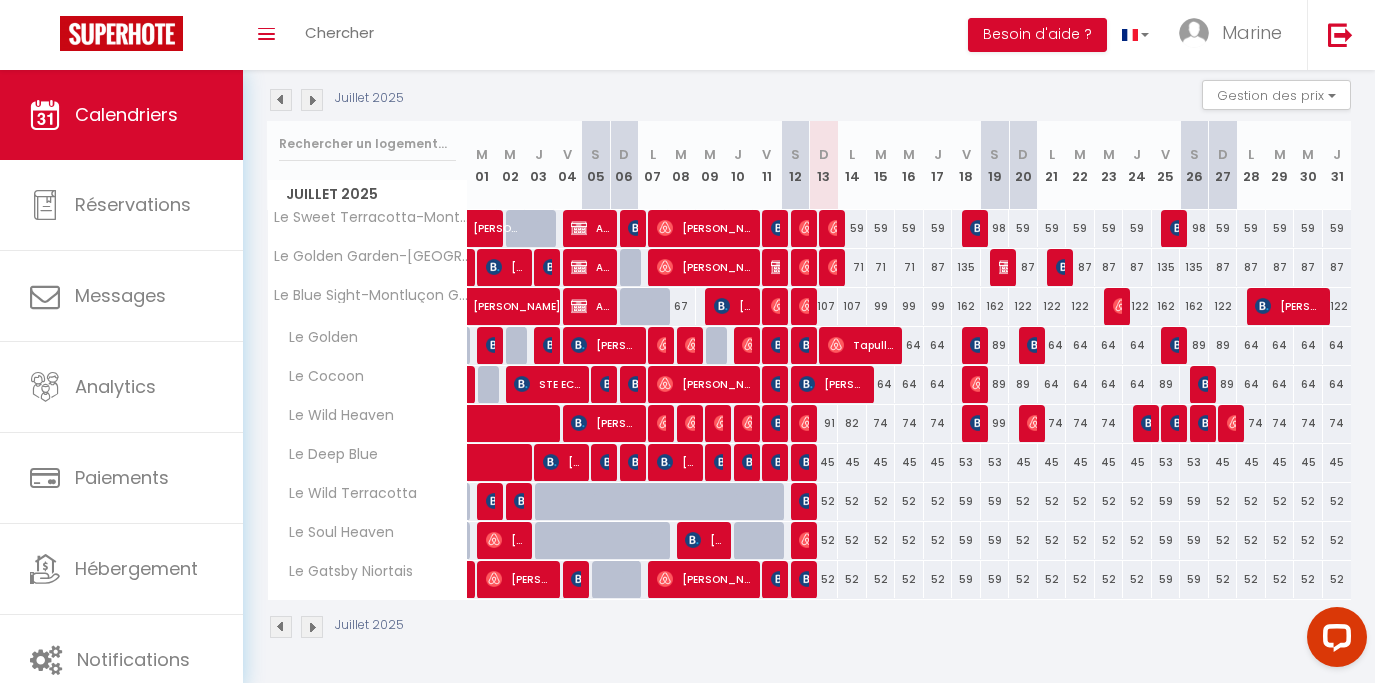 click at bounding box center [312, 627] 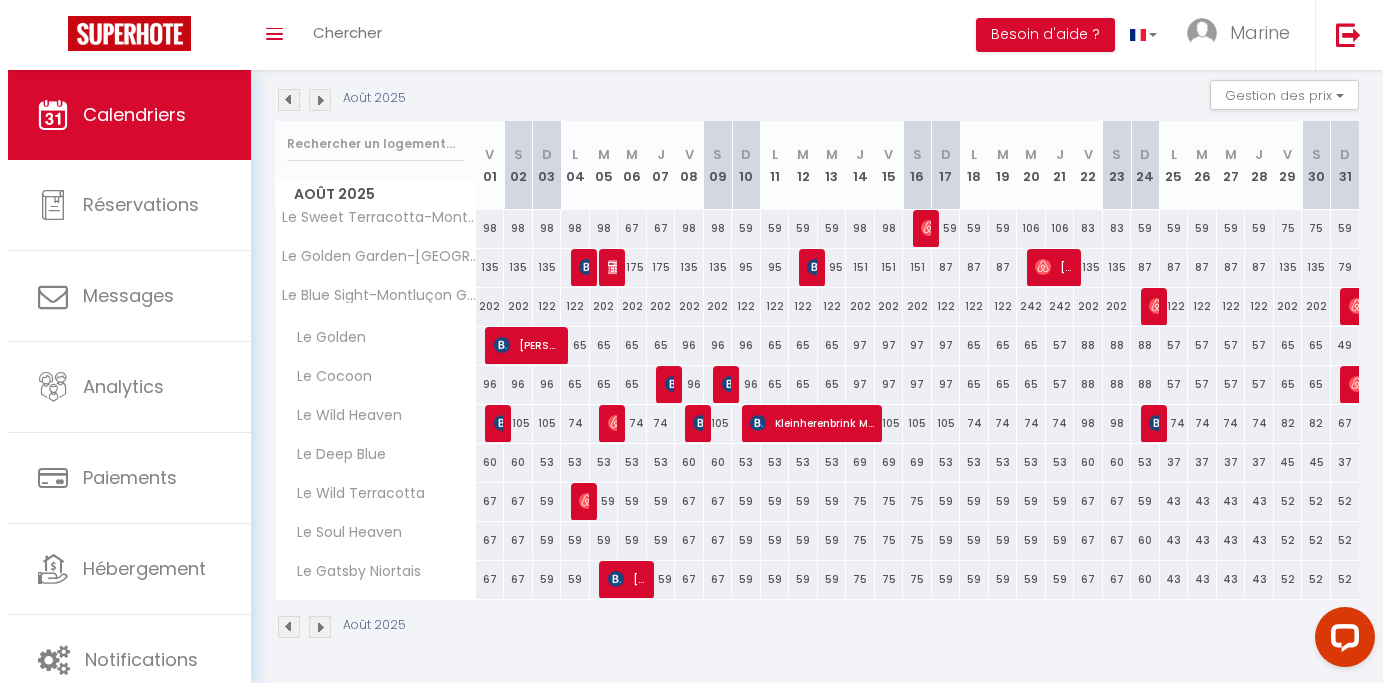 scroll, scrollTop: 222, scrollLeft: 0, axis: vertical 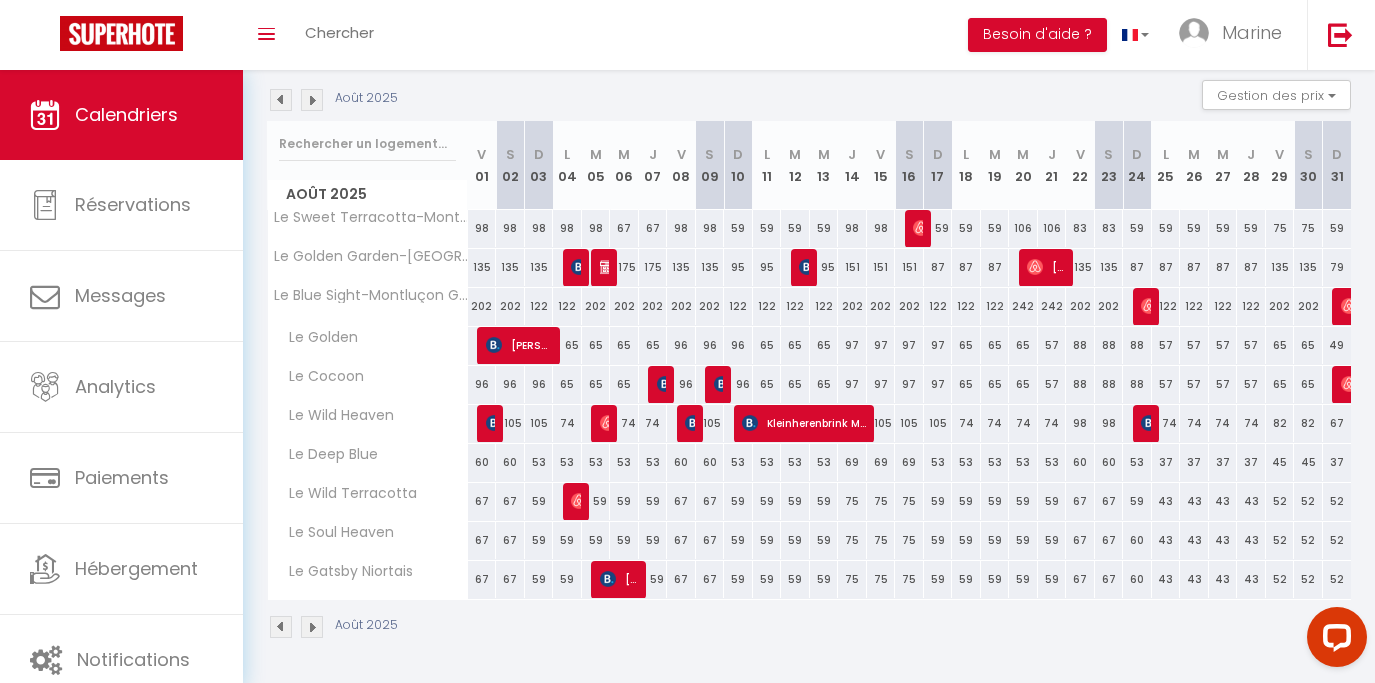 click on "57" at bounding box center (1052, 345) 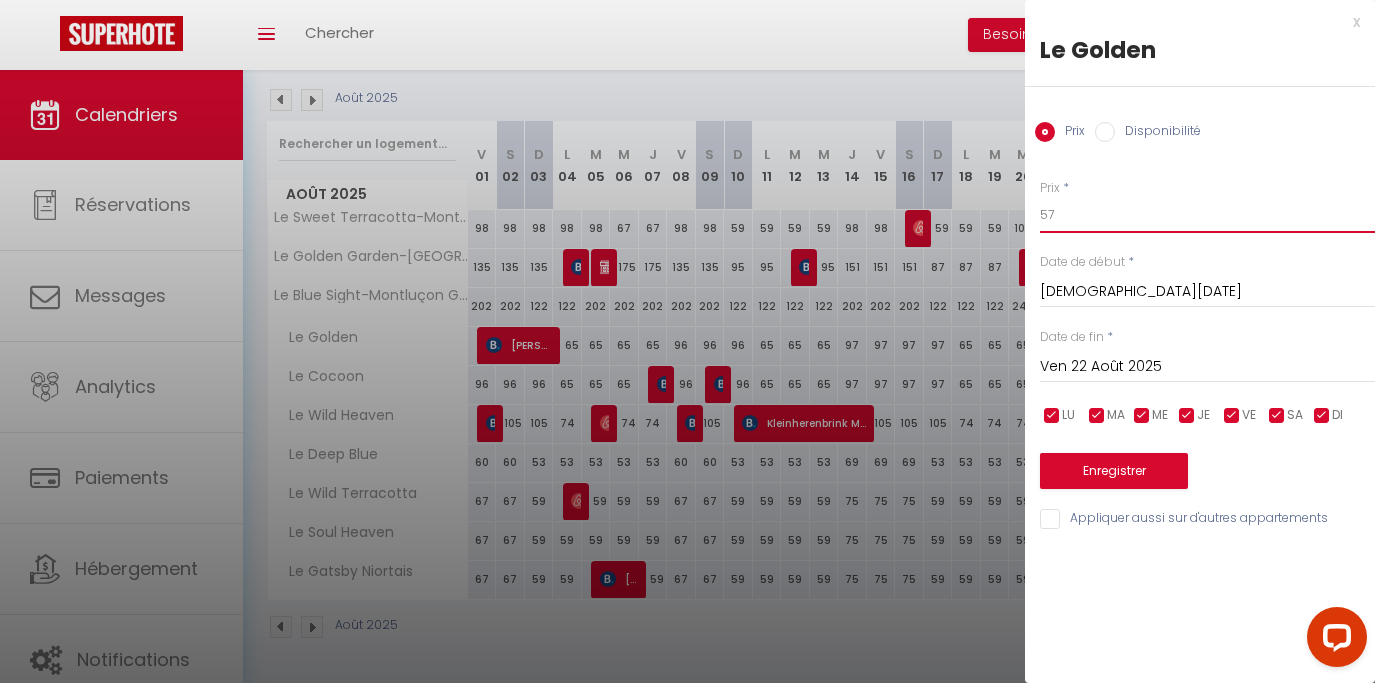 click on "57" at bounding box center (1207, 215) 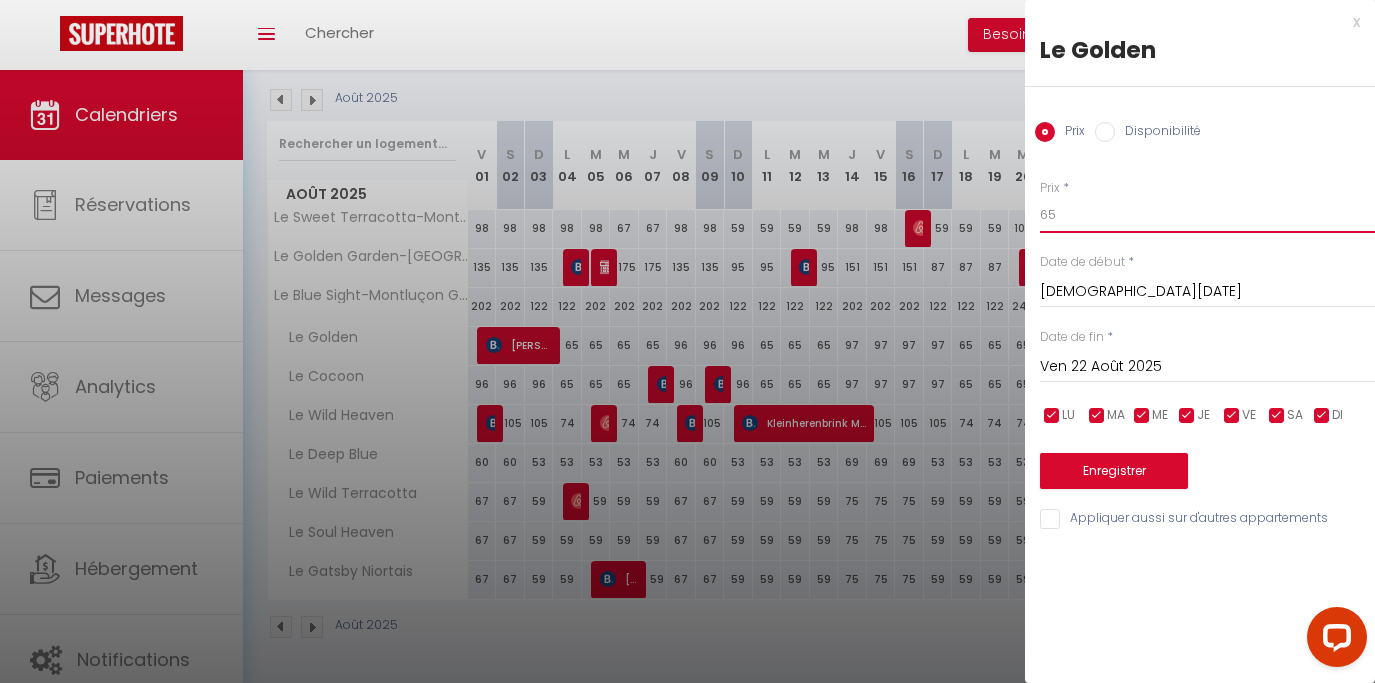 type on "65" 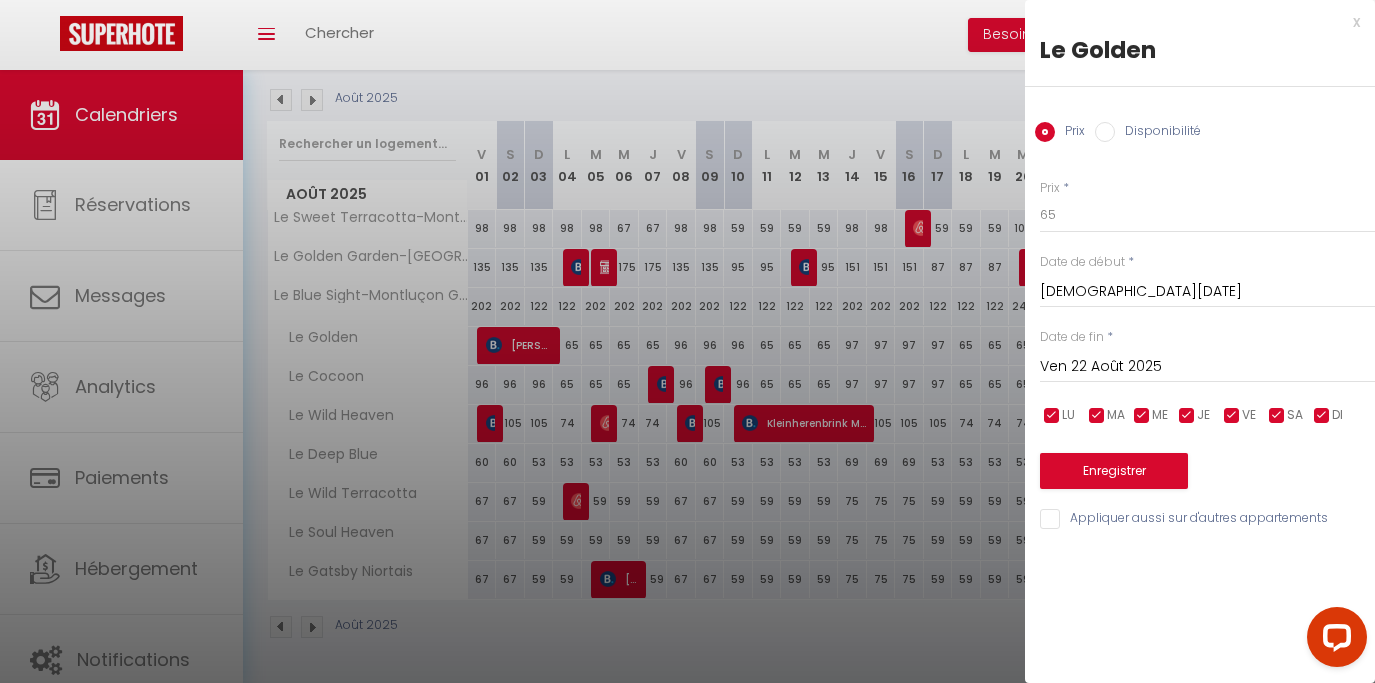 click on "Appliquer aussi sur d'autres appartements" at bounding box center (1207, 519) 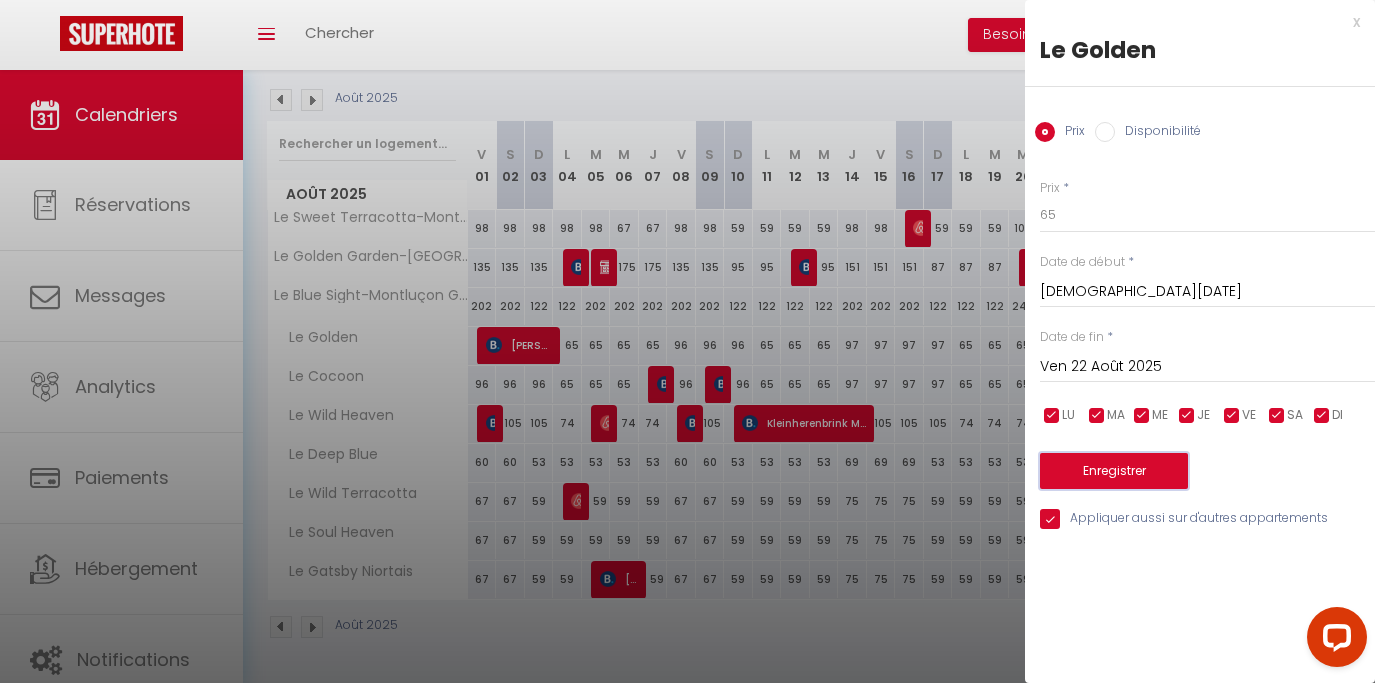 click on "Enregistrer" at bounding box center (1114, 471) 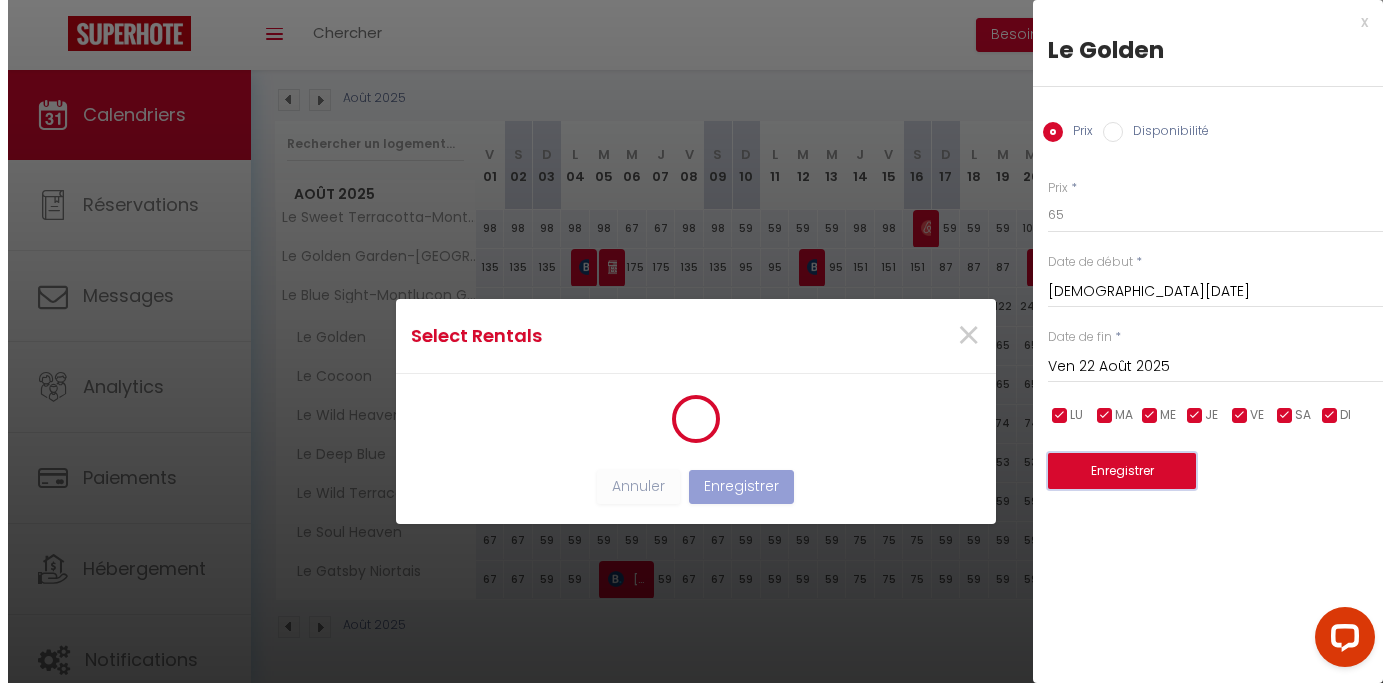 scroll, scrollTop: 2, scrollLeft: 0, axis: vertical 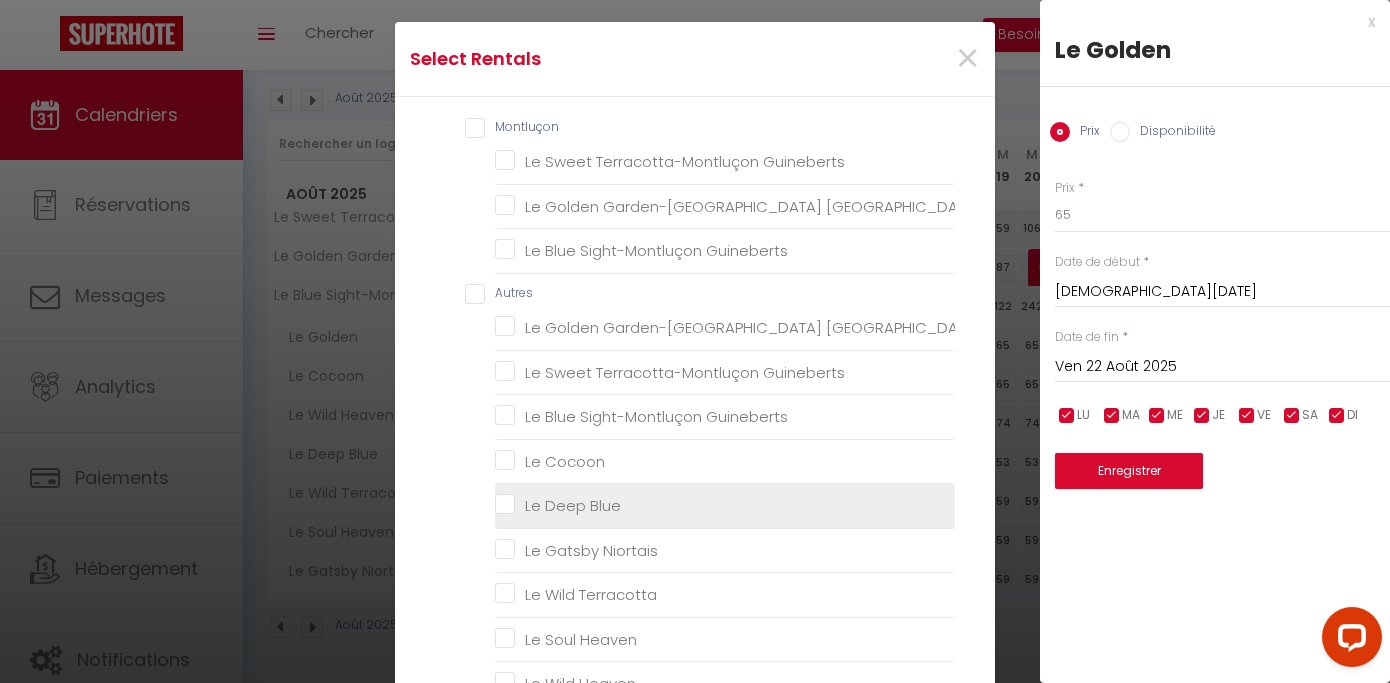 drag, startPoint x: 605, startPoint y: 464, endPoint x: 655, endPoint y: 497, distance: 59.908264 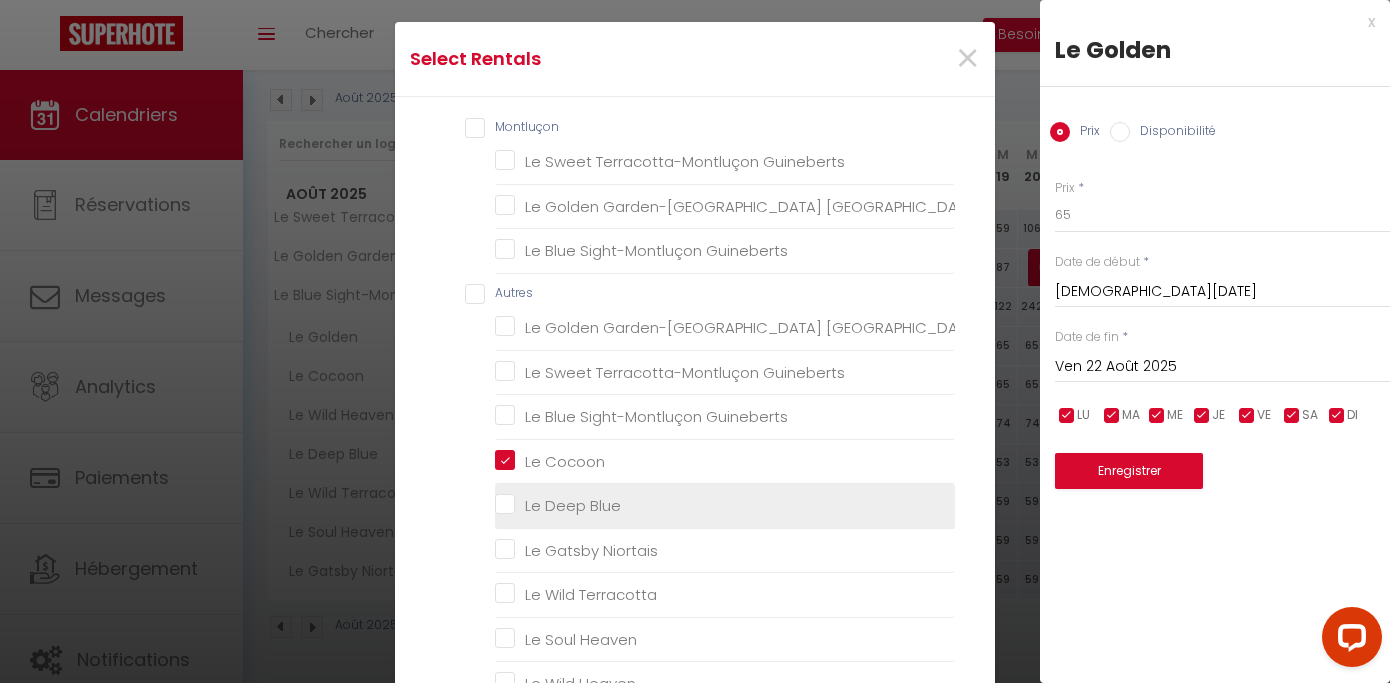 checkbox on "false" 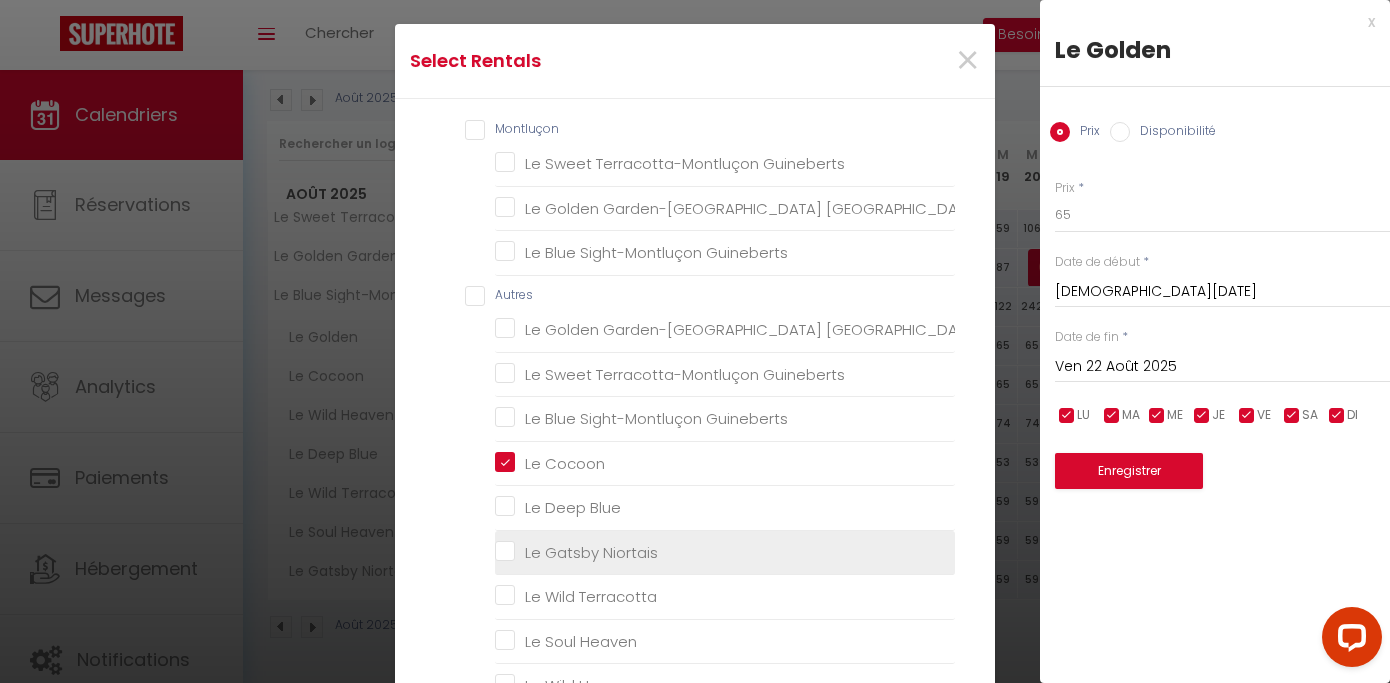 scroll, scrollTop: 70, scrollLeft: 0, axis: vertical 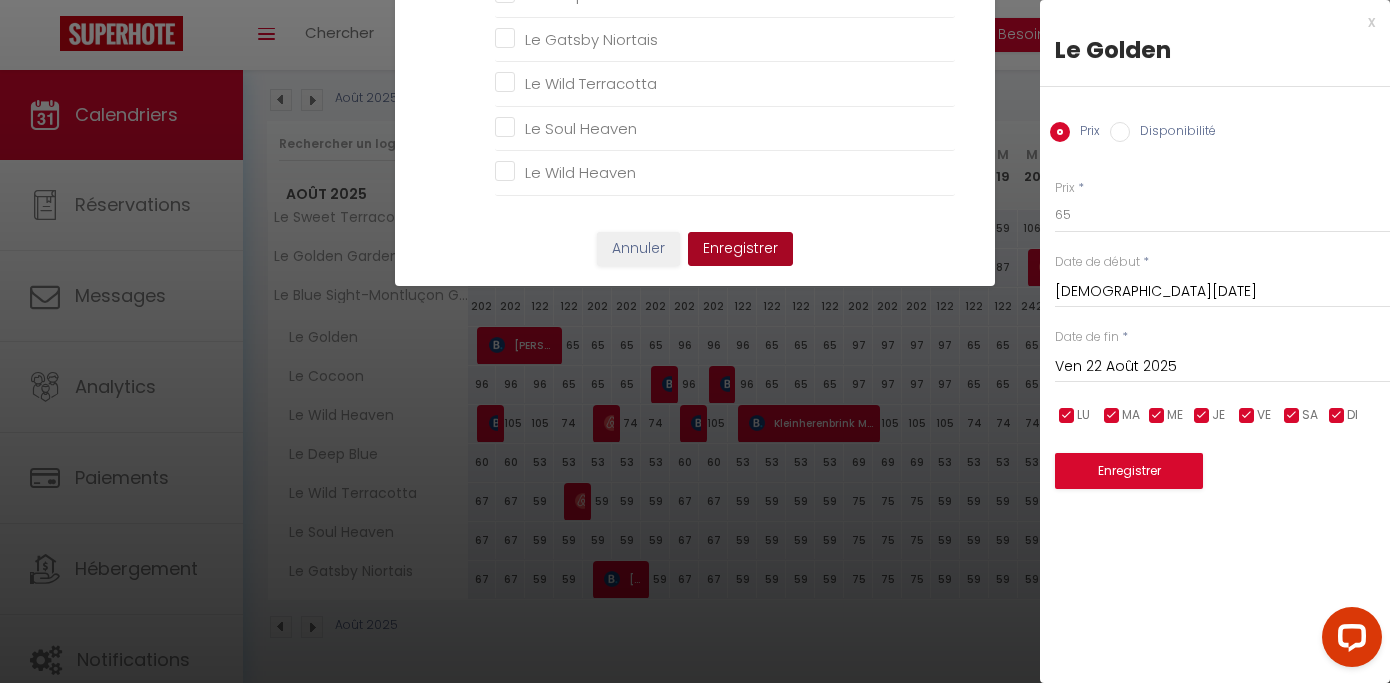 click on "Enregistrer" at bounding box center (740, 249) 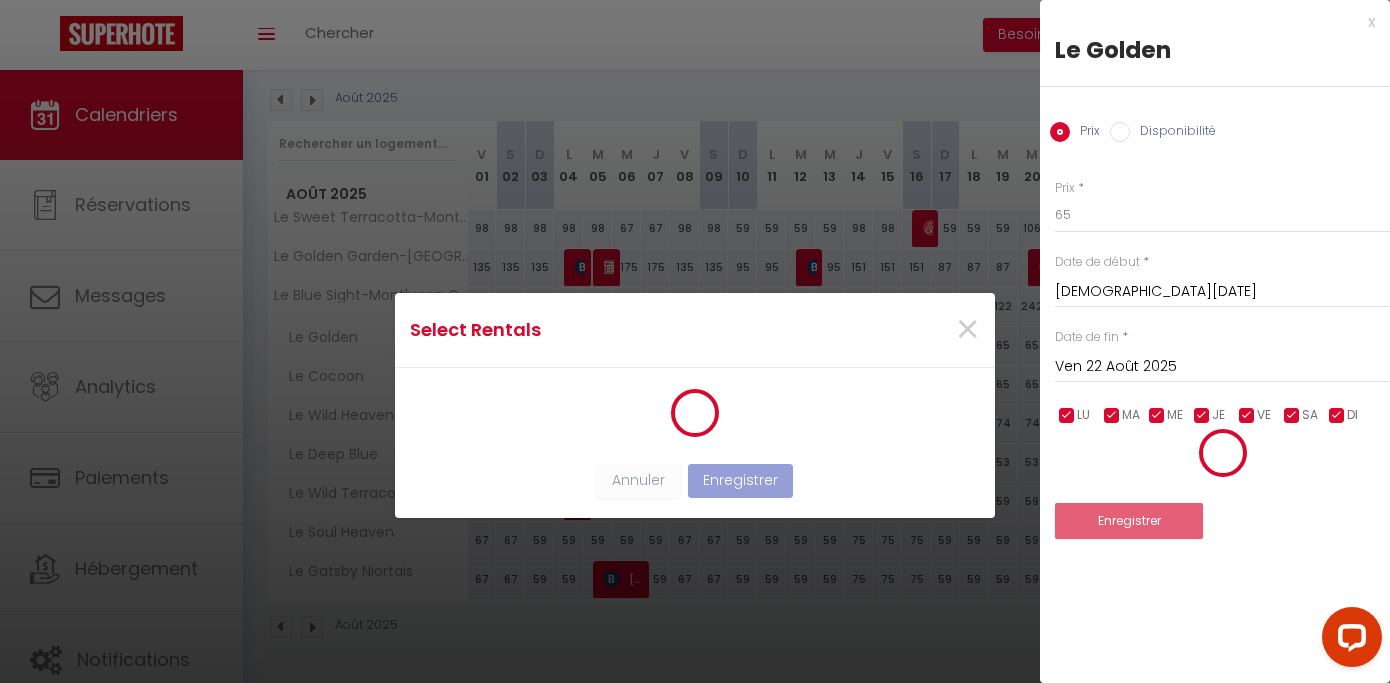 scroll, scrollTop: 14, scrollLeft: 0, axis: vertical 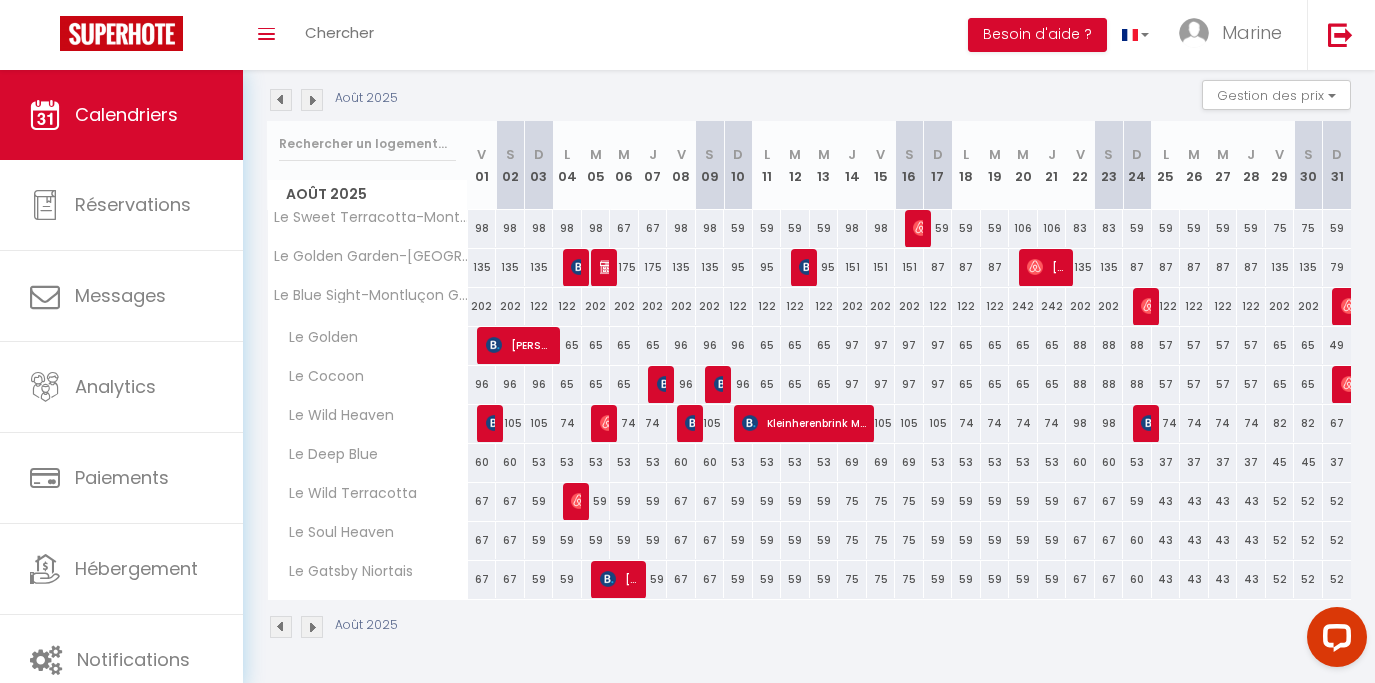 drag, startPoint x: 571, startPoint y: 346, endPoint x: 663, endPoint y: 392, distance: 102.85912 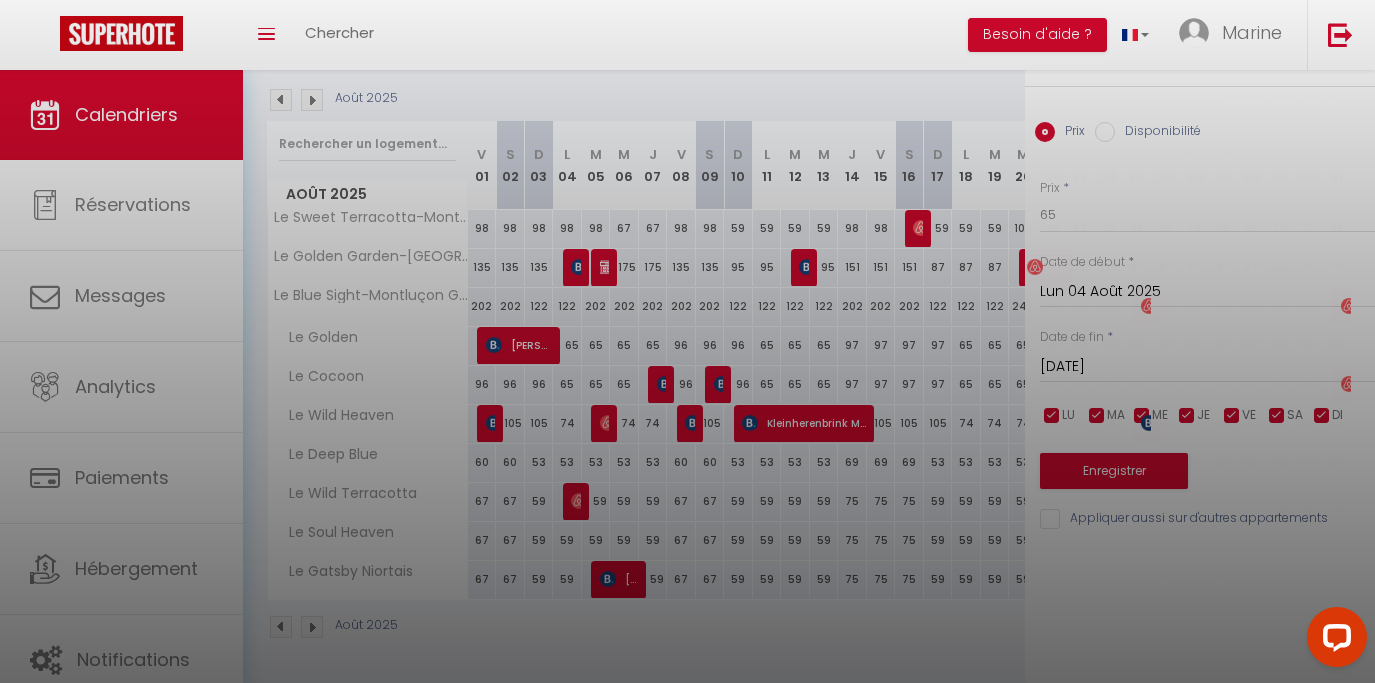 click at bounding box center (687, 341) 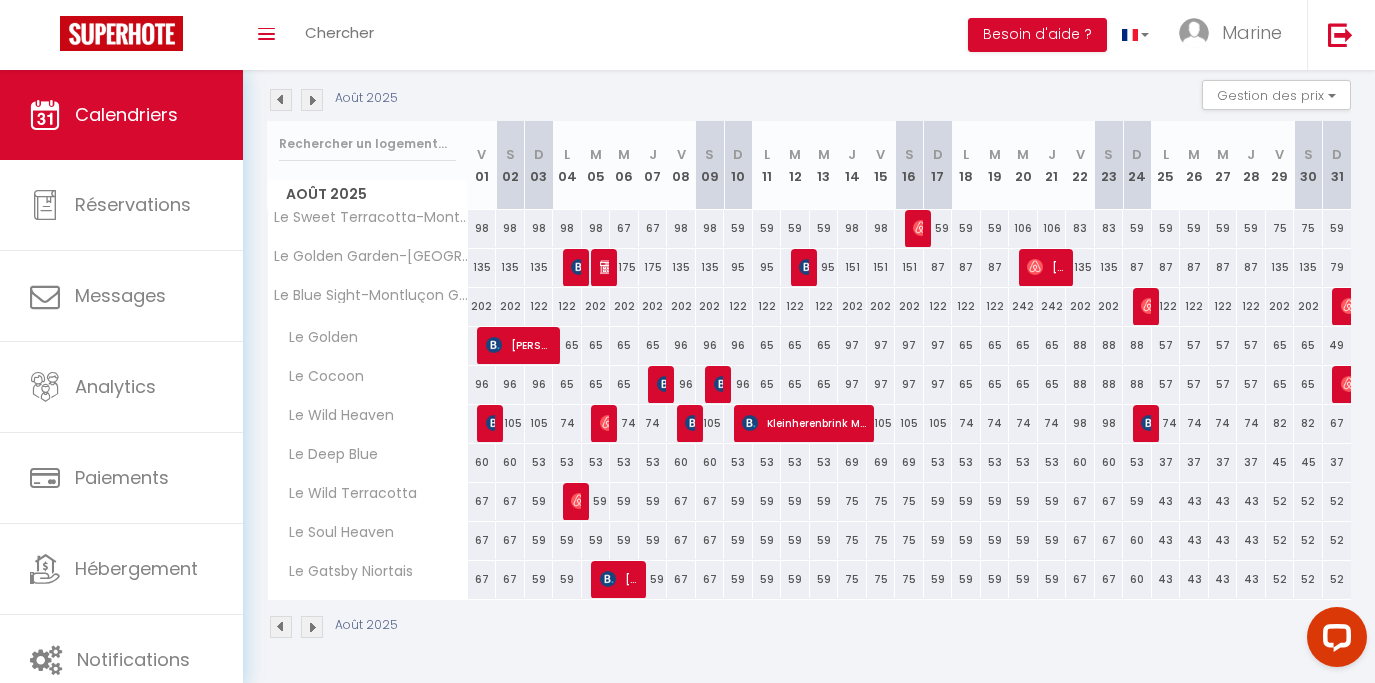 click on "65" at bounding box center (1280, 345) 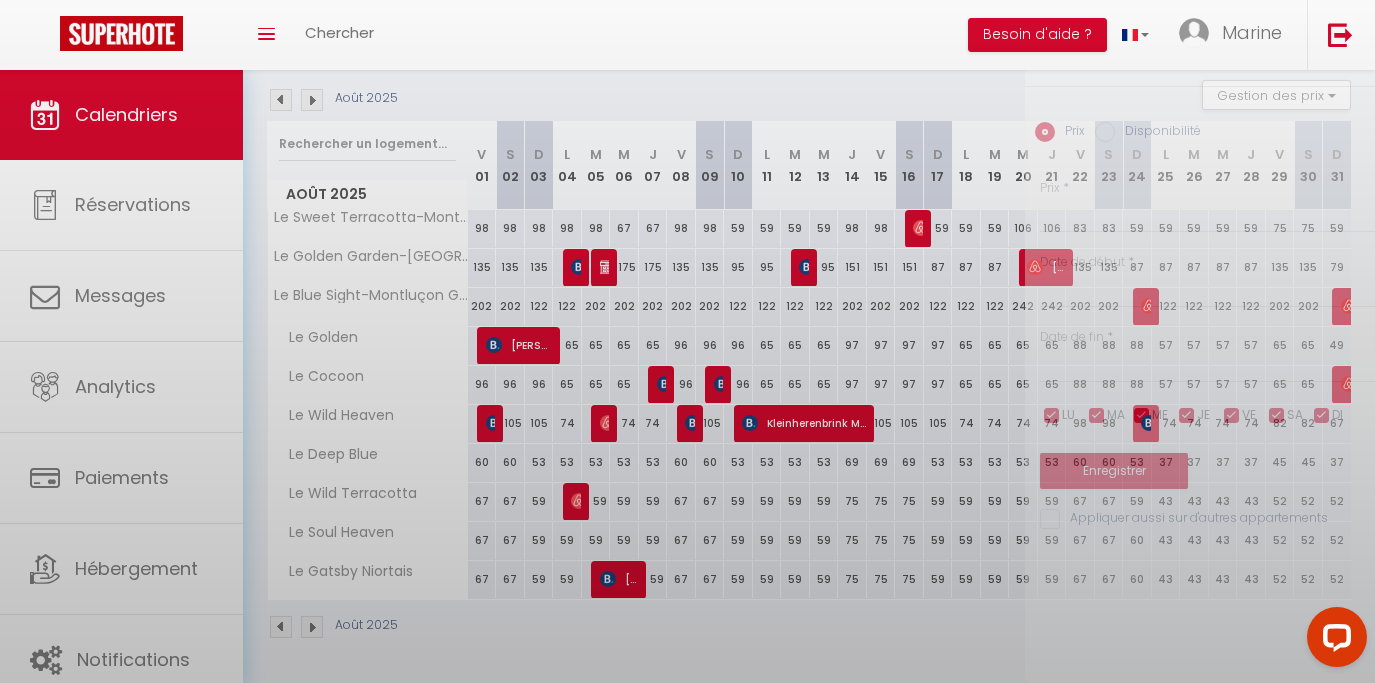 type on "65" 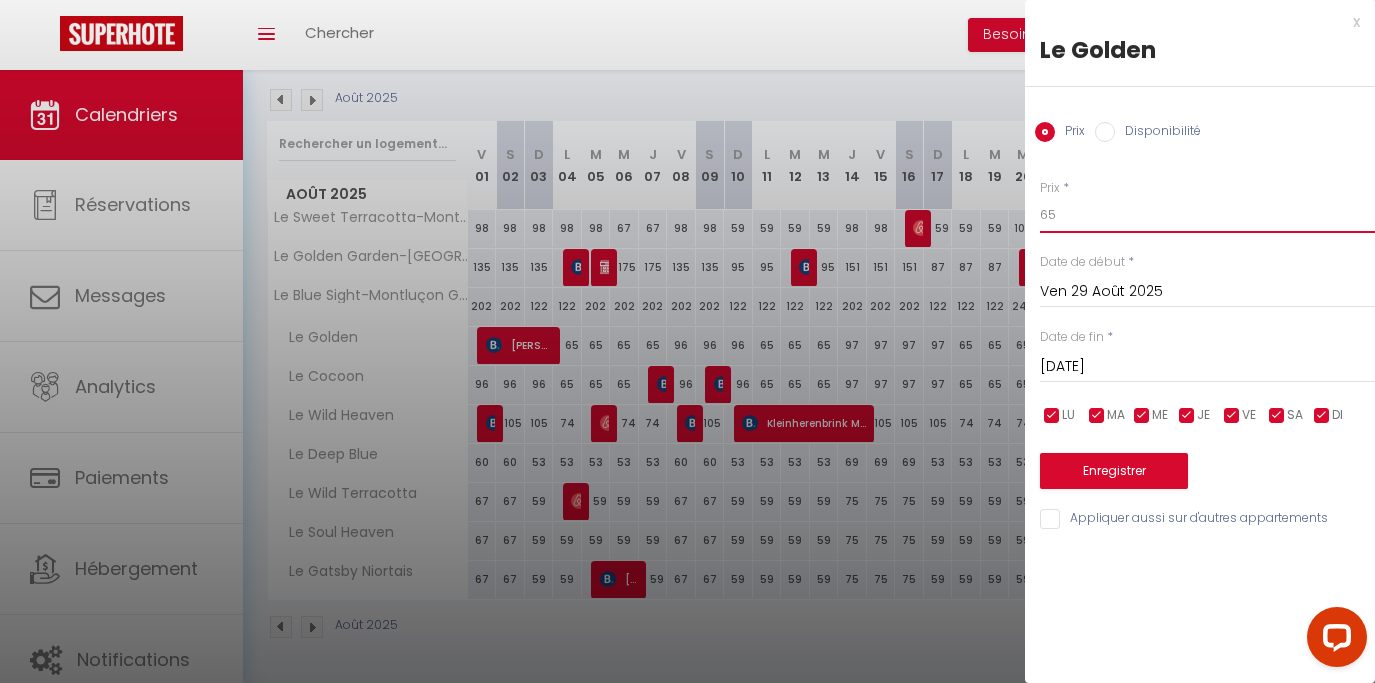 drag, startPoint x: 1032, startPoint y: 230, endPoint x: 1004, endPoint y: 231, distance: 28.01785 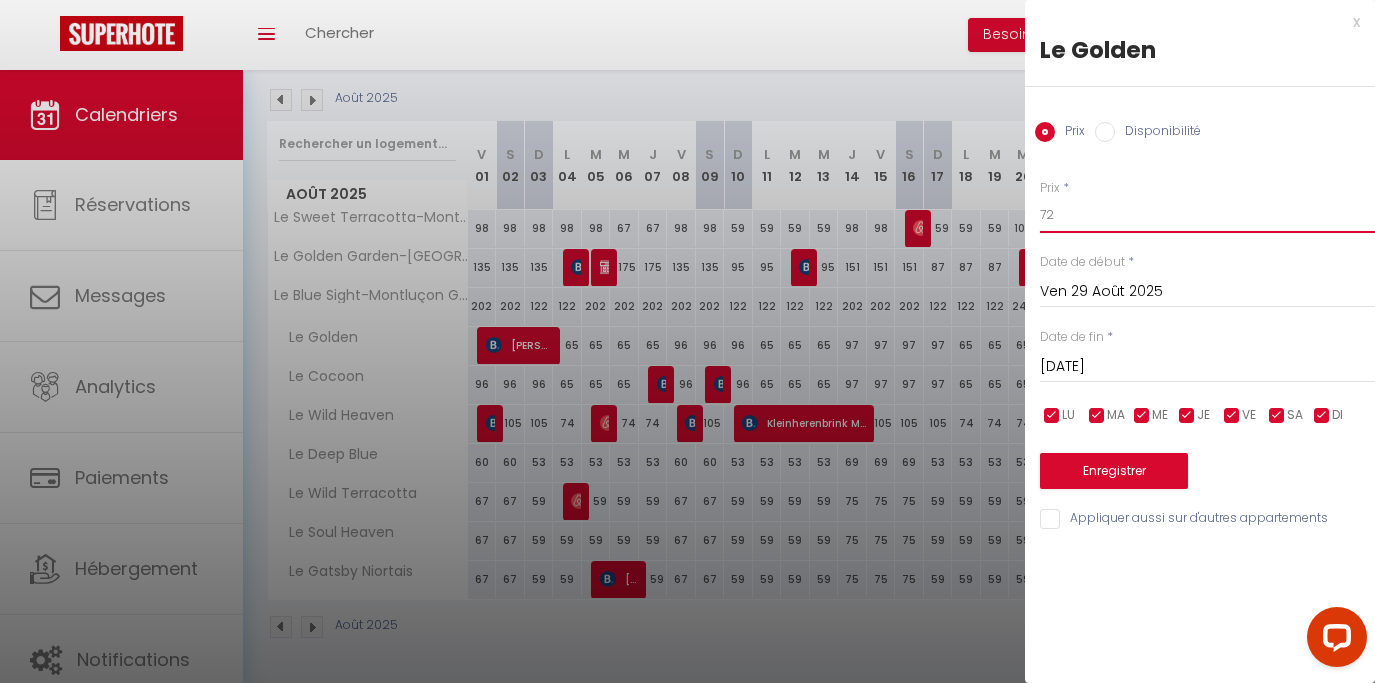 type on "72" 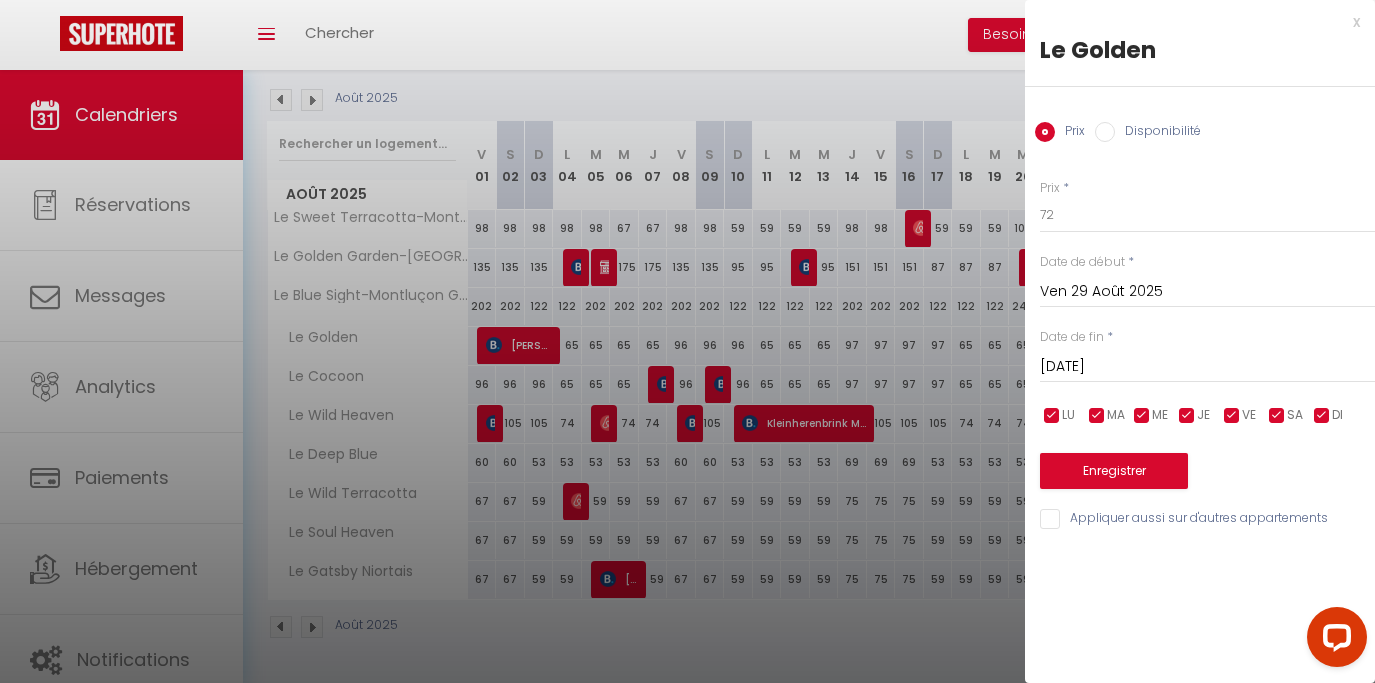 click on "[DATE]" at bounding box center (1207, 367) 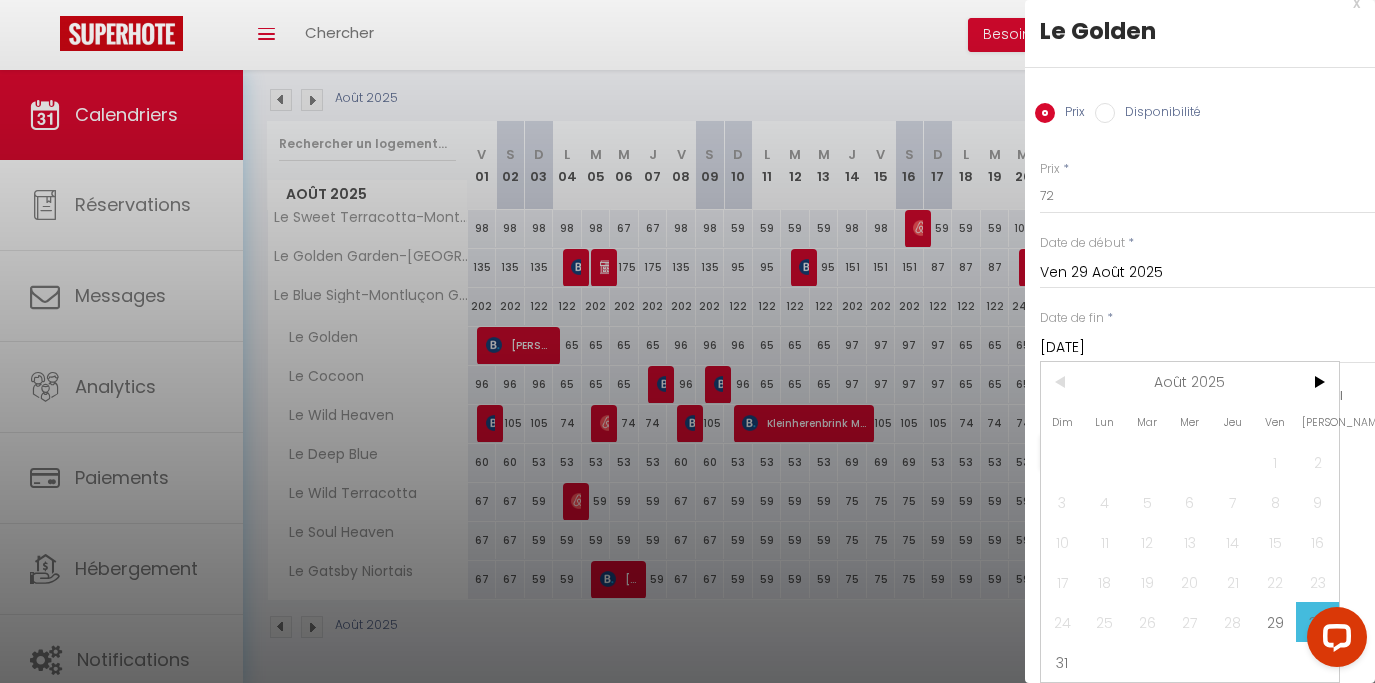 scroll, scrollTop: 72, scrollLeft: 0, axis: vertical 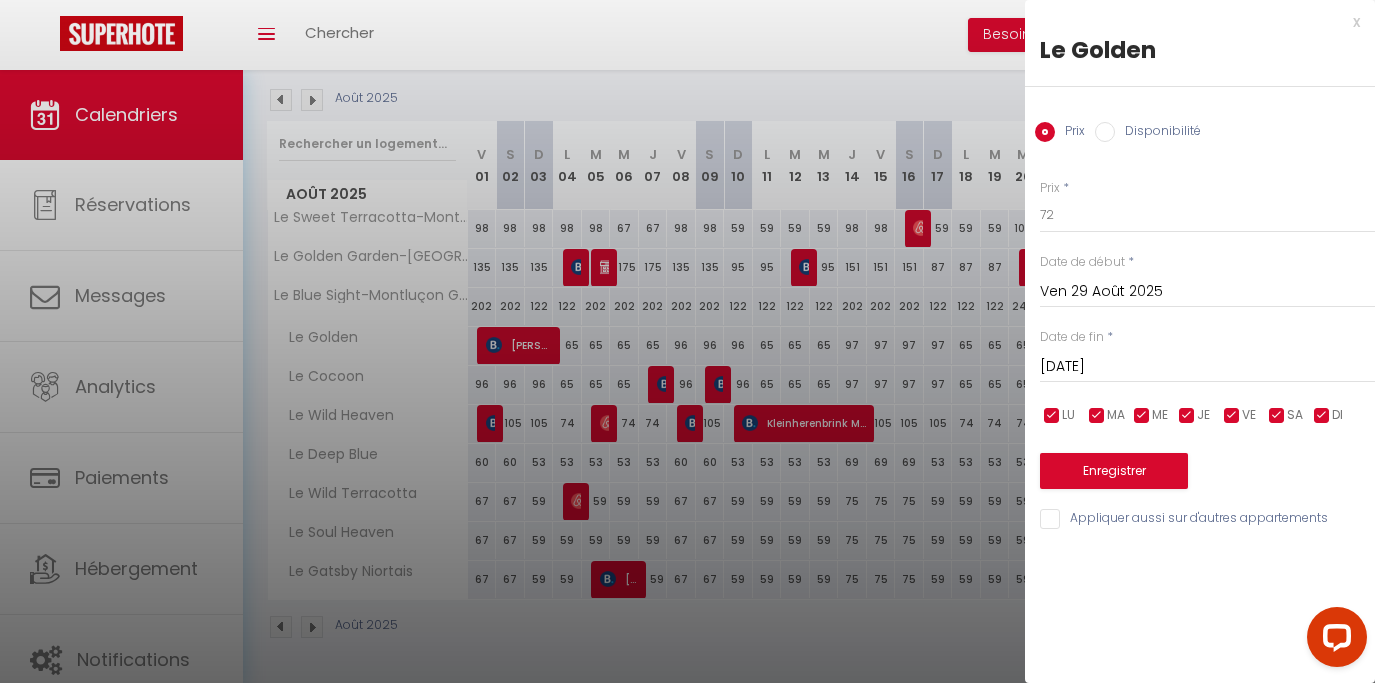 type on "Dim 31 Août 2025" 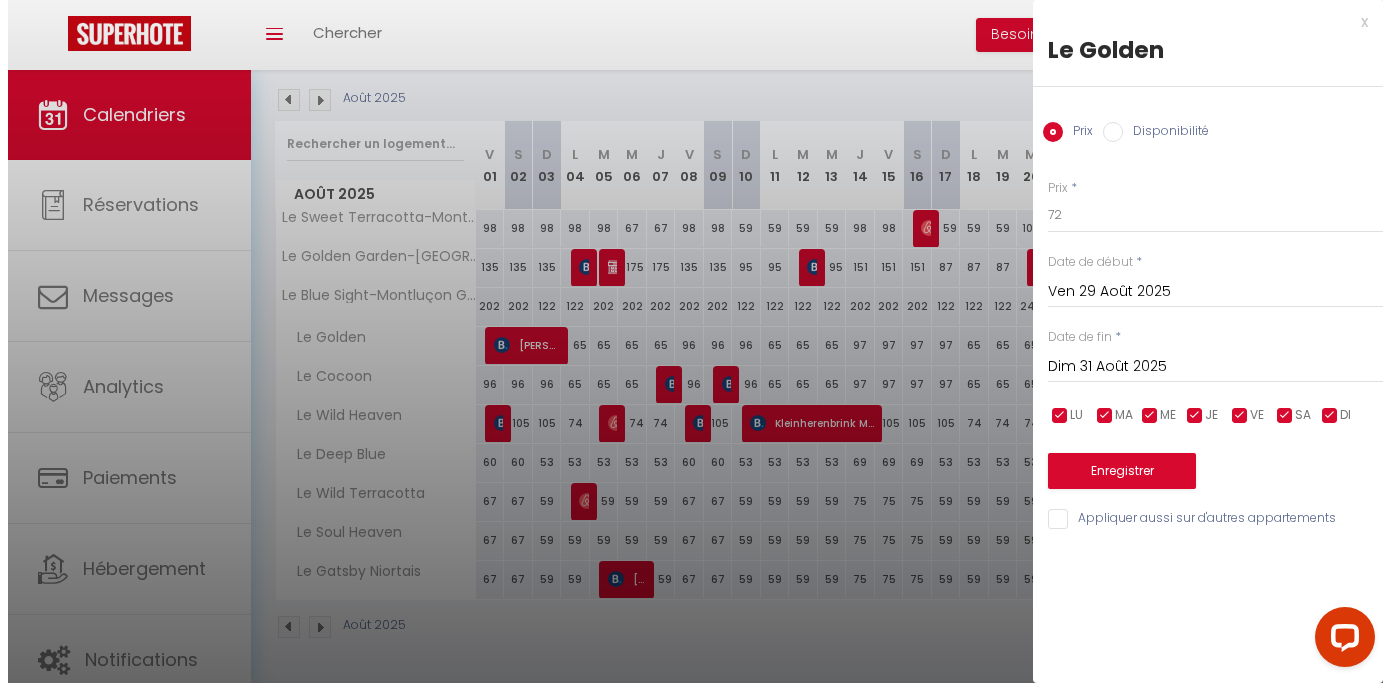 scroll, scrollTop: 0, scrollLeft: 0, axis: both 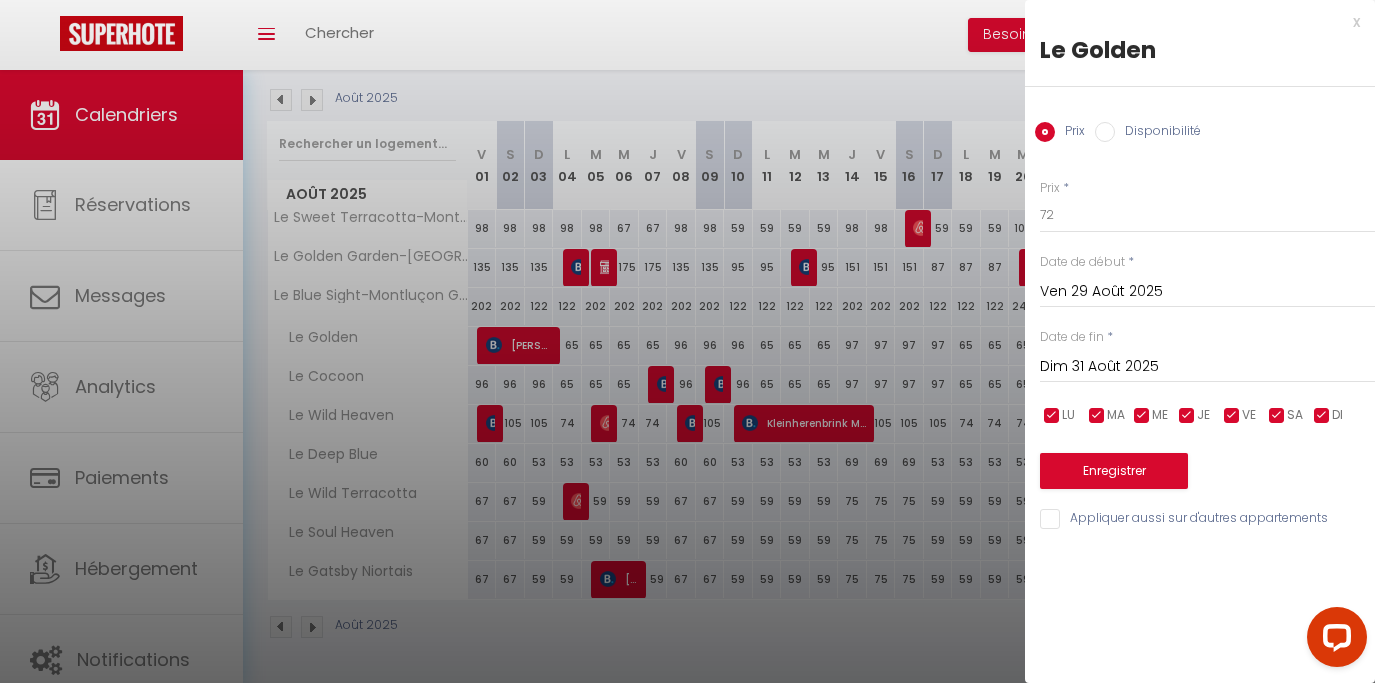 click on "Appliquer aussi sur d'autres appartements" at bounding box center [1207, 519] 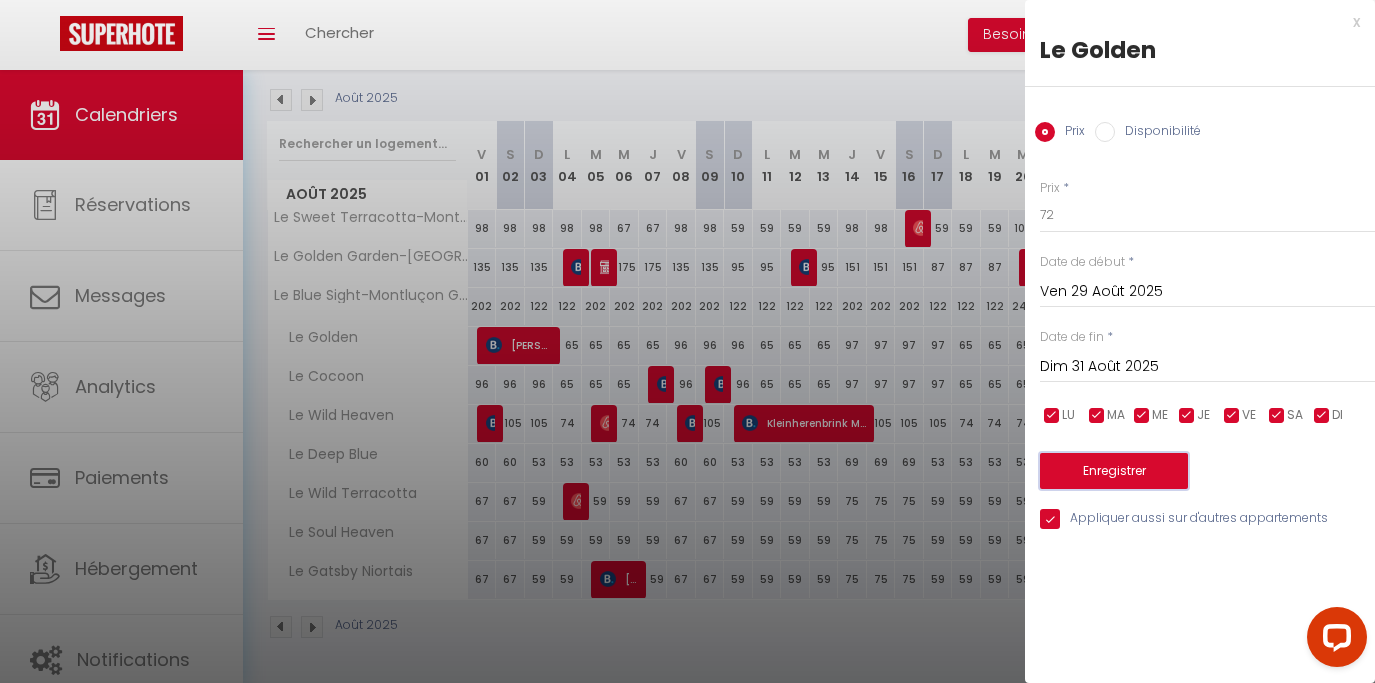 click on "Enregistrer" at bounding box center [1114, 471] 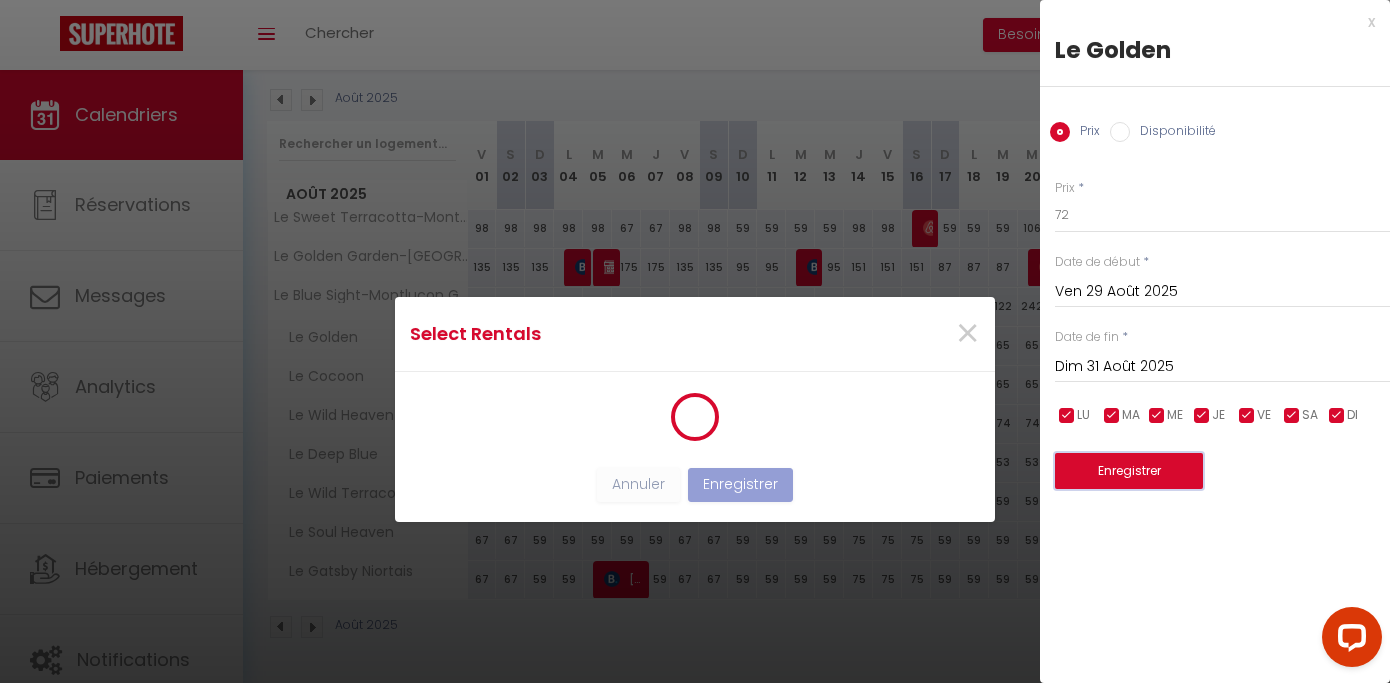 scroll, scrollTop: 0, scrollLeft: 0, axis: both 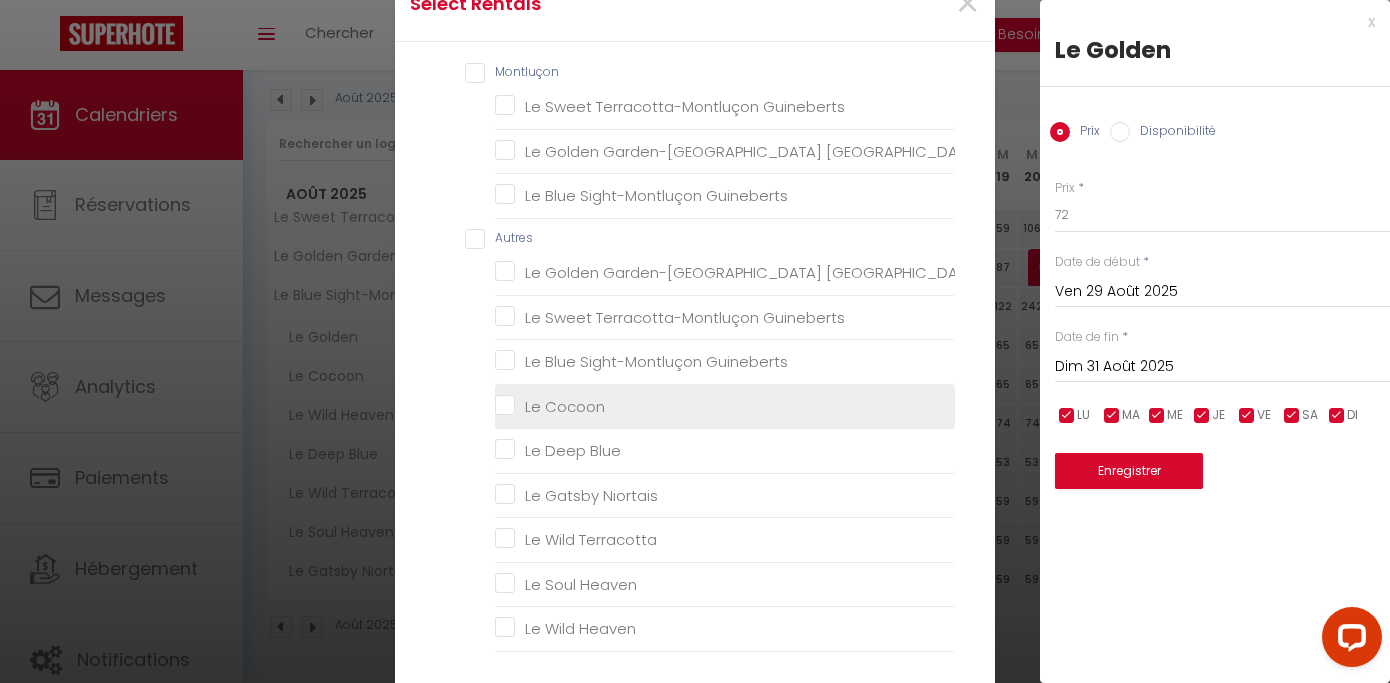 click on "Le Cocoon" at bounding box center [725, 406] 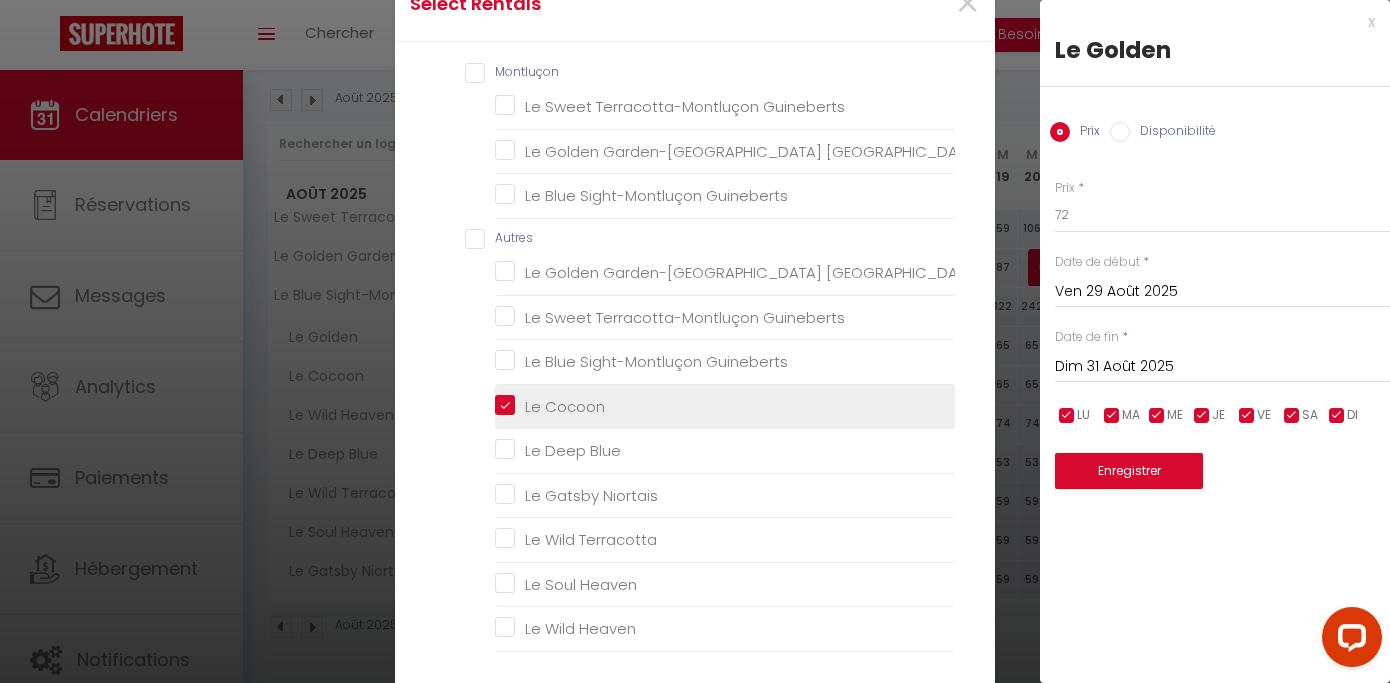 checkbox on "false" 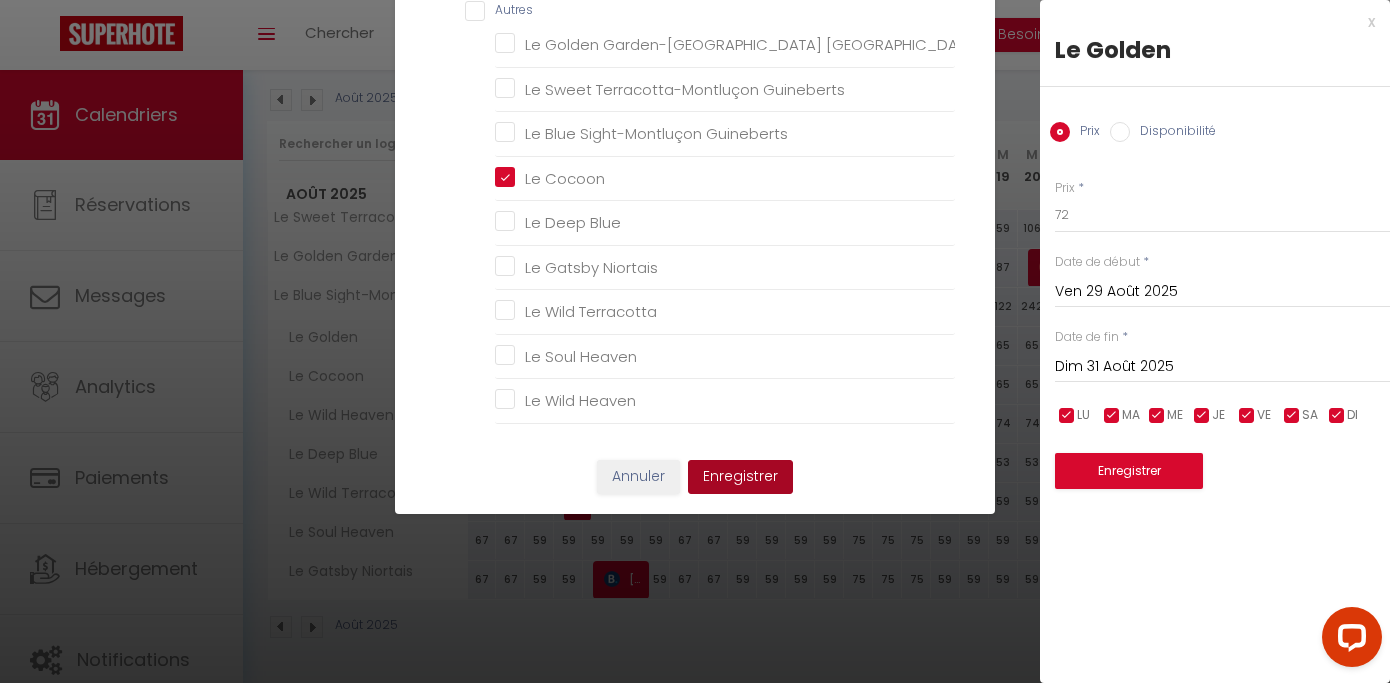 click on "Enregistrer" at bounding box center [740, 477] 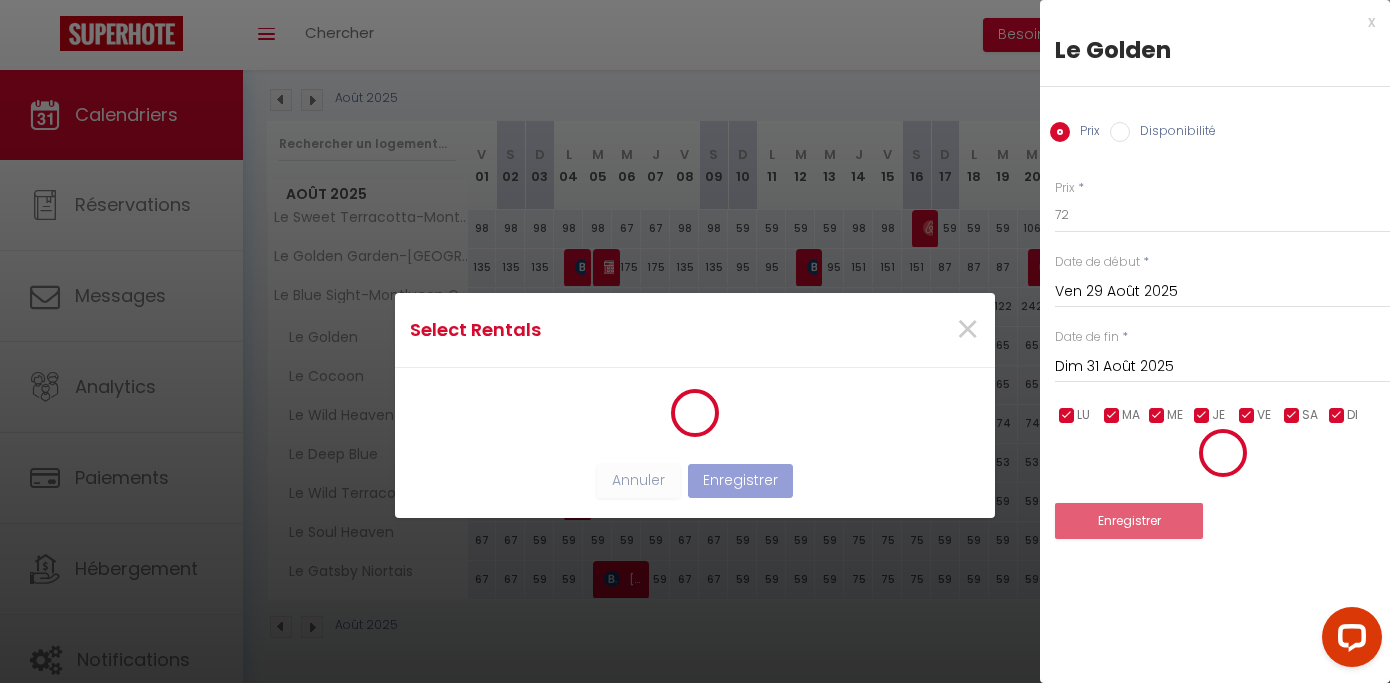 scroll, scrollTop: 14, scrollLeft: 0, axis: vertical 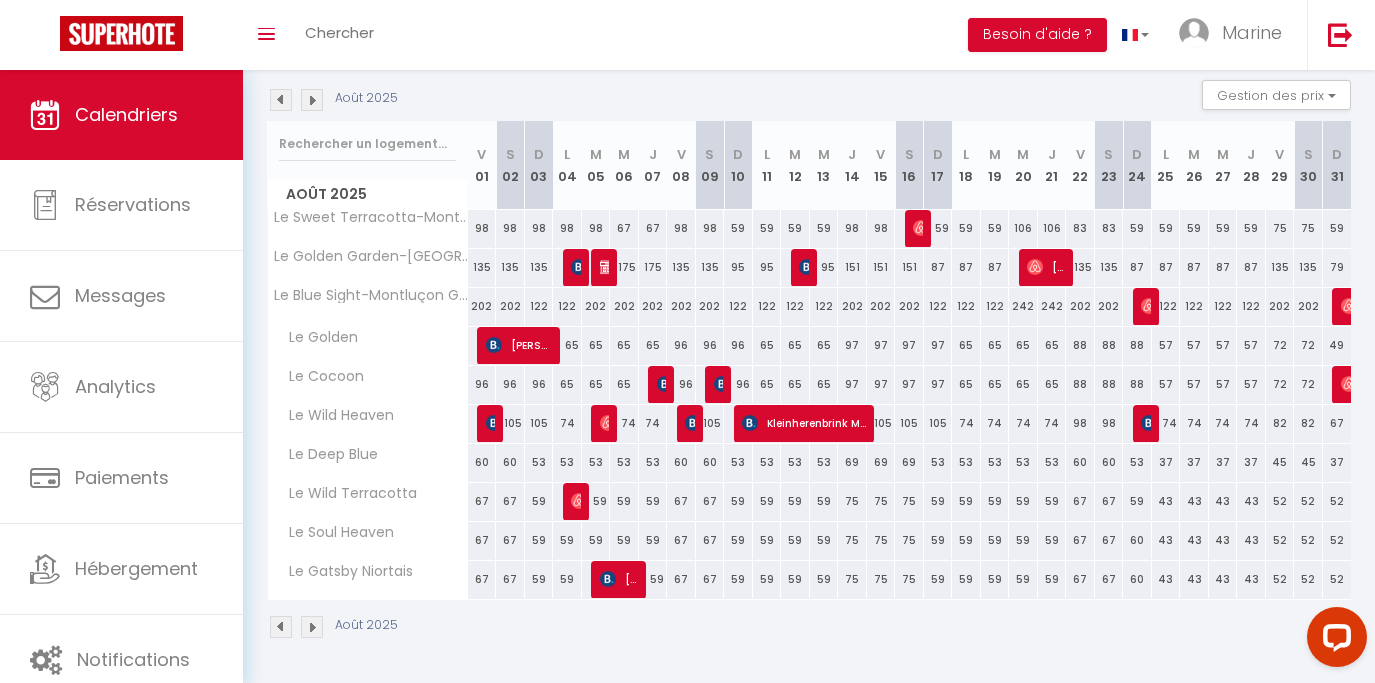click on "49" at bounding box center (1337, 345) 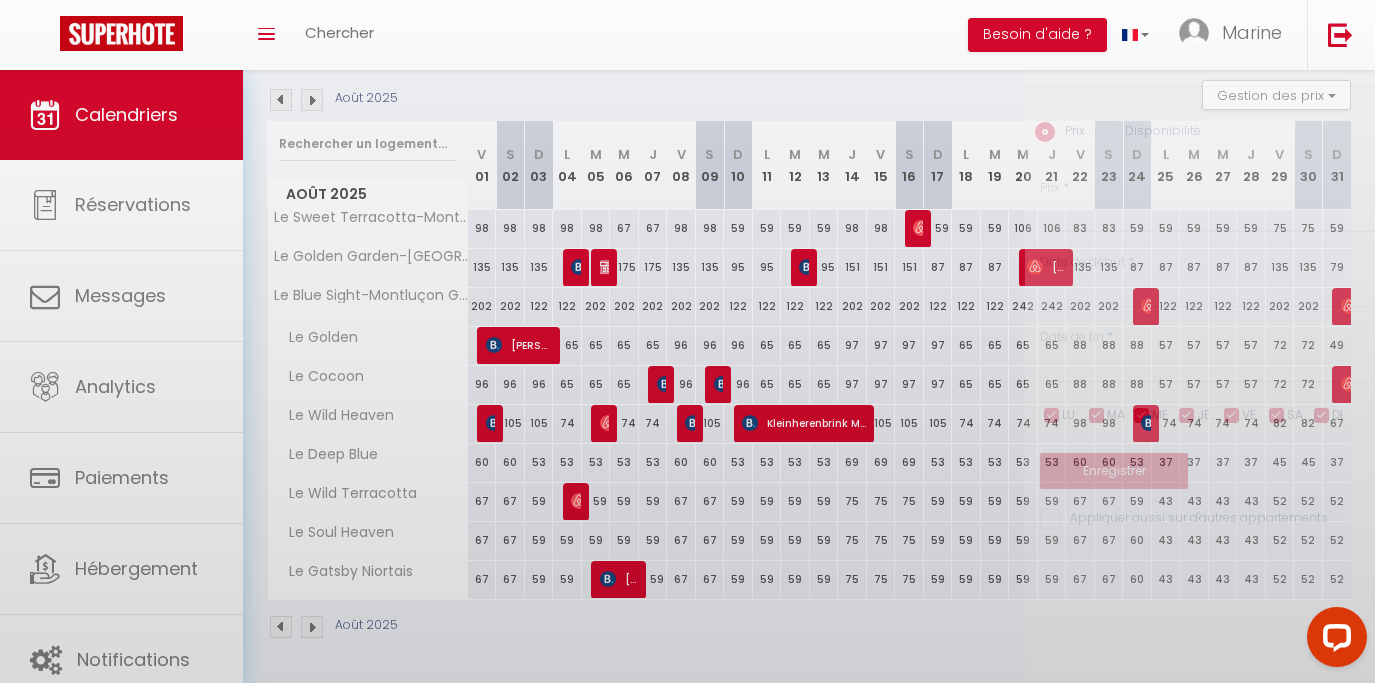 type on "49" 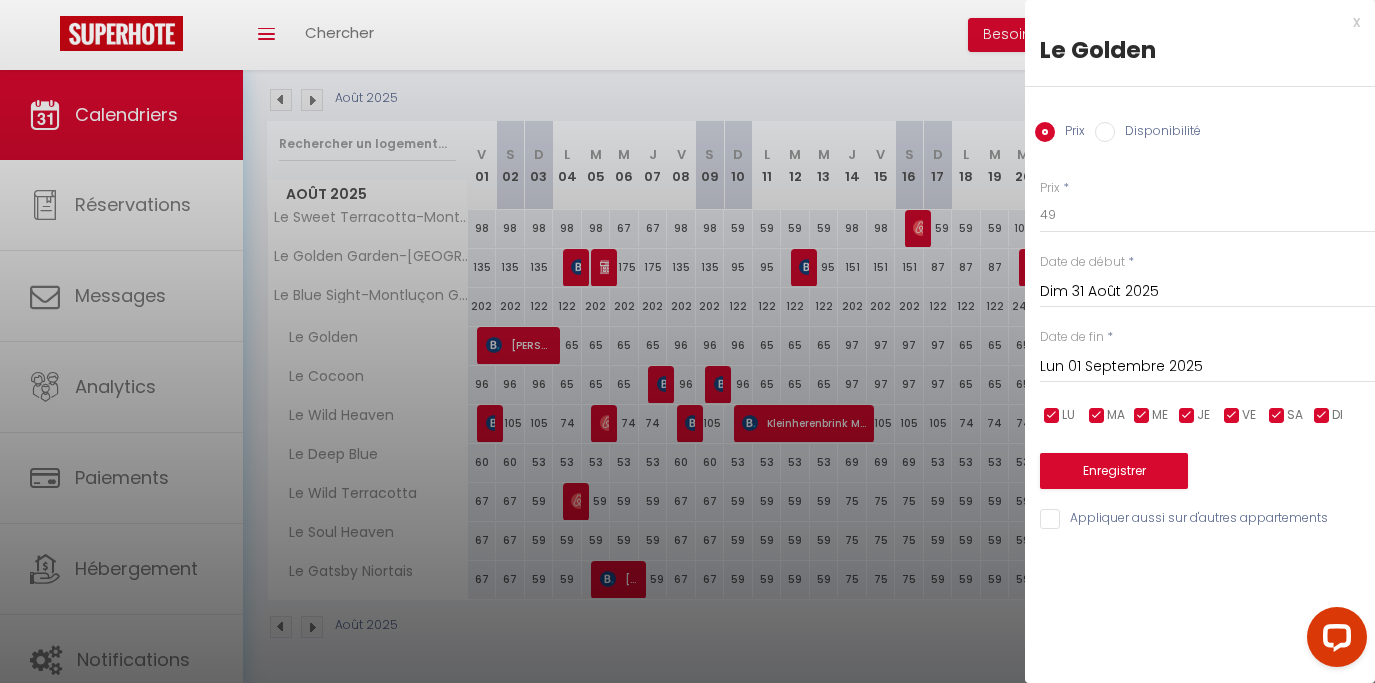 click on "x
Le Golden     Prix     Disponibilité
Prix
*   49
Statut
*
Disponible
Indisponible
Date de début
*     [DATE]         <   [DATE]   >   Dim Lun Mar Mer Jeu Ven Sam   1 2 3 4 5 6 7 8 9 10 11 12 13 14 15 16 17 18 19 20 21 22 23 24 25 26 27 28 29 30 31     <   2025   >   Janvier Février Mars Avril Mai Juin Juillet Août Septembre Octobre Novembre Décembre     <   [DATE] - [DATE]   >   2020 2021 2022 2023 2024 2025 2026 2027 2028 2029
Date de fin
*     [DATE]         <   [DATE]   >   Dim Lun Mar Mer Jeu Ven Sam   1 2 3 4 5 6 7 8 9 10 11 12 13 14 15 16 17 18 19 20 21 22 23 24 25 26 27 28 29 30     <   2025   >   [PERSON_NAME] Mars Avril Mai Juin Juillet" at bounding box center (1200, 275) 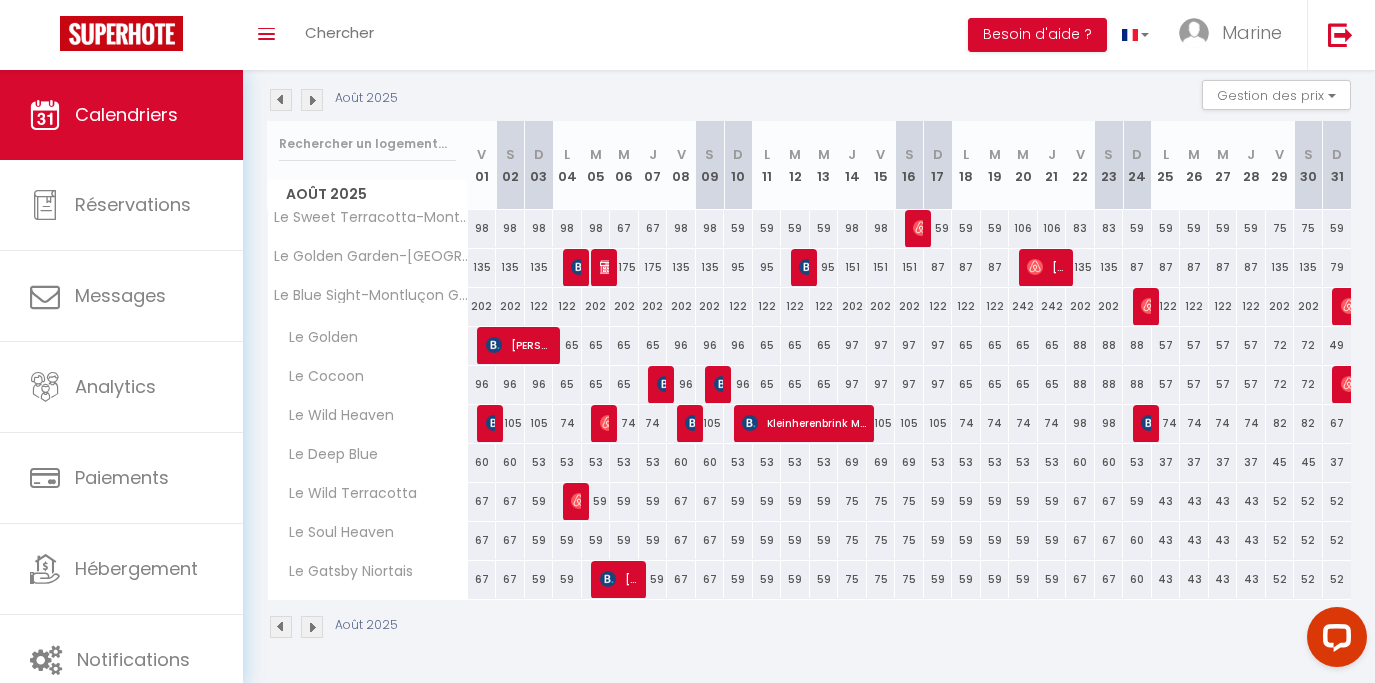 click on "74" at bounding box center (1166, 423) 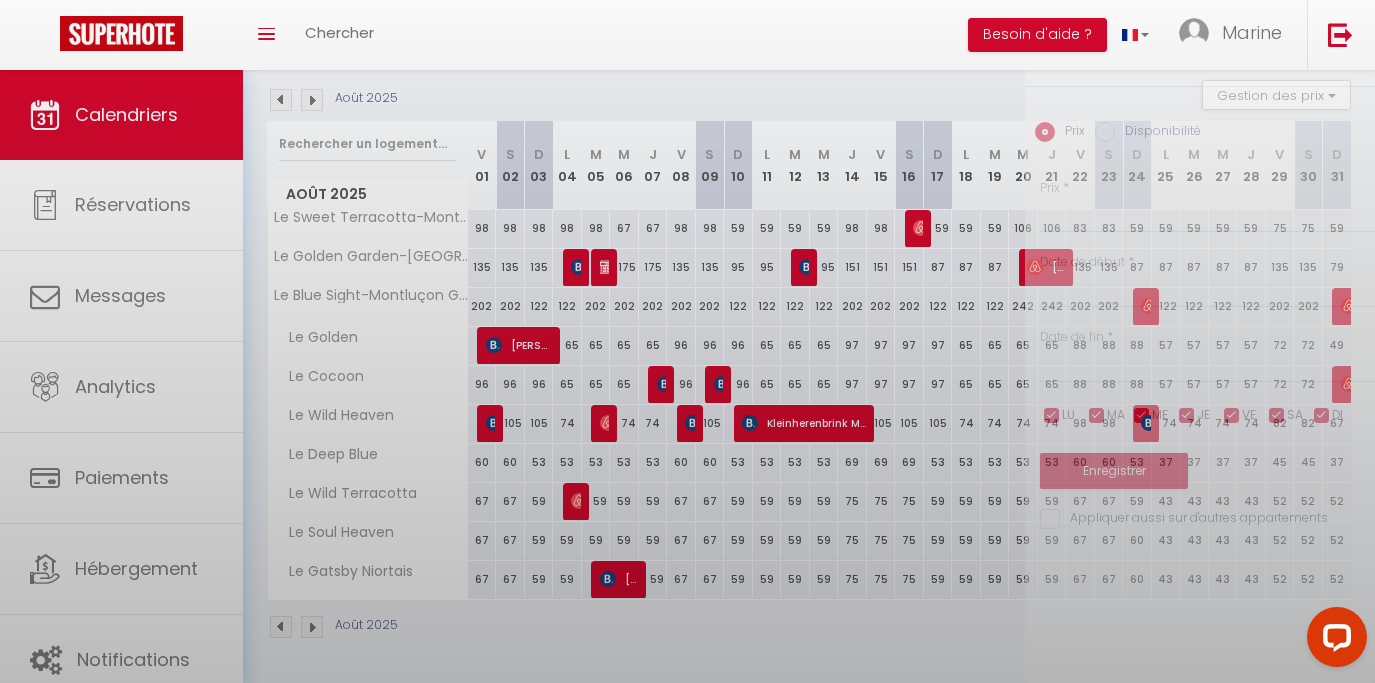 type on "74" 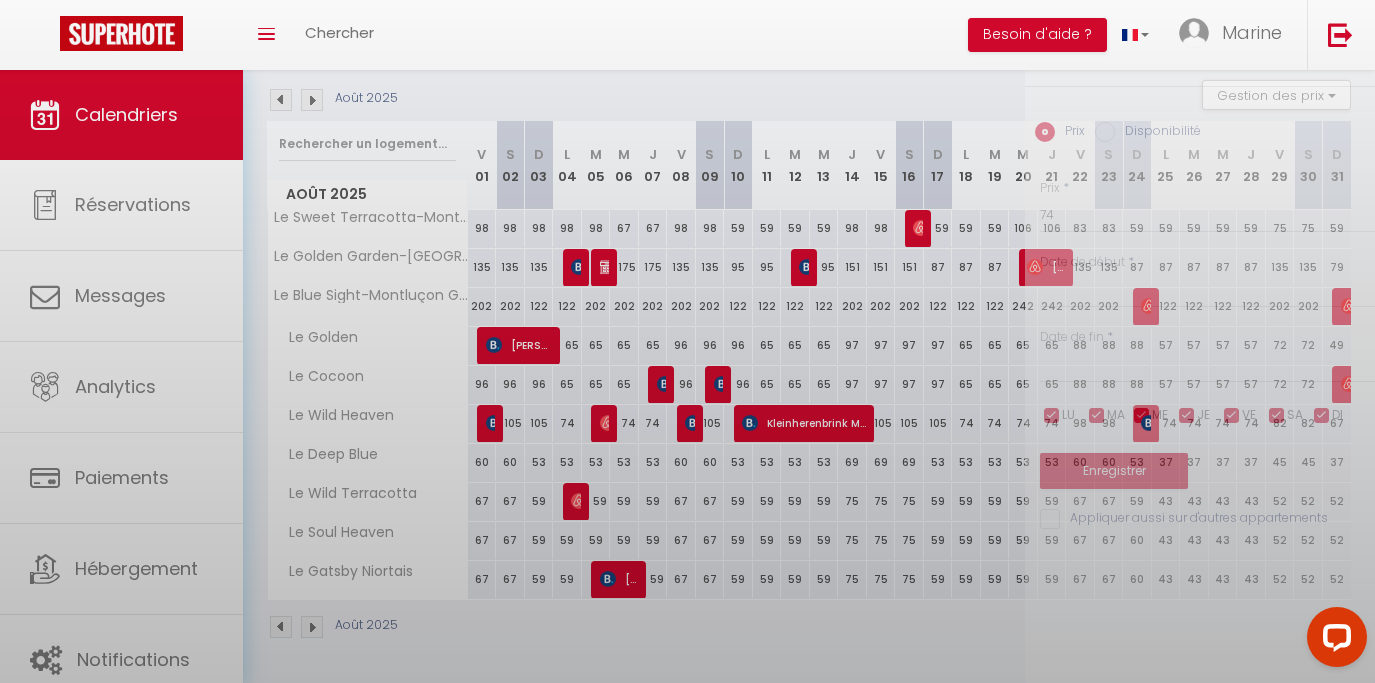 type on "Lun 25 Août 2025" 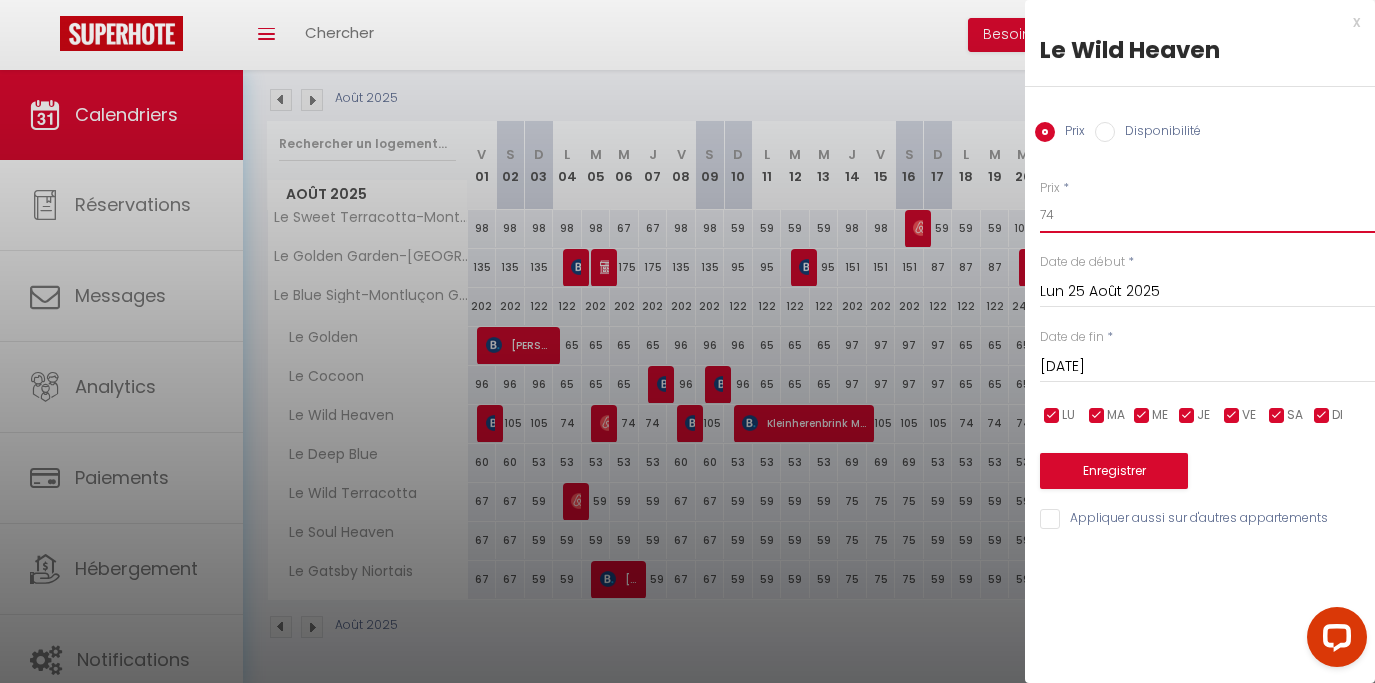 drag, startPoint x: 1049, startPoint y: 225, endPoint x: 996, endPoint y: 225, distance: 53 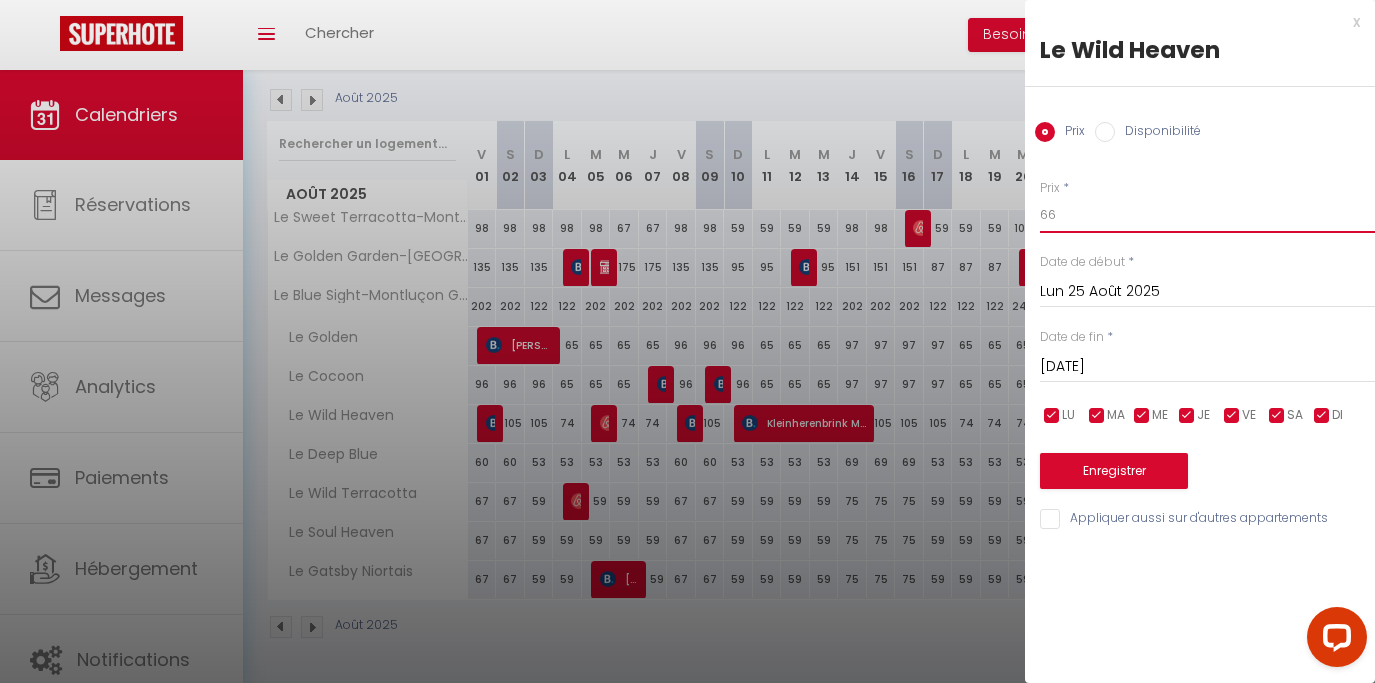 type on "66" 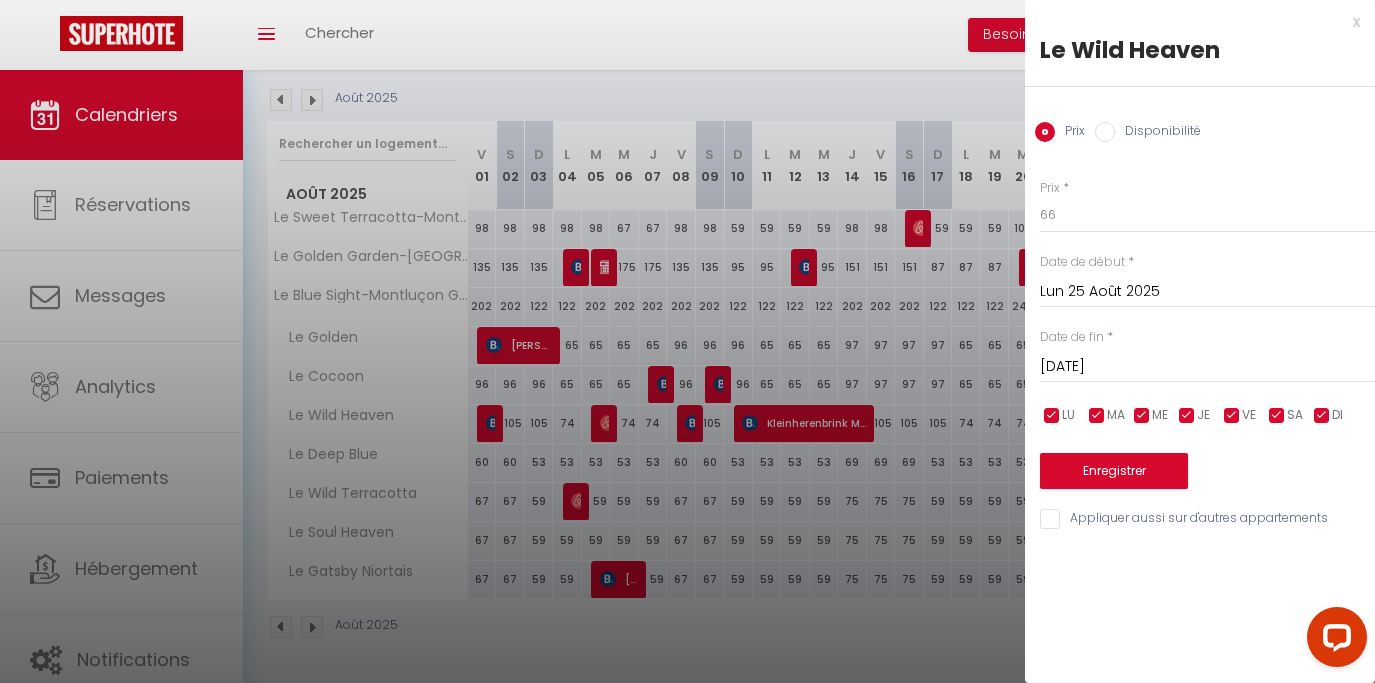 click on "[DATE]" at bounding box center (1207, 367) 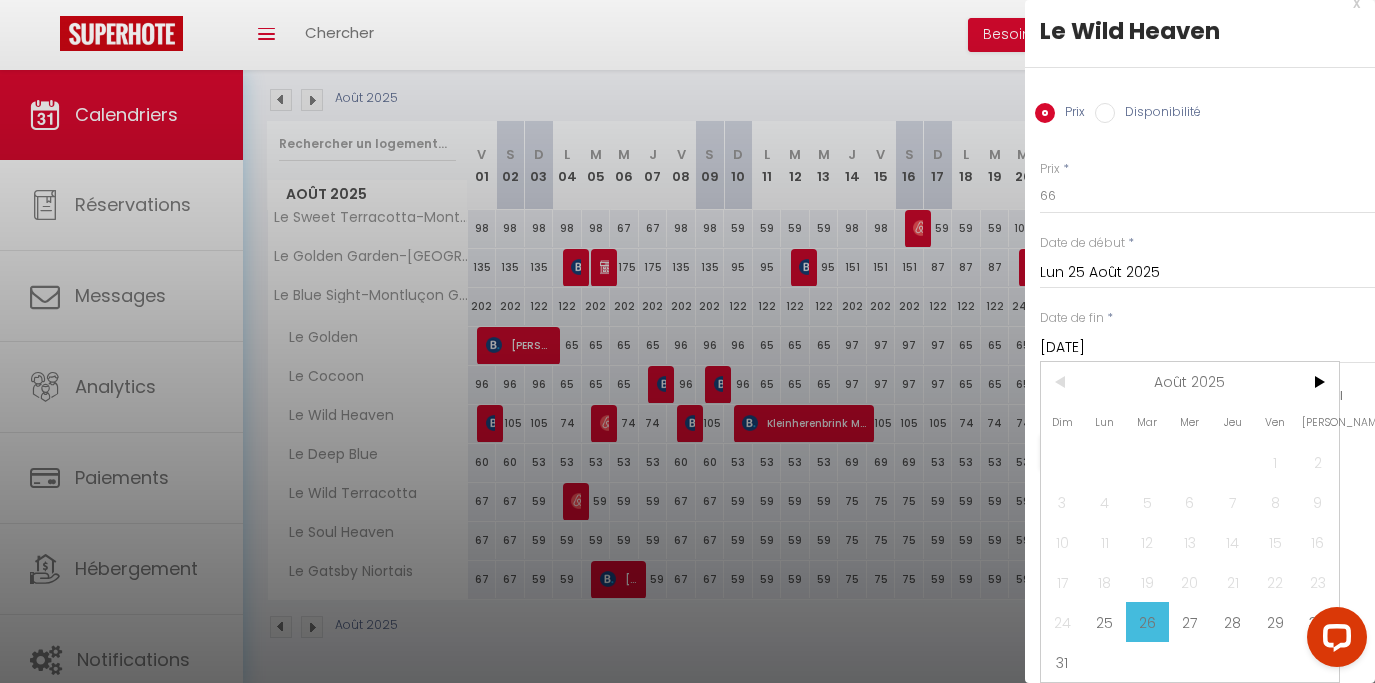 scroll, scrollTop: 72, scrollLeft: 0, axis: vertical 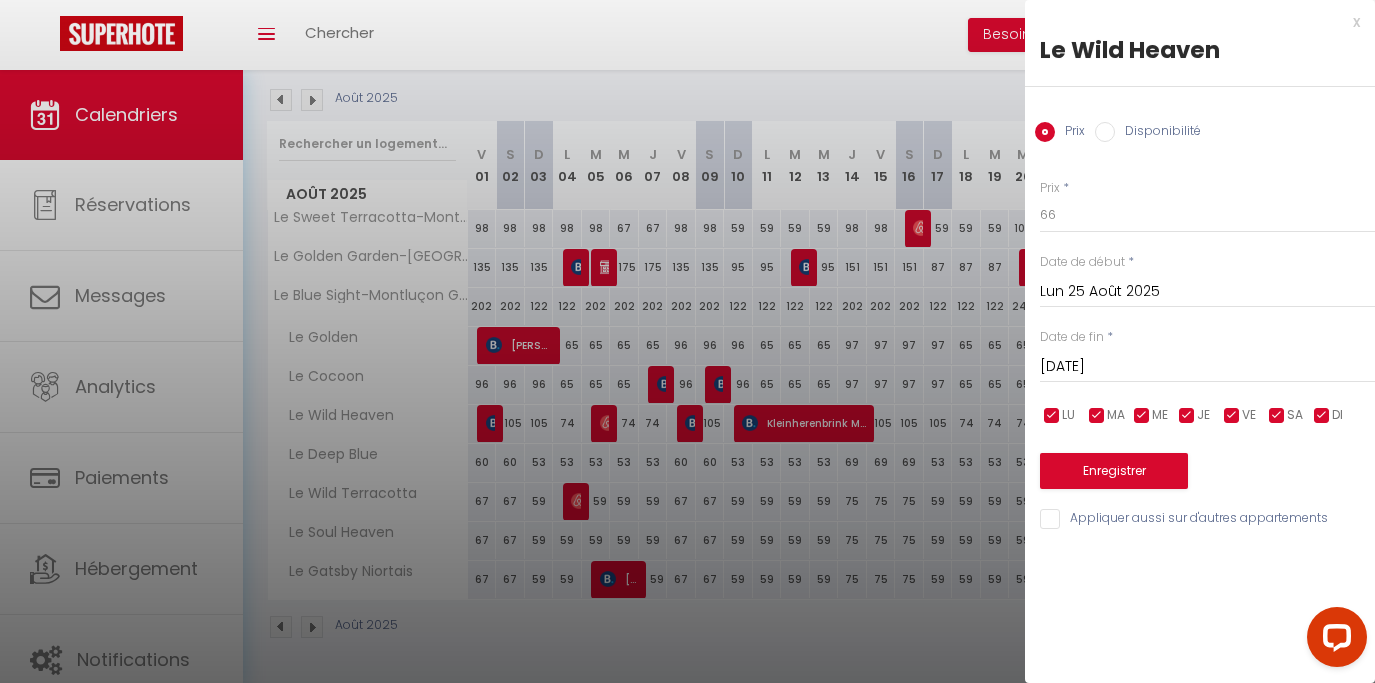 type on "Ven 29 Août 2025" 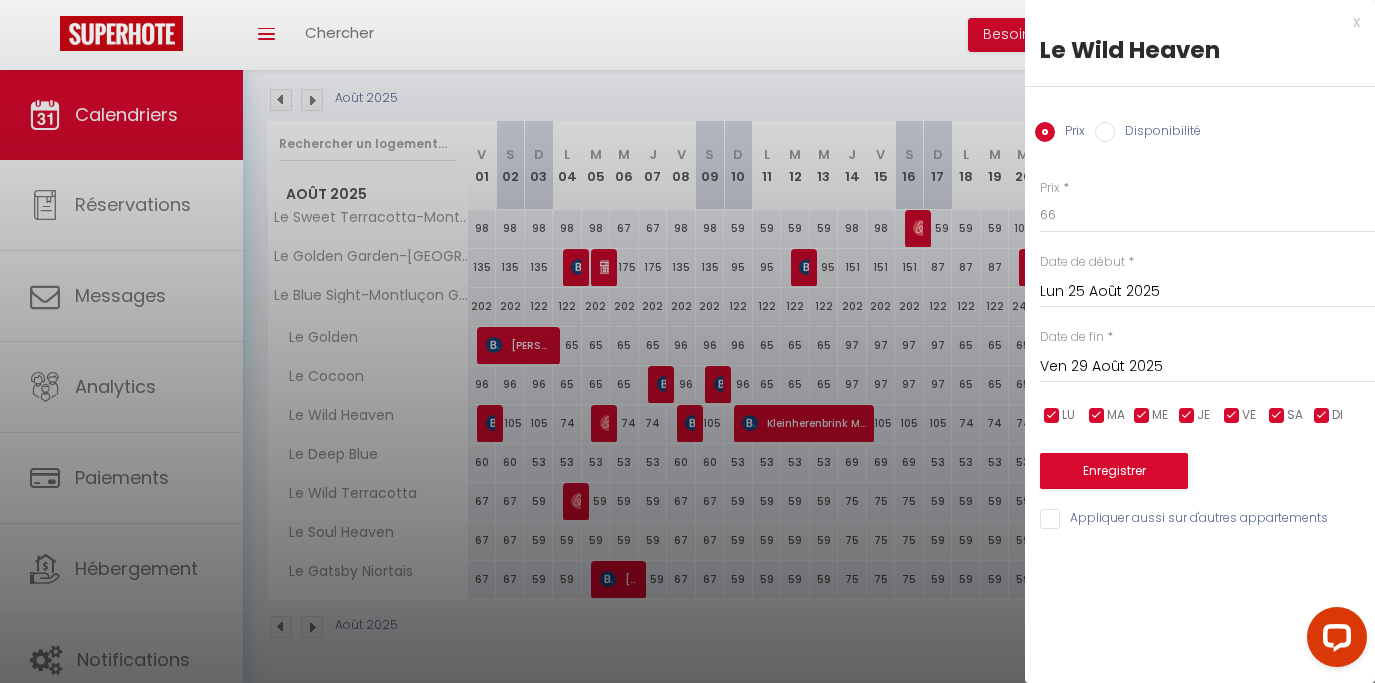 scroll, scrollTop: 0, scrollLeft: 0, axis: both 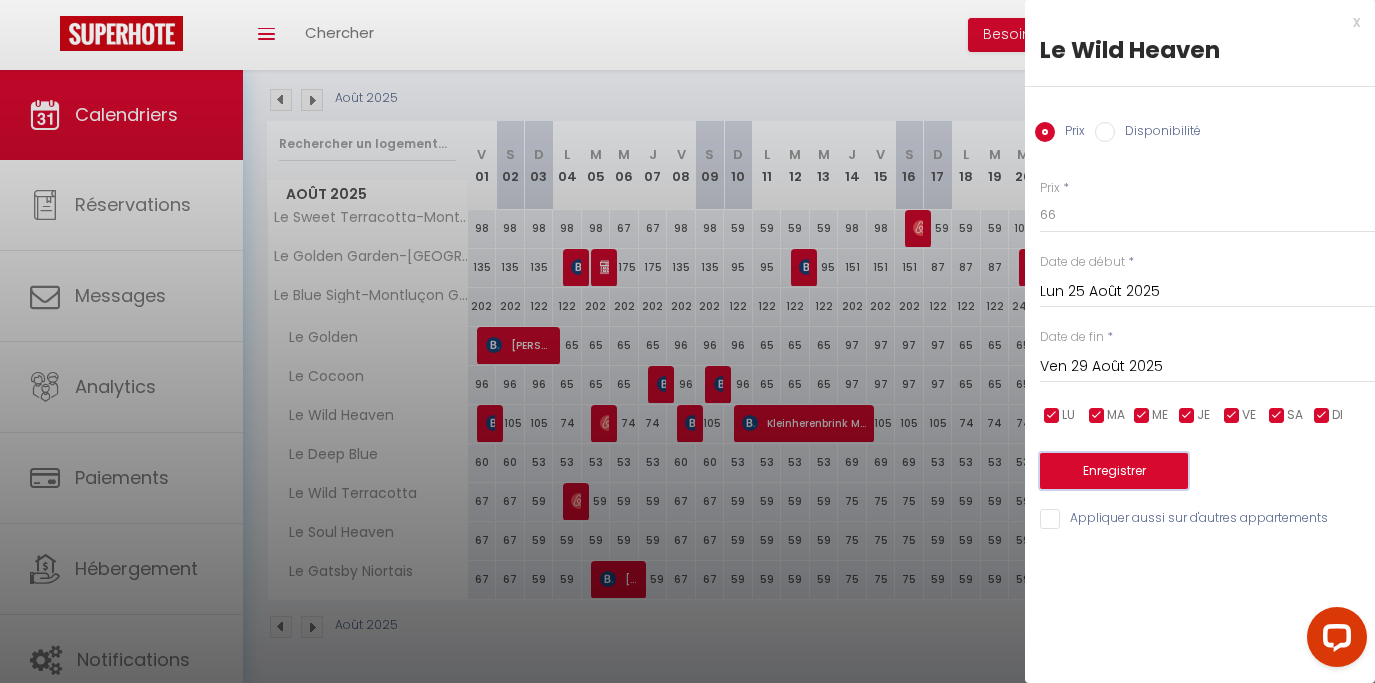 click on "Enregistrer" at bounding box center (1114, 471) 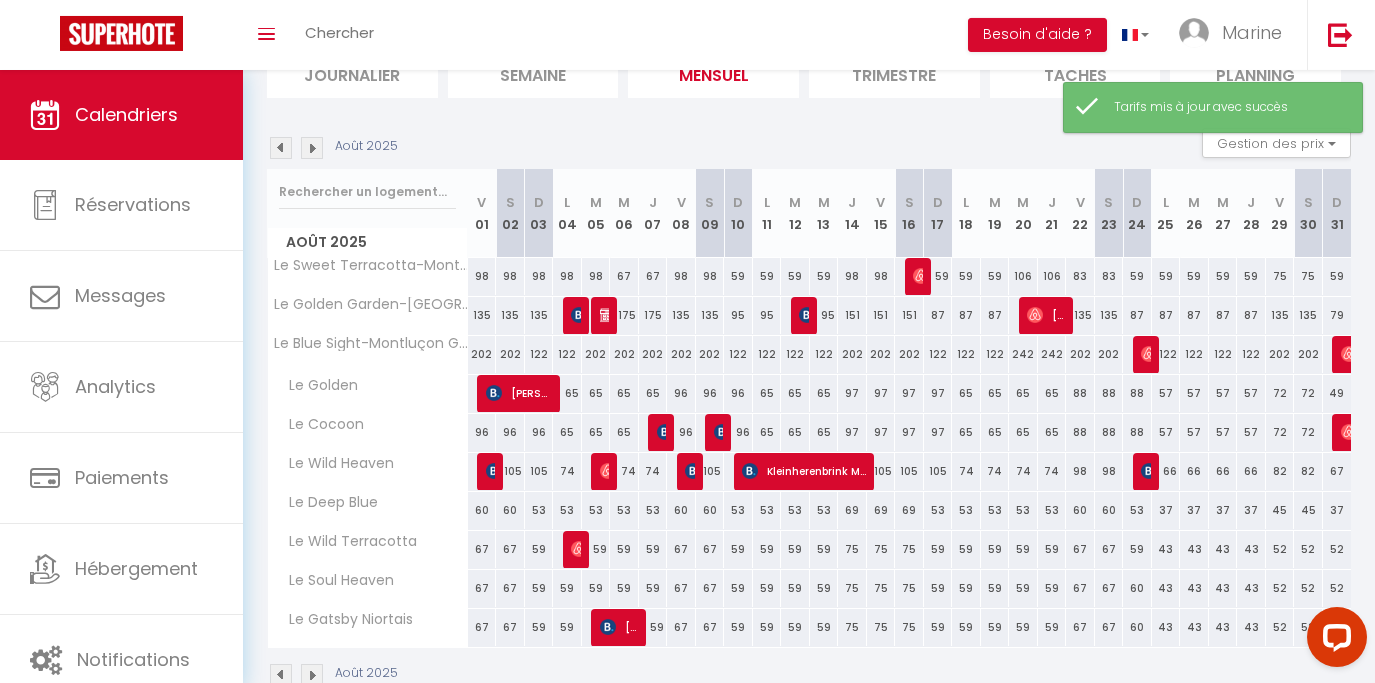 scroll, scrollTop: 165, scrollLeft: 0, axis: vertical 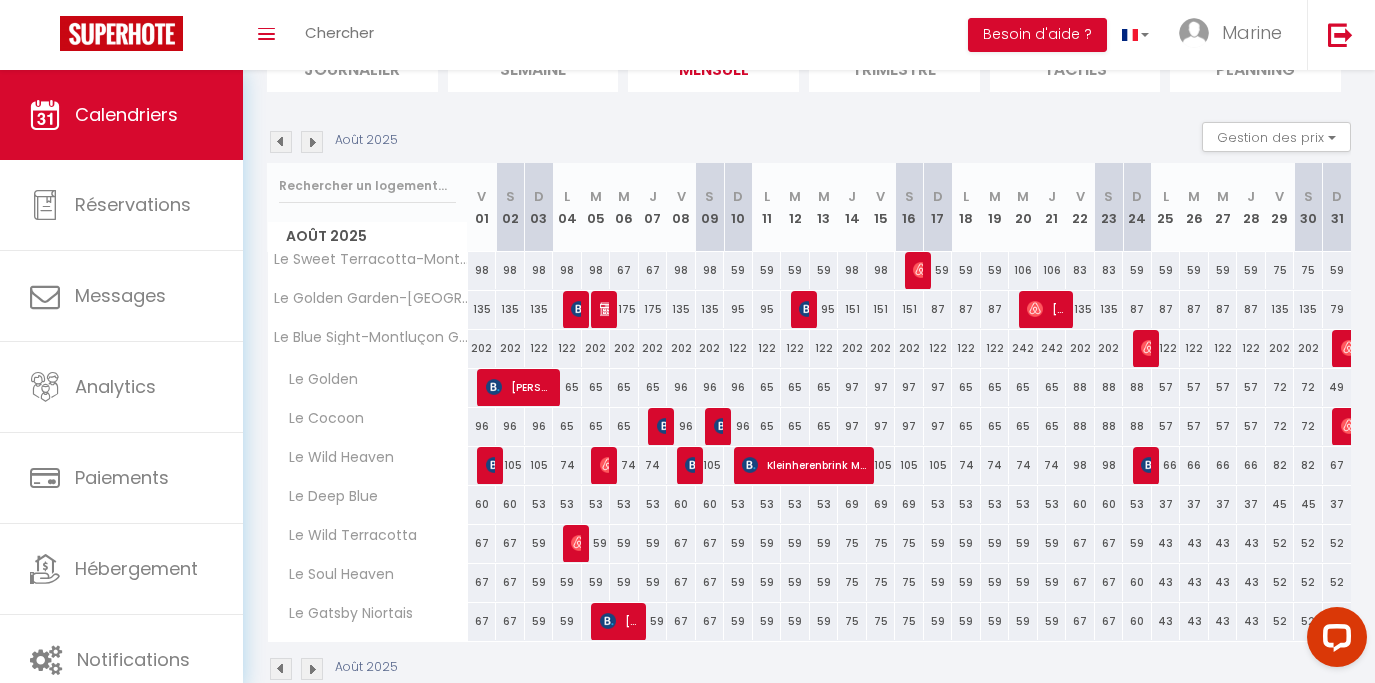 click on "88" at bounding box center [1080, 387] 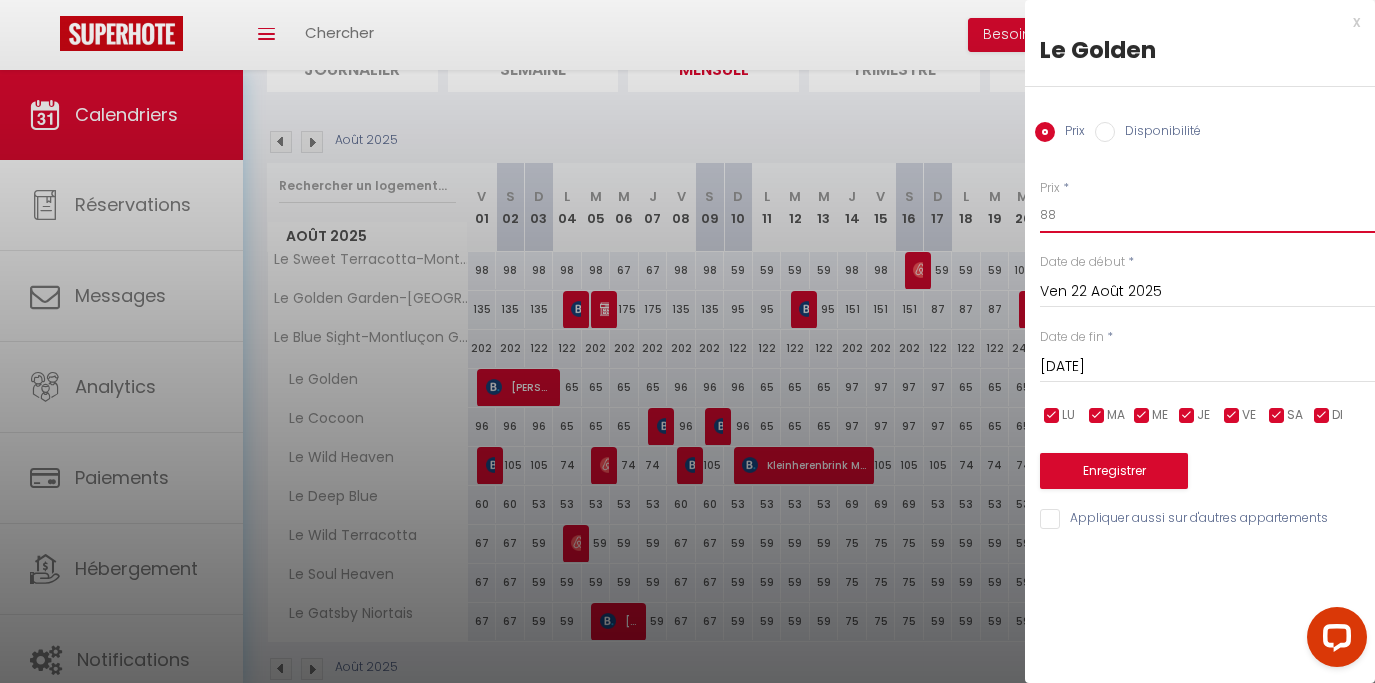 drag, startPoint x: 1063, startPoint y: 224, endPoint x: 1013, endPoint y: 225, distance: 50.01 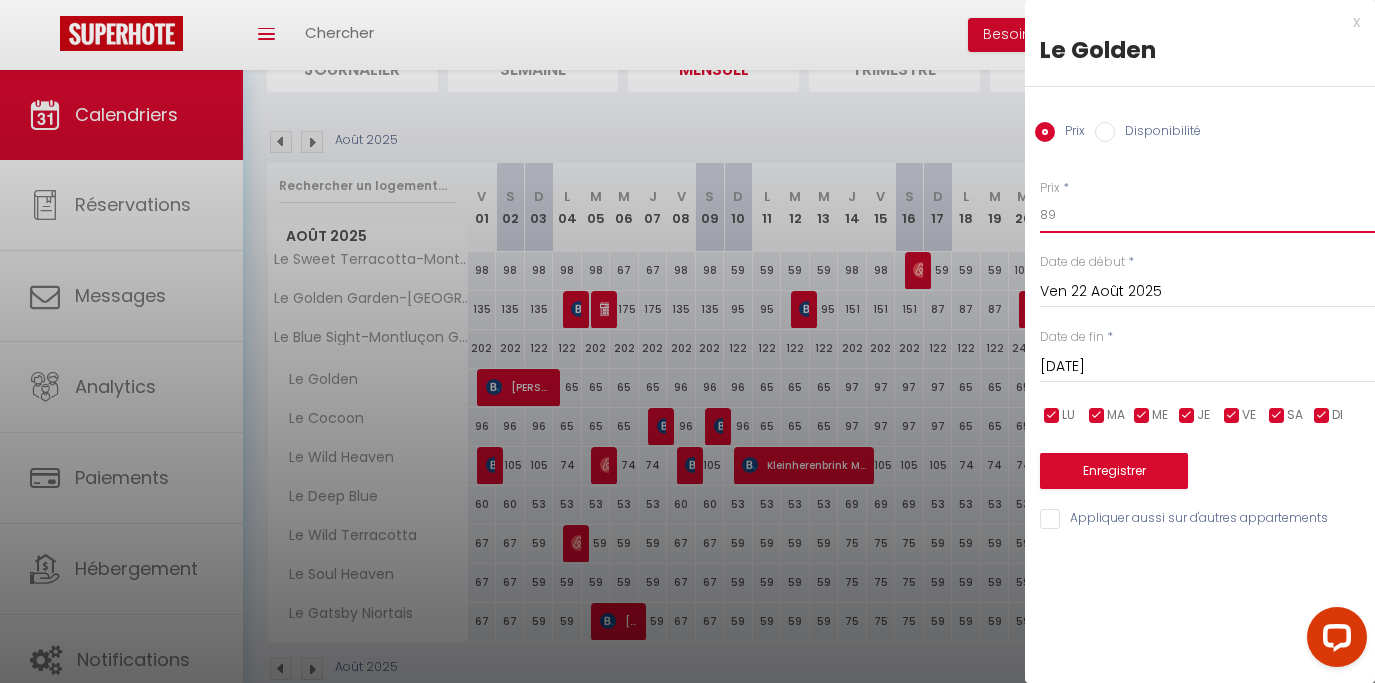 type on "89" 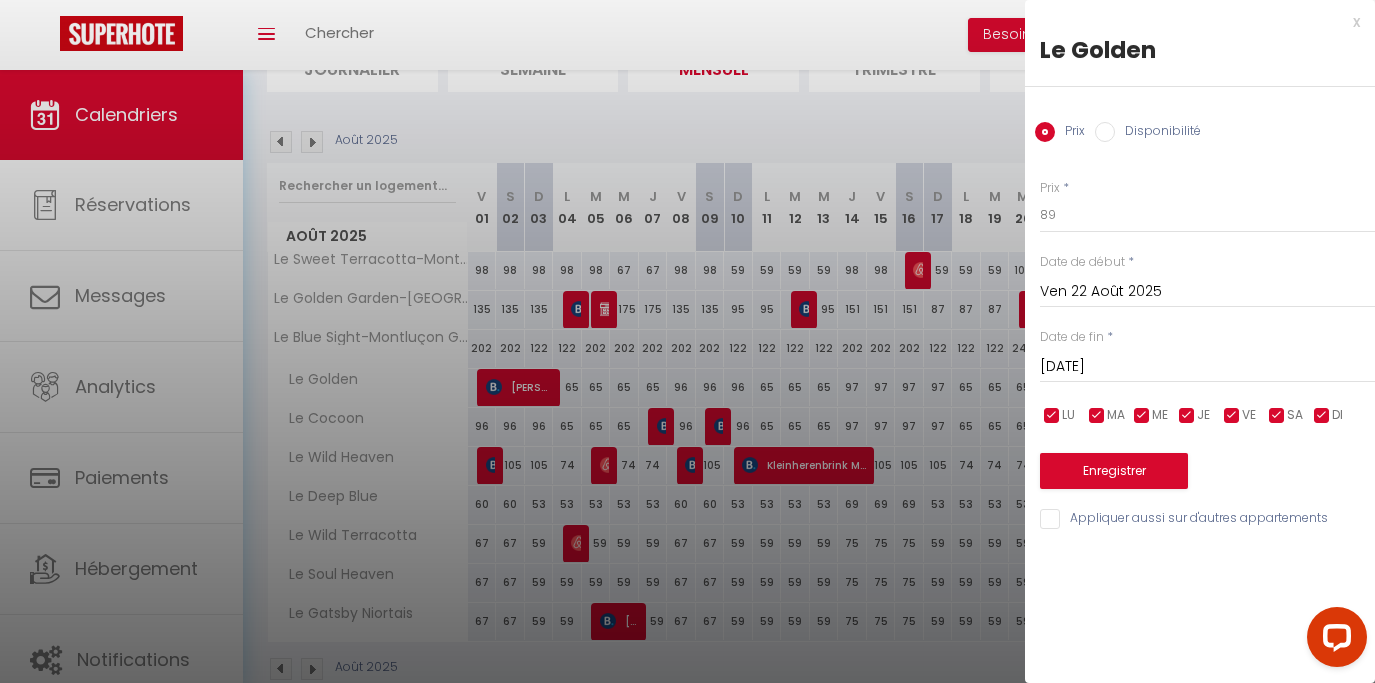 click on "[DATE]" at bounding box center [1207, 367] 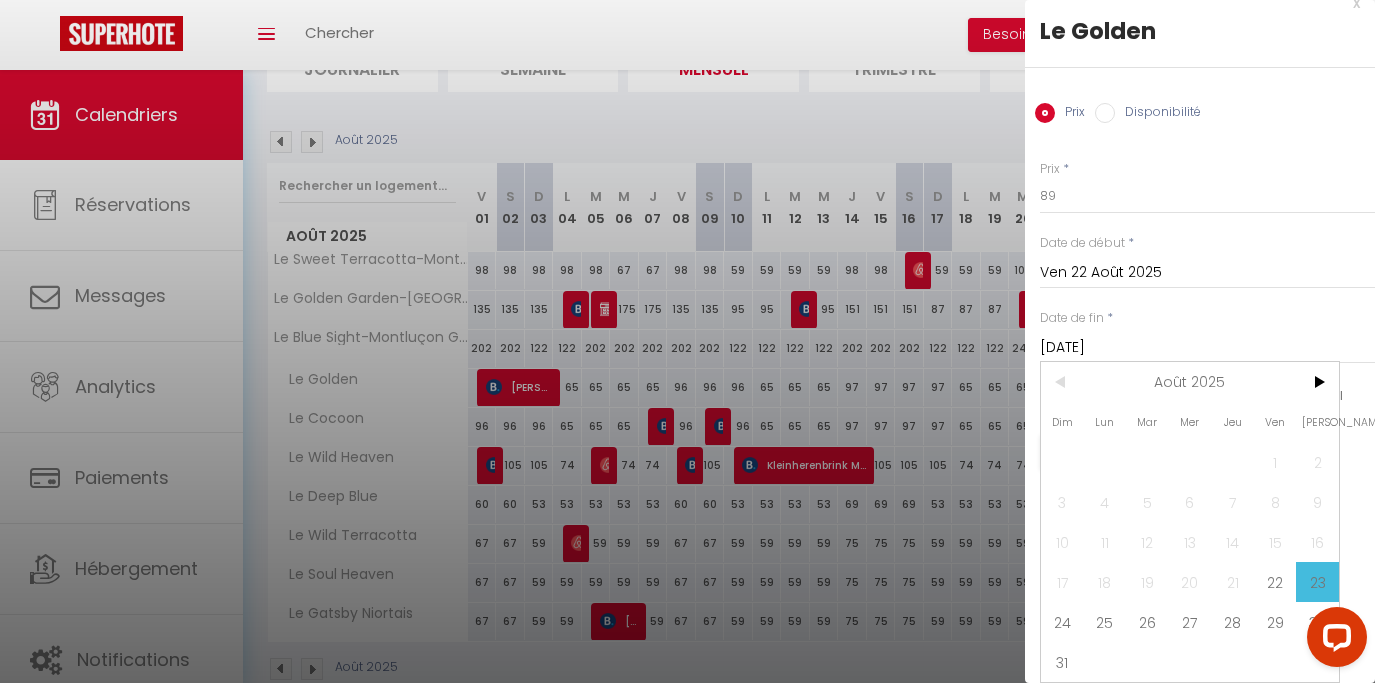 scroll, scrollTop: 72, scrollLeft: 0, axis: vertical 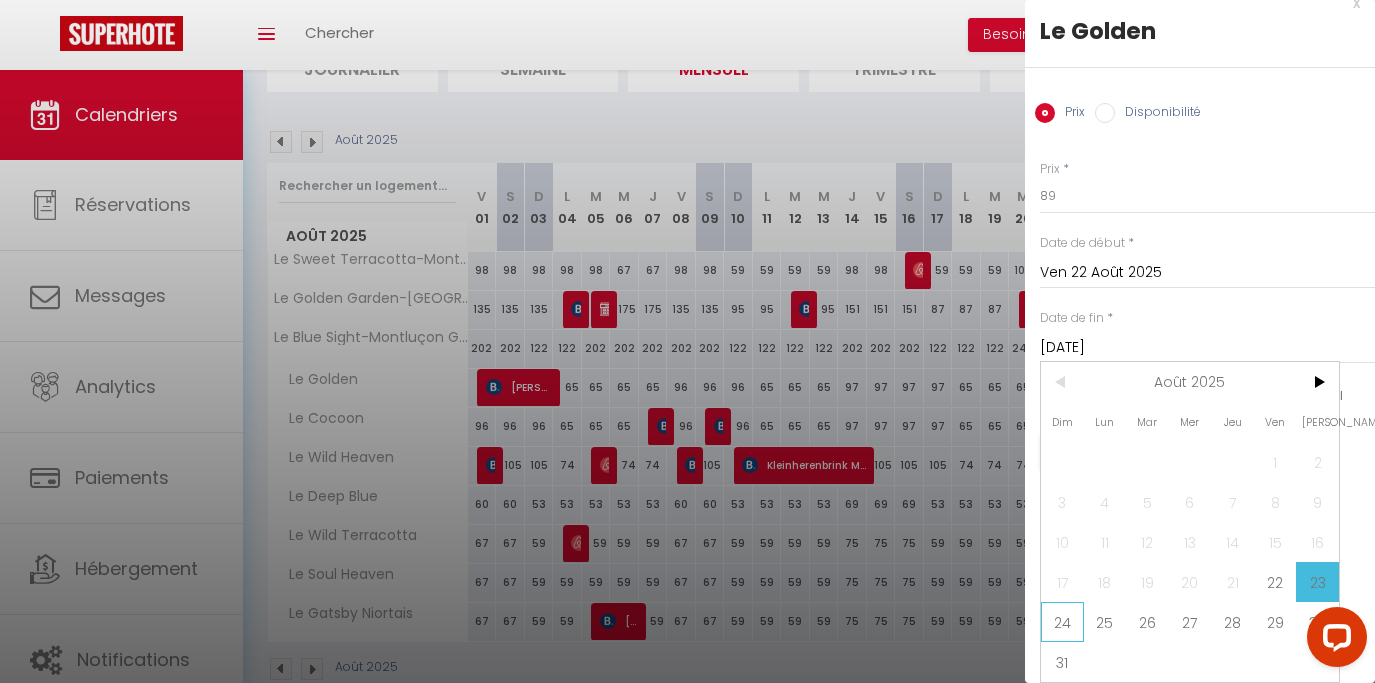 click on "24" at bounding box center (1062, 622) 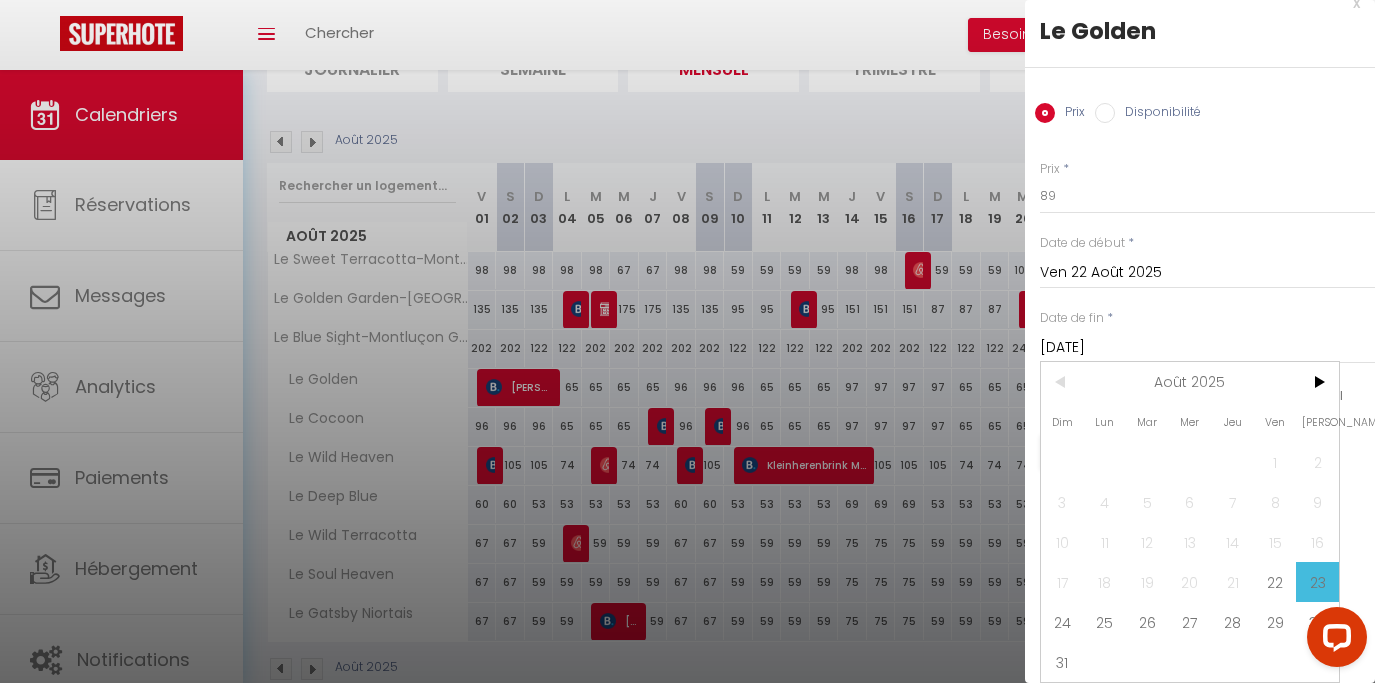 type on "Dim 24 Août 2025" 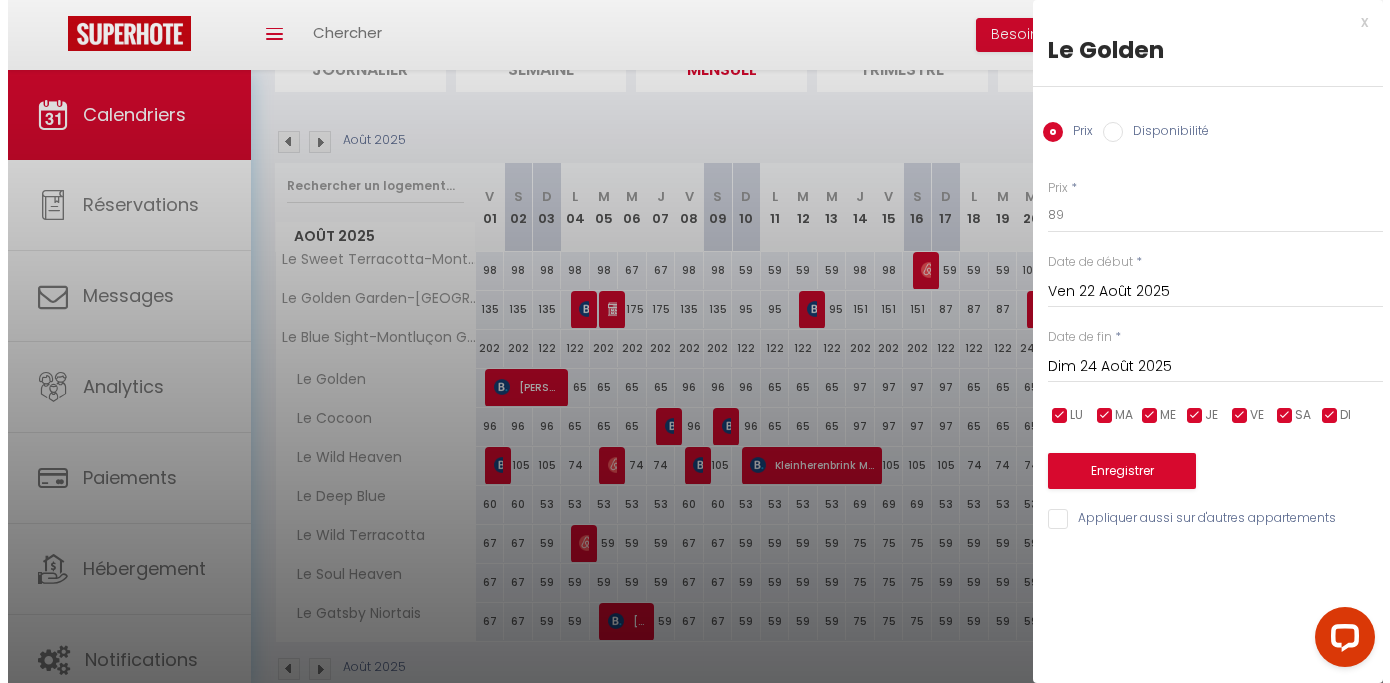 scroll, scrollTop: 0, scrollLeft: 0, axis: both 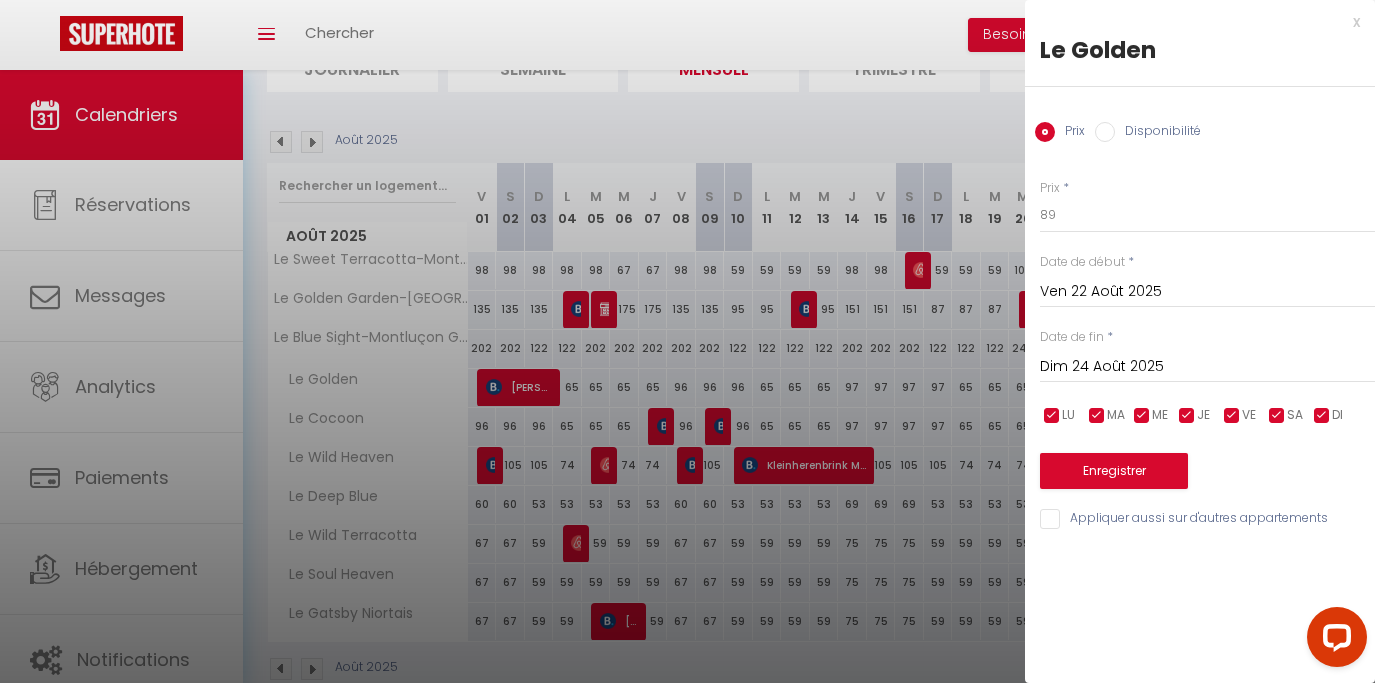 click on "Appliquer aussi sur d'autres appartements" at bounding box center [1207, 519] 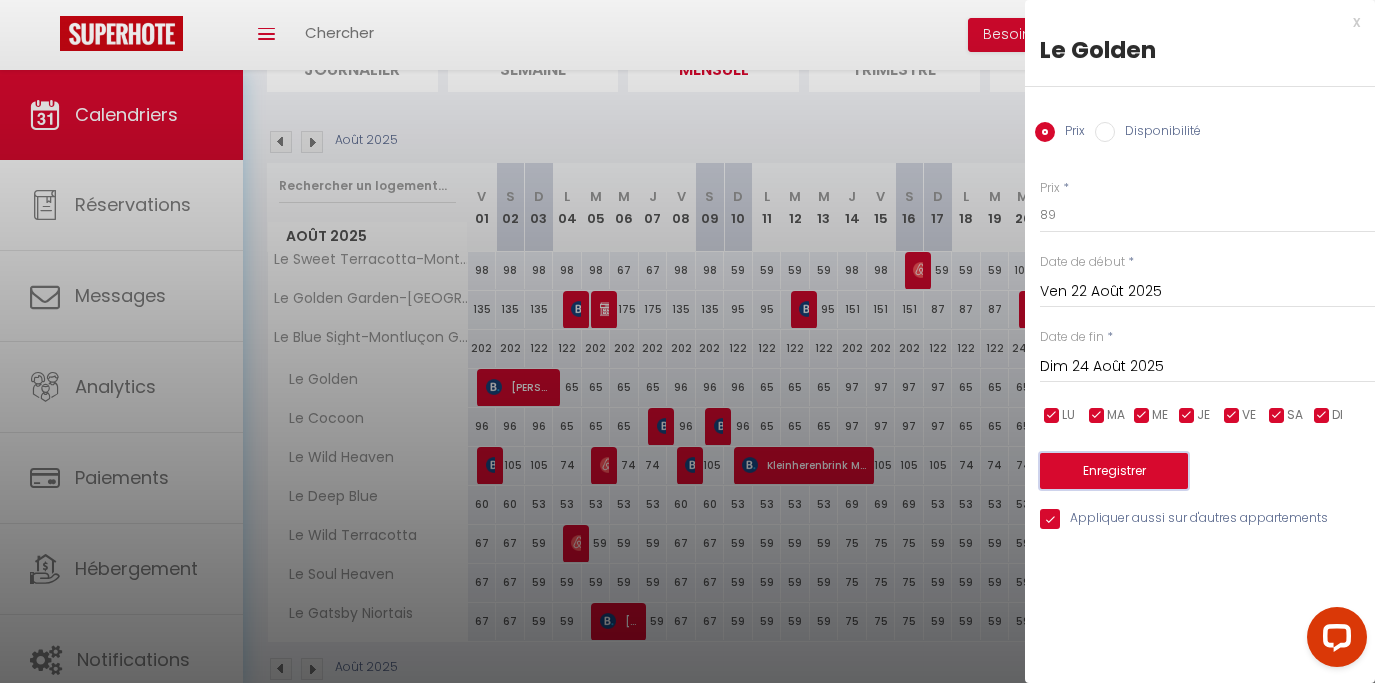 drag, startPoint x: 1128, startPoint y: 496, endPoint x: 1143, endPoint y: 502, distance: 16.155495 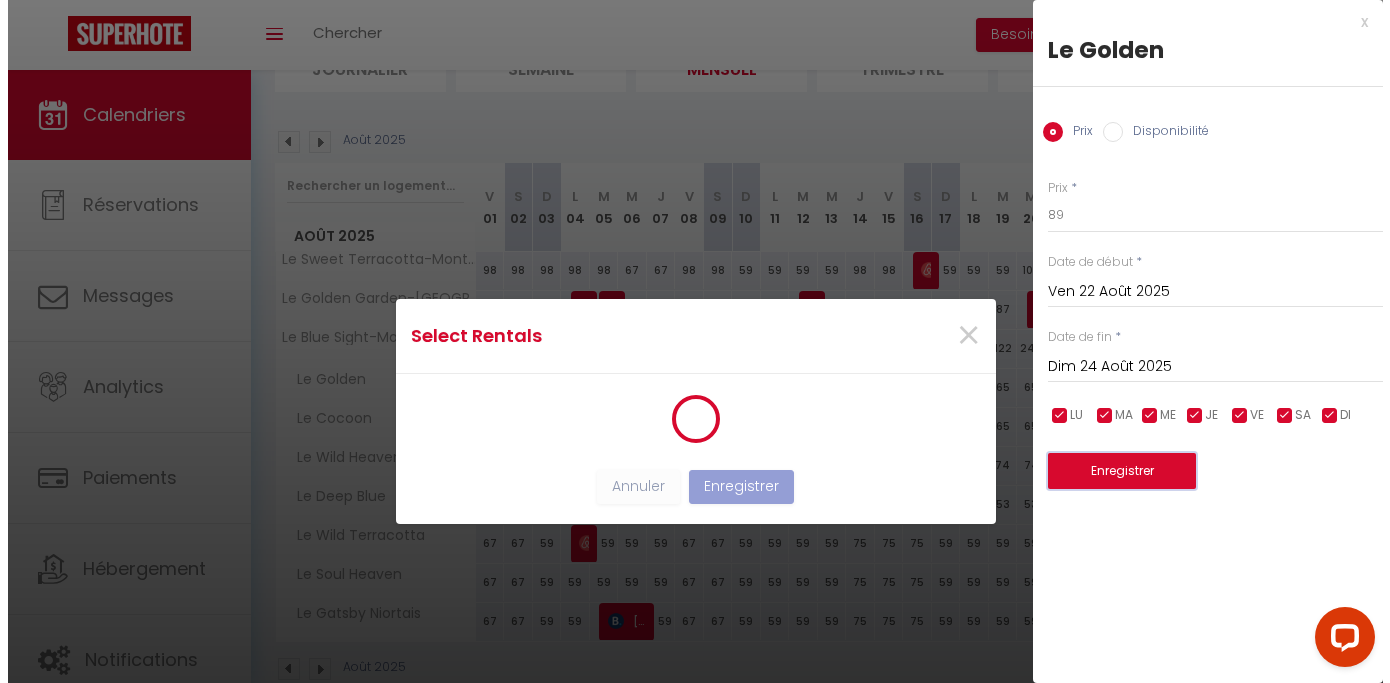scroll, scrollTop: 2, scrollLeft: 0, axis: vertical 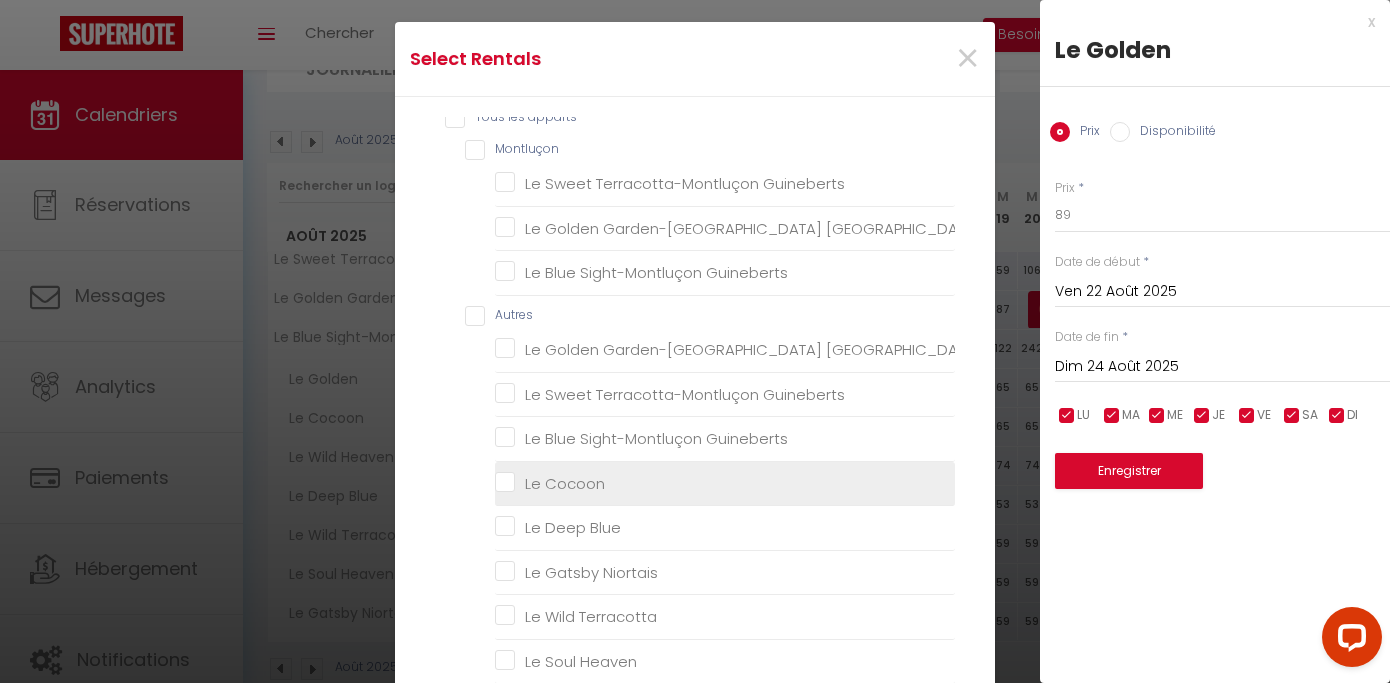 click on "Le Cocoon" at bounding box center [725, 483] 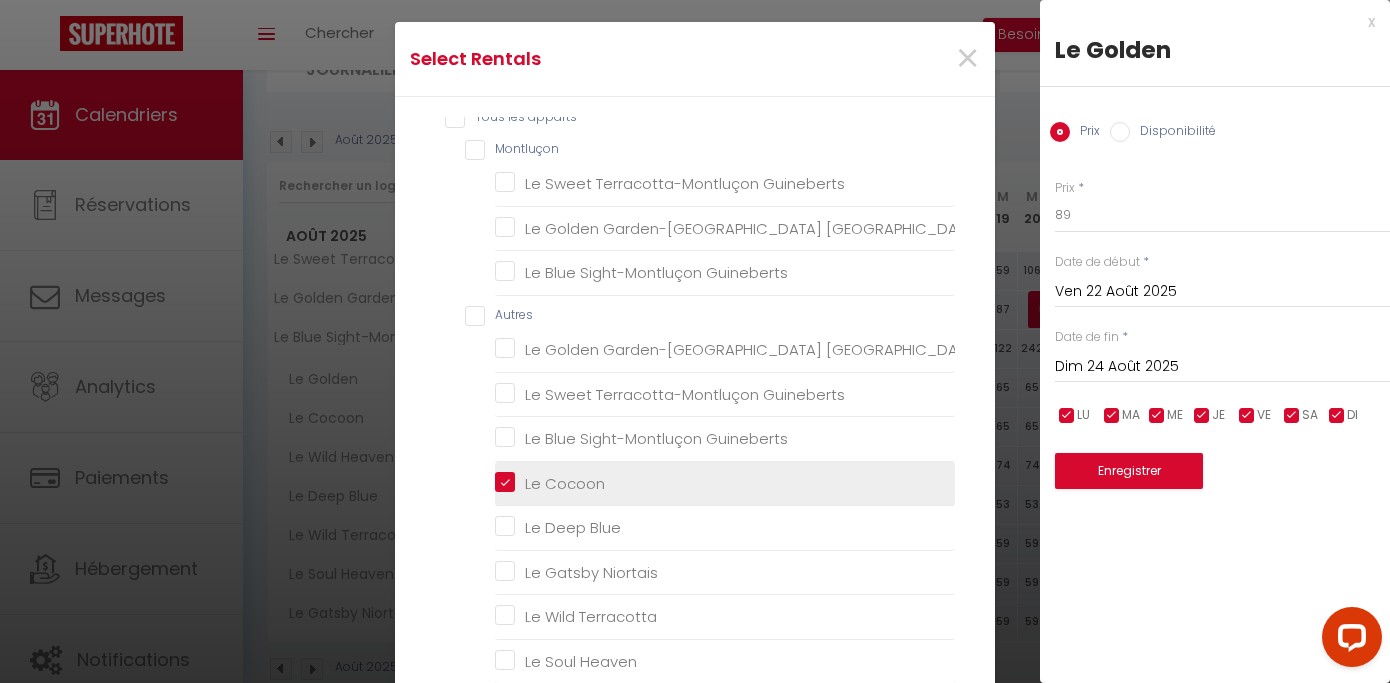checkbox on "false" 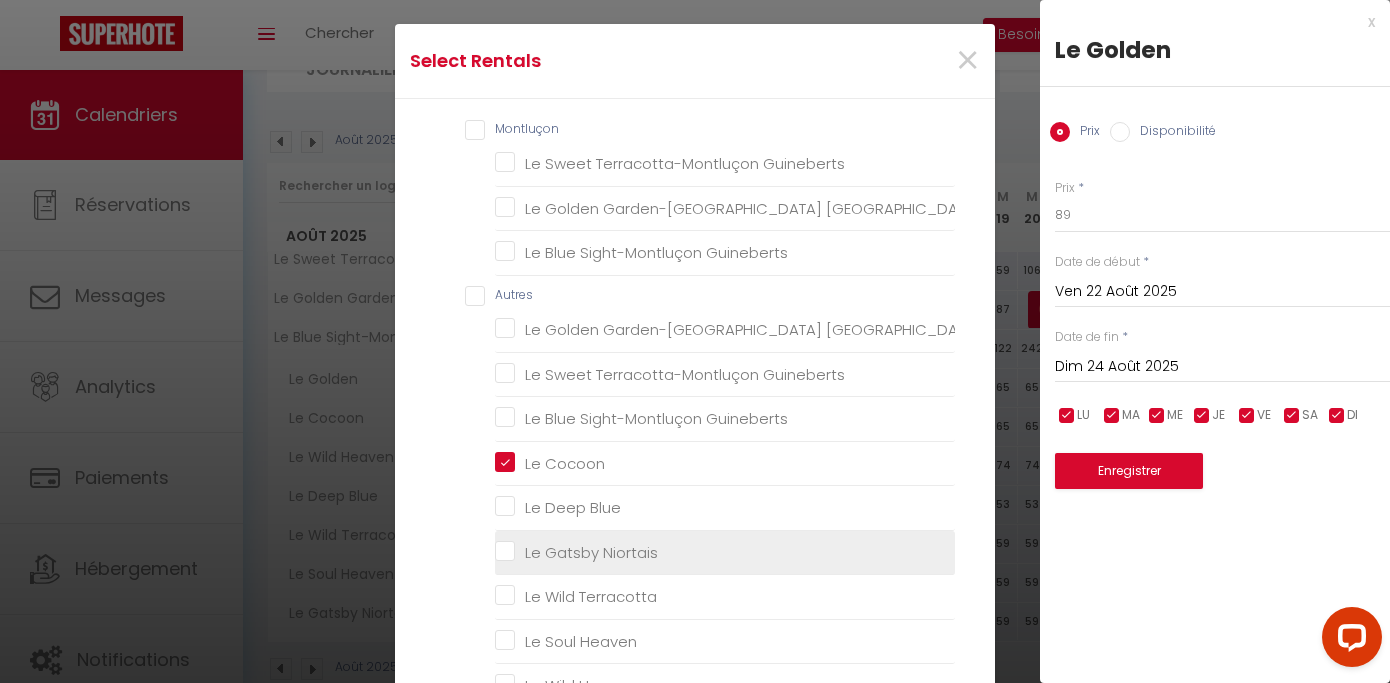 scroll, scrollTop: 70, scrollLeft: 0, axis: vertical 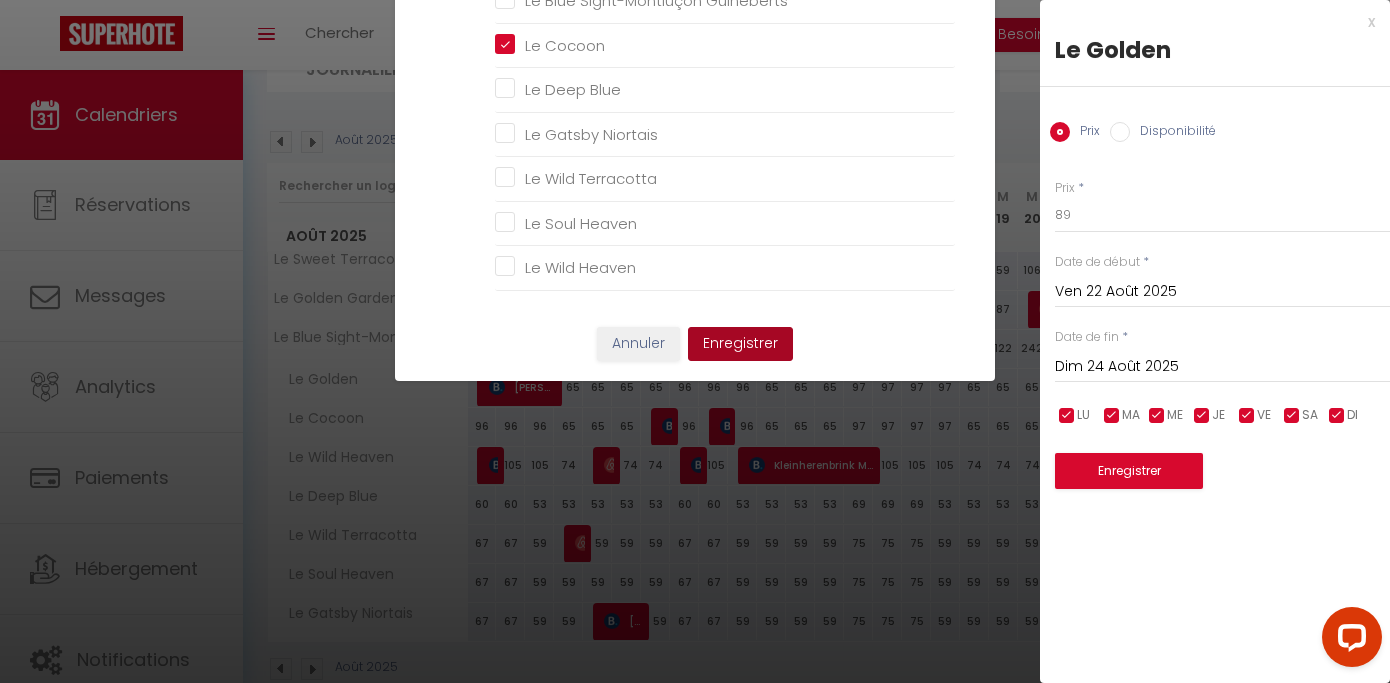 click on "Enregistrer" at bounding box center (740, 344) 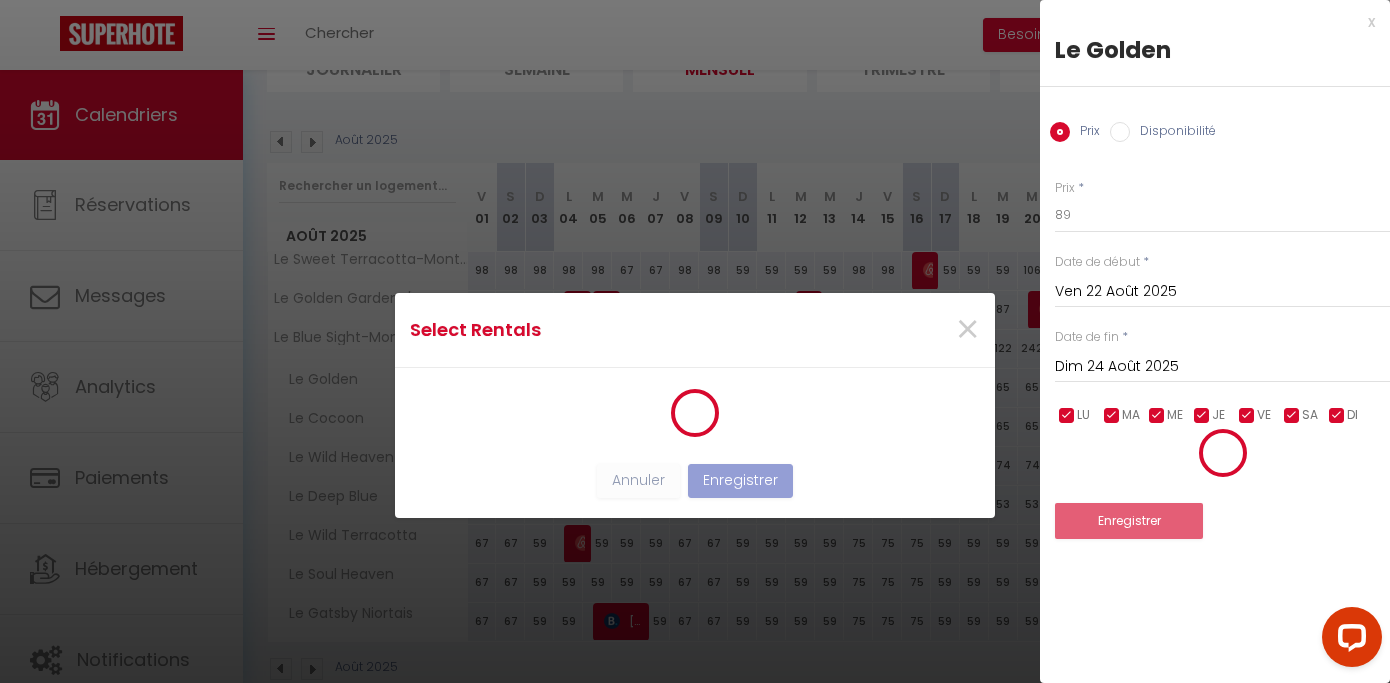 scroll, scrollTop: 14, scrollLeft: 0, axis: vertical 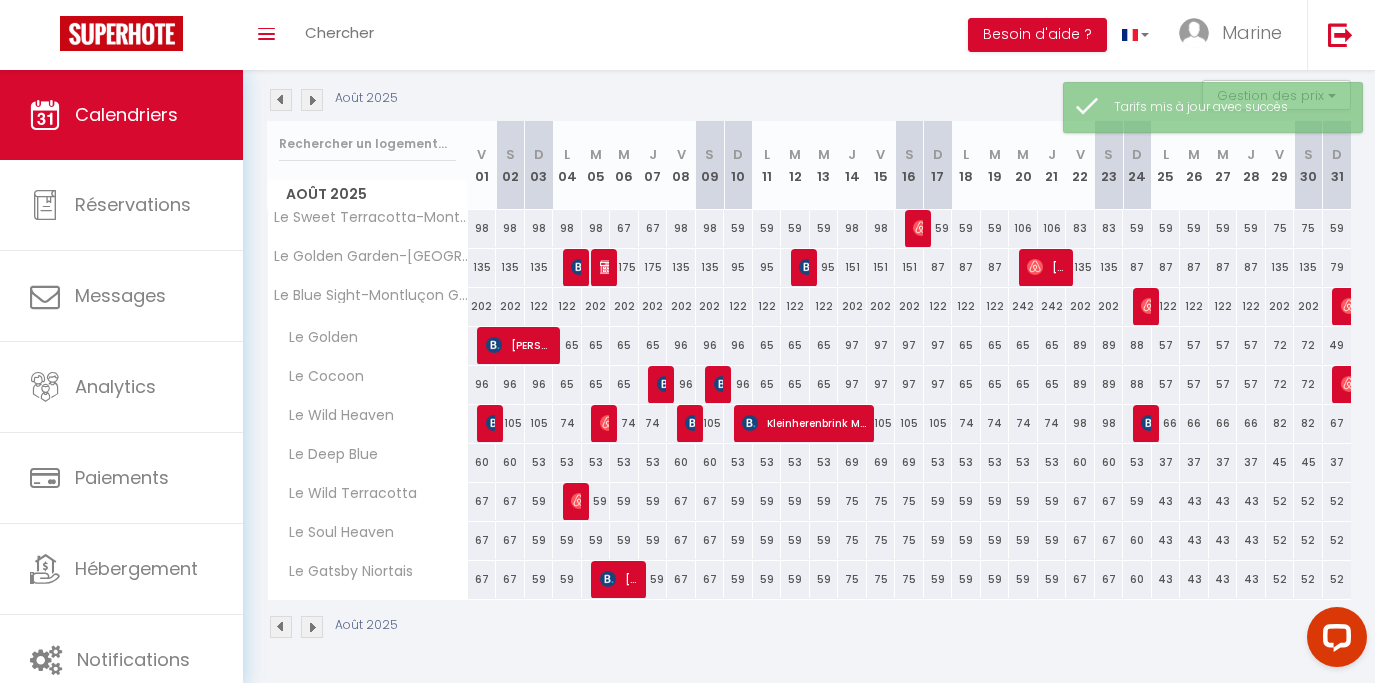 click on "98" at bounding box center [1080, 423] 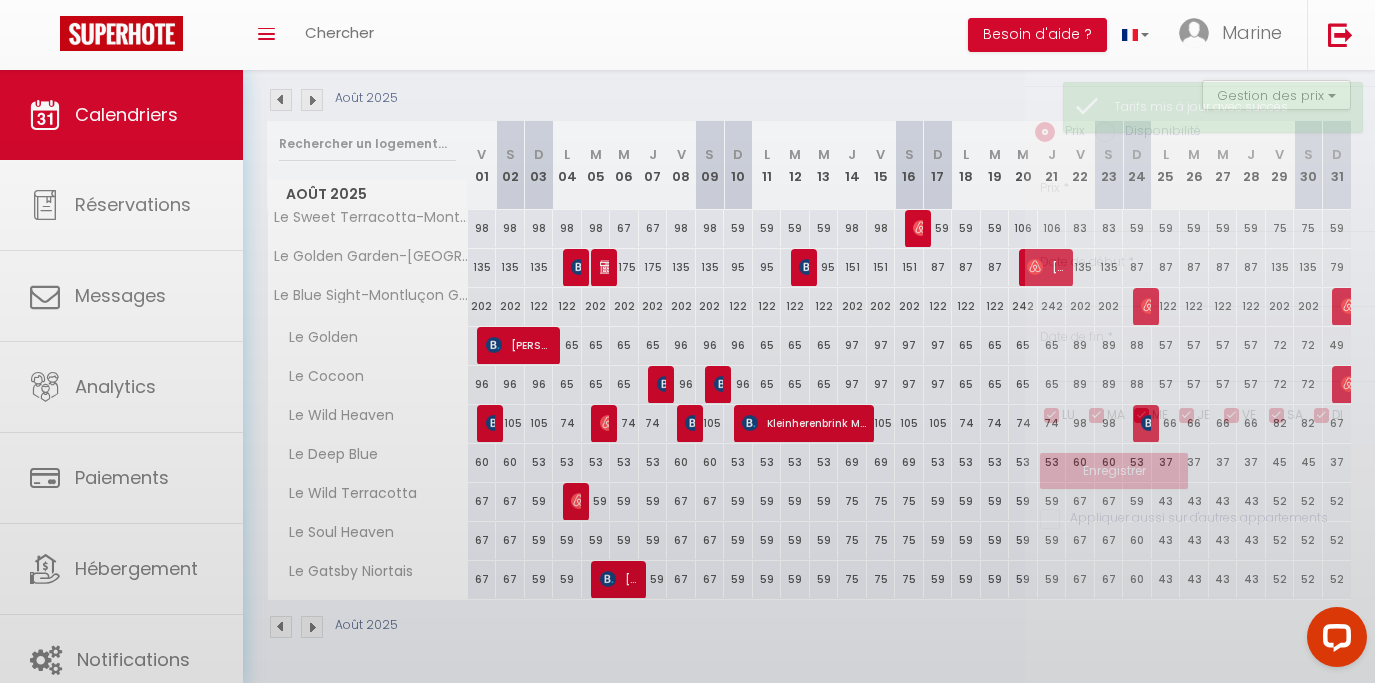 type on "98" 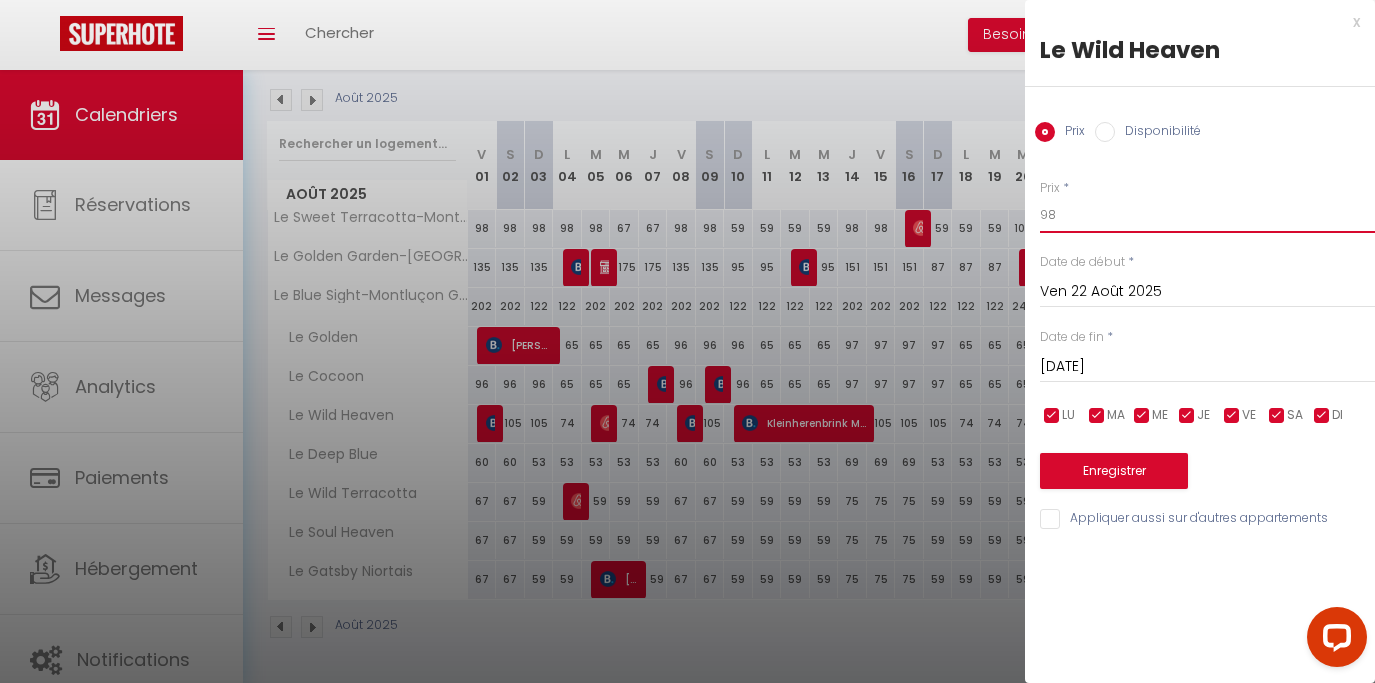 drag, startPoint x: 1078, startPoint y: 226, endPoint x: 967, endPoint y: 231, distance: 111.11256 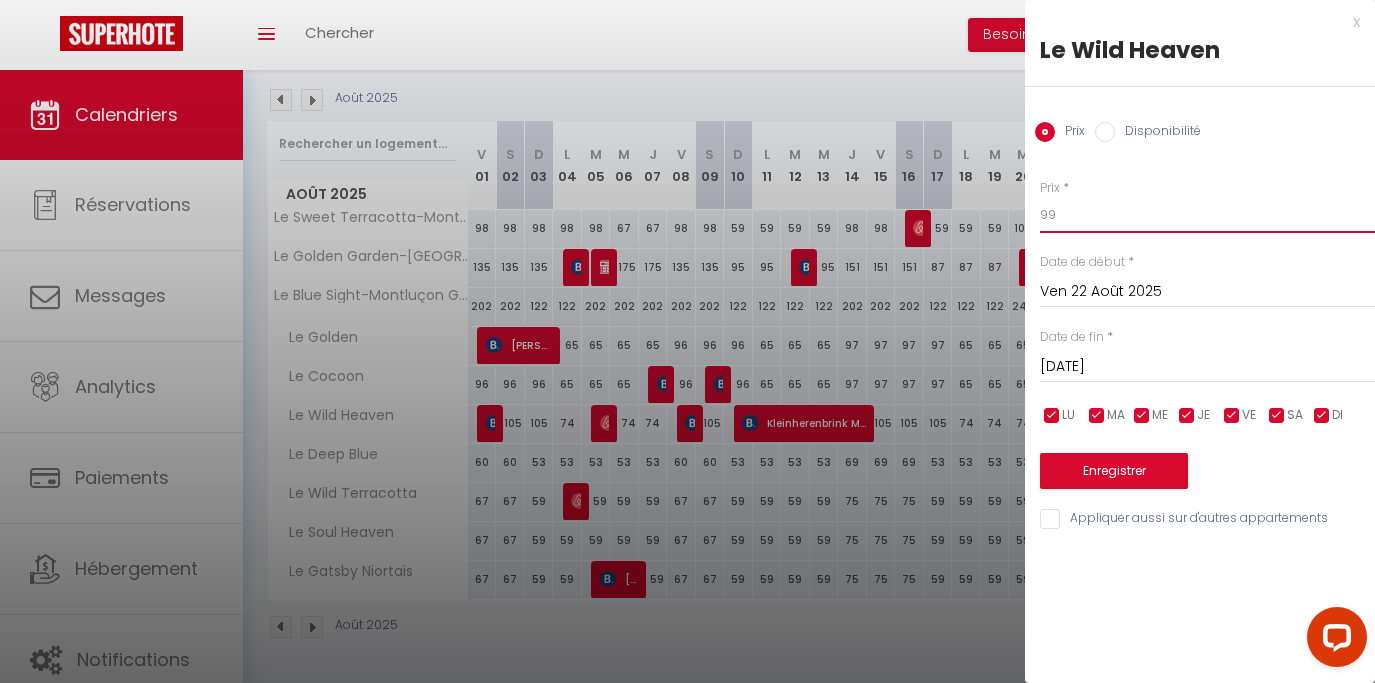 type on "99" 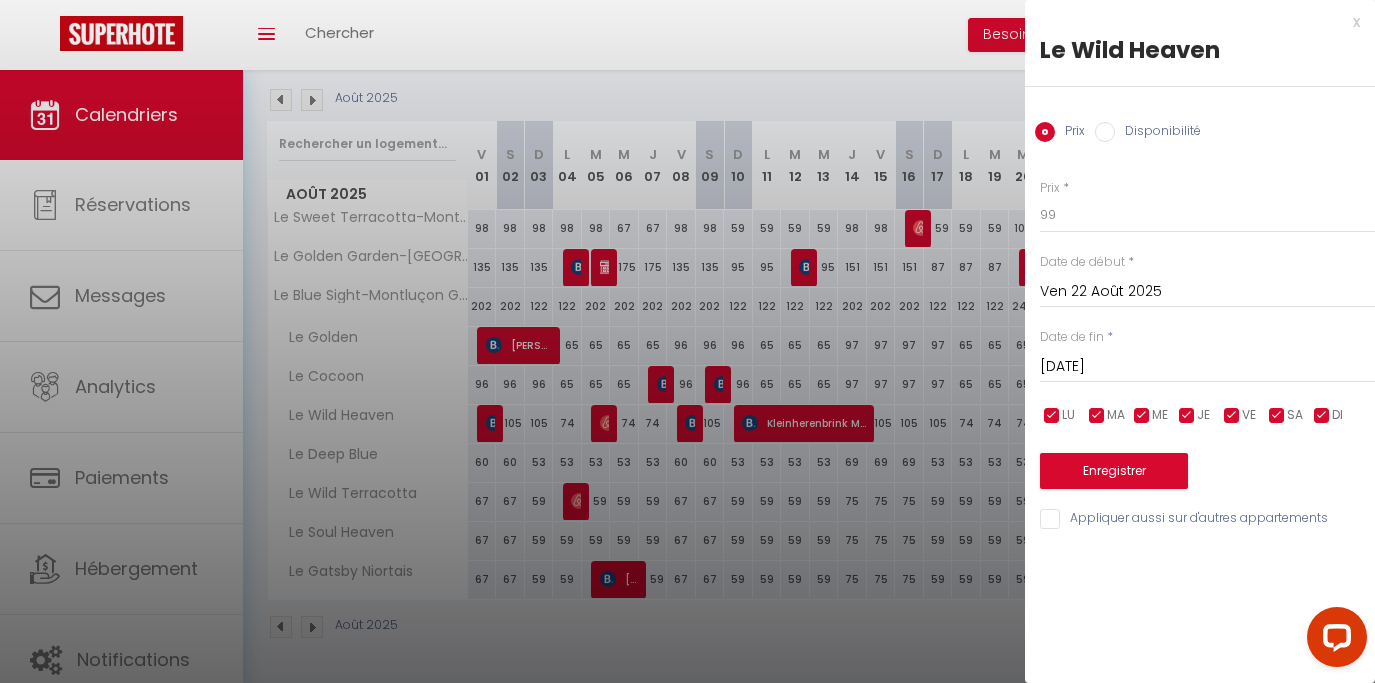 click on "[DATE]" at bounding box center [1207, 367] 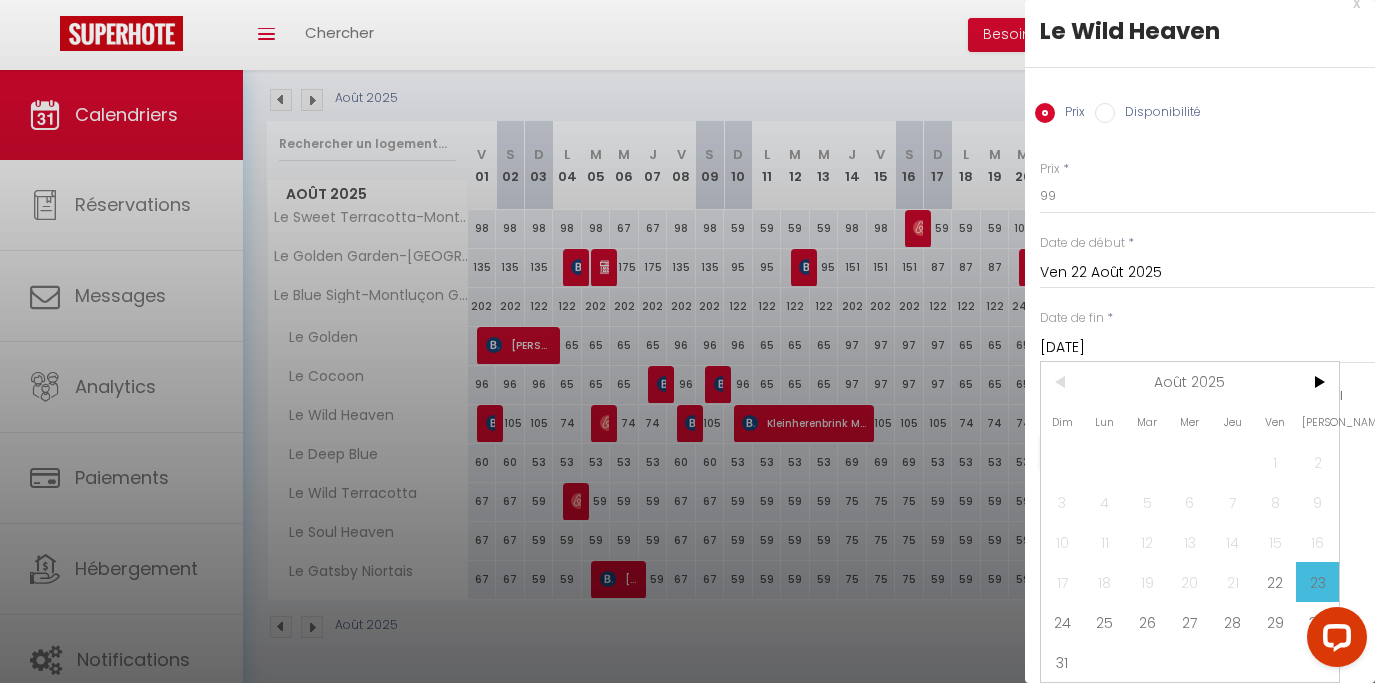 scroll, scrollTop: 72, scrollLeft: 0, axis: vertical 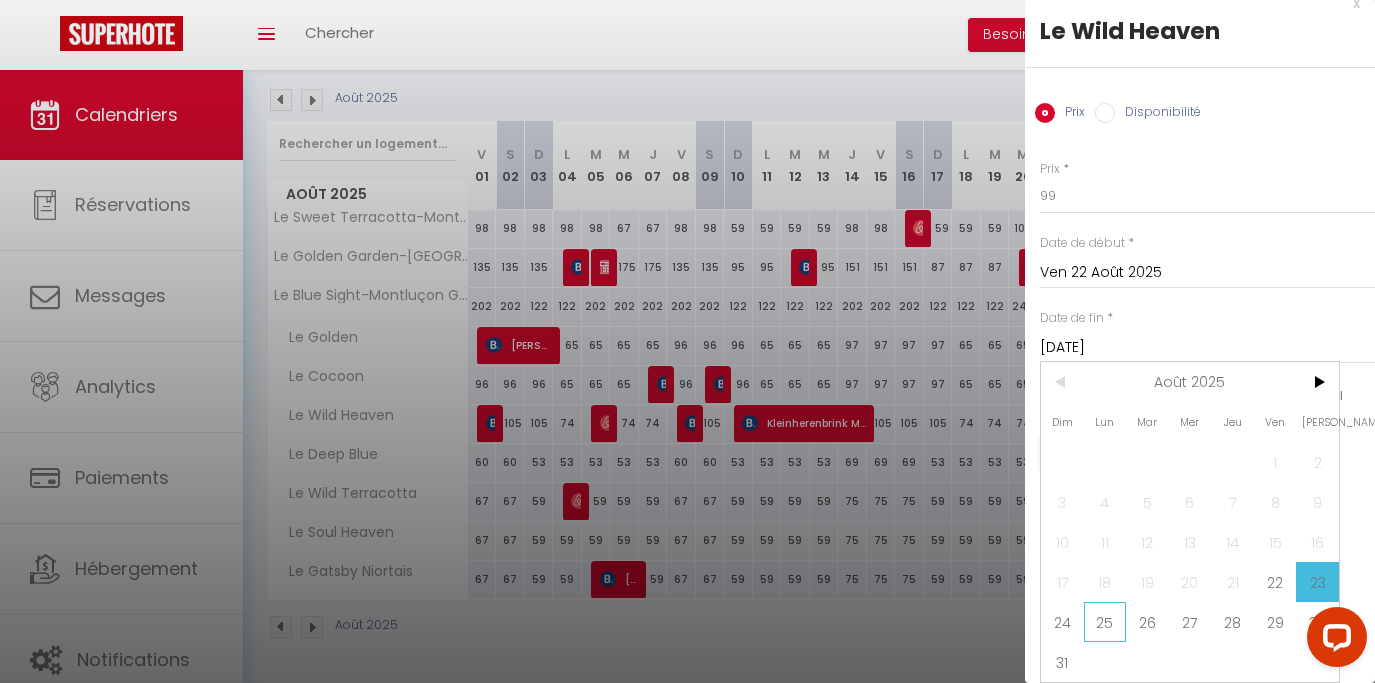 click on "25" at bounding box center [1105, 622] 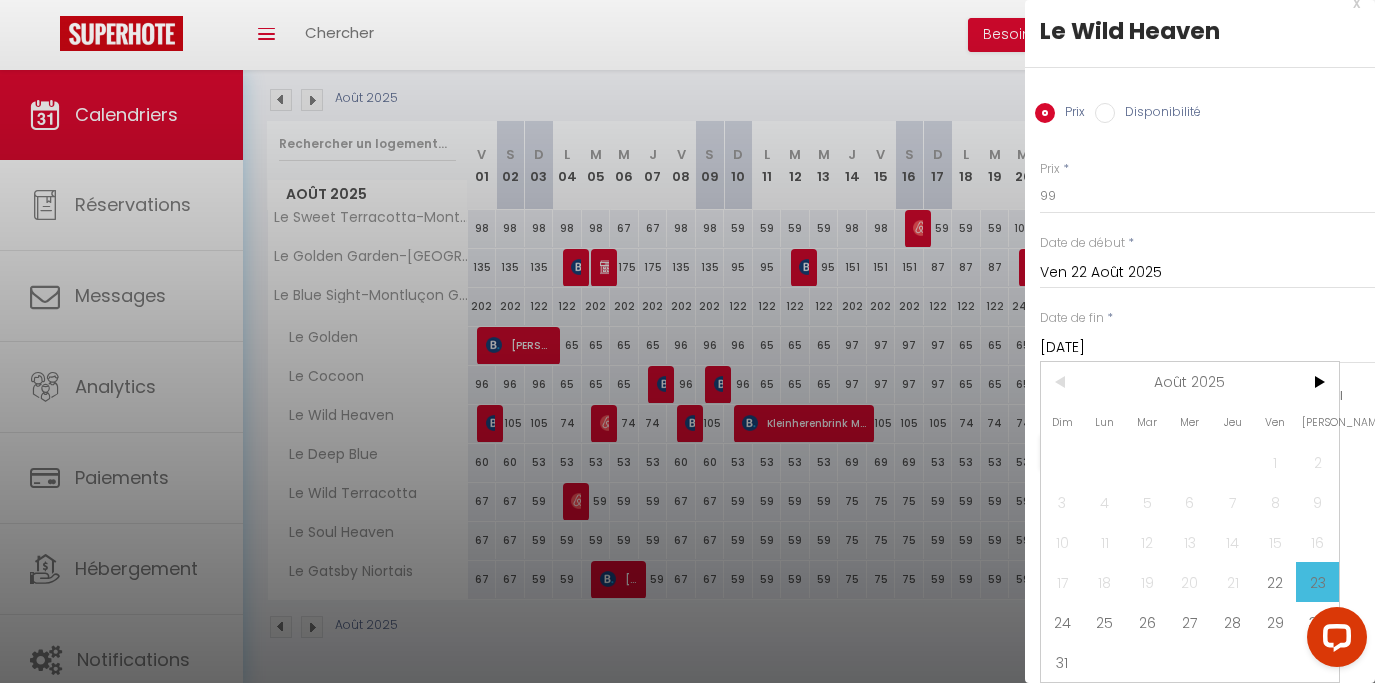 type on "Lun 25 Août 2025" 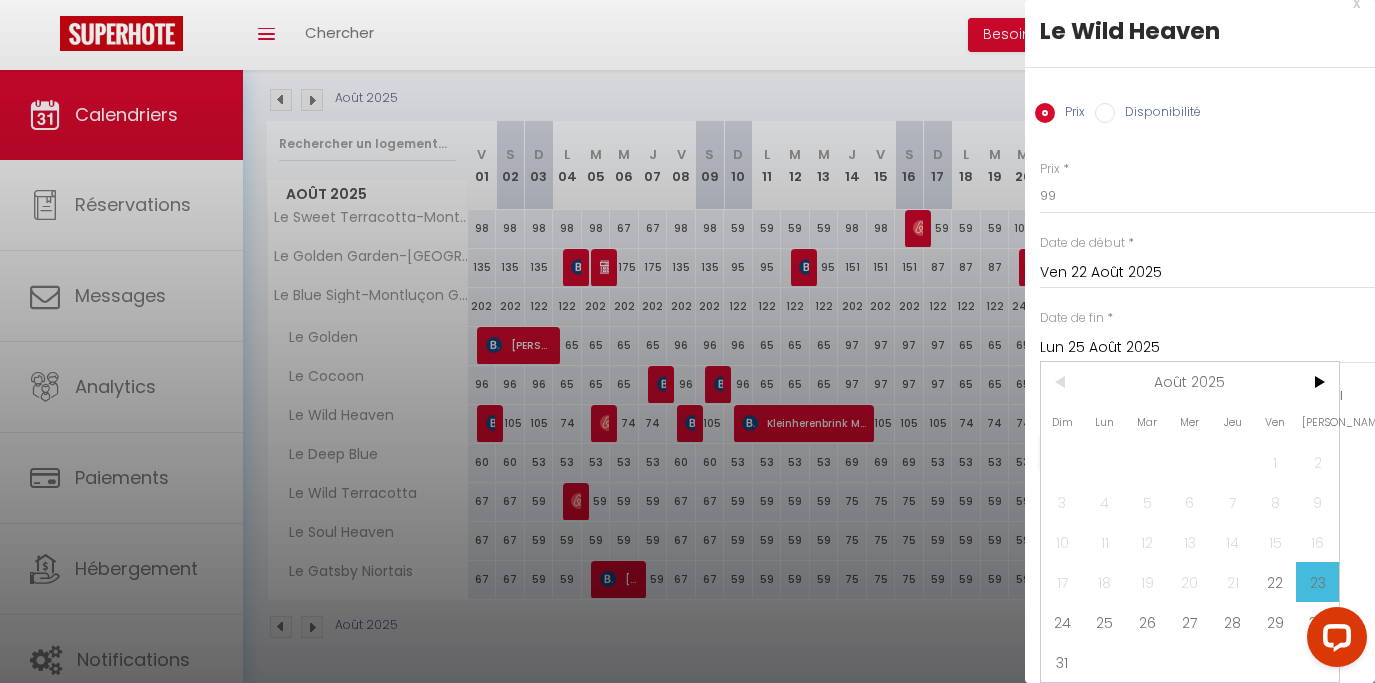 scroll, scrollTop: 0, scrollLeft: 0, axis: both 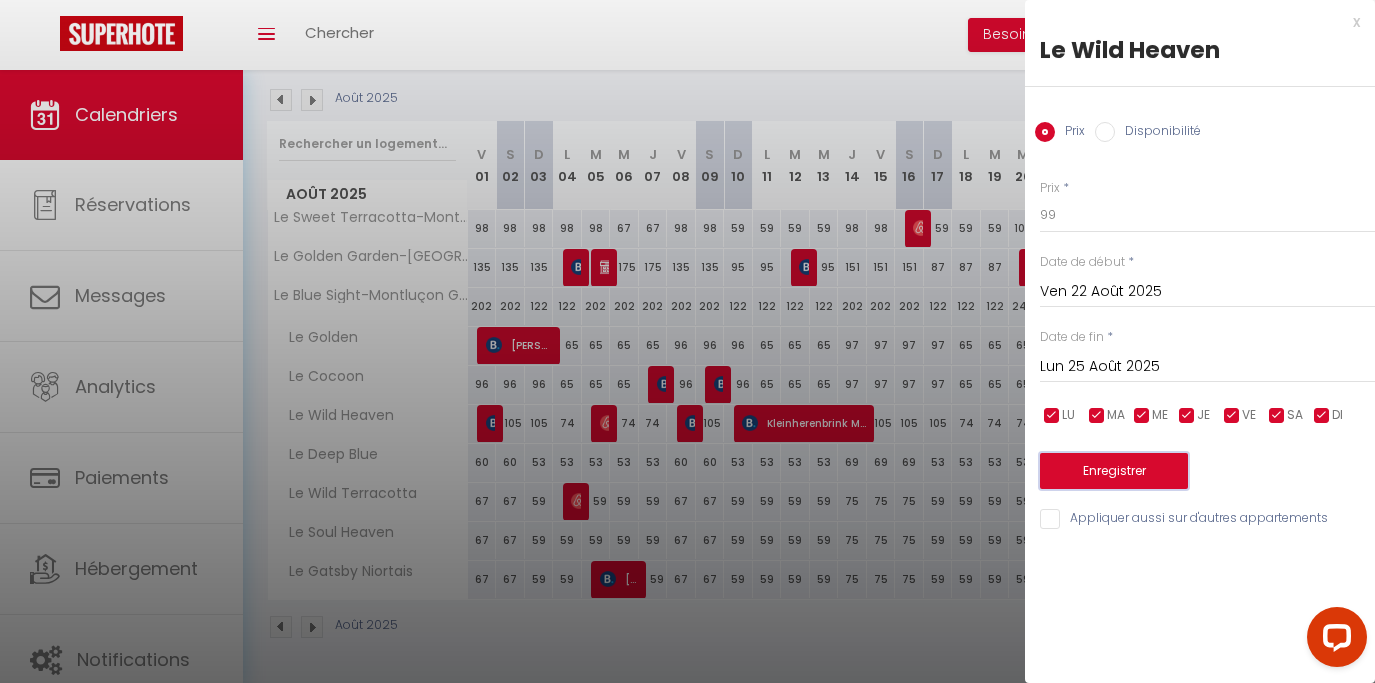 click on "Enregistrer" at bounding box center (1114, 471) 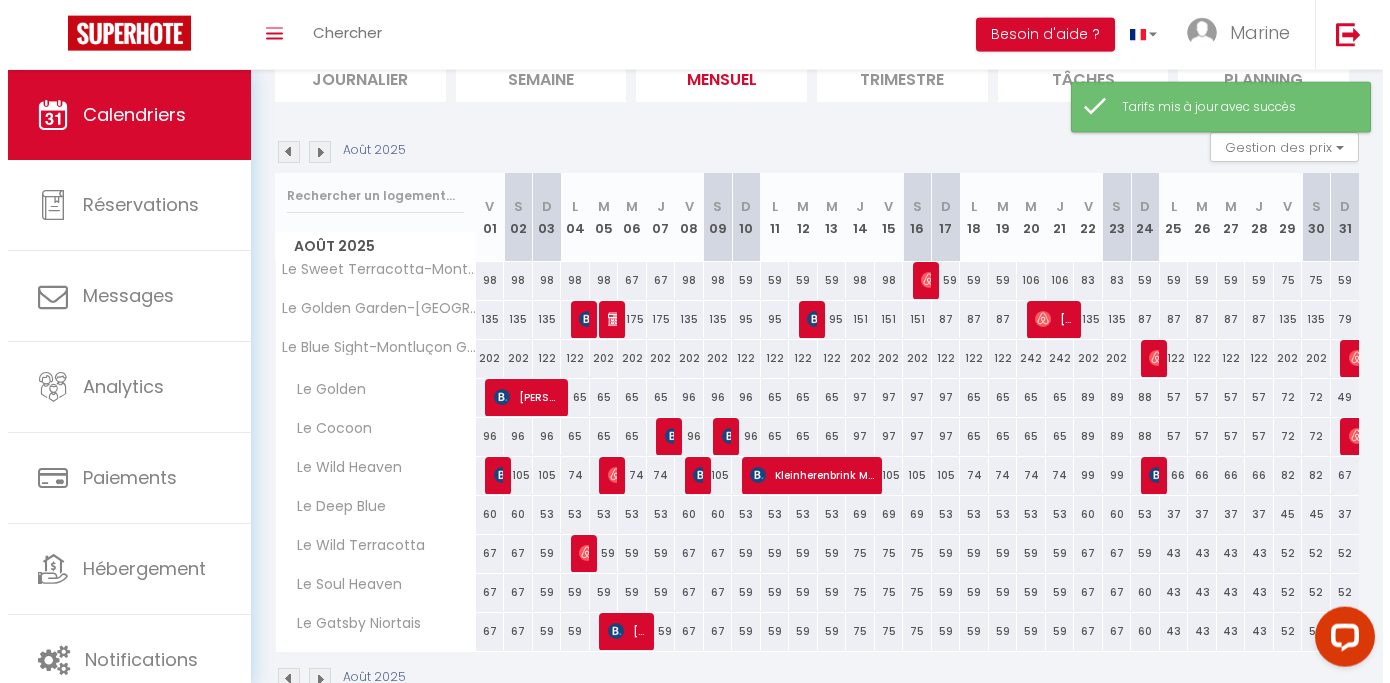 scroll, scrollTop: 224, scrollLeft: 0, axis: vertical 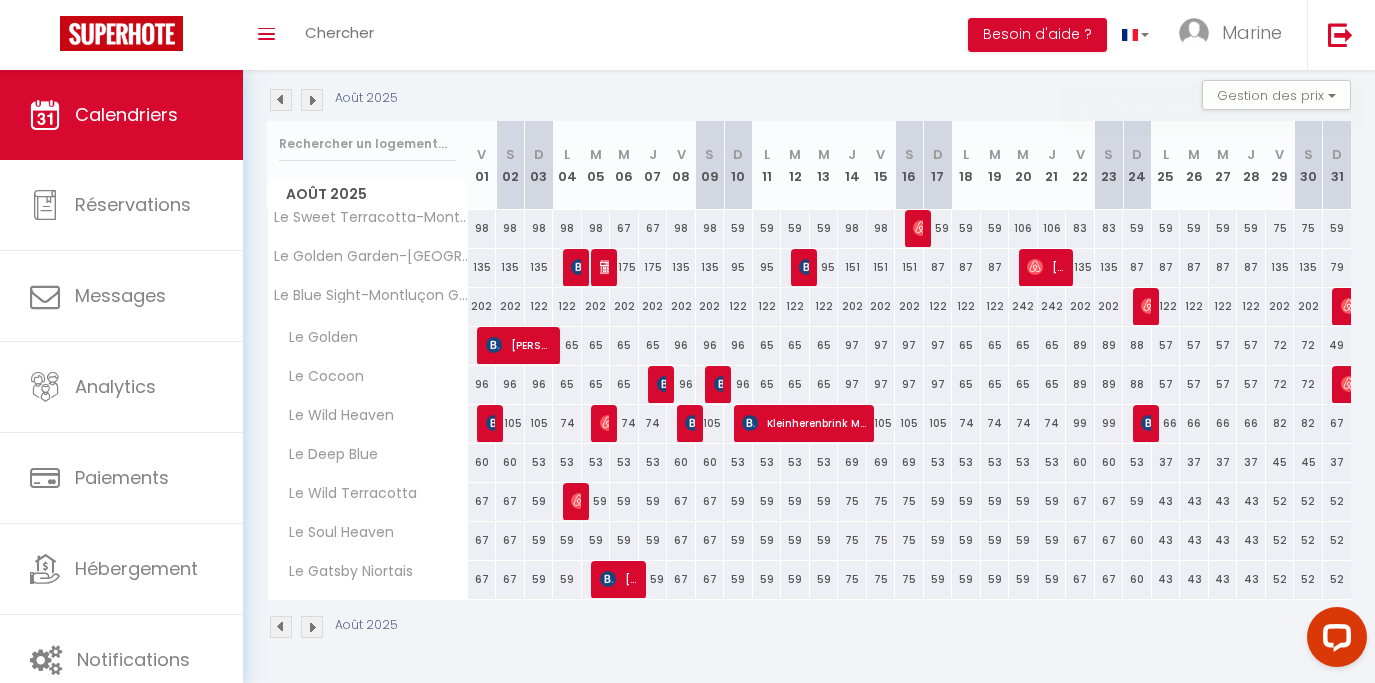 click on "88" at bounding box center (1137, 384) 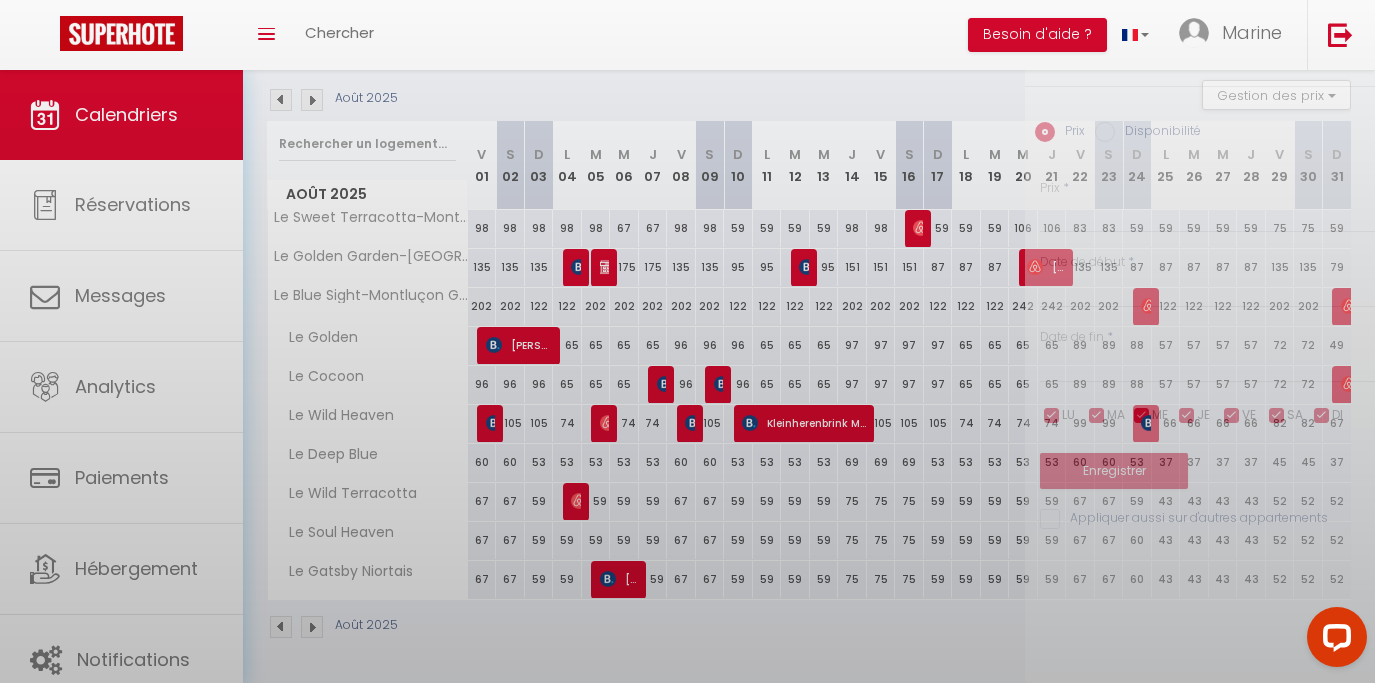 type on "88" 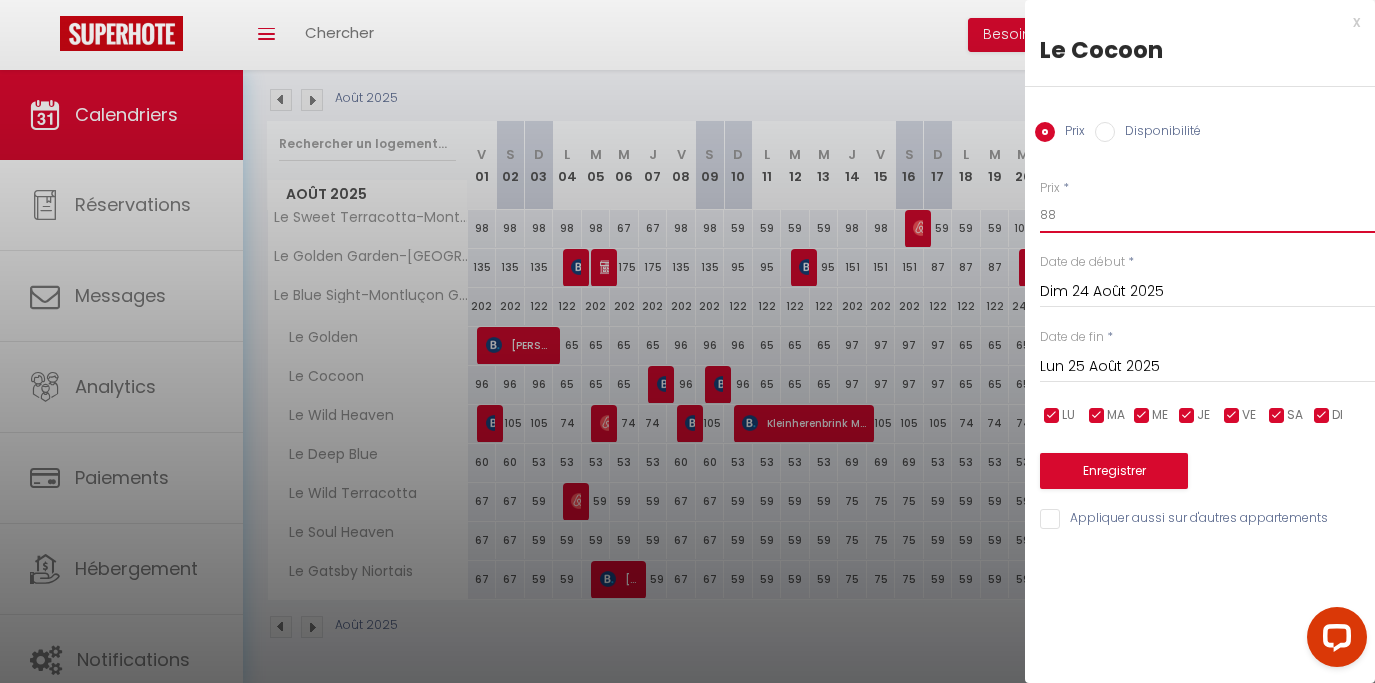 drag, startPoint x: 1084, startPoint y: 220, endPoint x: 906, endPoint y: 216, distance: 178.04494 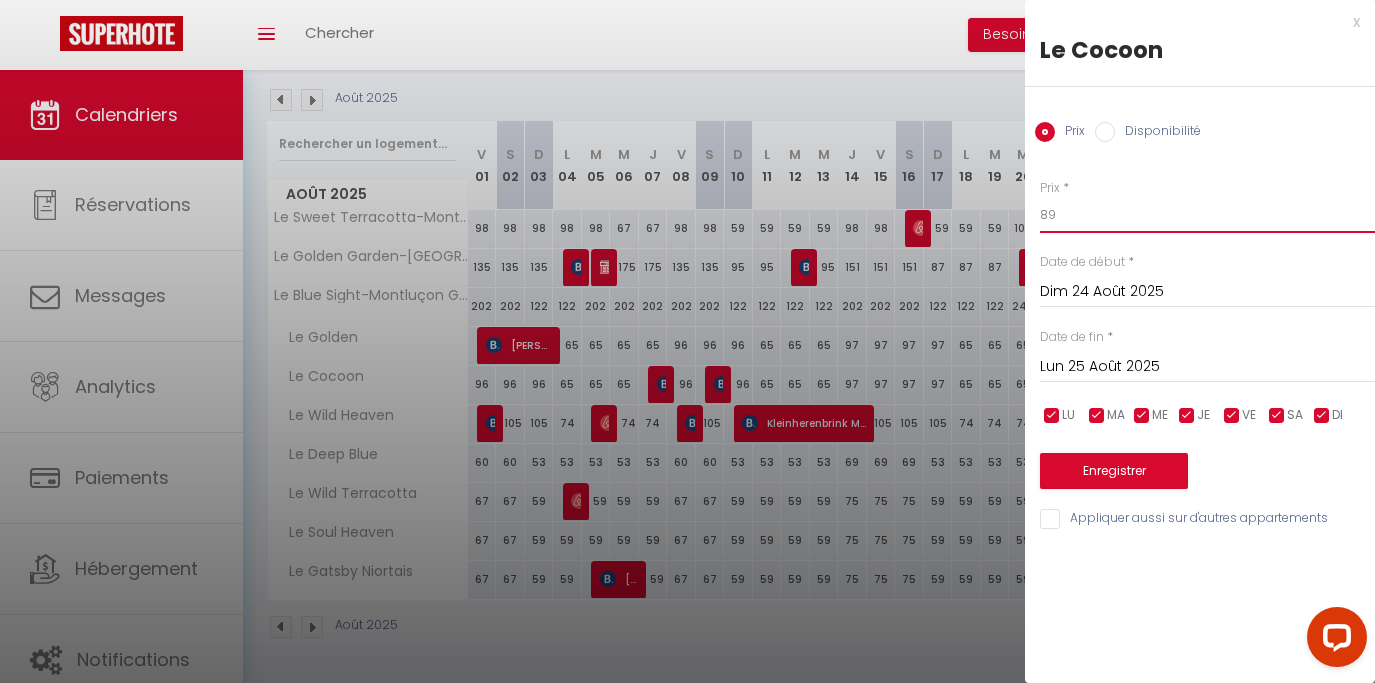type on "89" 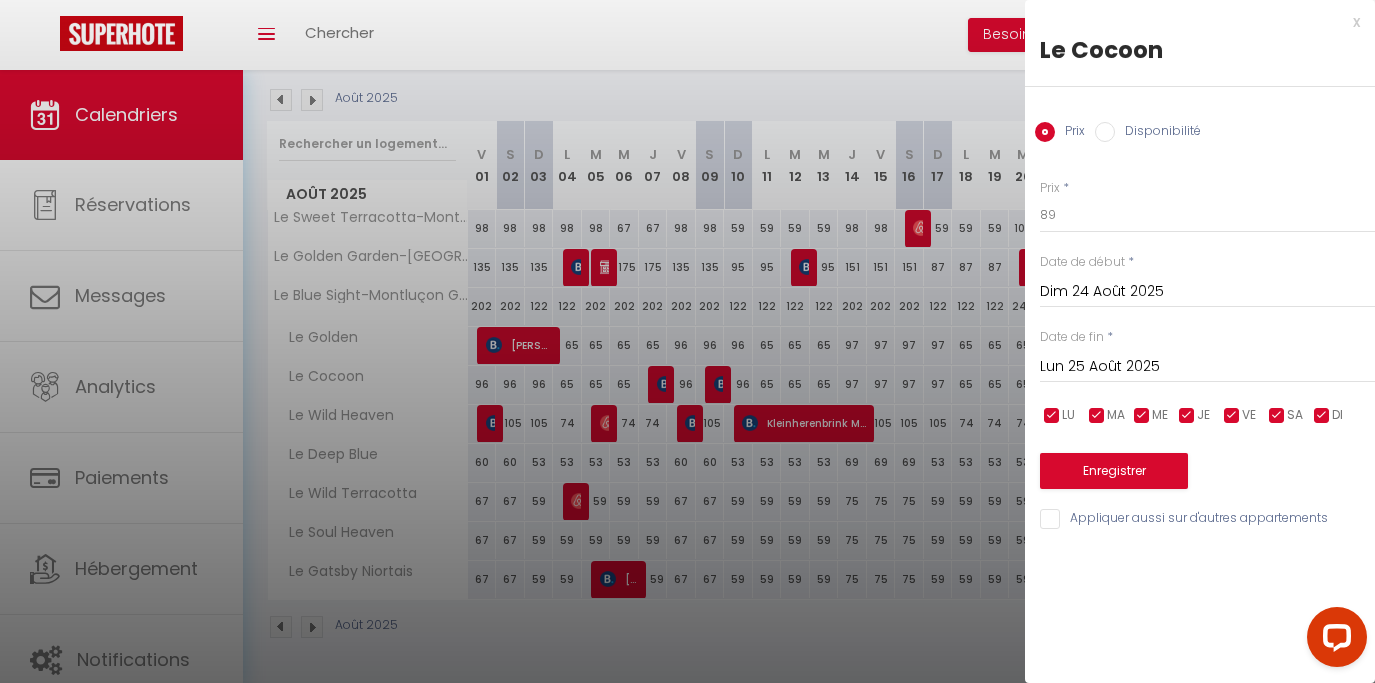 click on "Lun 25 Août 2025" at bounding box center (1207, 367) 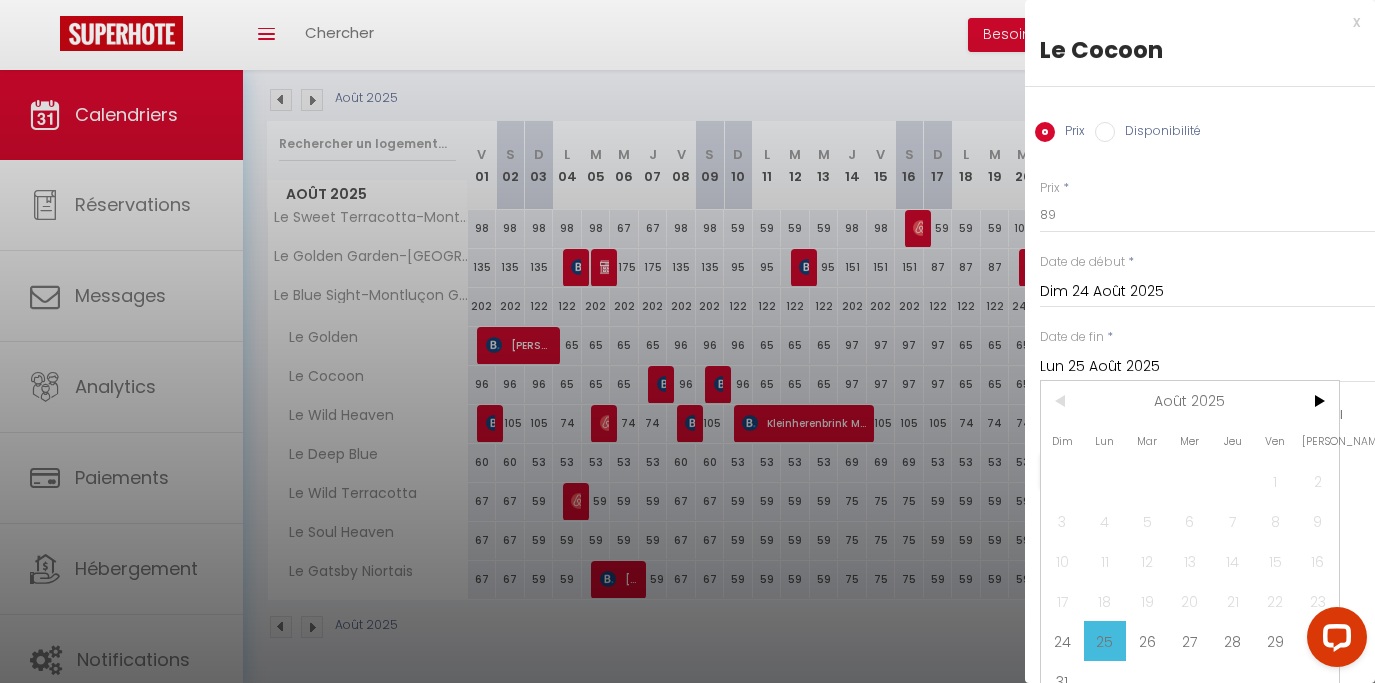 click on "Date de fin
*     [DATE]         <   [DATE]   >   Dim Lun Mar Mer Jeu Ven Sam   1 2 3 4 5 6 7 8 9 10 11 12 13 14 15 16 17 18 19 20 21 22 23 24 25 26 27 28 29 30 31     <   2025   >   [PERSON_NAME] Mars Avril Mai Juin Juillet Août Septembre Octobre Novembre Décembre     <   [DATE] - [DATE]   >   2020 2021 2022 2023 2024 2025 2026 2027 2028 2029" at bounding box center (1207, 355) 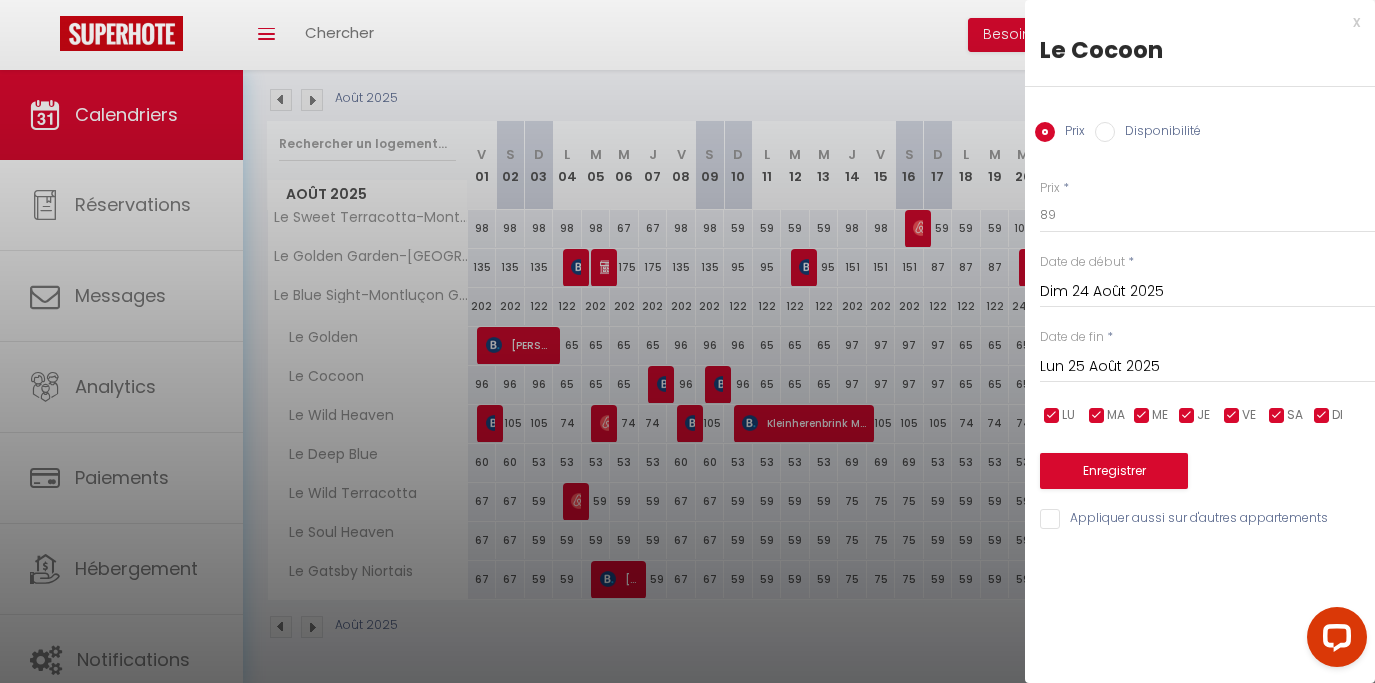 drag, startPoint x: 1111, startPoint y: 553, endPoint x: 1116, endPoint y: 508, distance: 45.276924 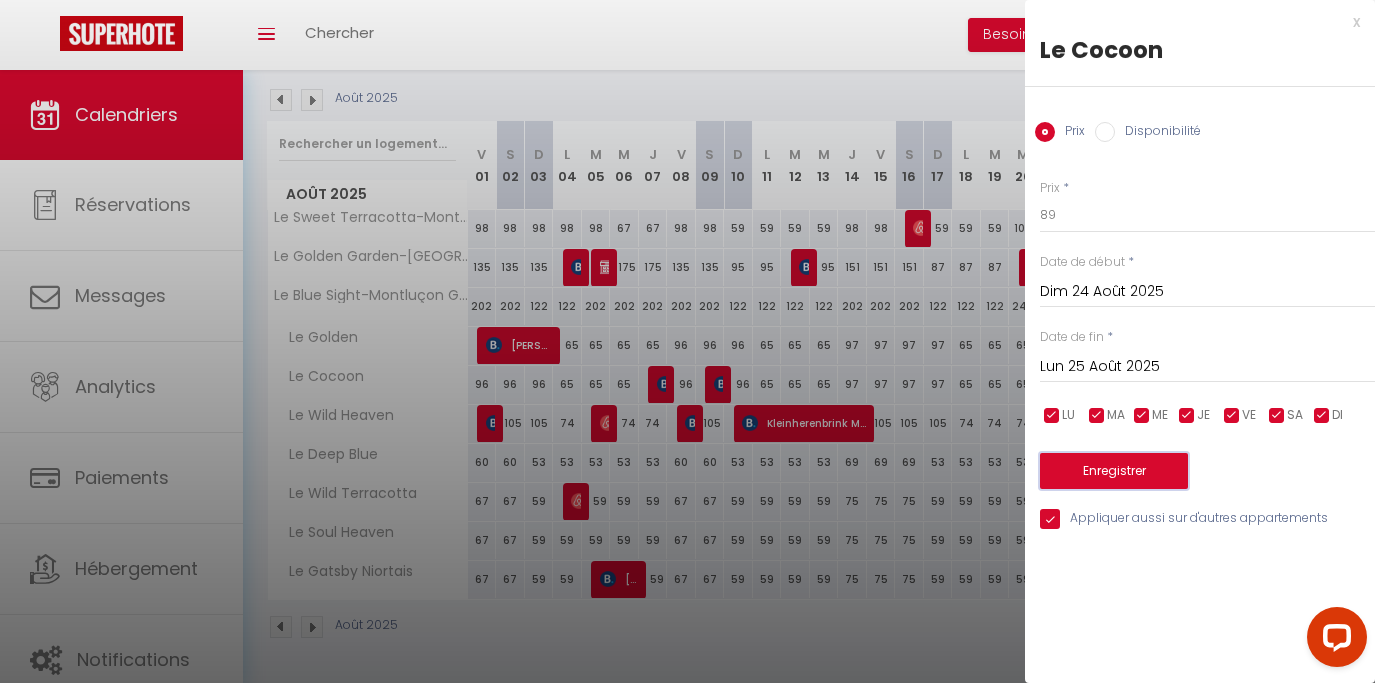 click on "Enregistrer" at bounding box center [1114, 471] 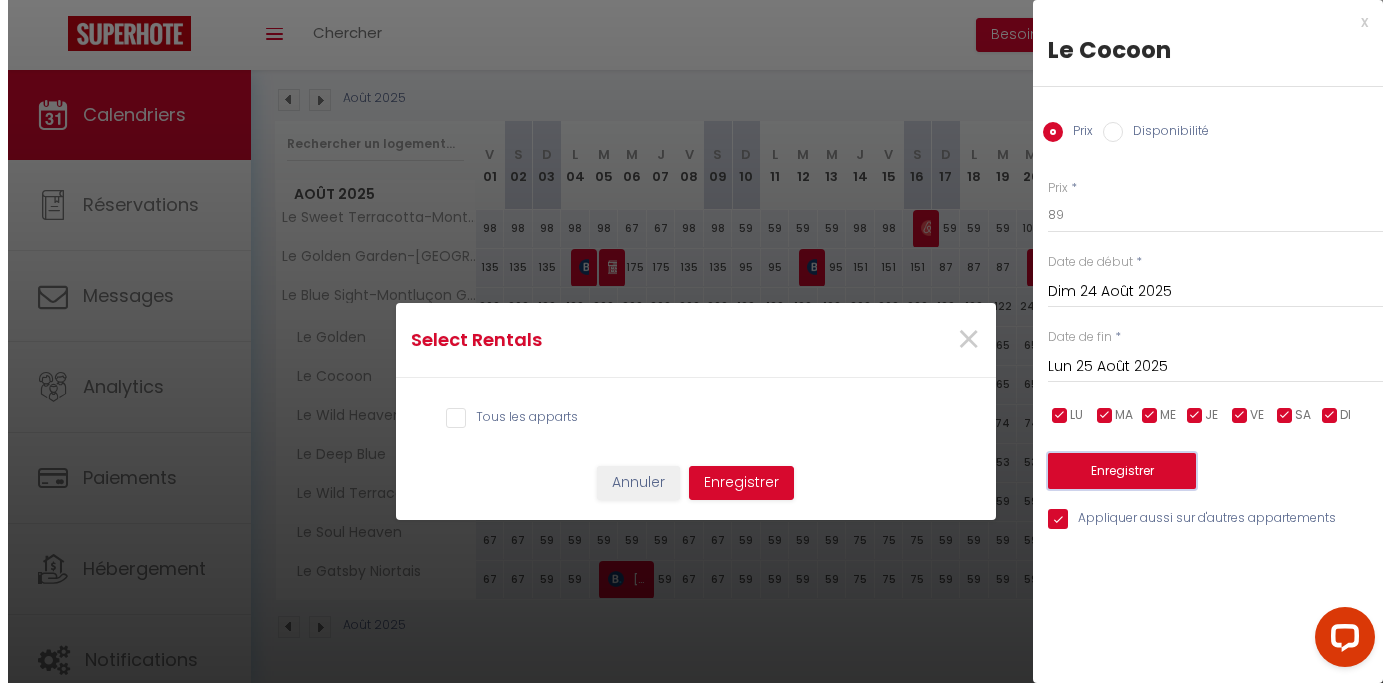 scroll, scrollTop: 2, scrollLeft: 0, axis: vertical 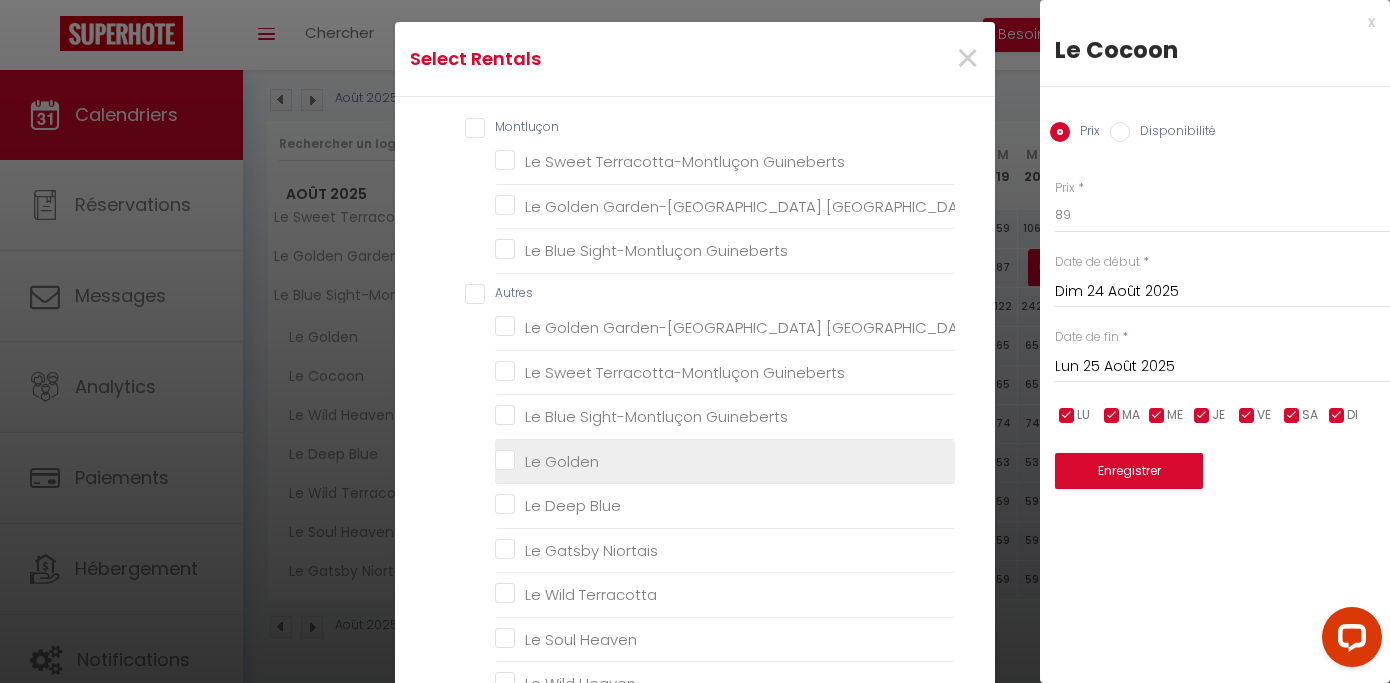 click on "Le Golden" at bounding box center [725, 461] 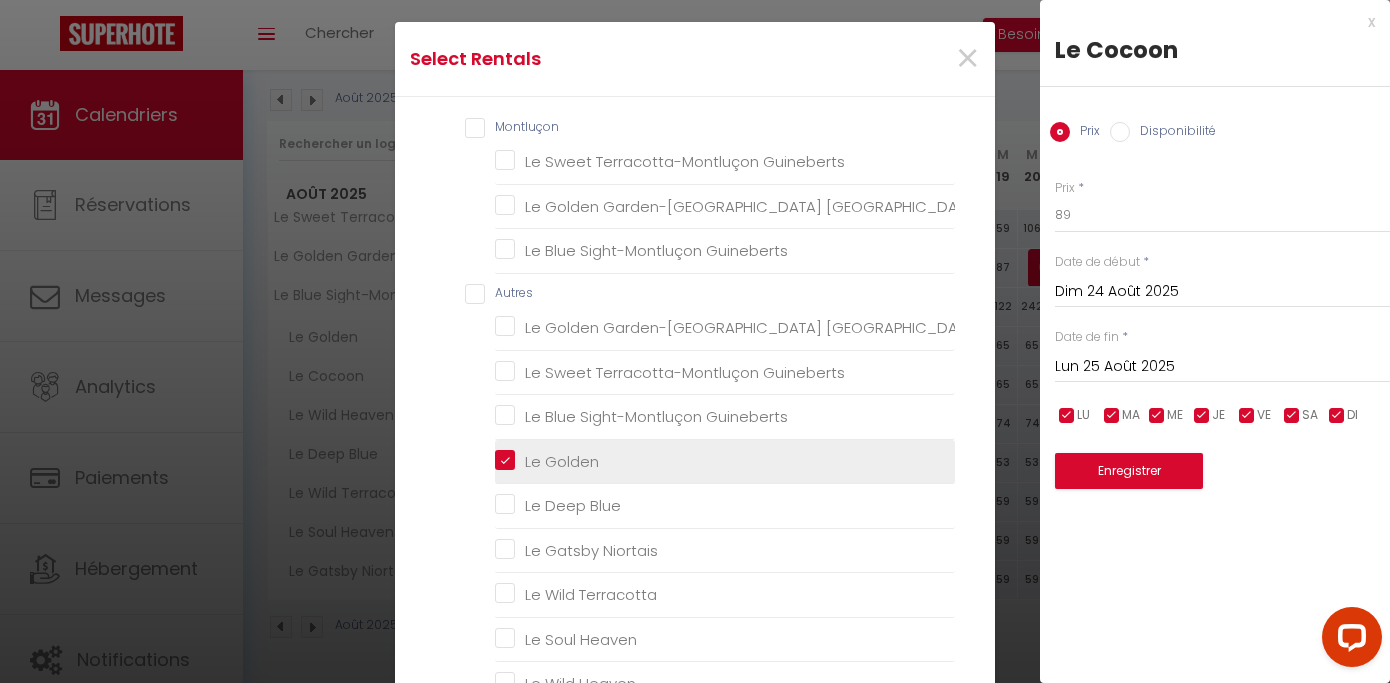 checkbox on "false" 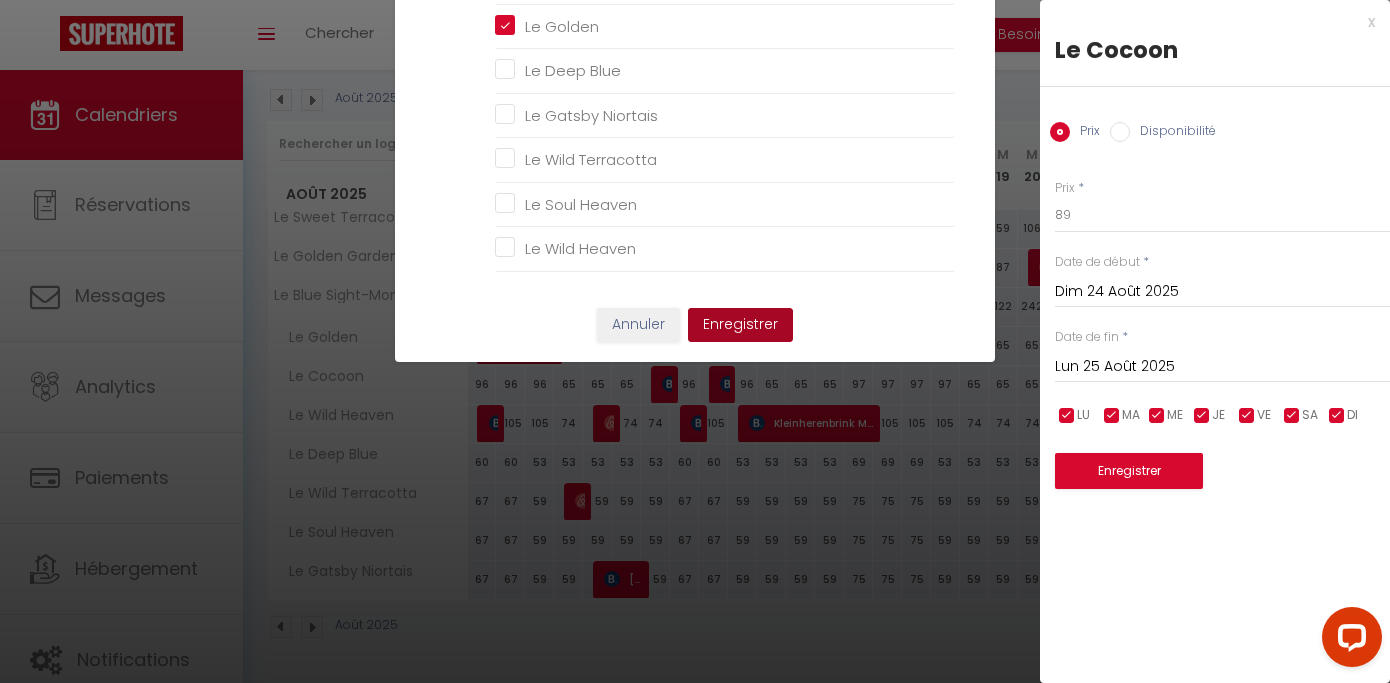 click on "Enregistrer" at bounding box center [740, 325] 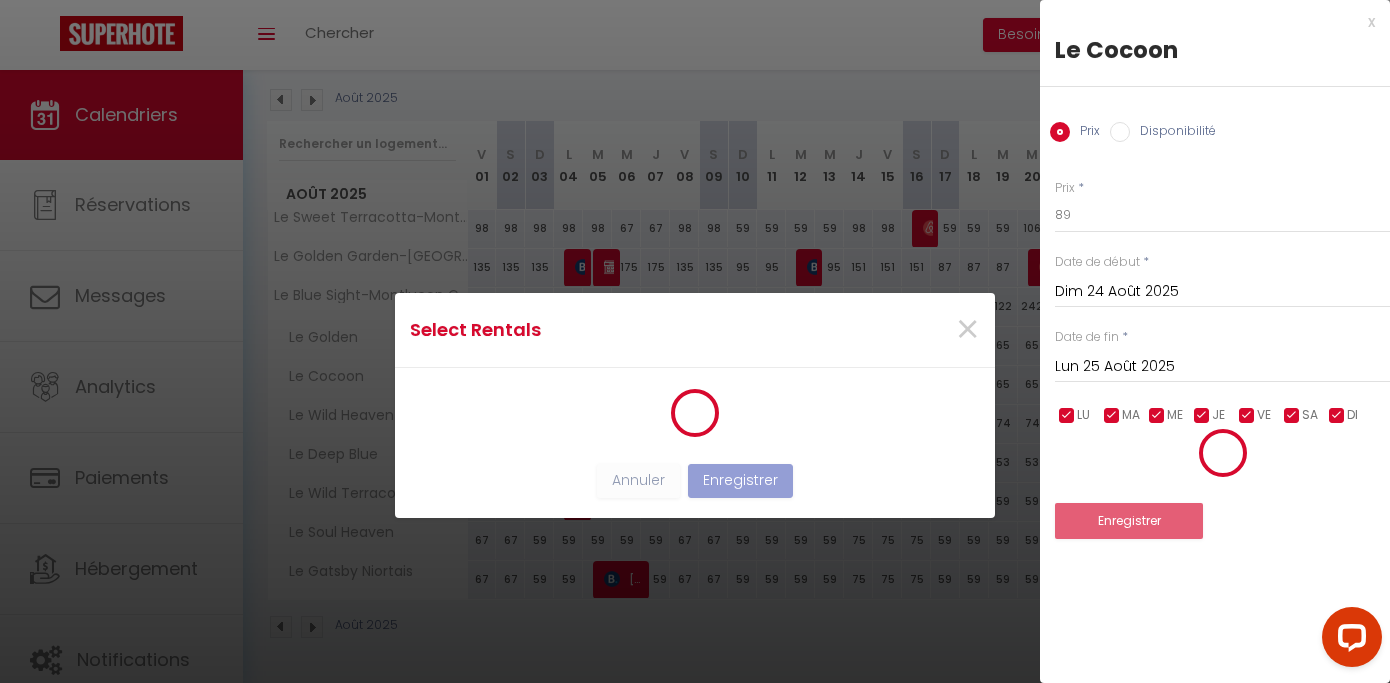scroll, scrollTop: 14, scrollLeft: 0, axis: vertical 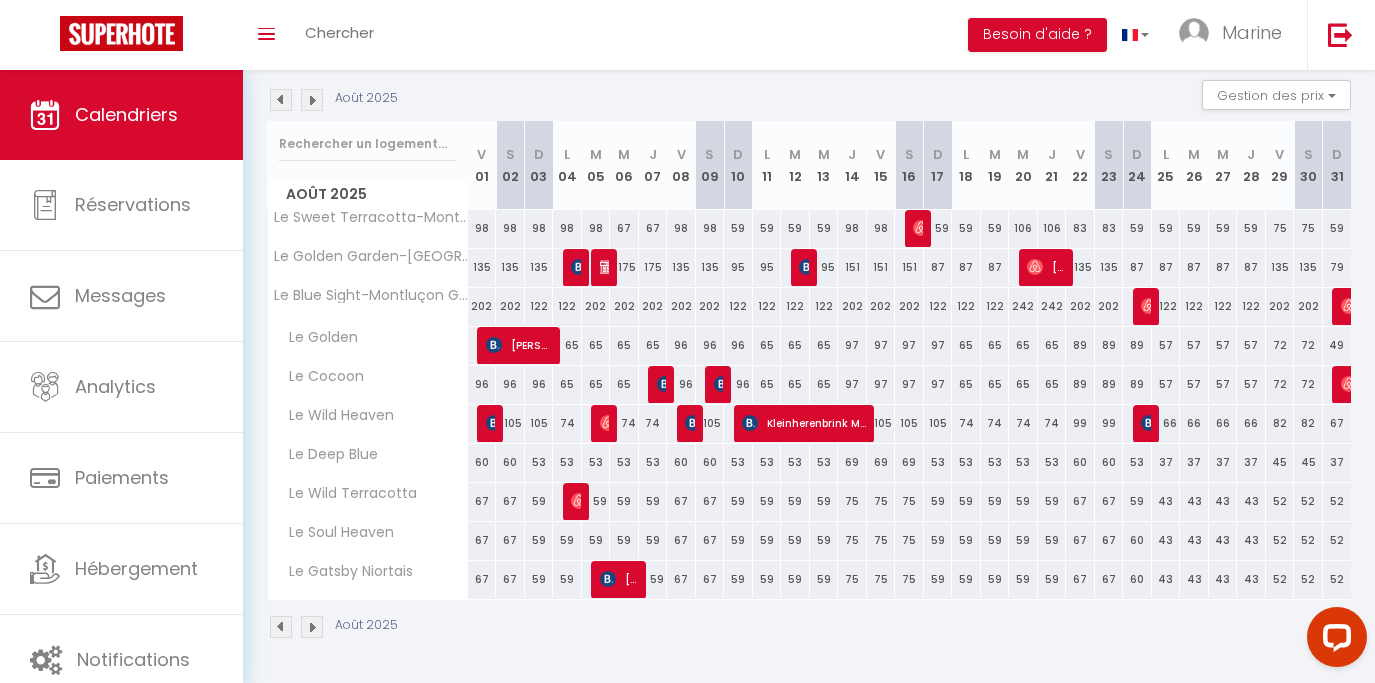 click on "65" at bounding box center [966, 345] 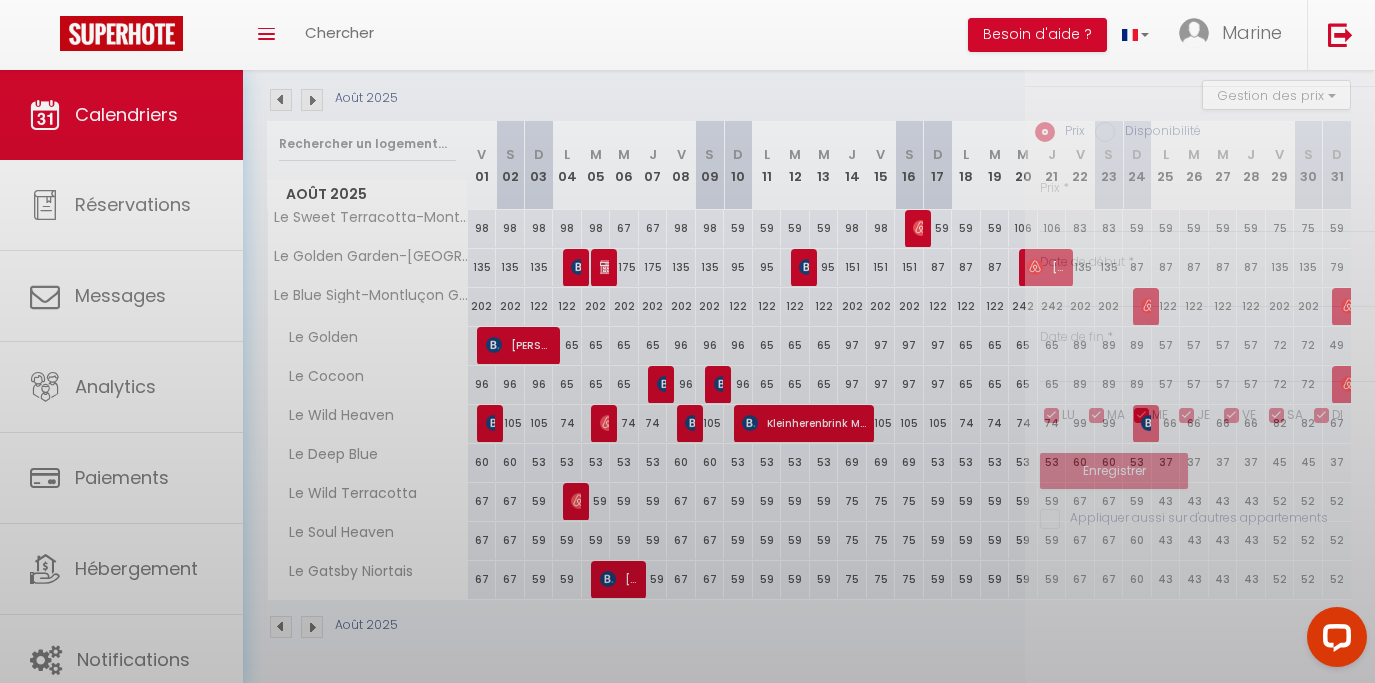 type on "65" 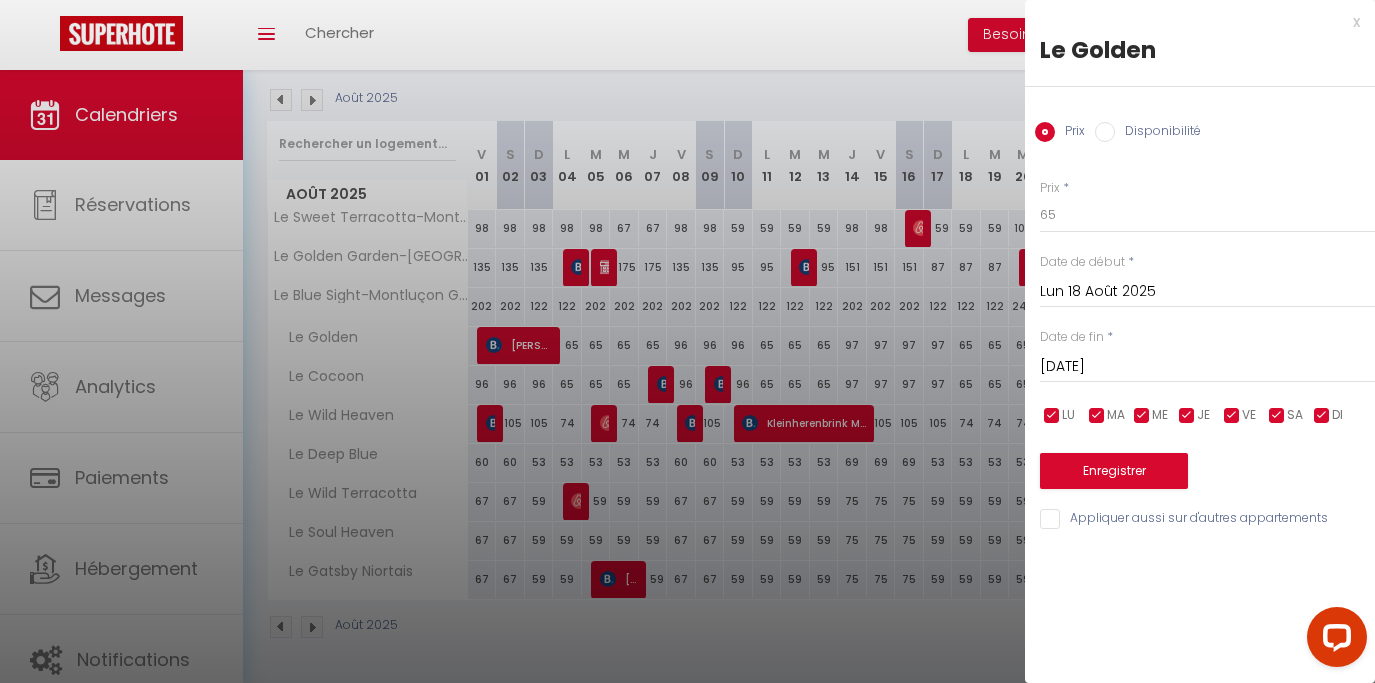 click on "x" at bounding box center (1192, 22) 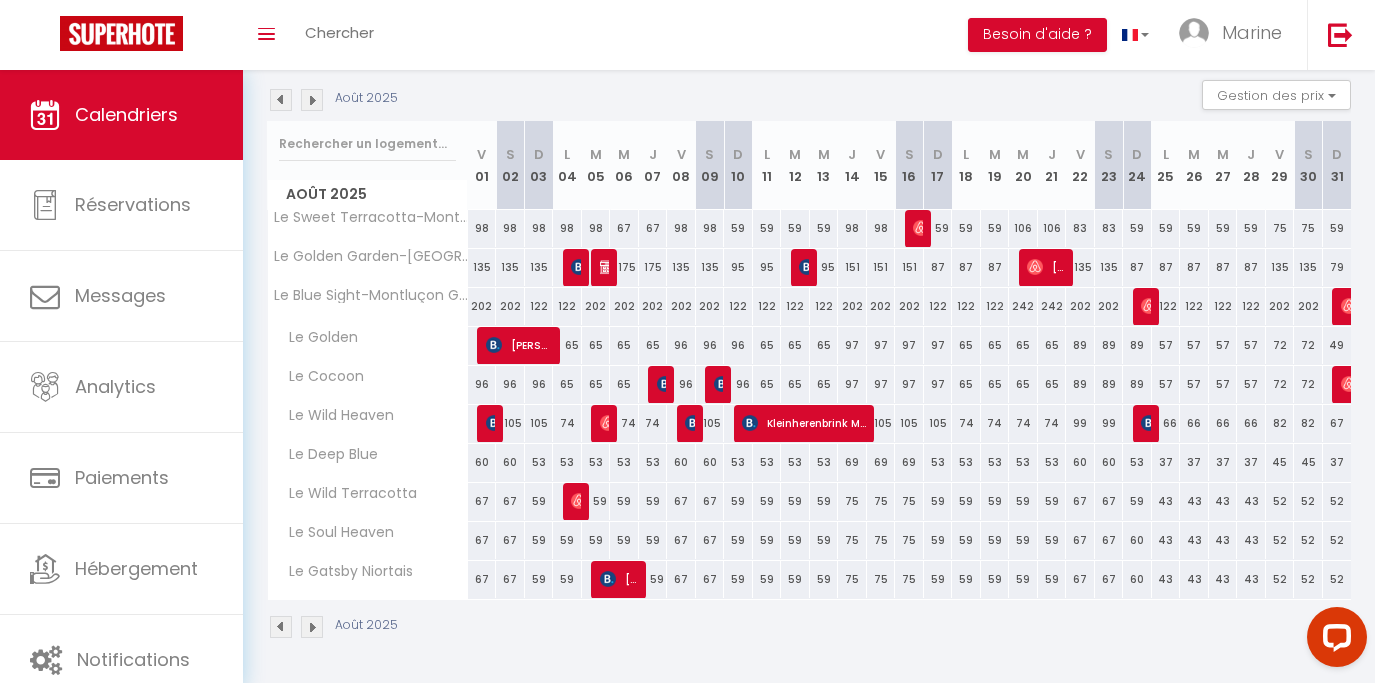 click on "96" at bounding box center (482, 384) 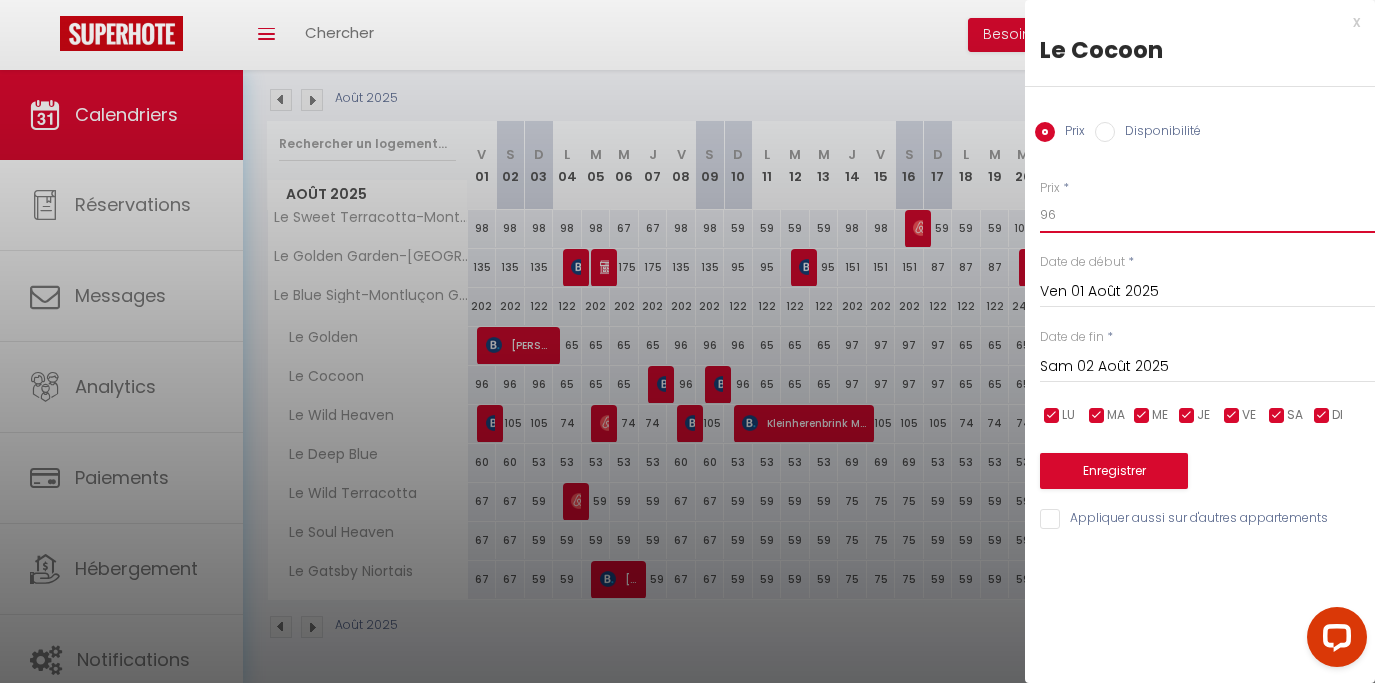 drag, startPoint x: 1070, startPoint y: 221, endPoint x: 998, endPoint y: 221, distance: 72 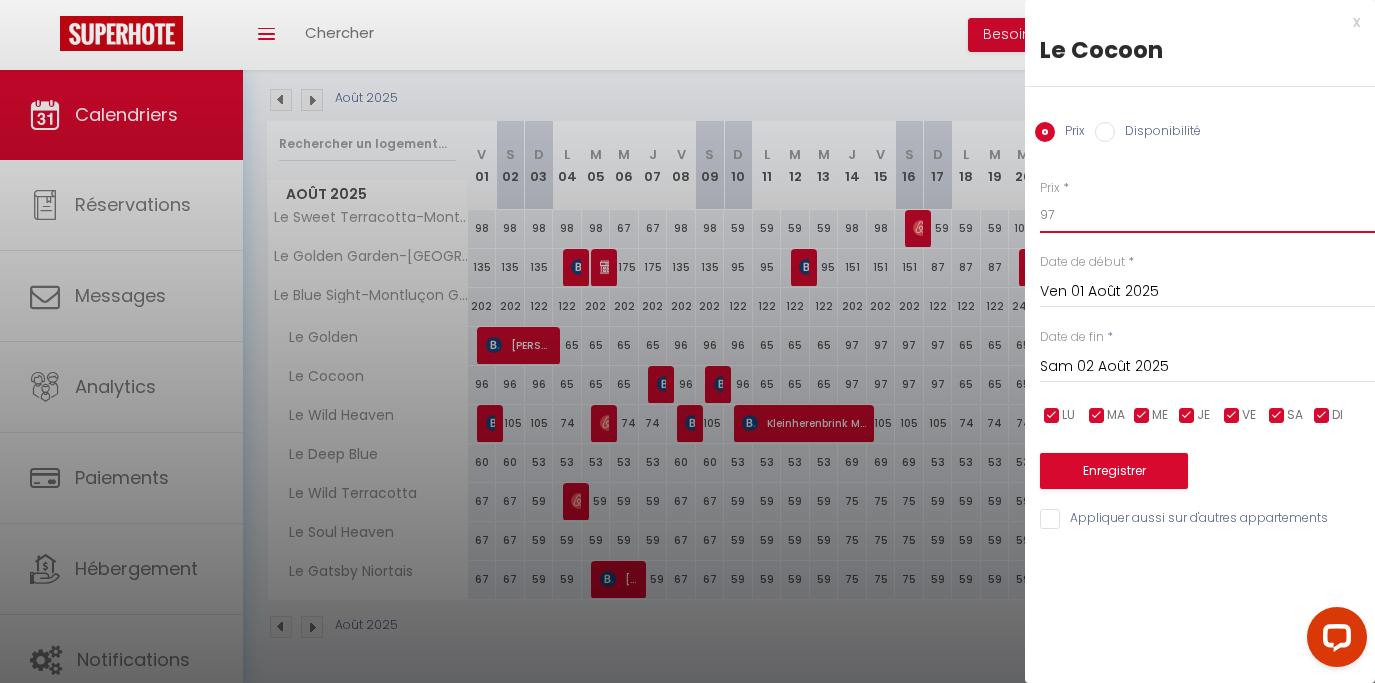 type on "97" 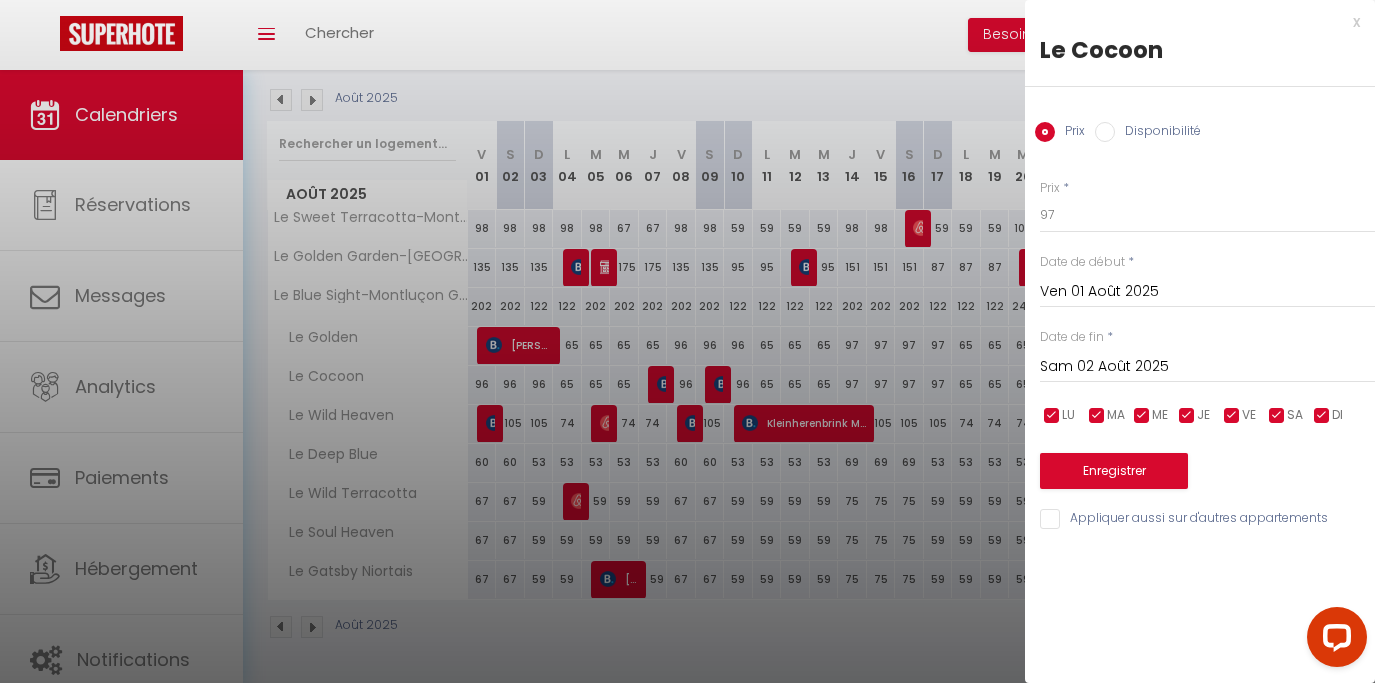 click on "Sam 02 Août 2025" at bounding box center (1207, 367) 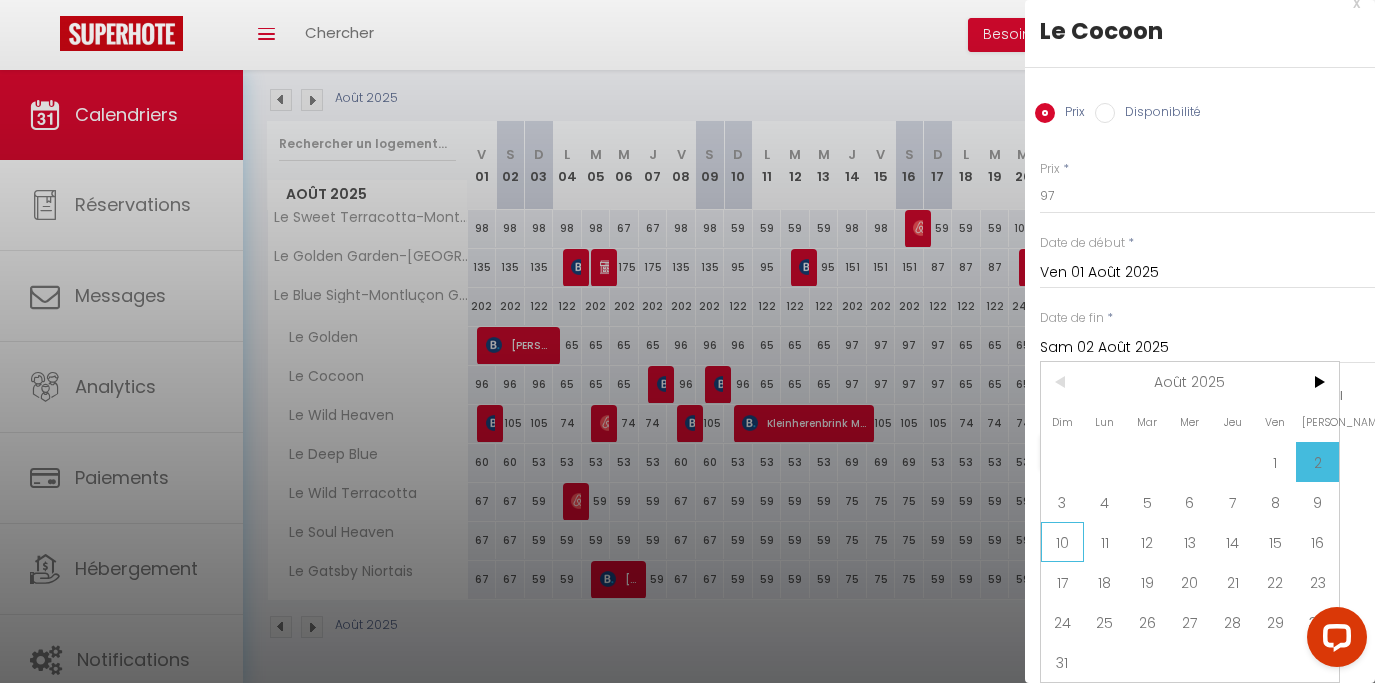 scroll, scrollTop: 72, scrollLeft: 0, axis: vertical 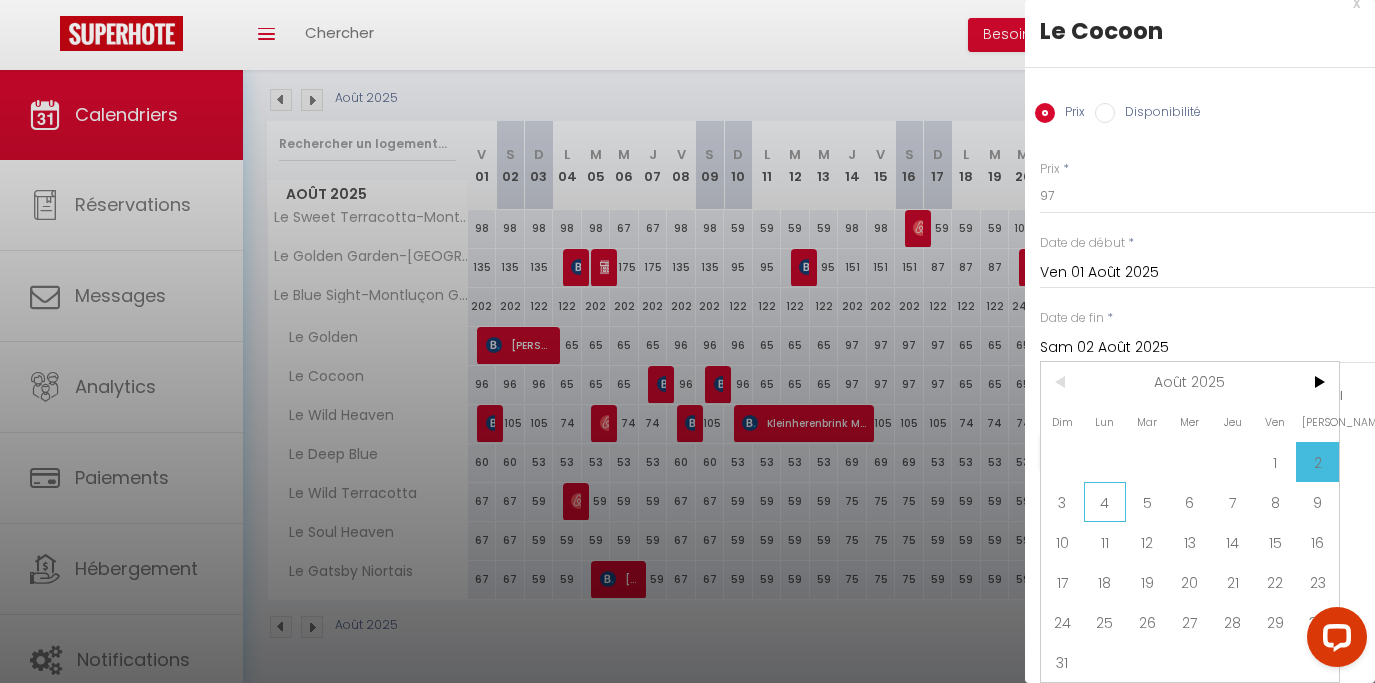 click on "4" at bounding box center [1105, 502] 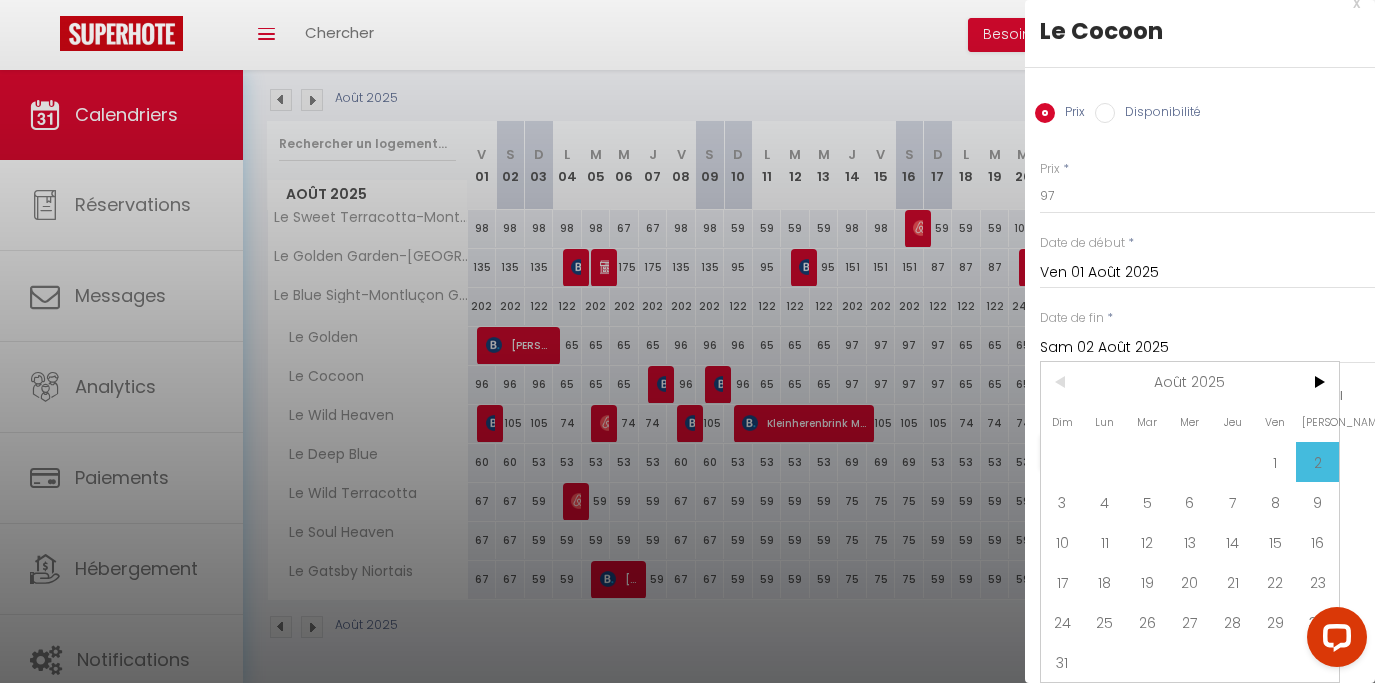 type 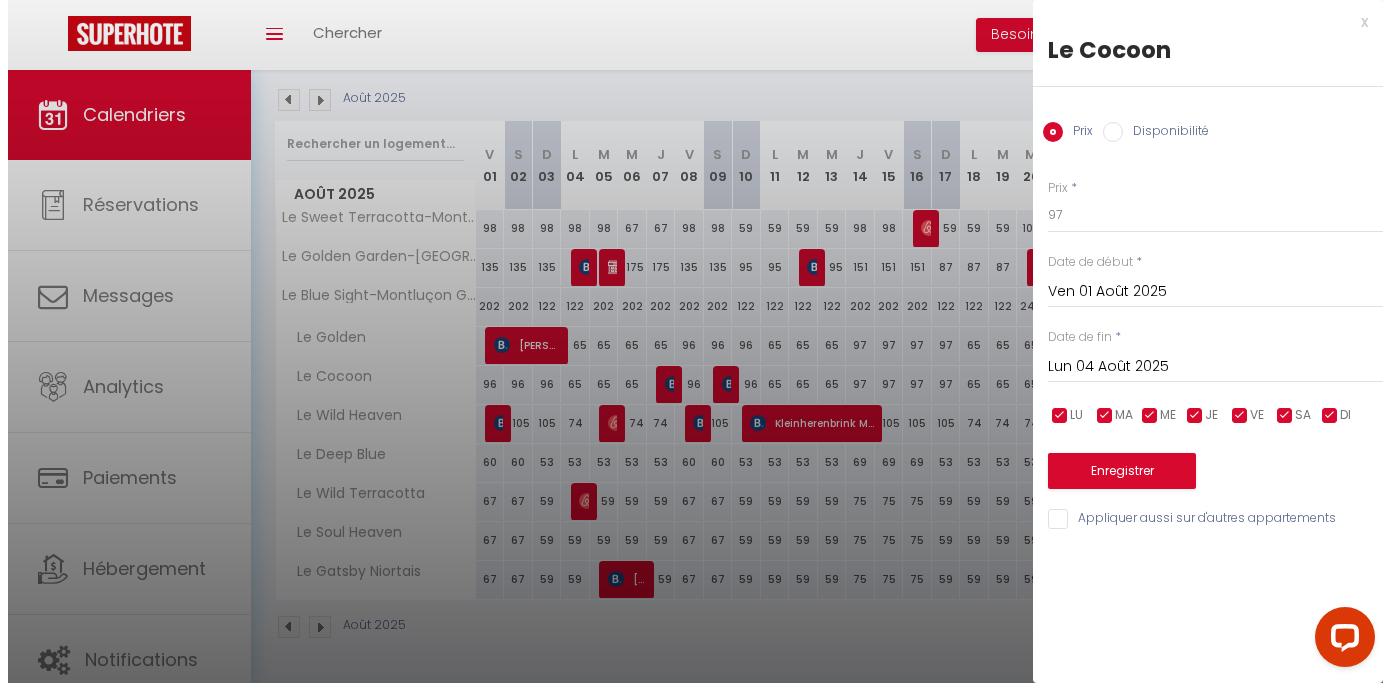 scroll, scrollTop: 0, scrollLeft: 0, axis: both 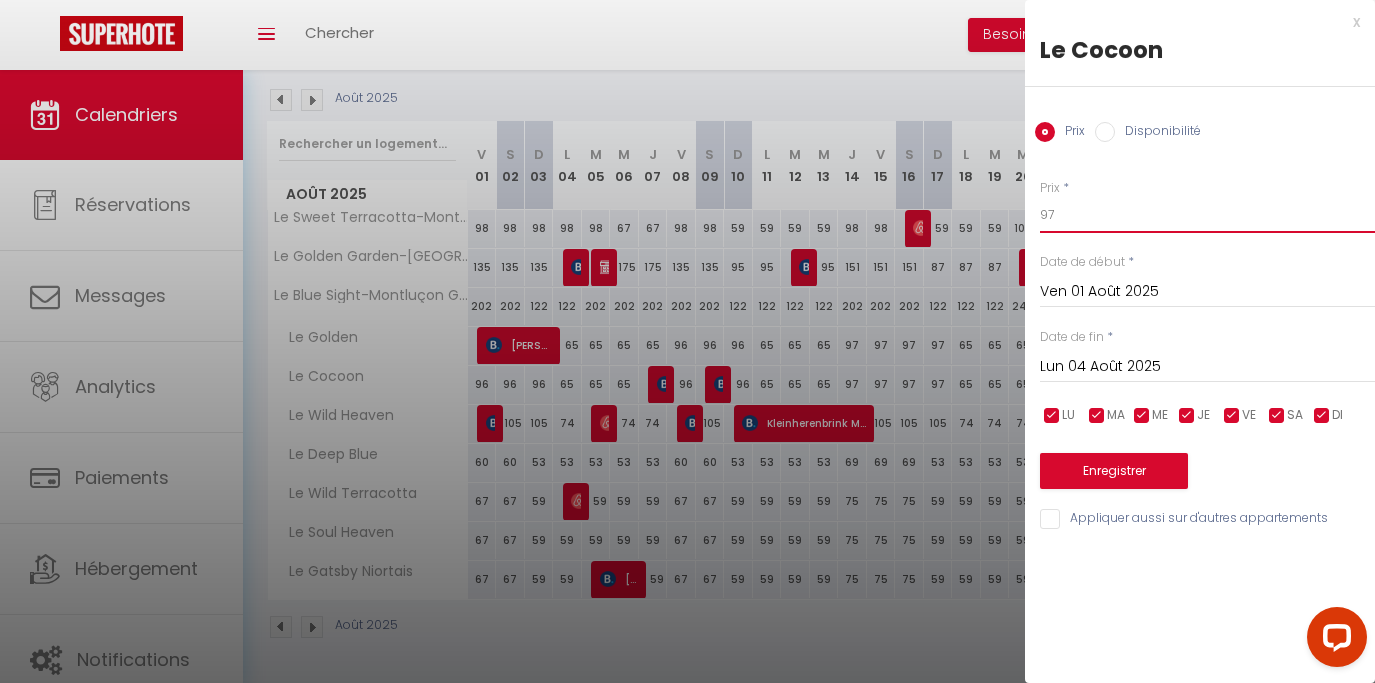drag, startPoint x: 1099, startPoint y: 224, endPoint x: 1067, endPoint y: 220, distance: 32.24903 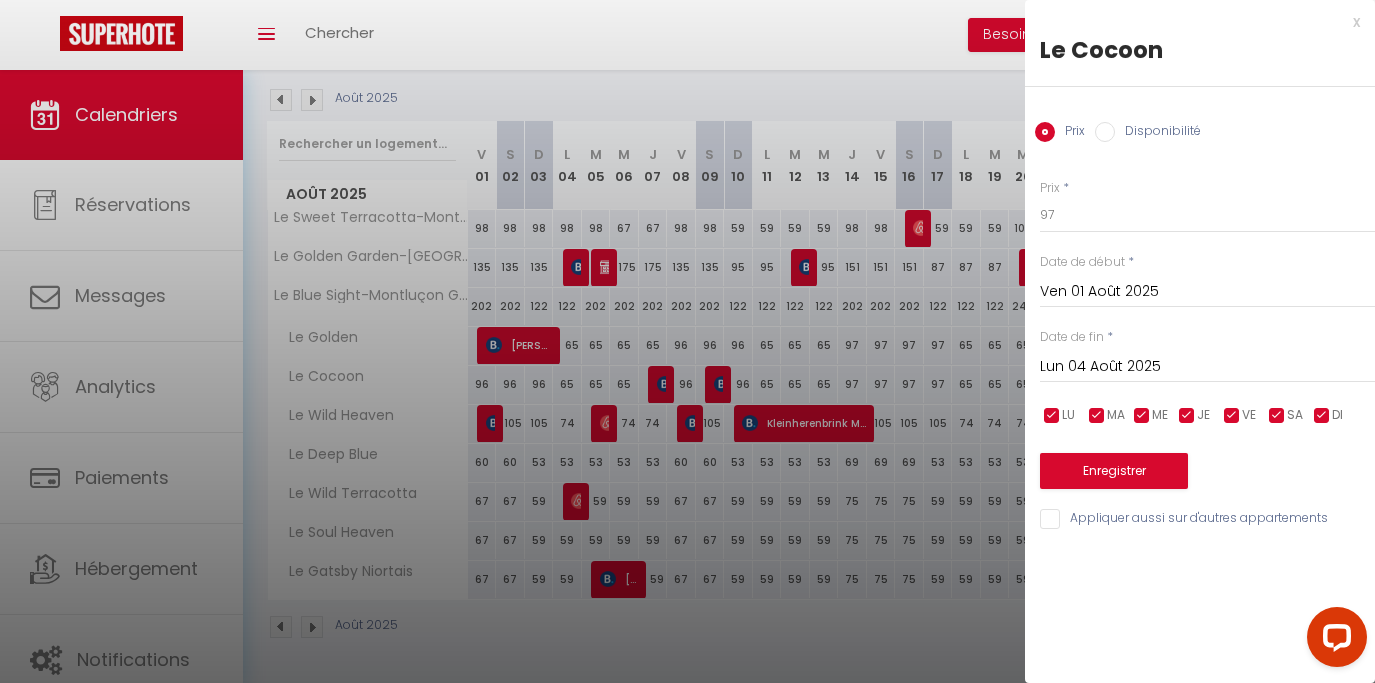 click on "Appliquer aussi sur d'autres appartements" at bounding box center (1207, 519) 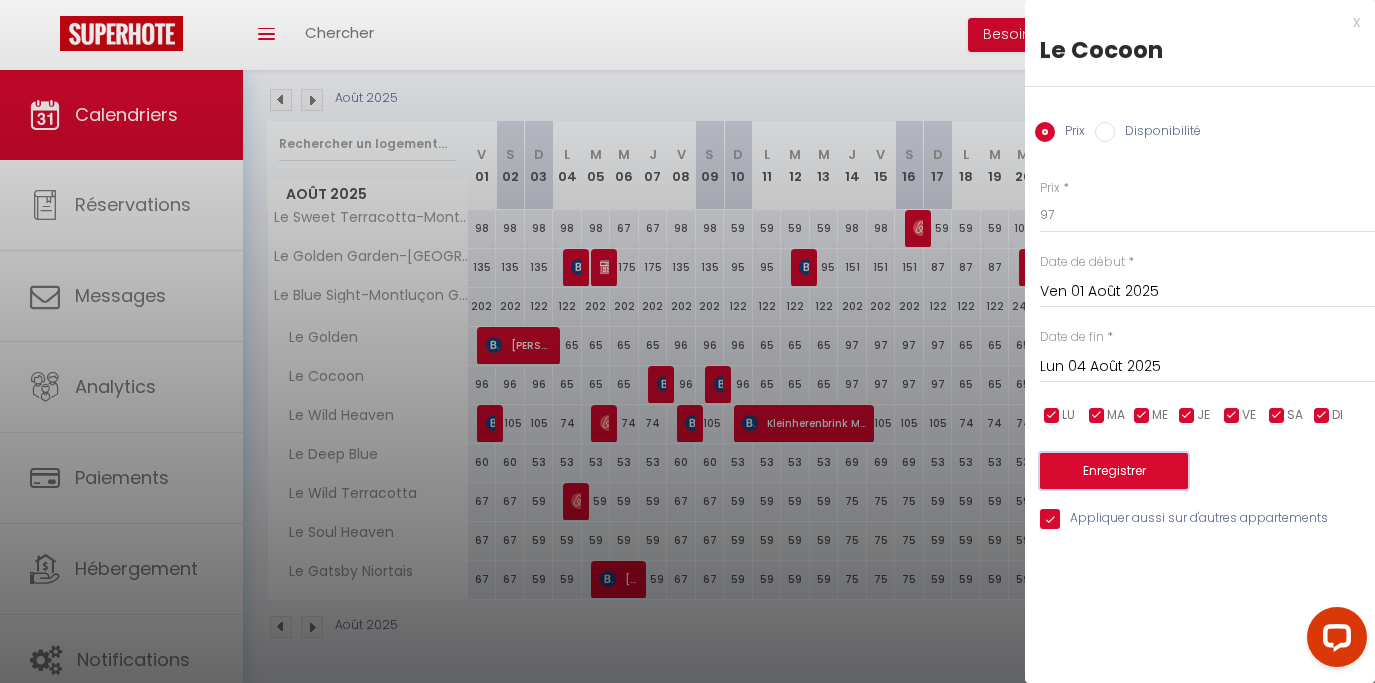 click on "Enregistrer" at bounding box center [1114, 471] 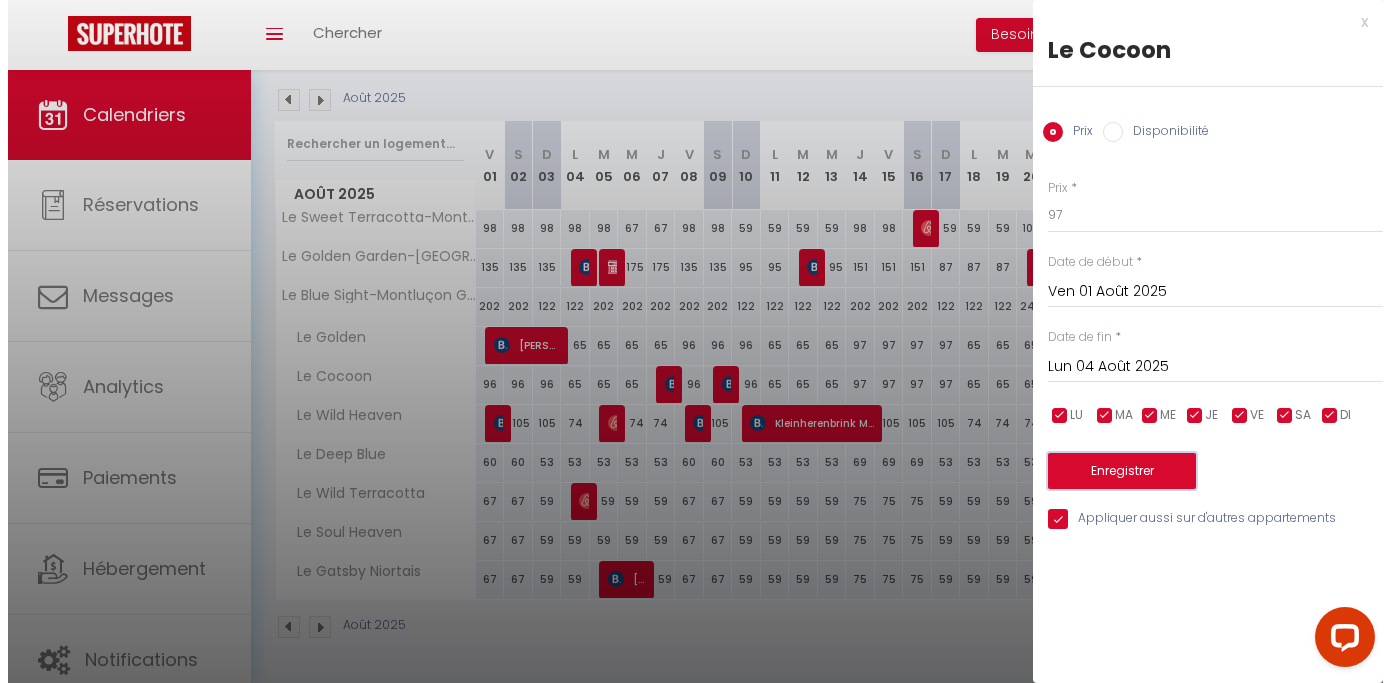 scroll, scrollTop: 2, scrollLeft: 0, axis: vertical 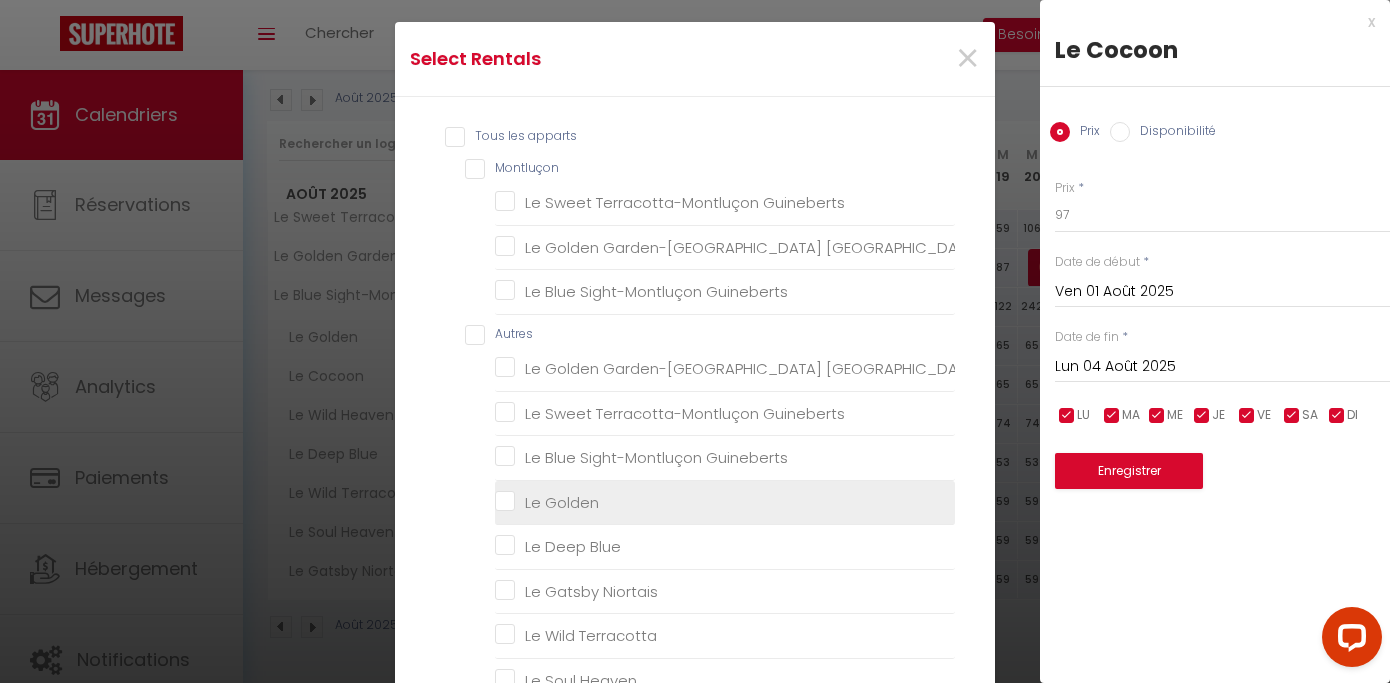 click on "Le Golden" at bounding box center [725, 502] 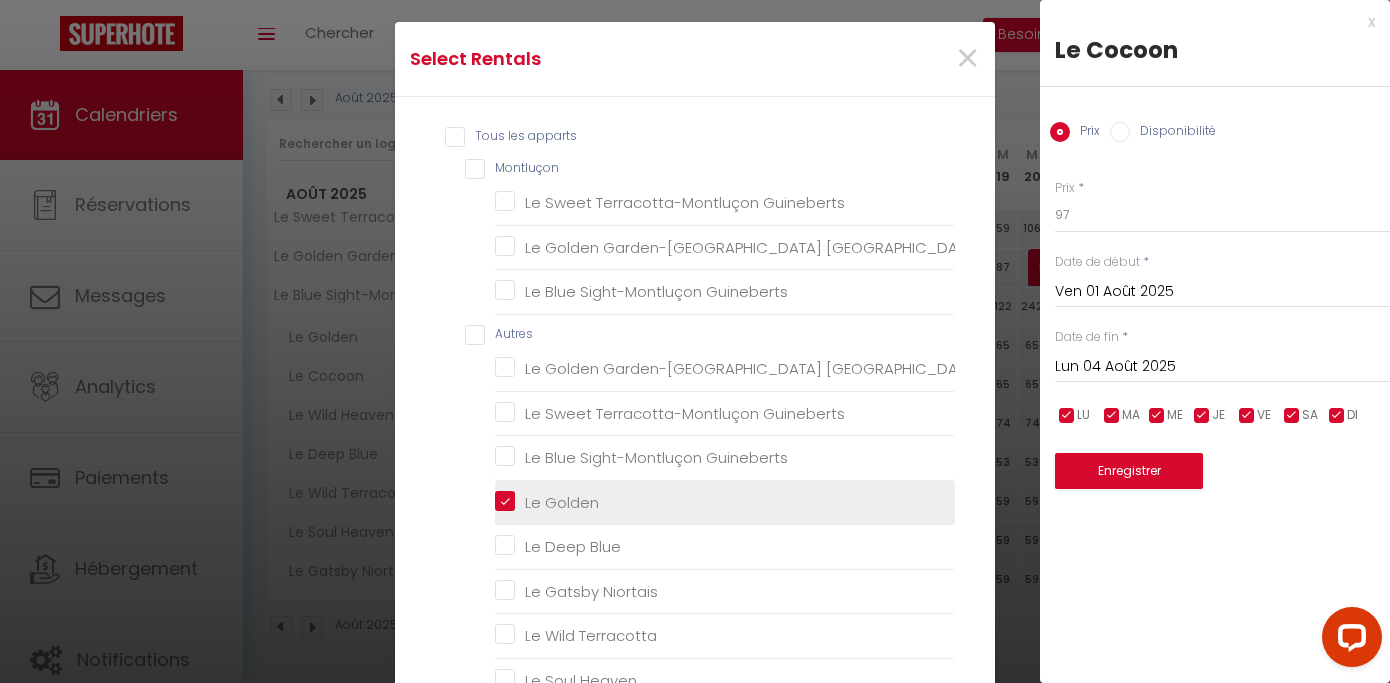 scroll, scrollTop: 0, scrollLeft: 0, axis: both 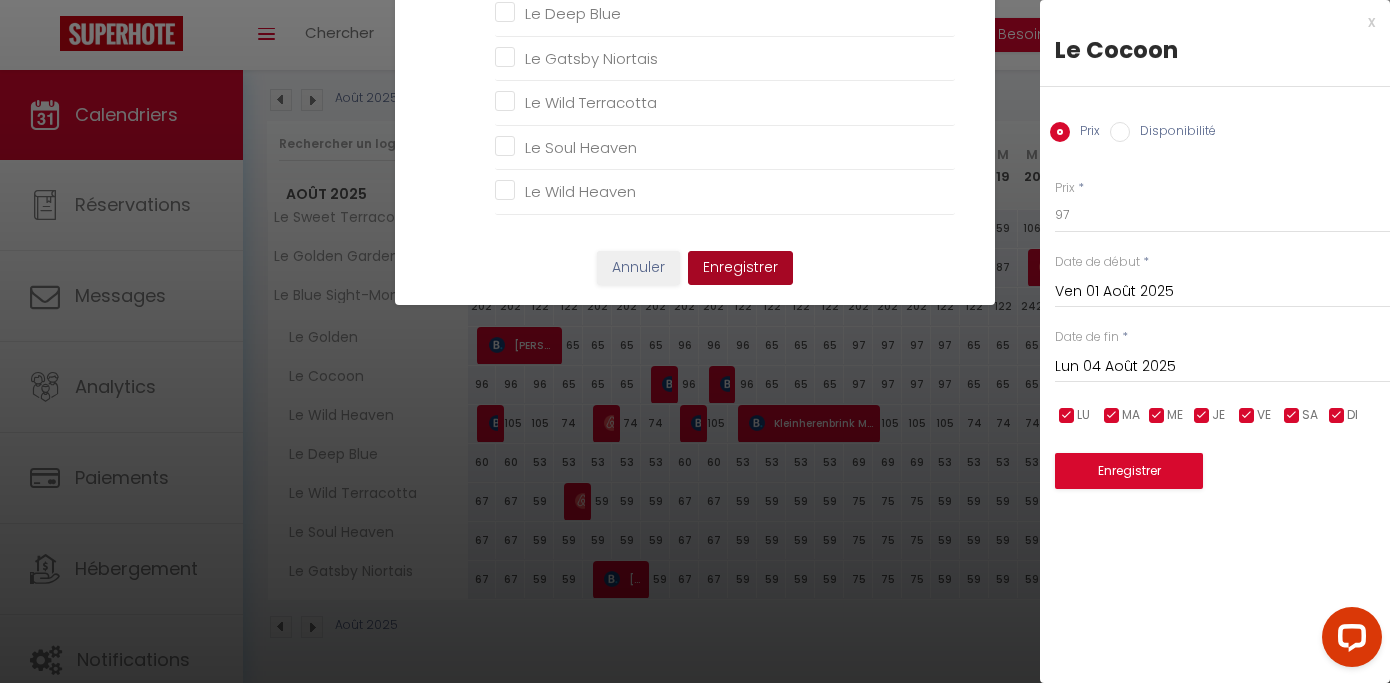 click on "Enregistrer" at bounding box center [740, 268] 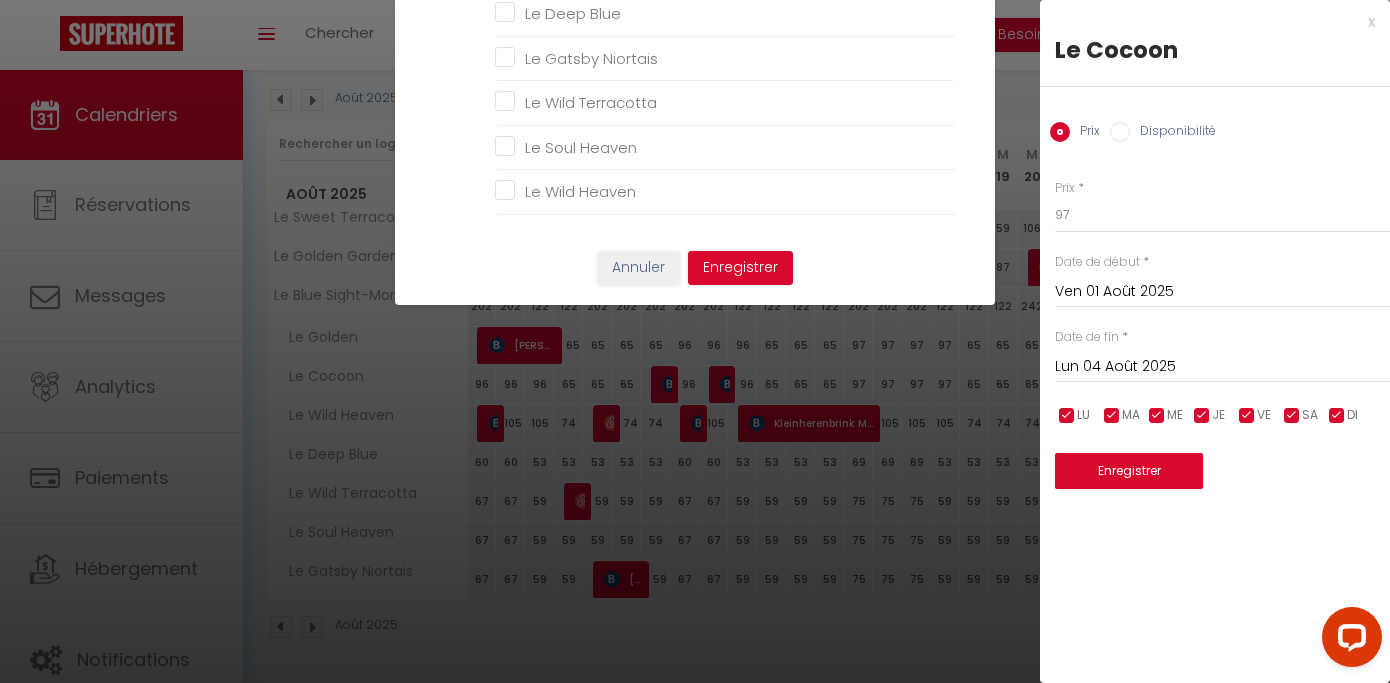 scroll, scrollTop: 14, scrollLeft: 0, axis: vertical 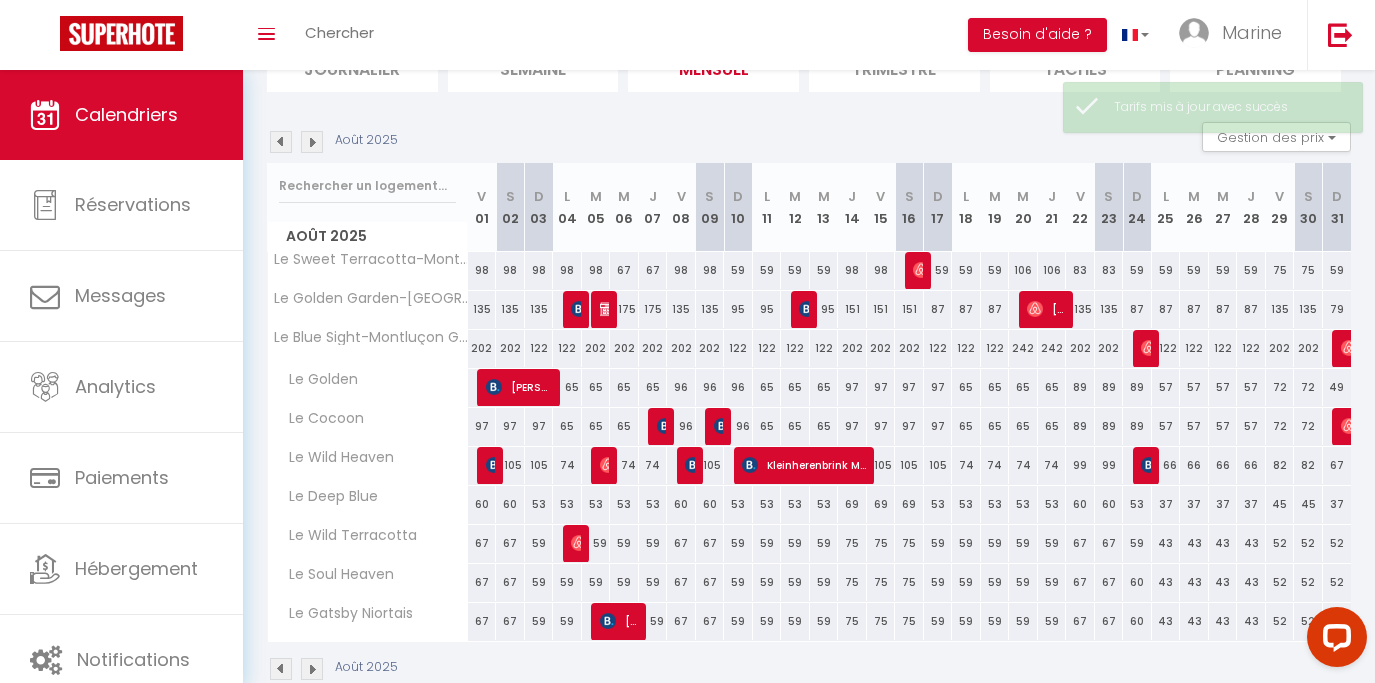 click on "96" at bounding box center [681, 387] 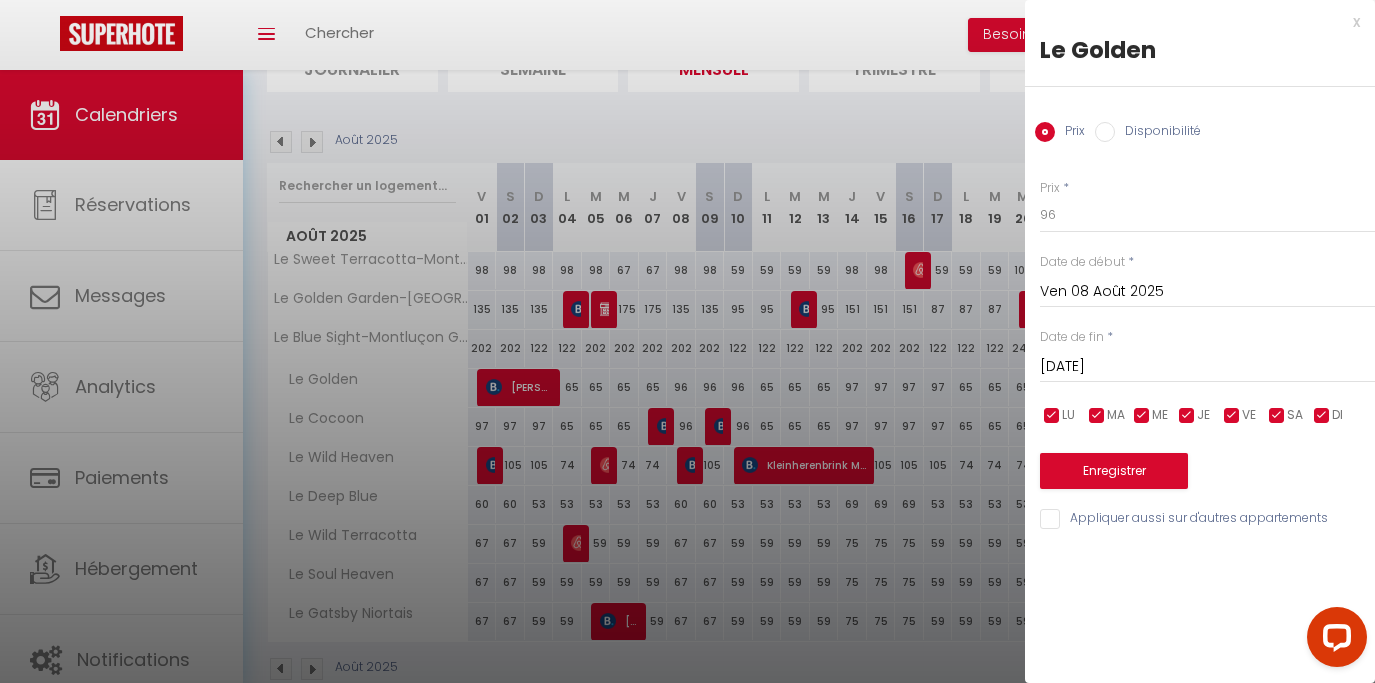 click on "Prix
*   96
Statut
*
Disponible
Indisponible
Date de début
*     [DATE]         <   [DATE]   >   Dim Lun Mar Mer Jeu Ven Sam   1 2 3 4 5 6 7 8 9 10 11 12 13 14 15 16 17 18 19 20 21 22 23 24 25 26 27 28 29 30 31     <   2025   >   Janvier Février Mars Avril Mai Juin Juillet Août Septembre Octobre Novembre Décembre     <   [DATE] - [DATE]   >   2020 2021 2022 2023 2024 2025 2026 2027 2028 2029
Date de fin
*     [DATE]         <   [DATE]   >   Dim Lun Mar Mer Jeu Ven Sam   1 2 3 4 5 6 7 8 9 10 11 12 13 14 15 16 17 18 19 20 21 22 23 24 25 26 27 28 29 30 31     <   2025   >   [PERSON_NAME] Mars Avril Mai Juin Juillet Août Septembre Octobre Novembre Décembre     <   [DATE] - [DATE]   >   2020 2021" at bounding box center [1200, 343] 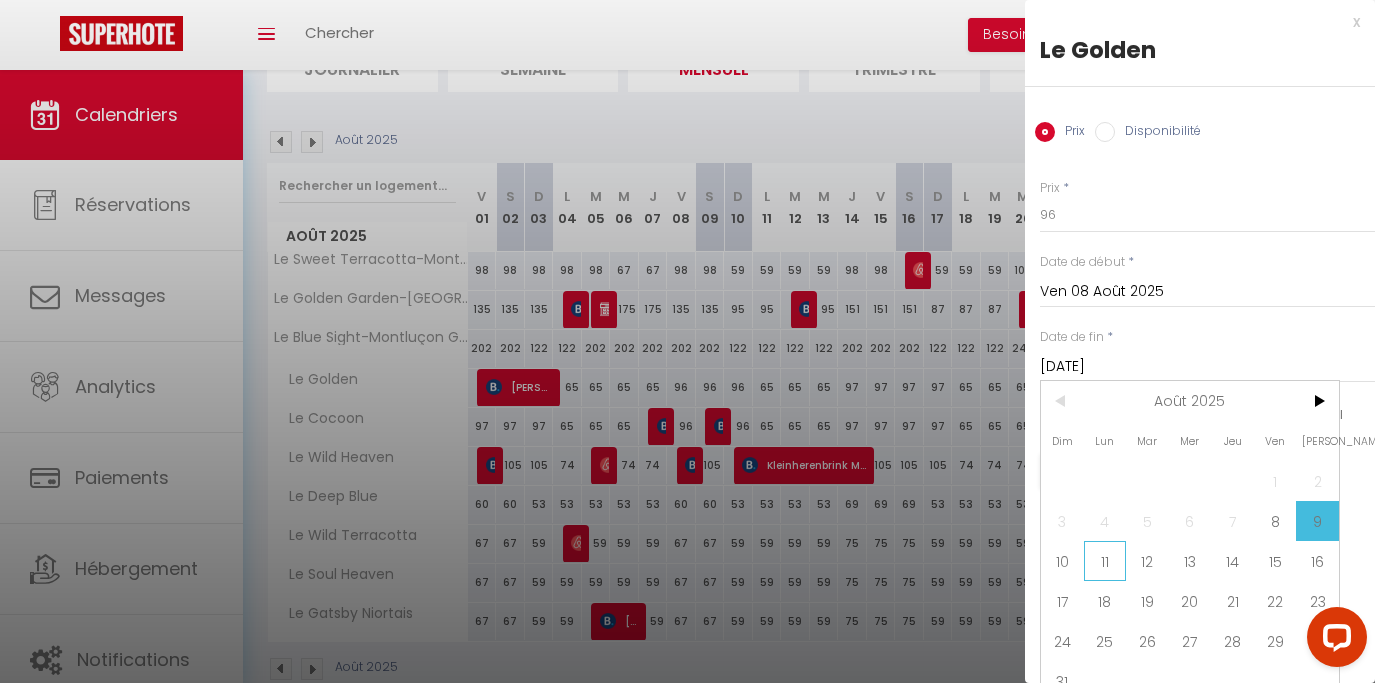 click on "11" at bounding box center (1105, 561) 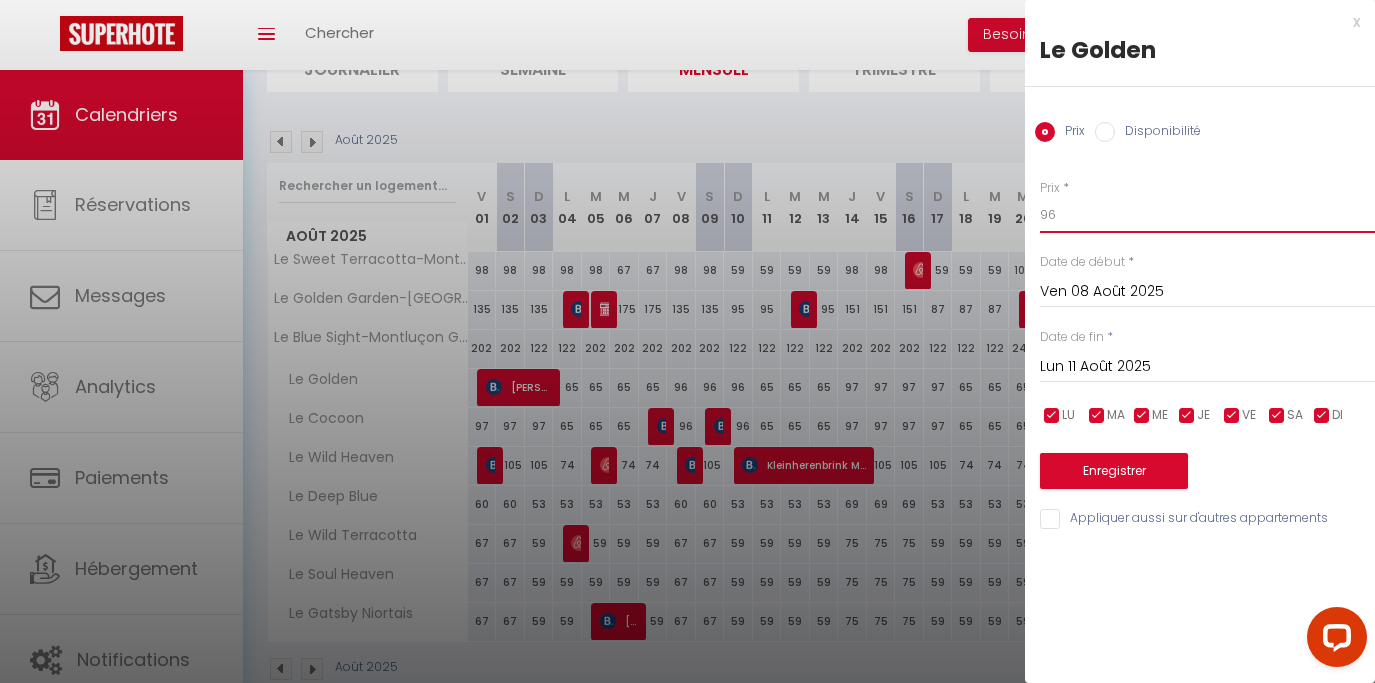drag, startPoint x: 1005, startPoint y: 226, endPoint x: 973, endPoint y: 229, distance: 32.140316 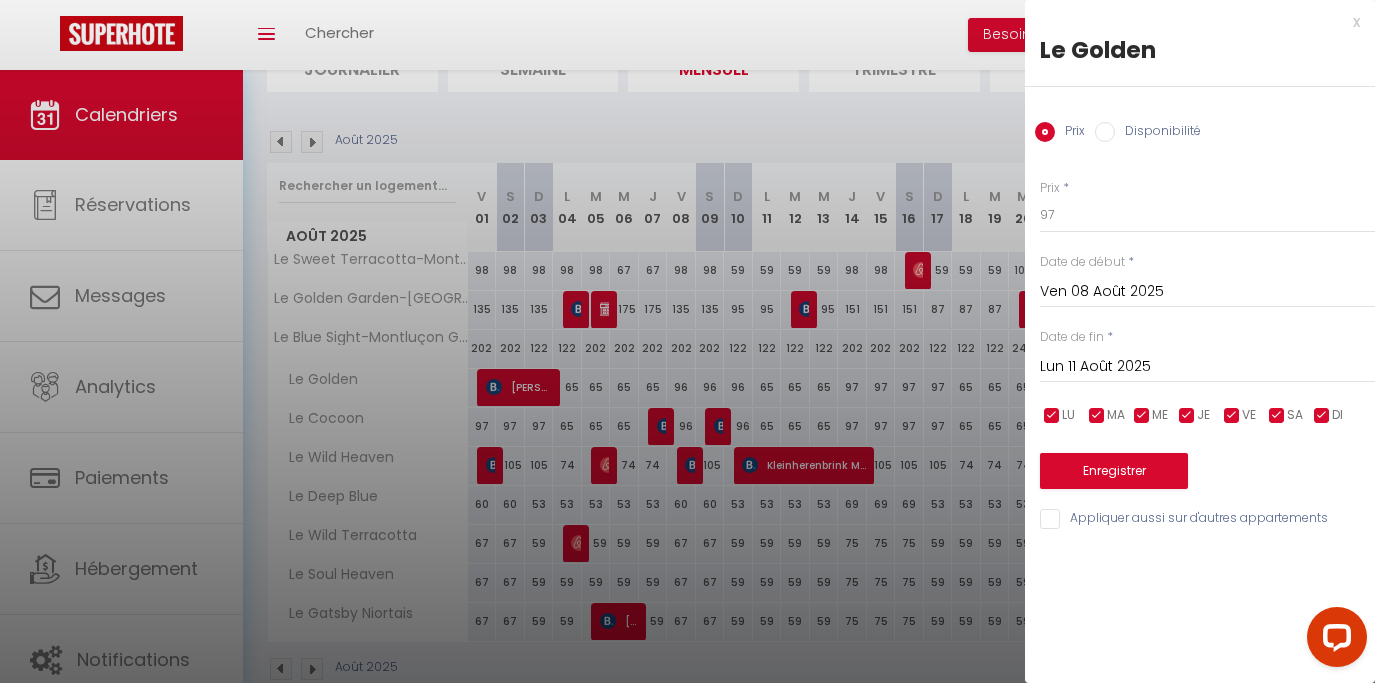 click on "Appliquer aussi sur d'autres appartements" at bounding box center (1207, 519) 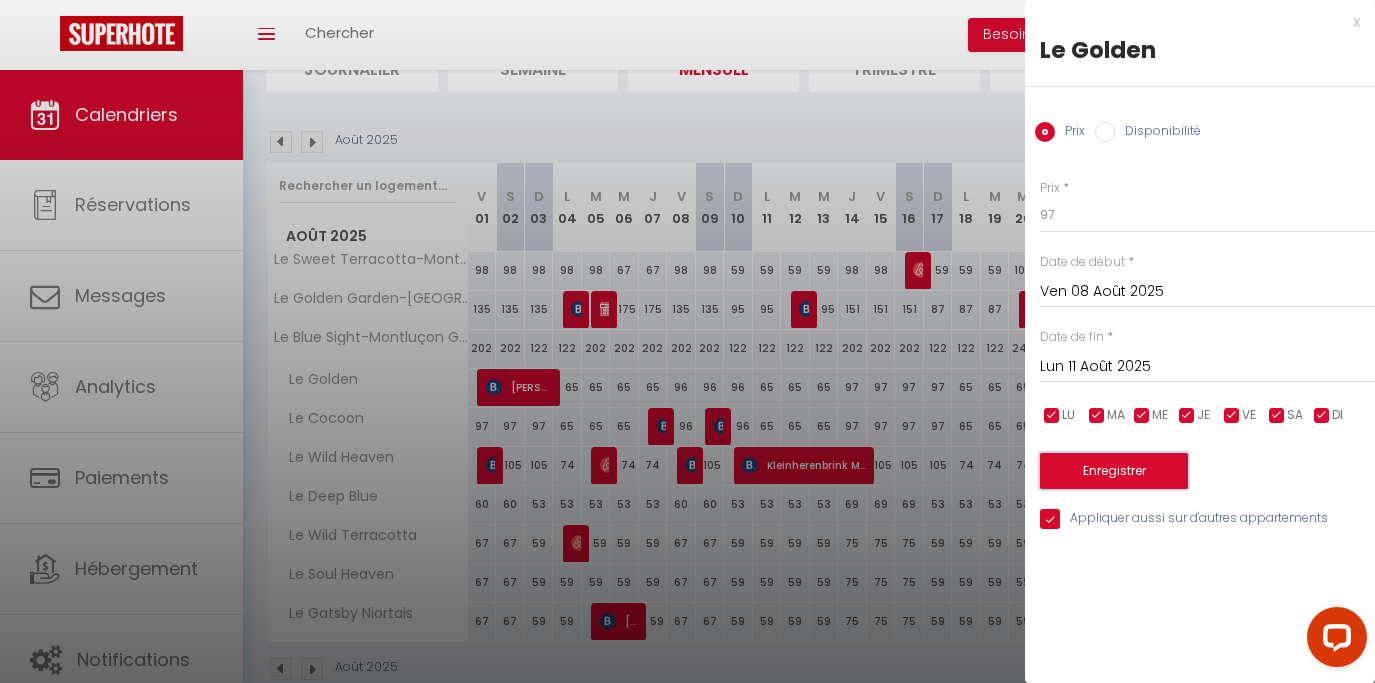 click on "Enregistrer" at bounding box center [1114, 471] 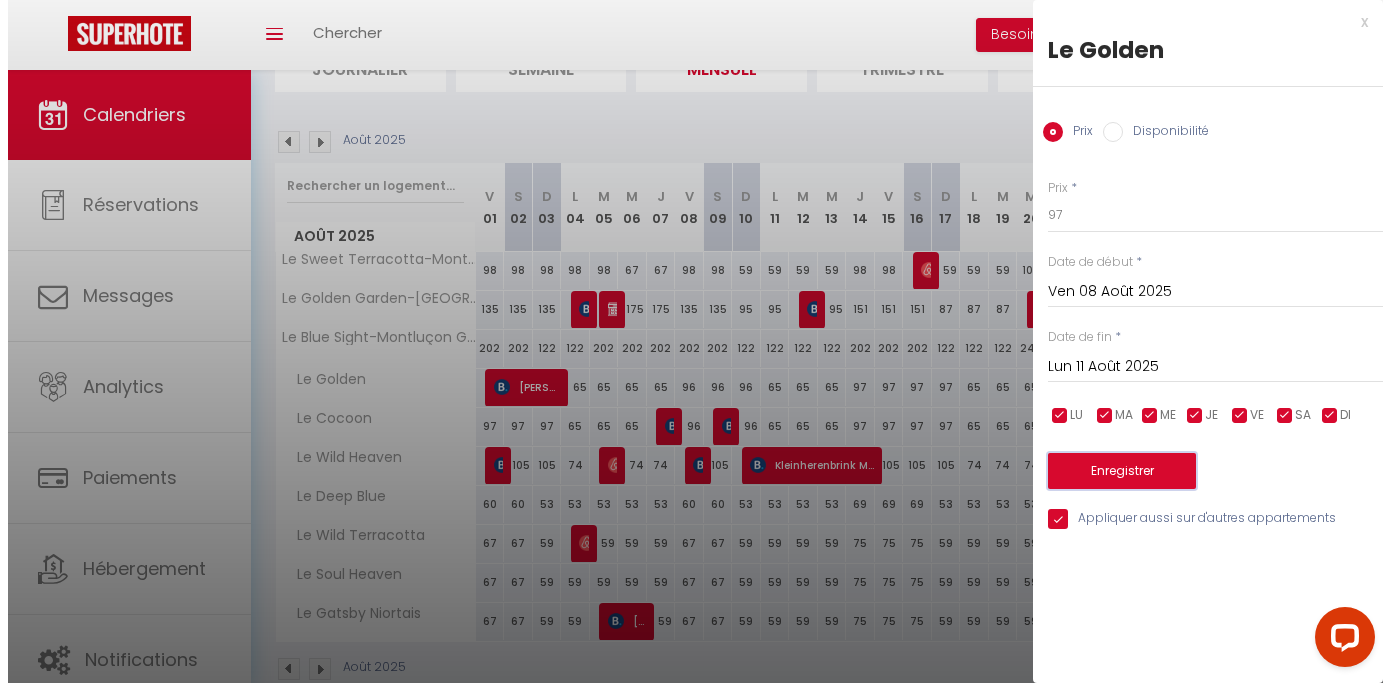 scroll, scrollTop: 2, scrollLeft: 0, axis: vertical 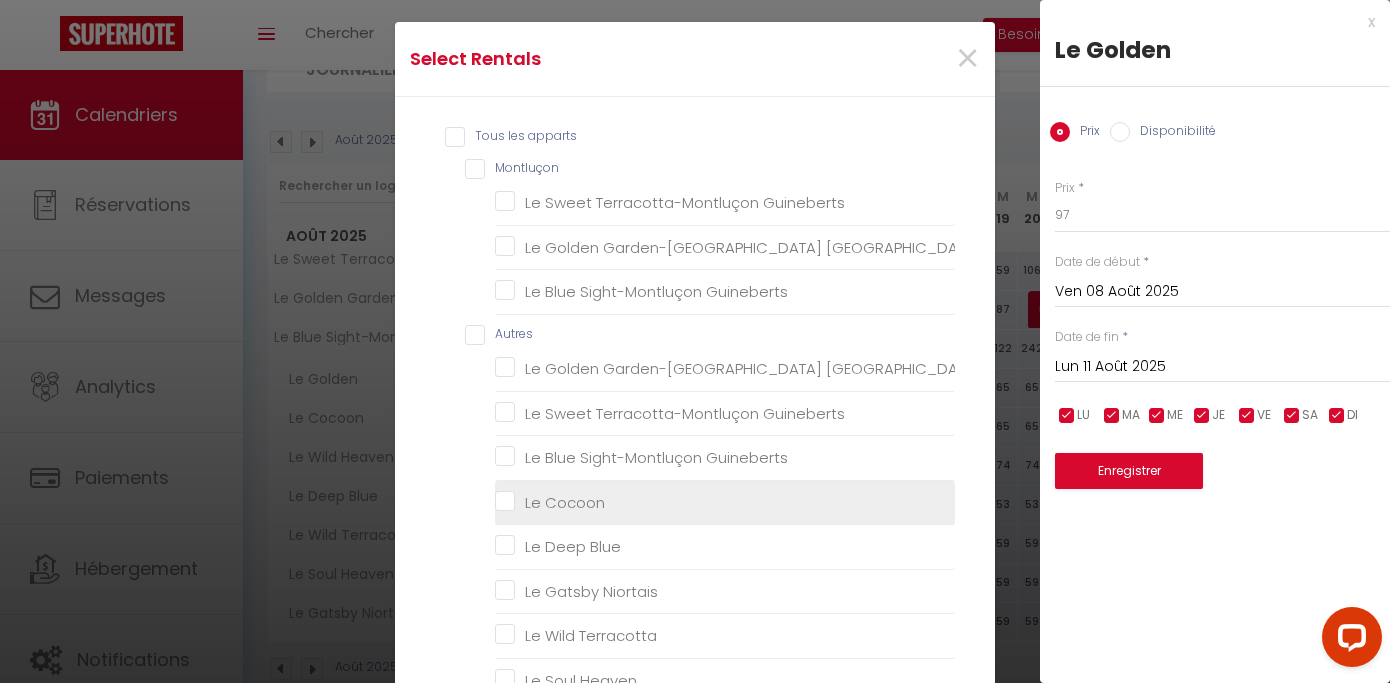 click on "Le Cocoon" at bounding box center (725, 502) 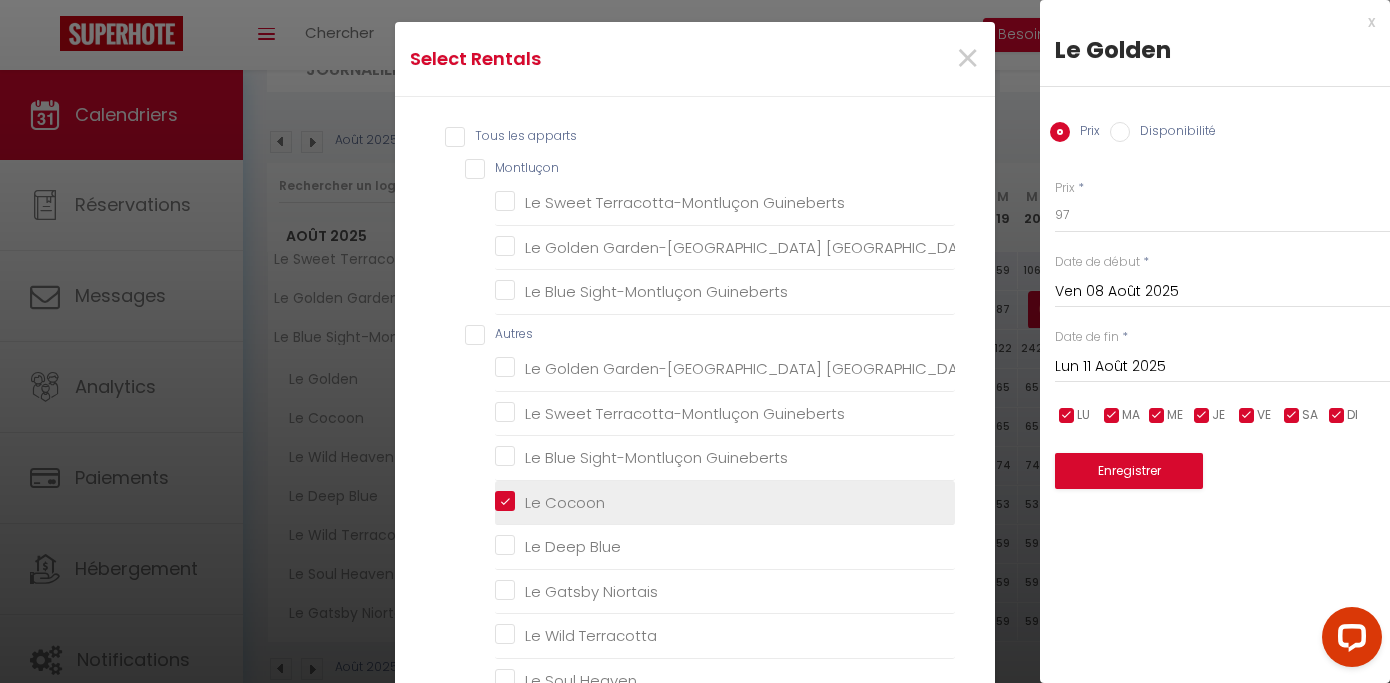 scroll, scrollTop: 0, scrollLeft: 0, axis: both 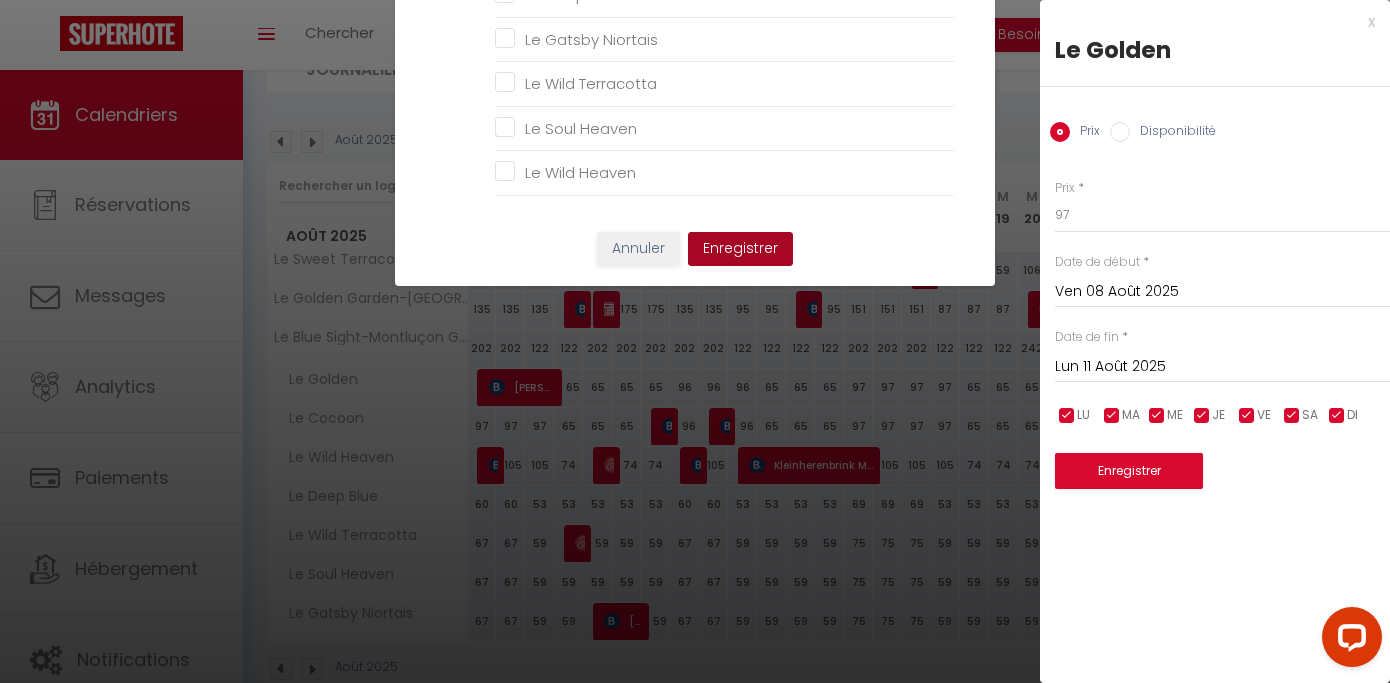 click on "Enregistrer" at bounding box center [740, 249] 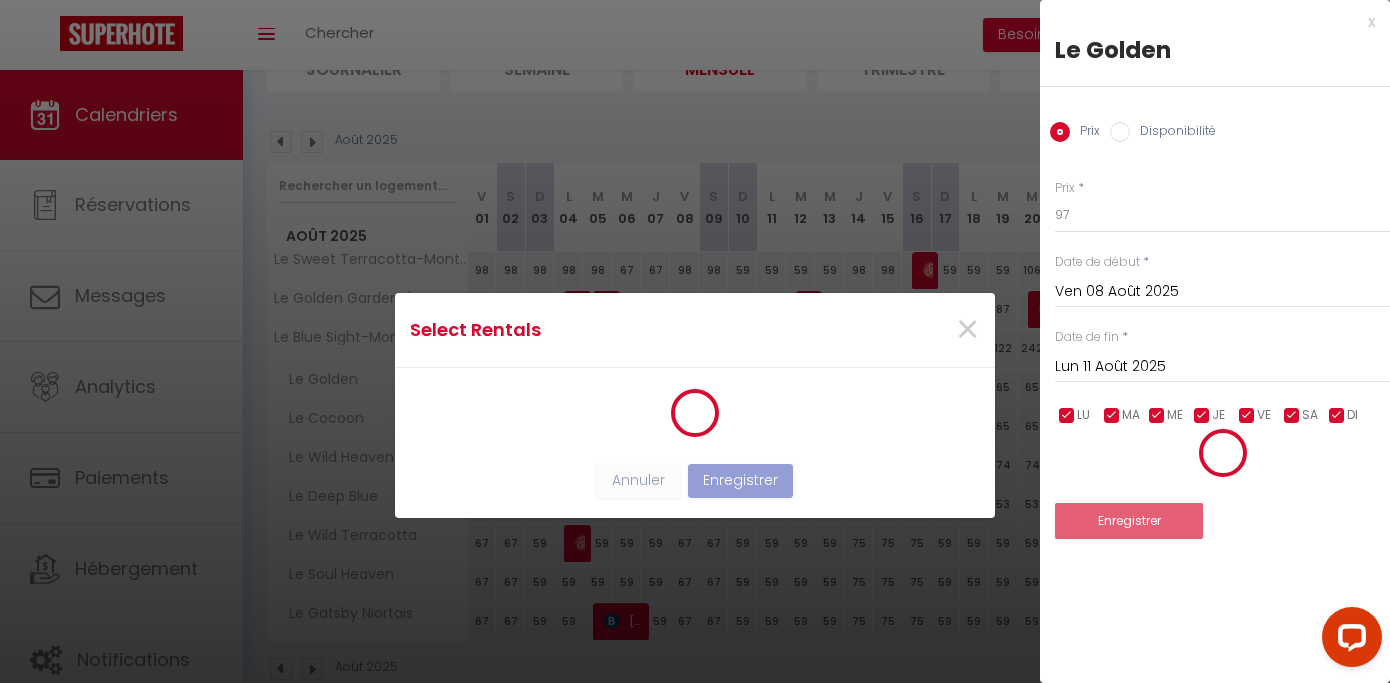 scroll, scrollTop: 14, scrollLeft: 0, axis: vertical 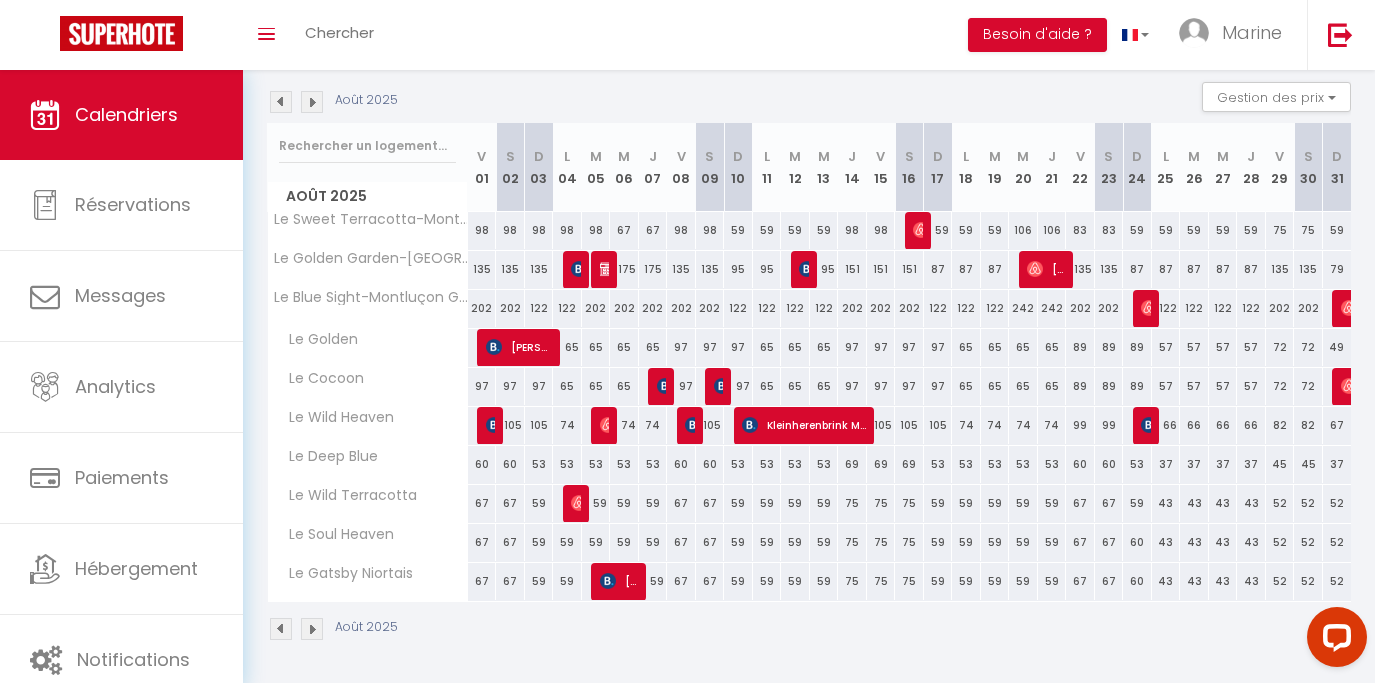 click on "105" at bounding box center [710, 425] 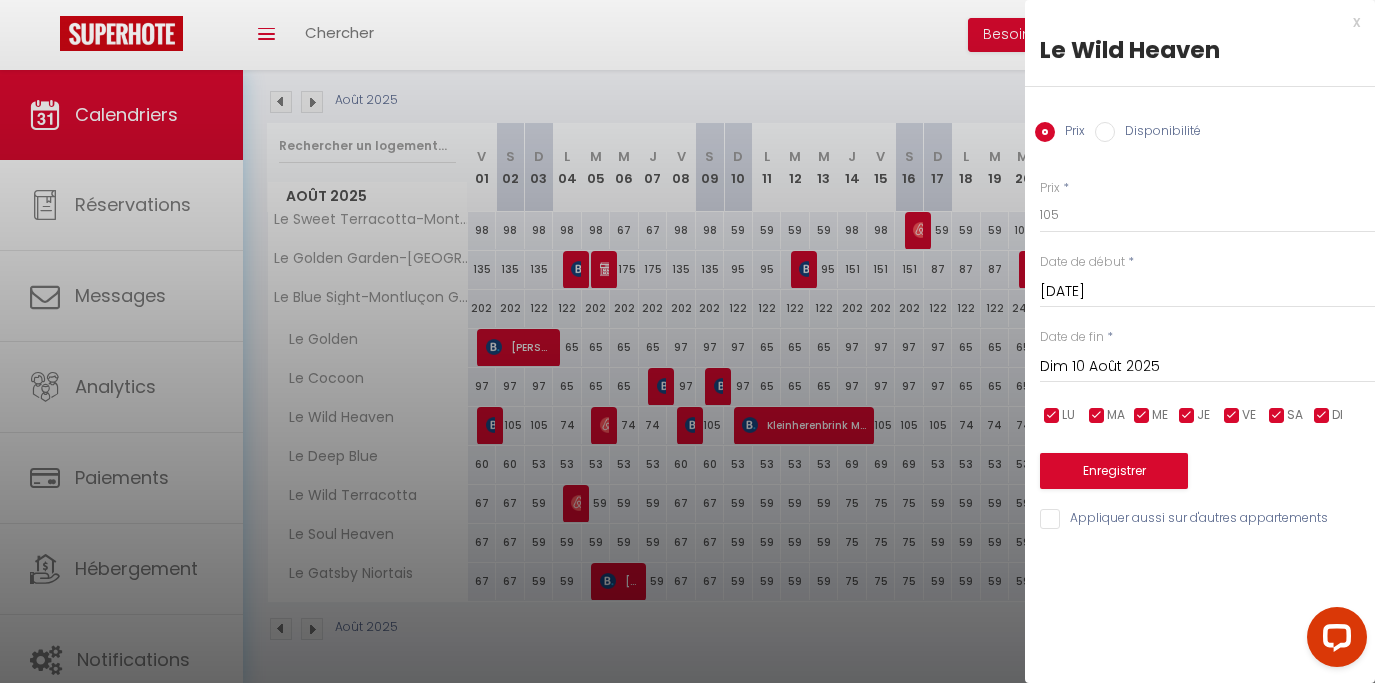 click on "x" at bounding box center (1192, 22) 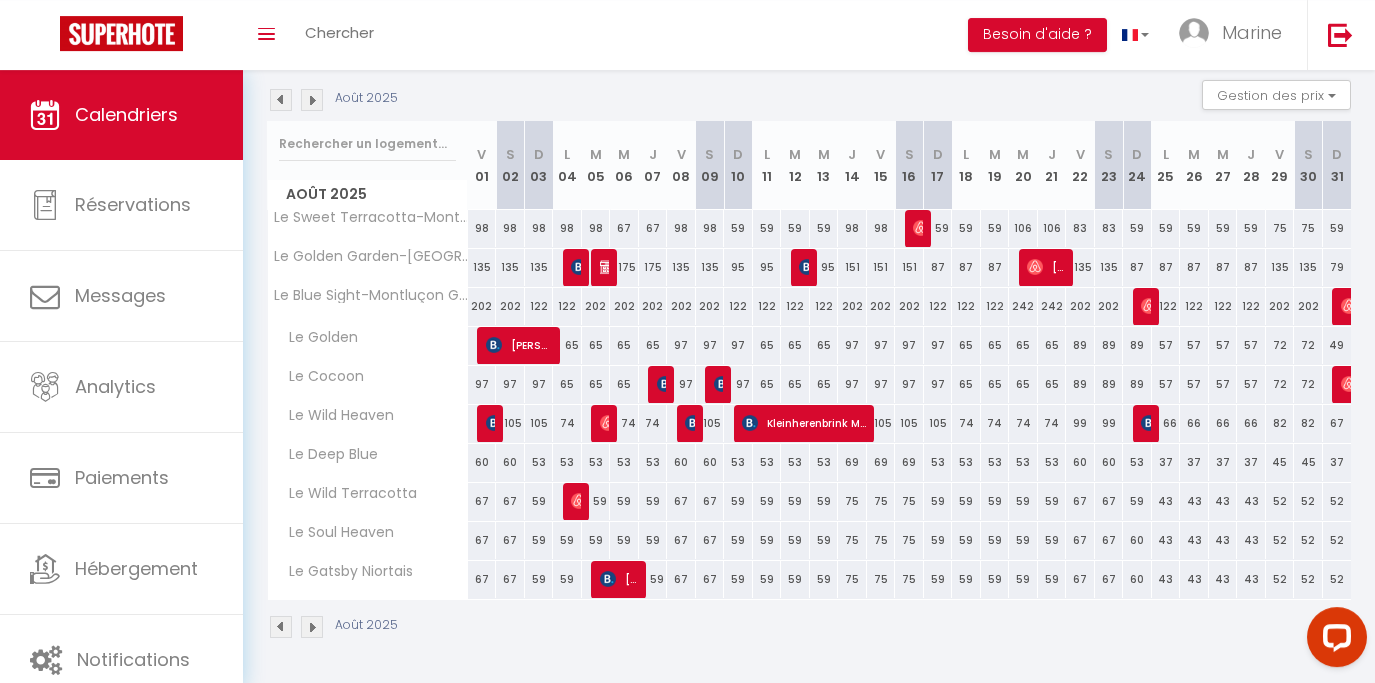 scroll, scrollTop: 224, scrollLeft: 0, axis: vertical 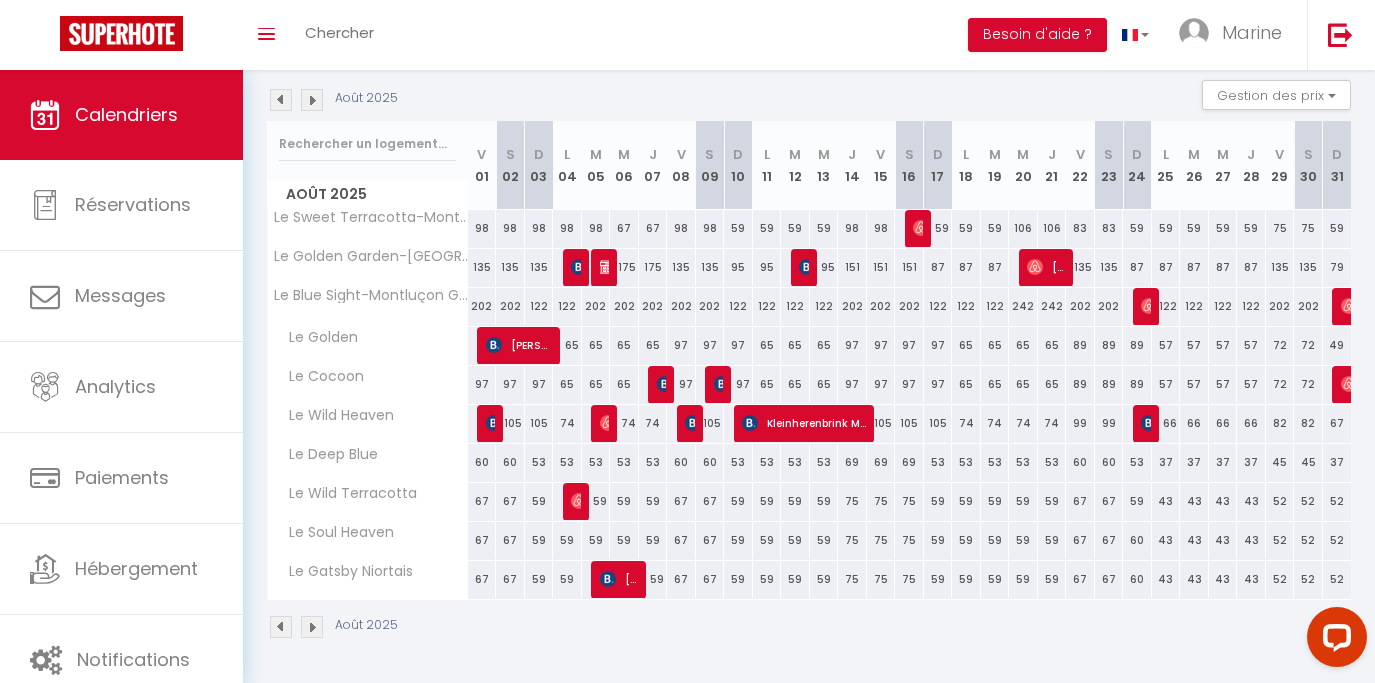 click on "105" at bounding box center [510, 423] 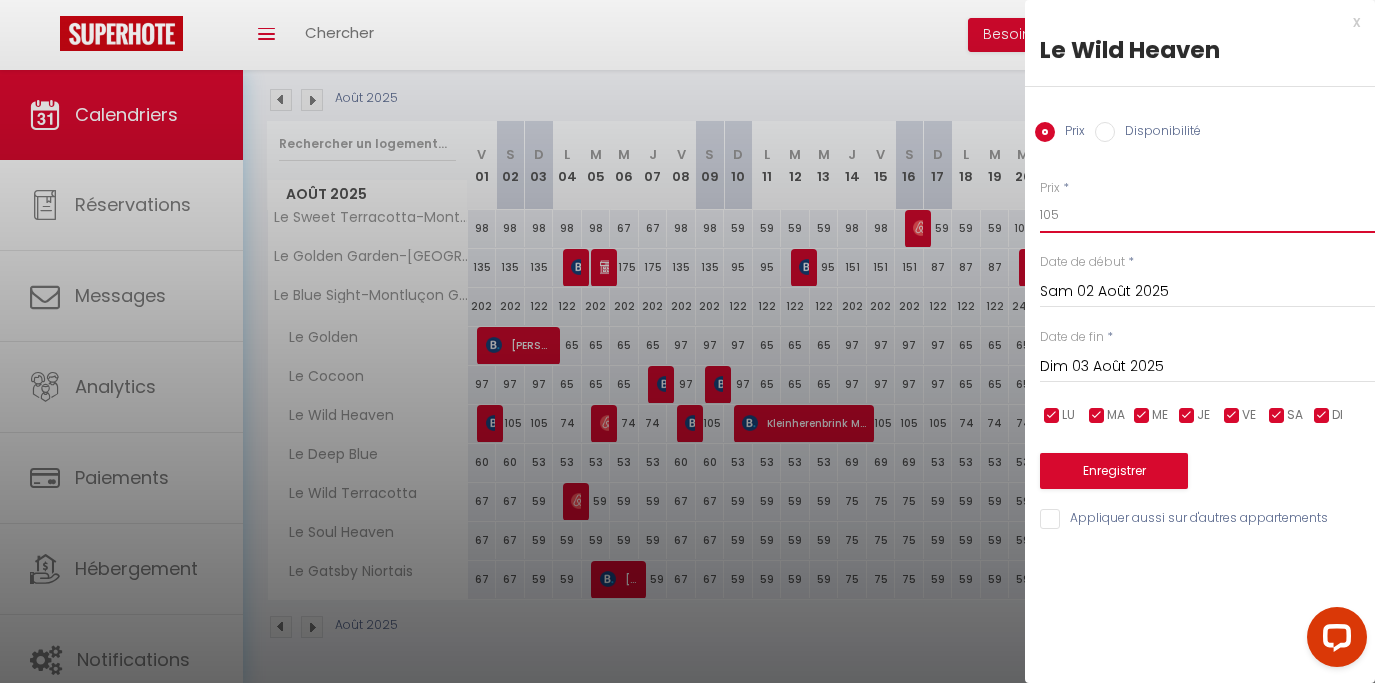 drag, startPoint x: 1049, startPoint y: 225, endPoint x: 1035, endPoint y: 226, distance: 14.035668 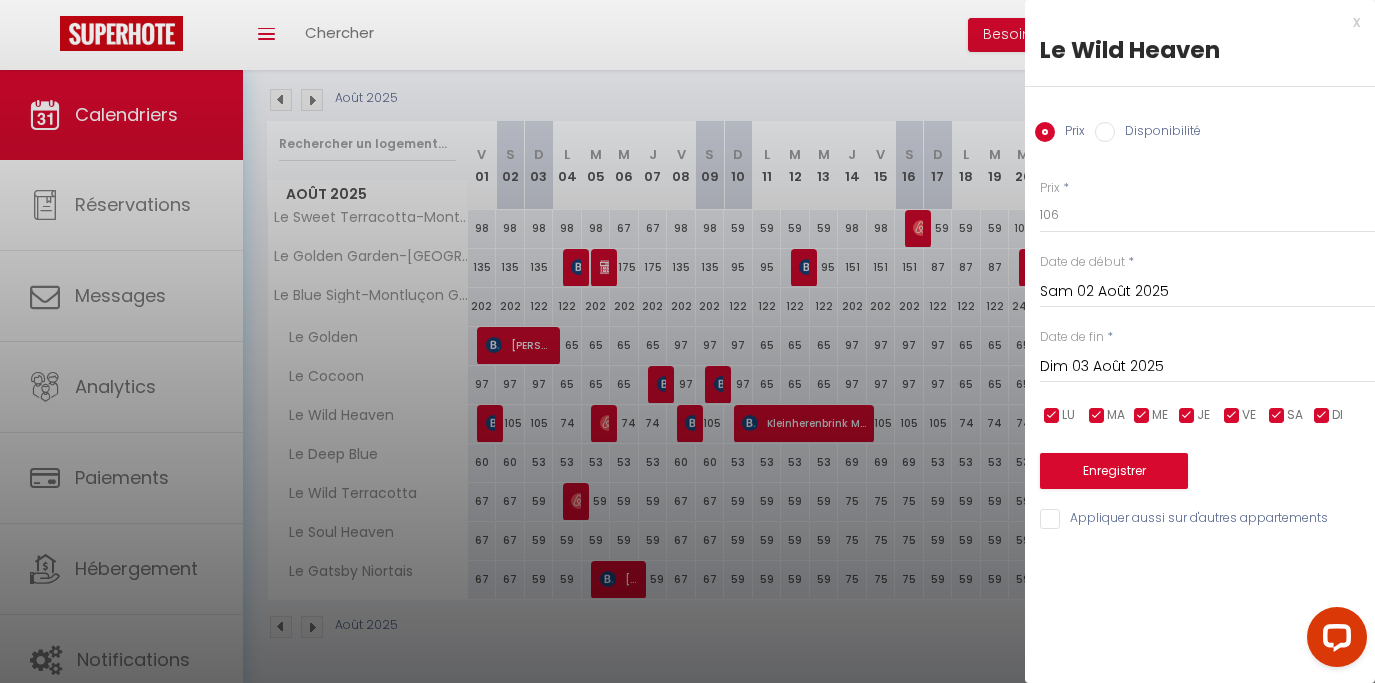 click on "Dim 03 Août 2025" at bounding box center [1207, 367] 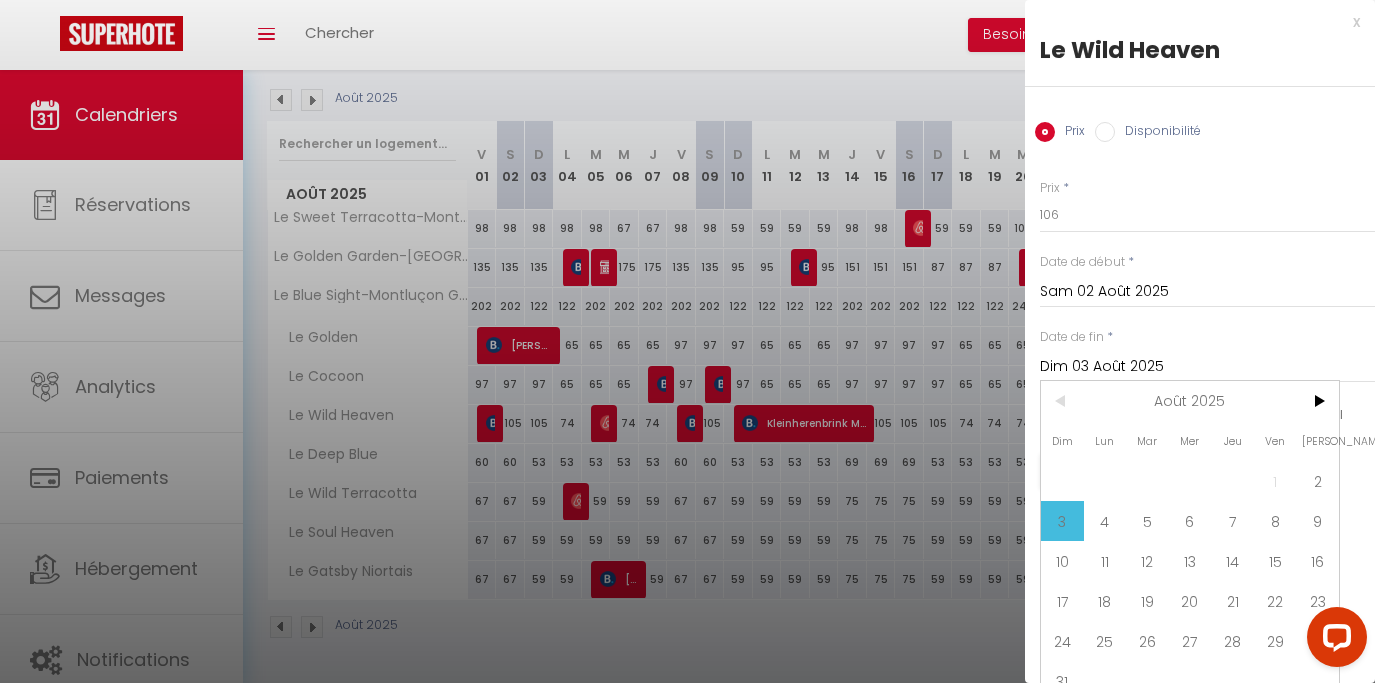 click on "4" at bounding box center (1105, 521) 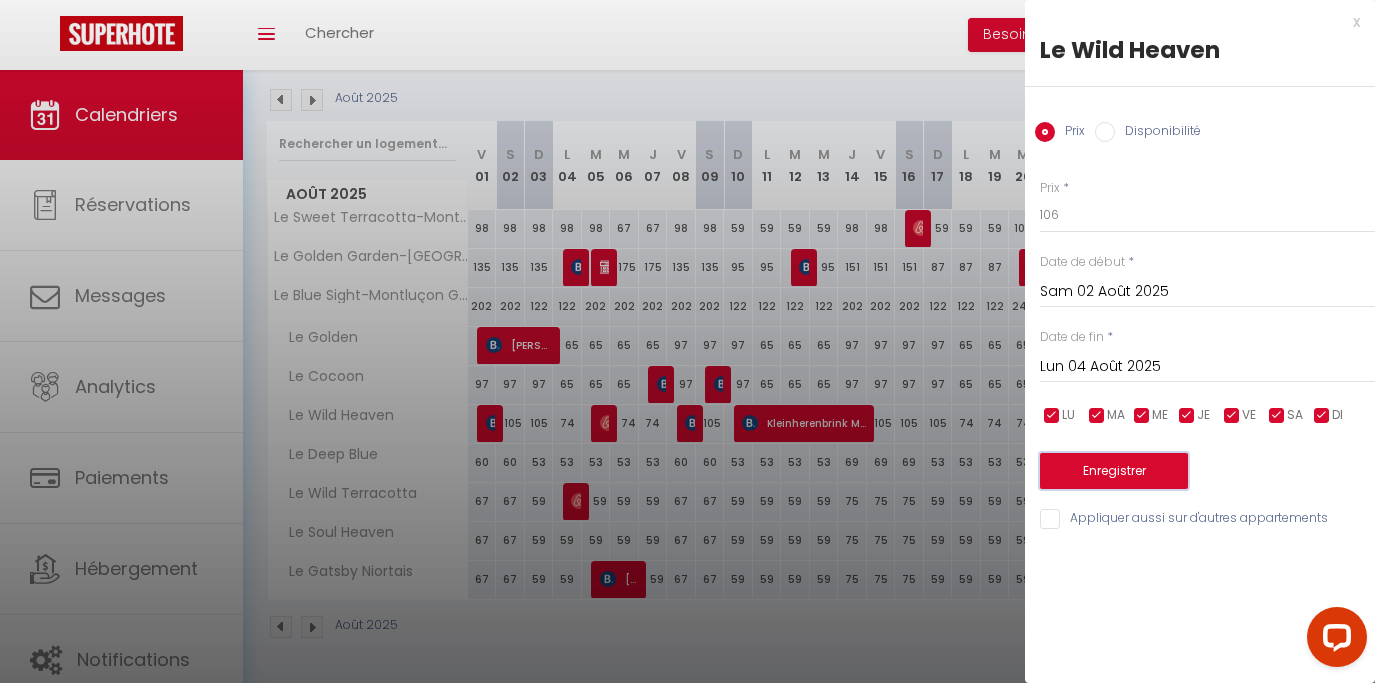 click on "Enregistrer" at bounding box center (1114, 471) 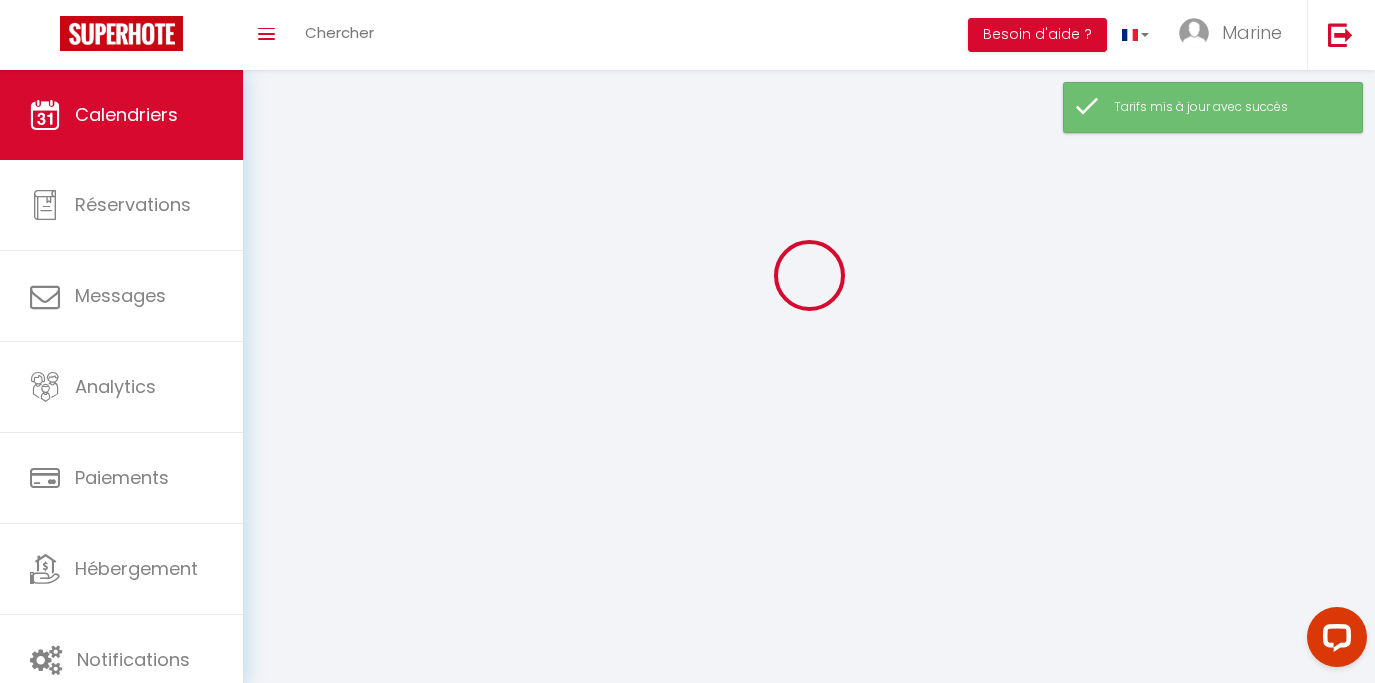 scroll, scrollTop: 70, scrollLeft: 0, axis: vertical 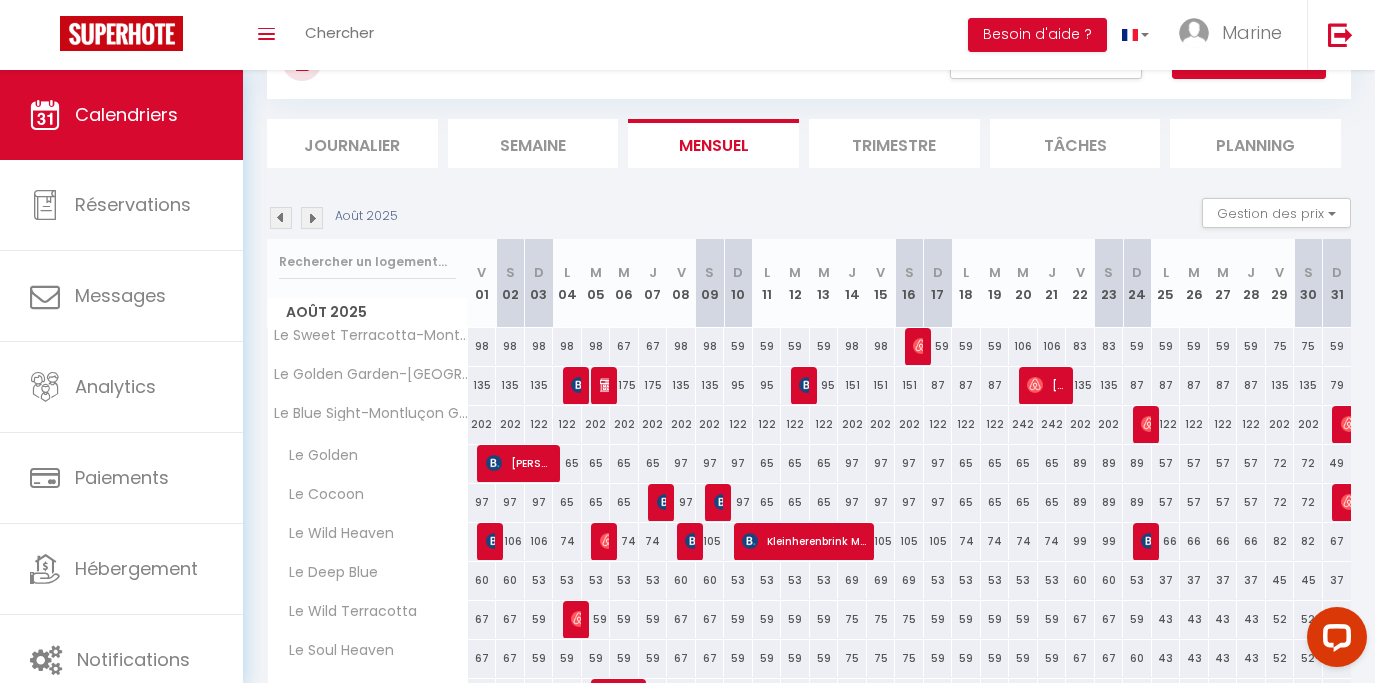 click on "65" at bounding box center (567, 463) 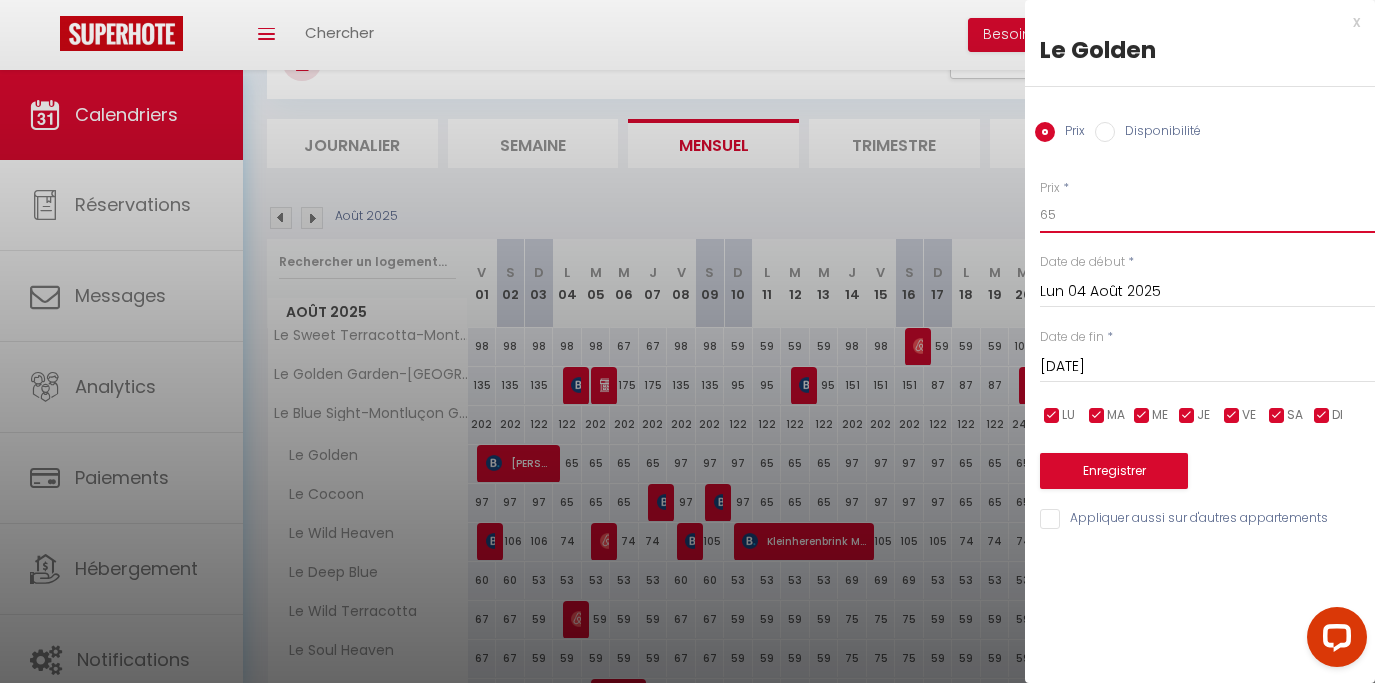 drag, startPoint x: 981, startPoint y: 229, endPoint x: 967, endPoint y: 233, distance: 14.56022 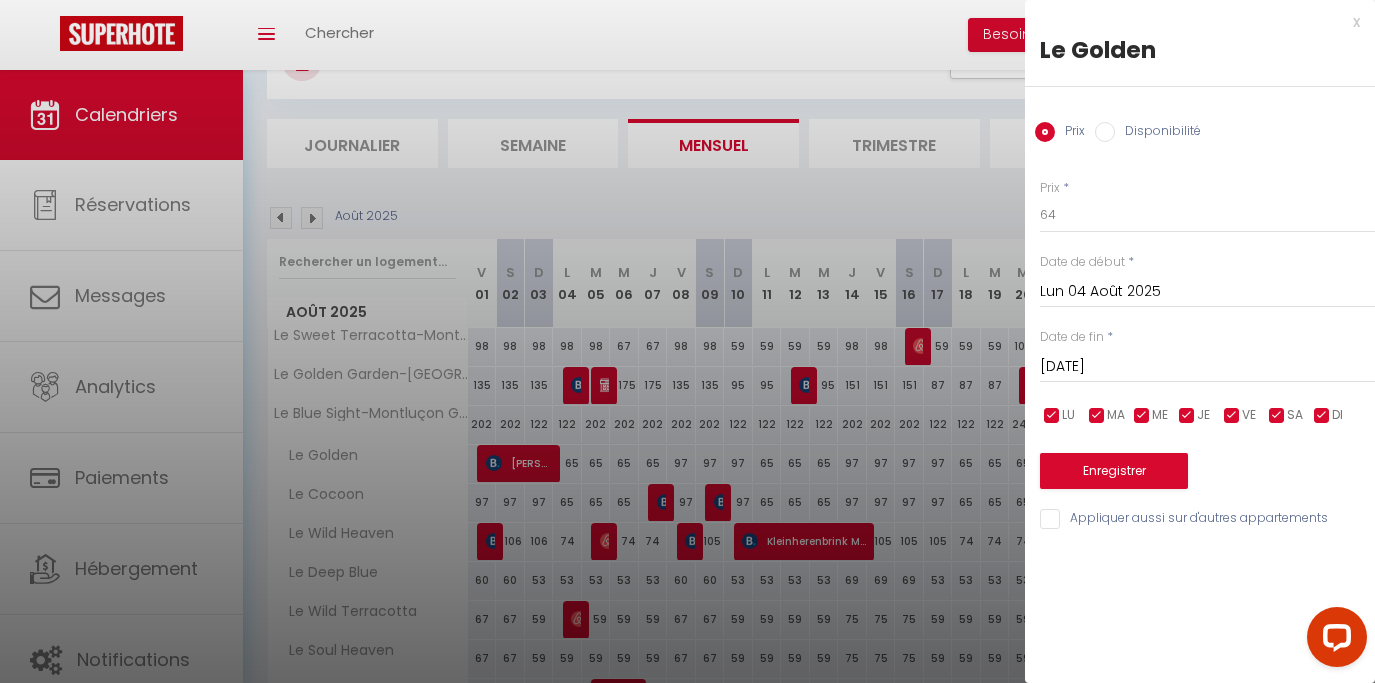 click on "[DATE]" at bounding box center [1207, 367] 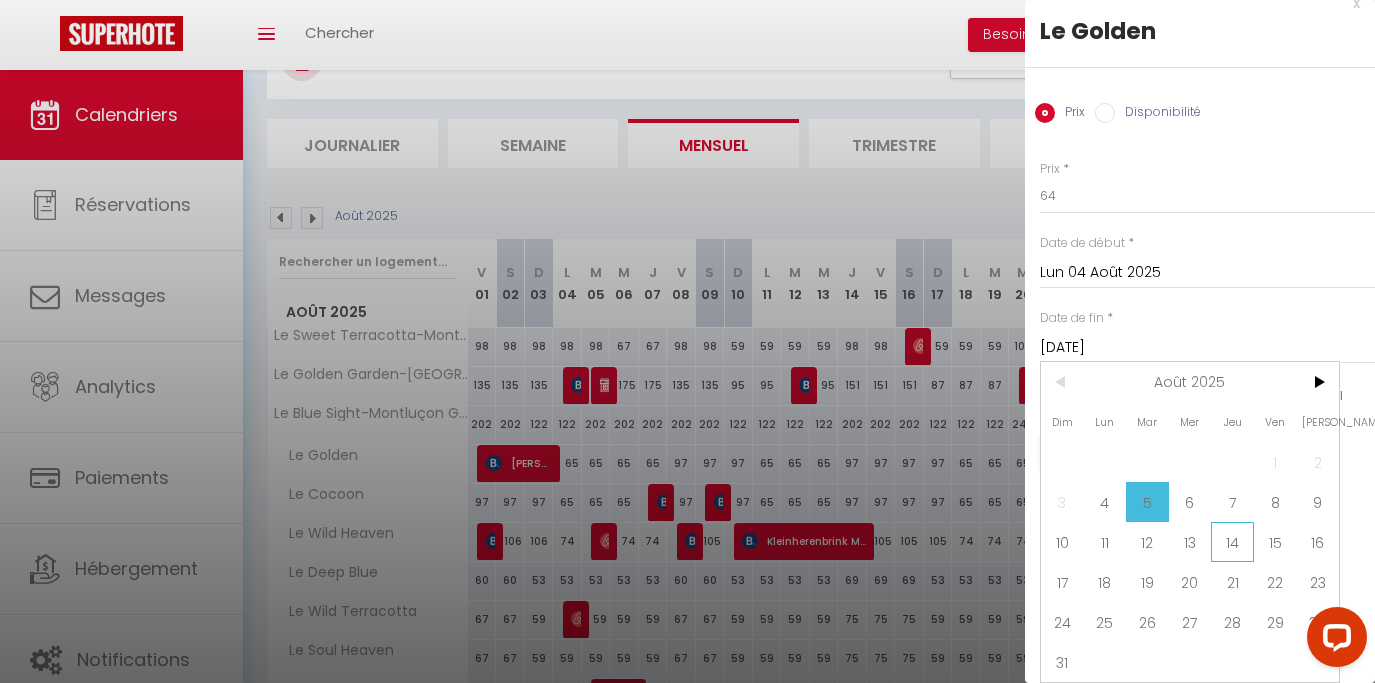 scroll, scrollTop: 72, scrollLeft: 0, axis: vertical 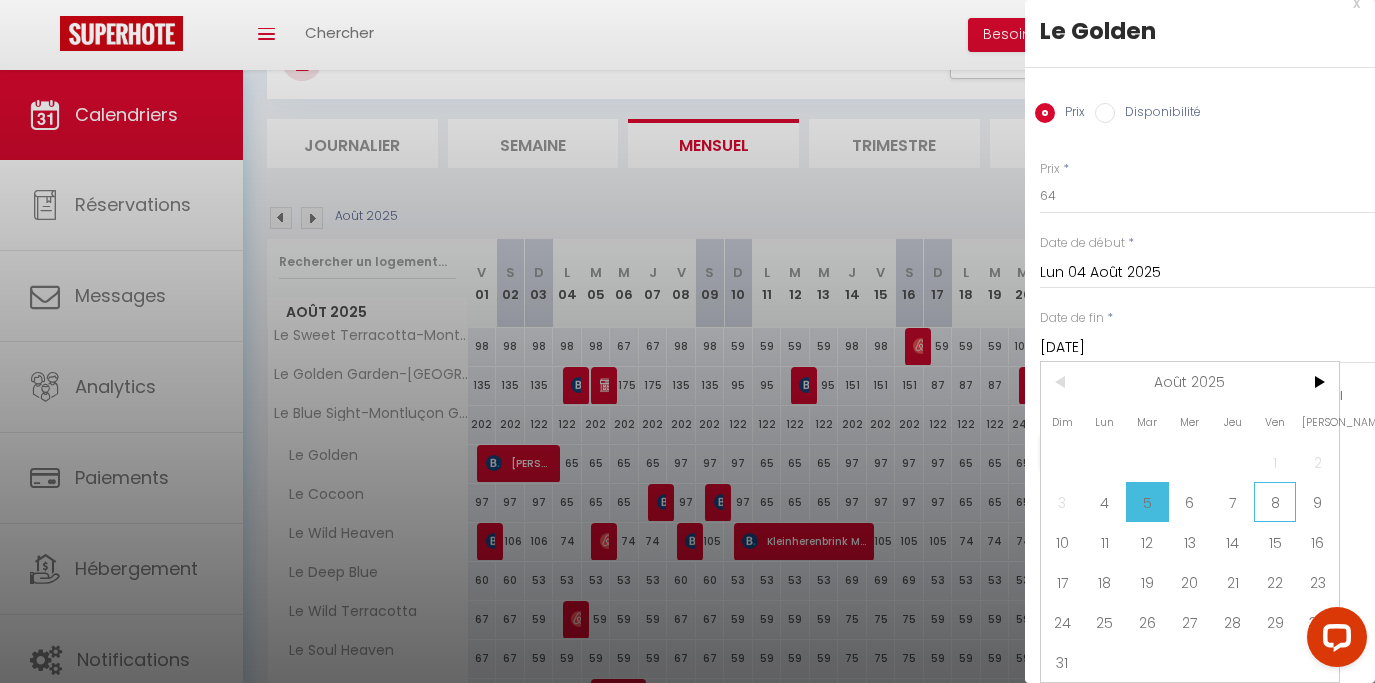 click on "8" at bounding box center (1275, 502) 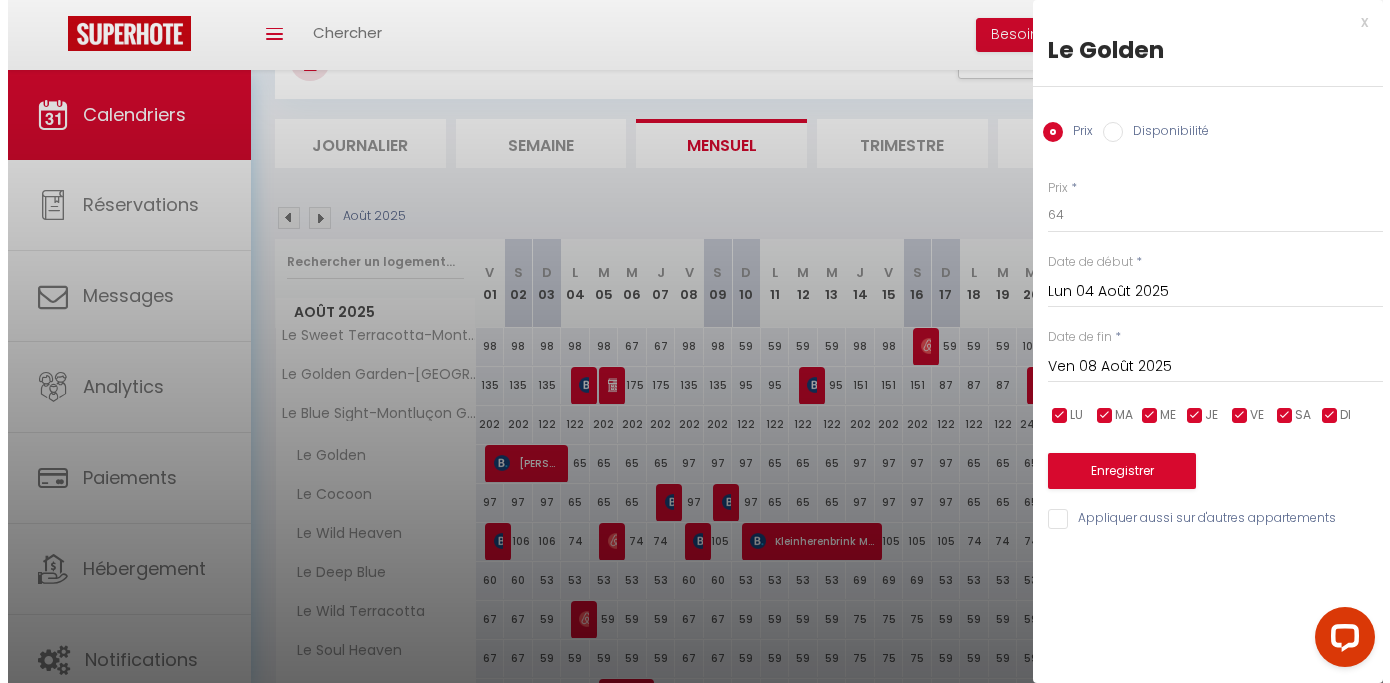 scroll, scrollTop: 0, scrollLeft: 0, axis: both 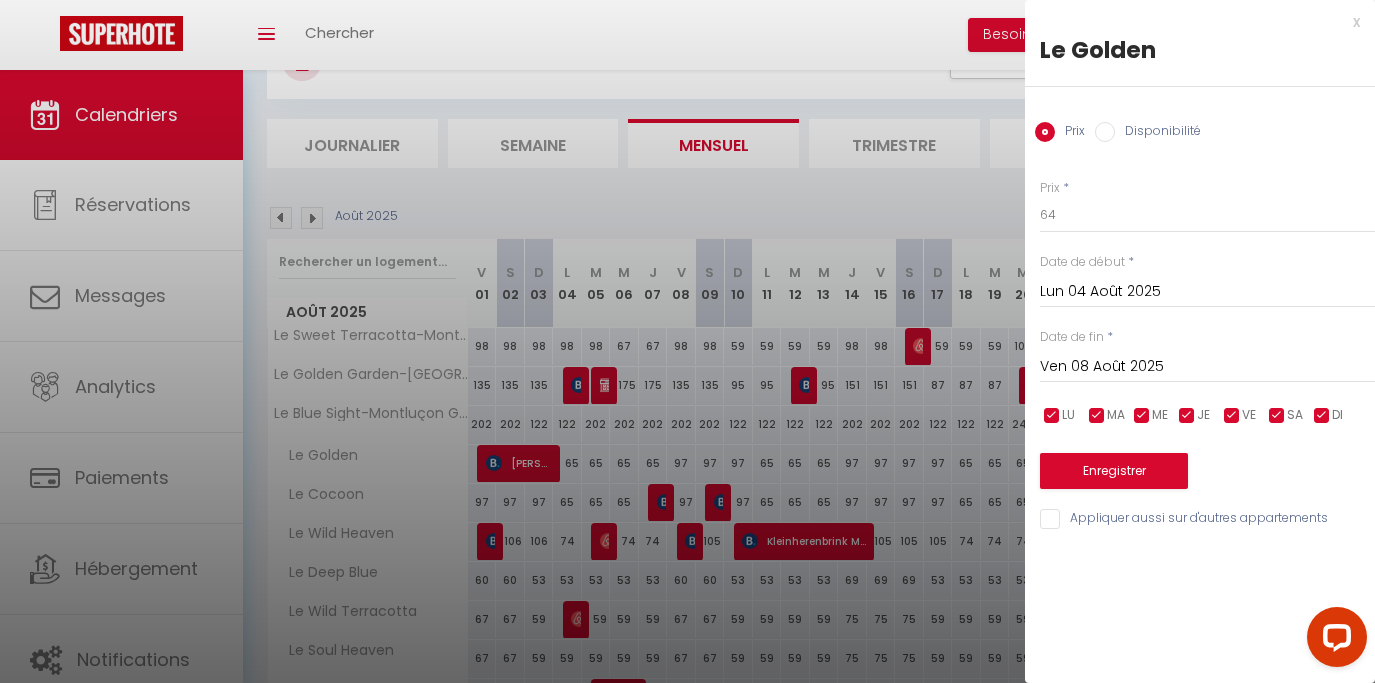 click on "Appliquer aussi sur d'autres appartements" at bounding box center (1207, 519) 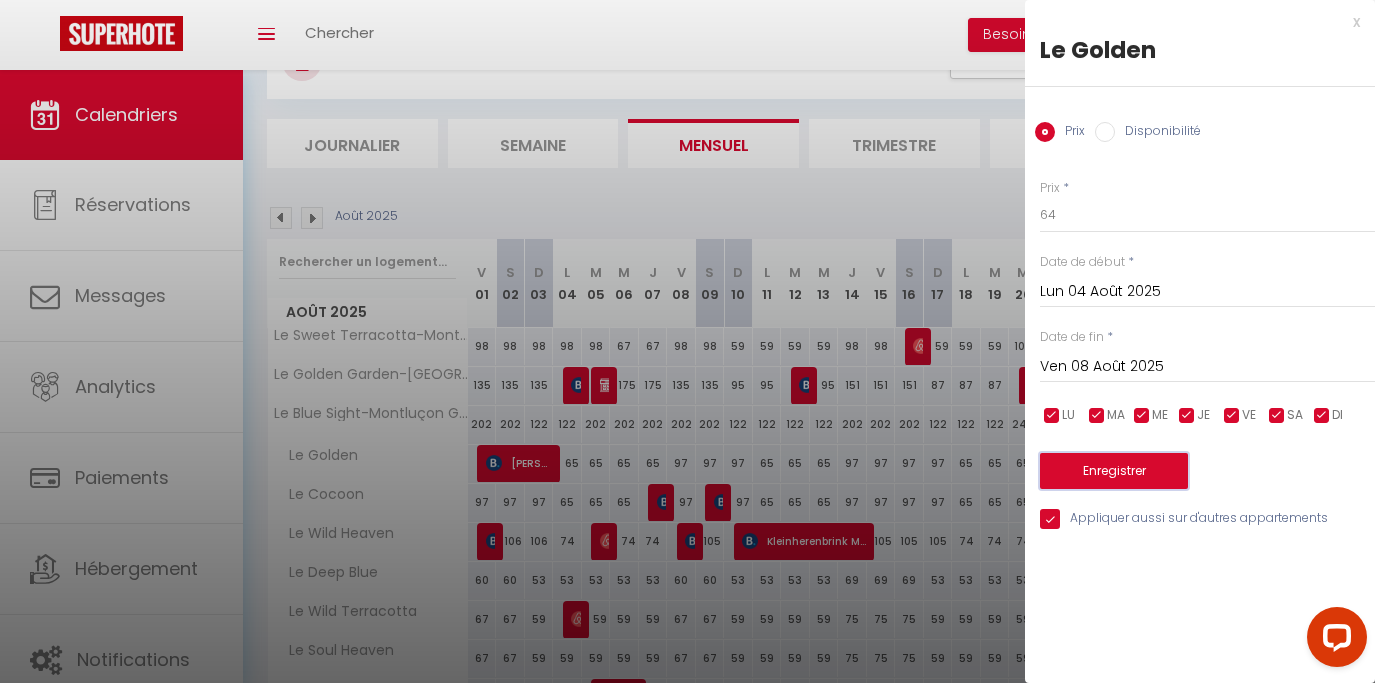 click on "Enregistrer" at bounding box center [1114, 471] 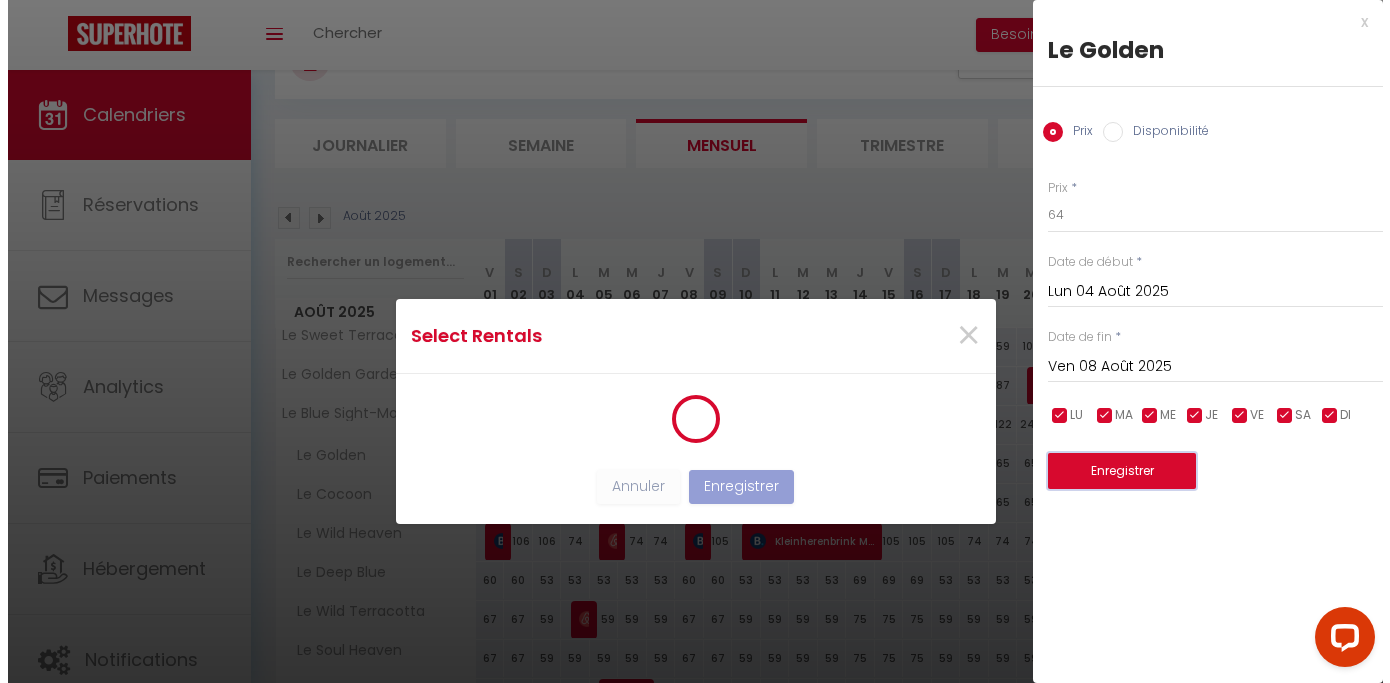 scroll, scrollTop: 2, scrollLeft: 0, axis: vertical 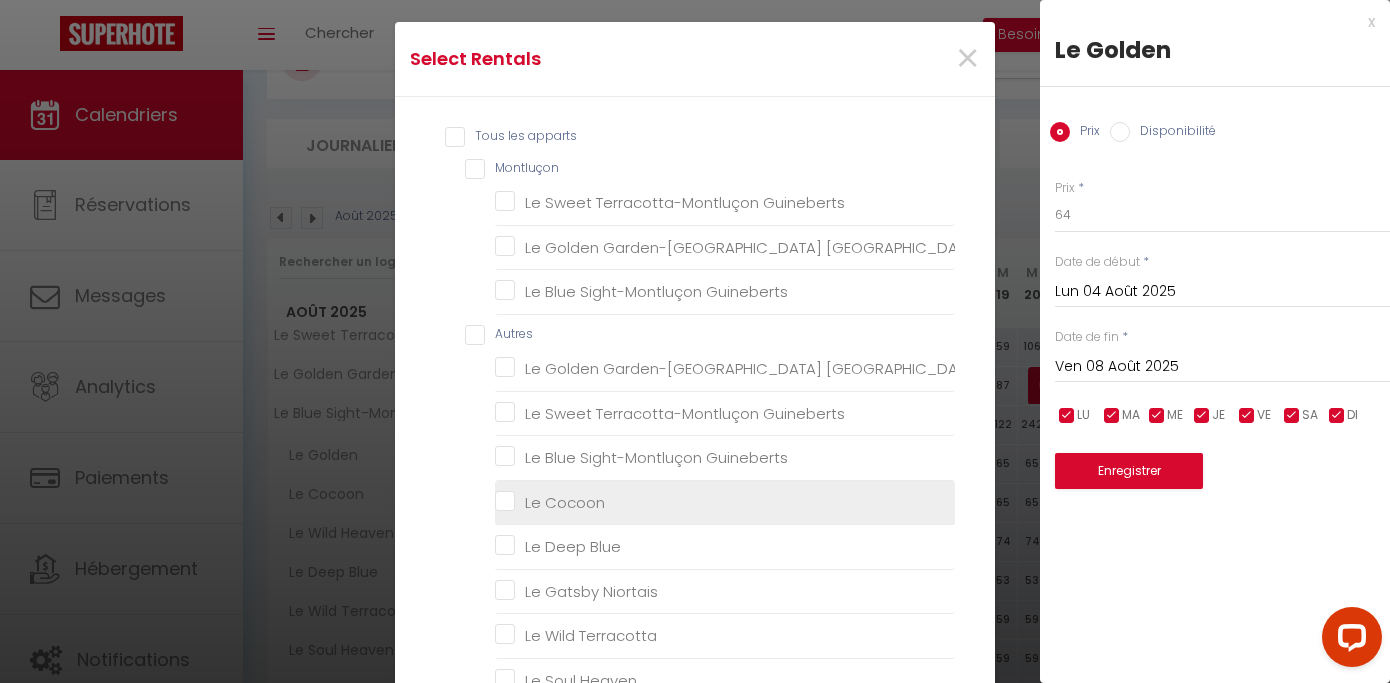 click on "Le Cocoon" at bounding box center [725, 503] 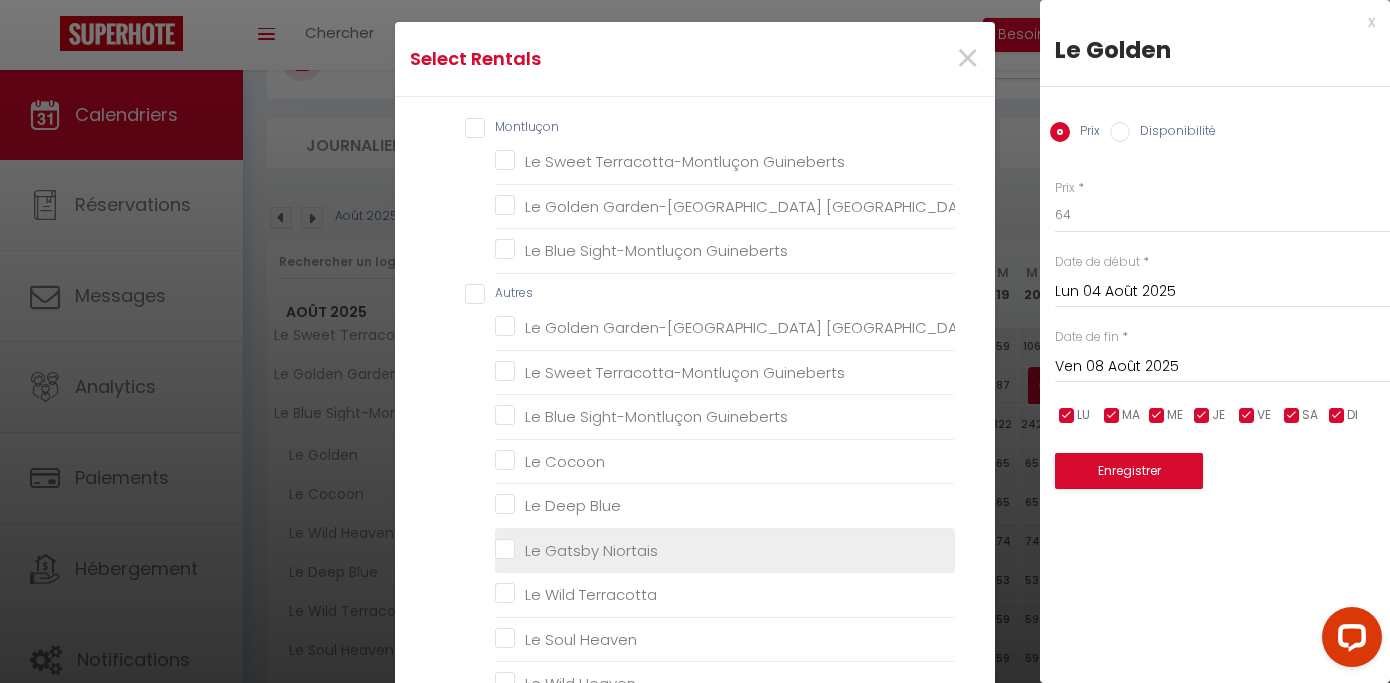 scroll, scrollTop: 70, scrollLeft: 0, axis: vertical 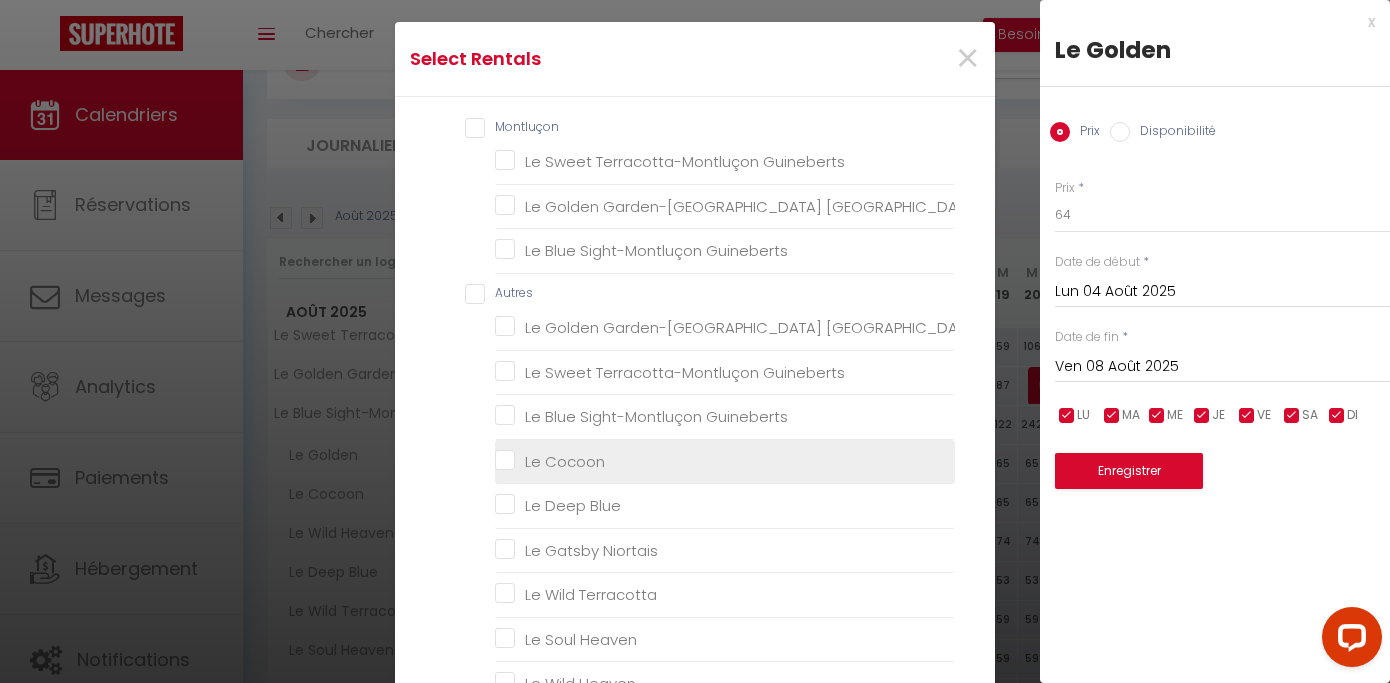 click on "Le Cocoon" at bounding box center (725, 461) 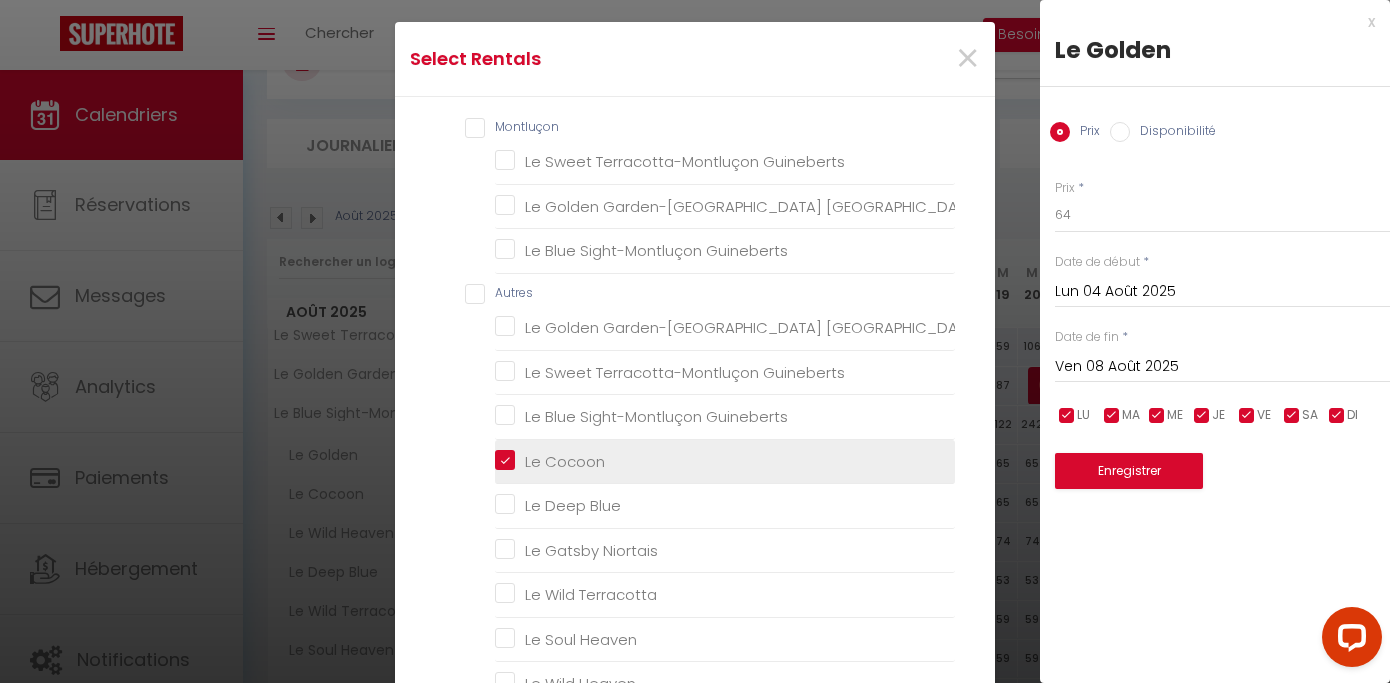 scroll, scrollTop: 0, scrollLeft: 0, axis: both 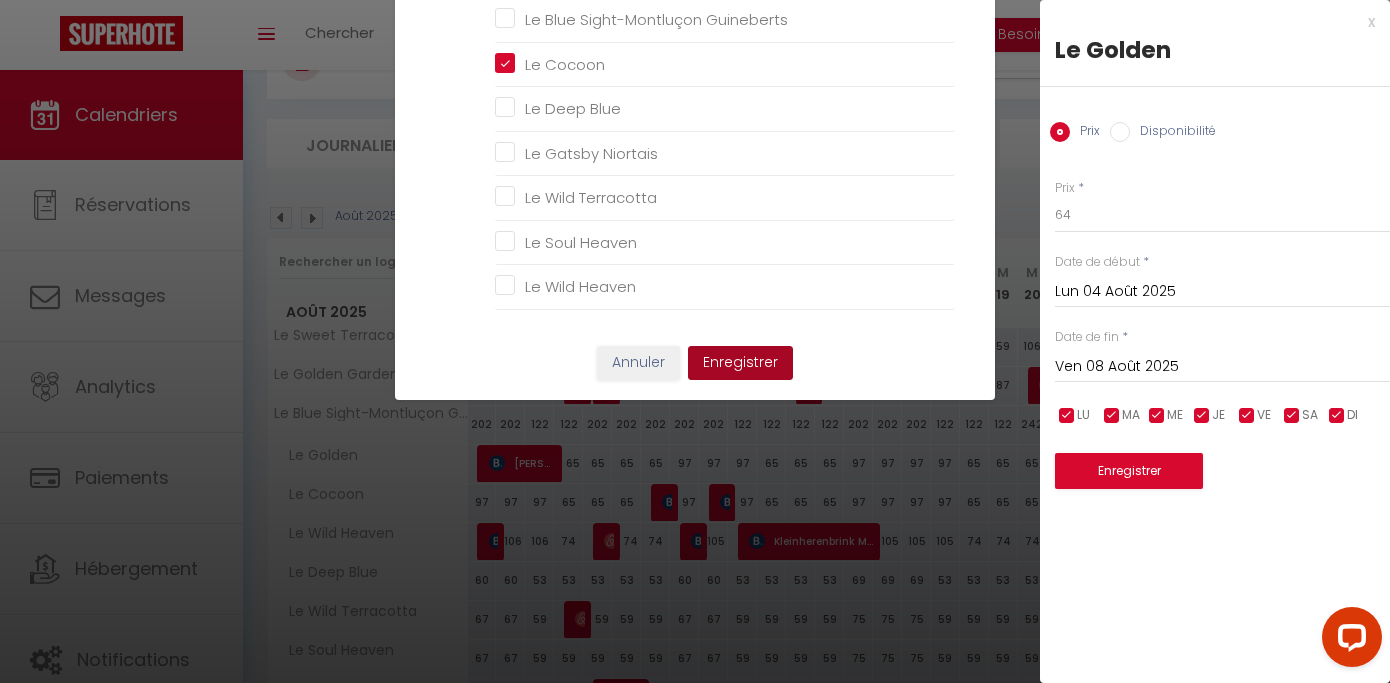 click on "Enregistrer" at bounding box center [740, 363] 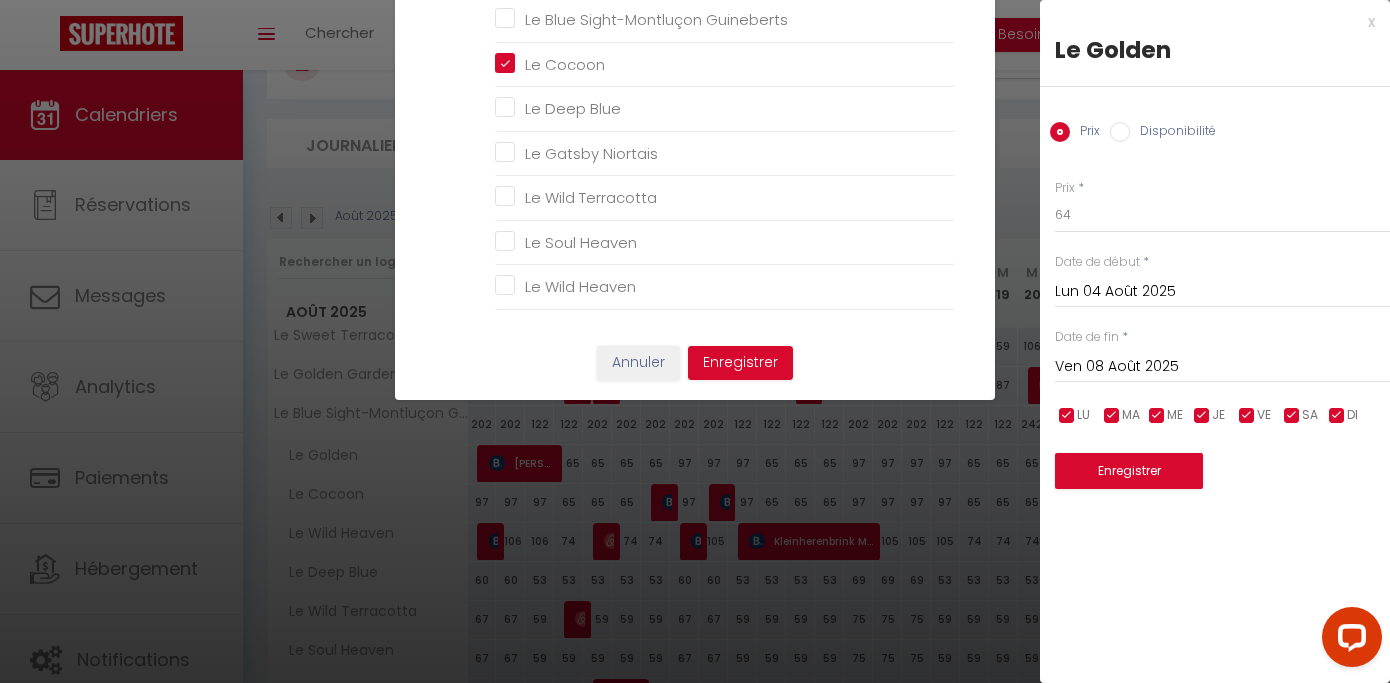 scroll, scrollTop: 14, scrollLeft: 0, axis: vertical 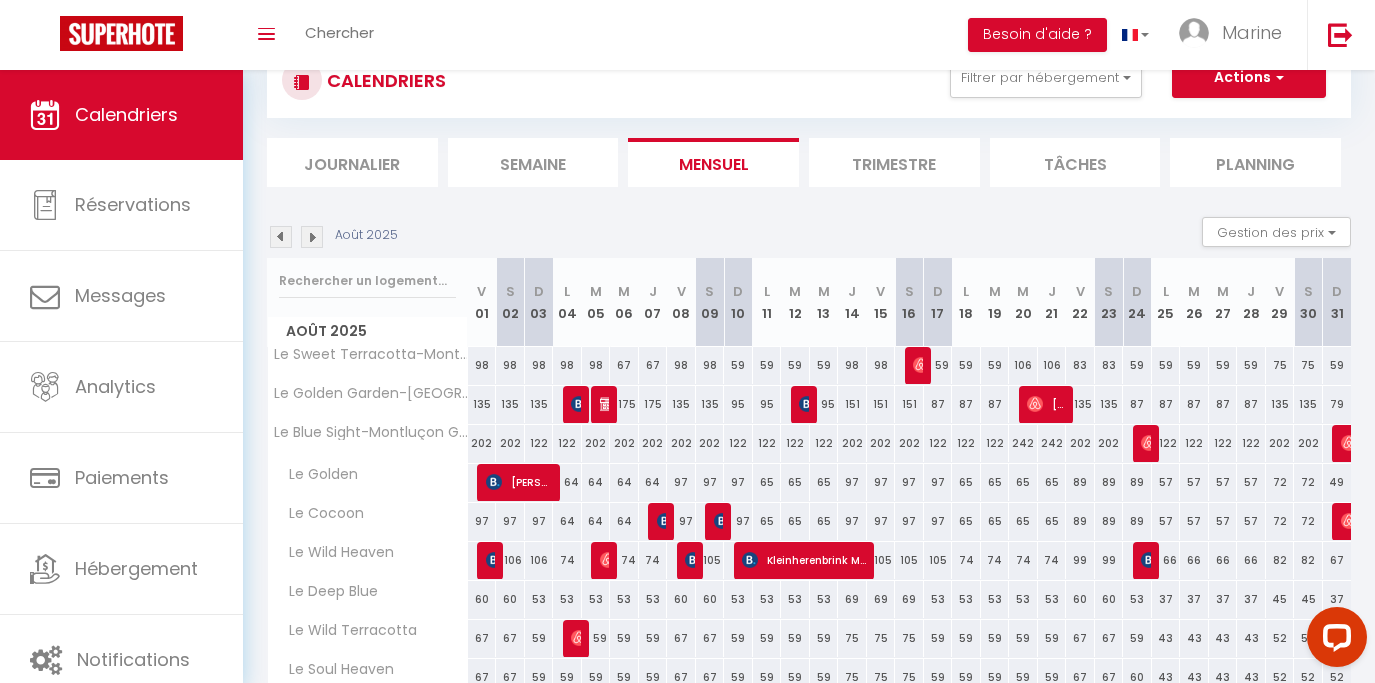 drag, startPoint x: 754, startPoint y: 499, endPoint x: 766, endPoint y: 499, distance: 12 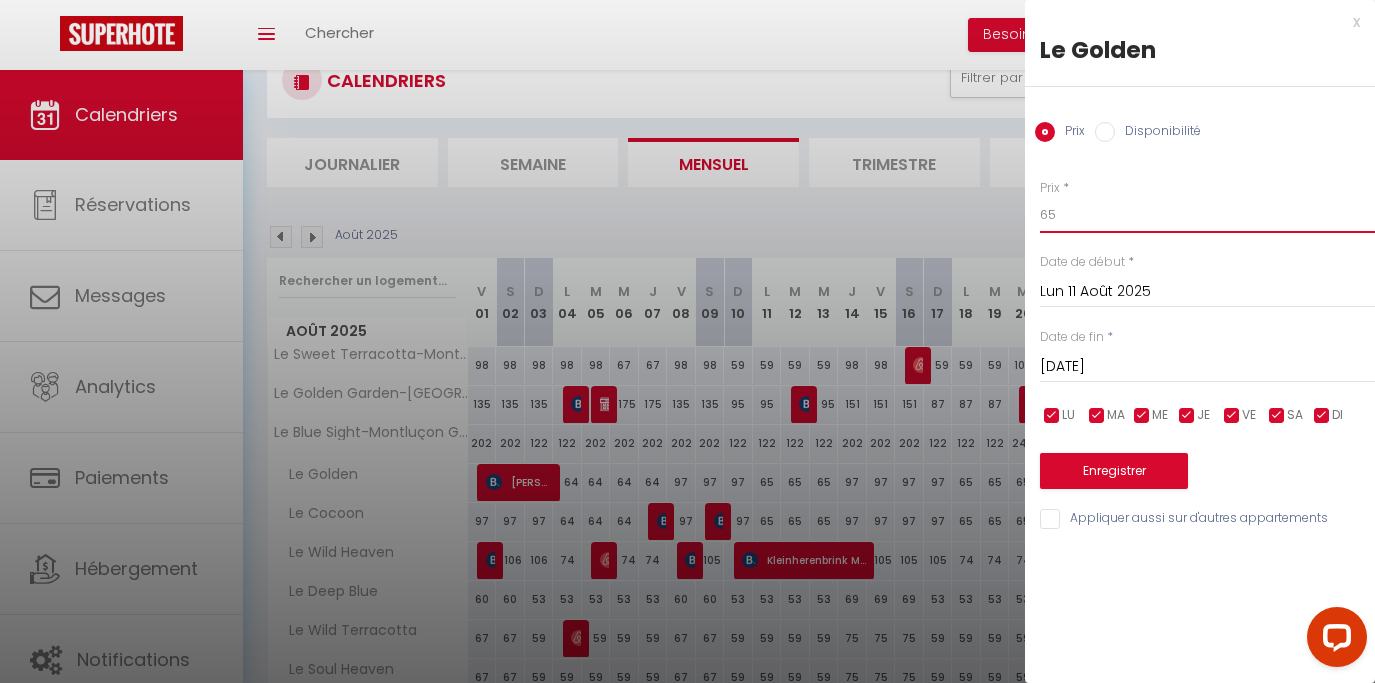 drag, startPoint x: 1064, startPoint y: 235, endPoint x: 1027, endPoint y: 234, distance: 37.01351 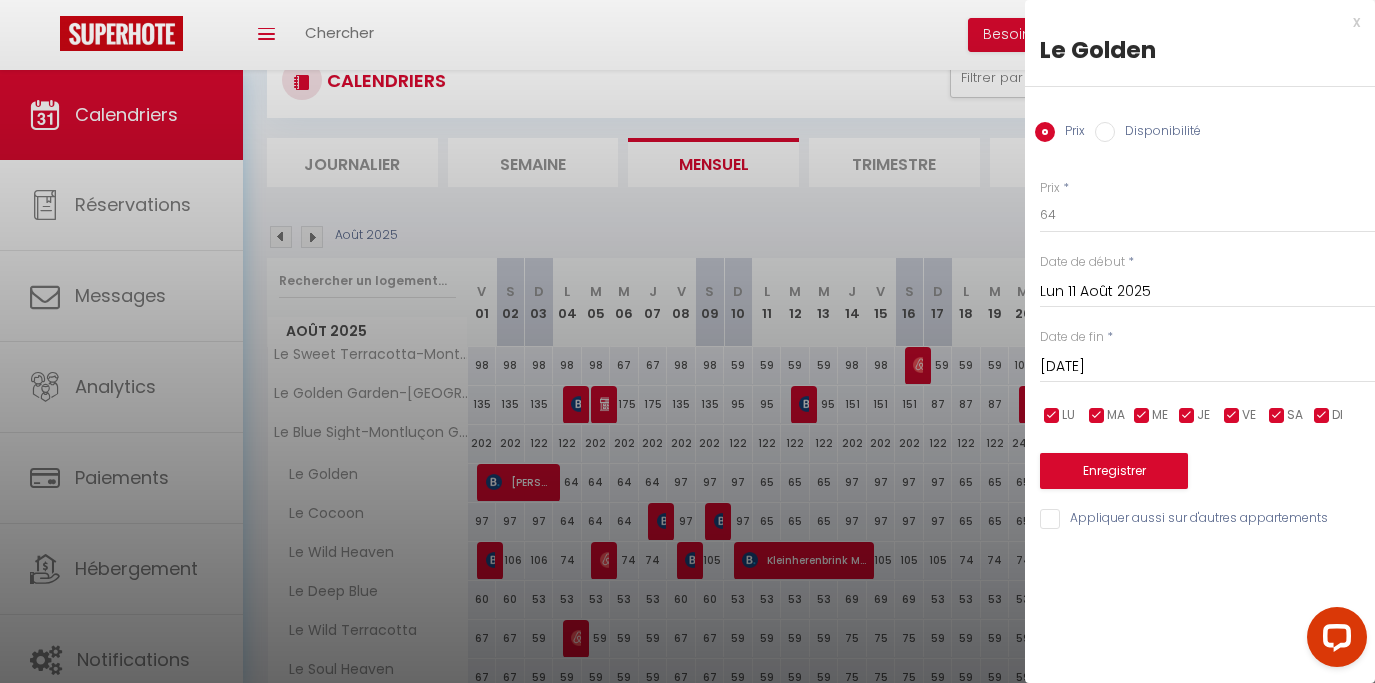 click on "[DATE]" at bounding box center (1207, 367) 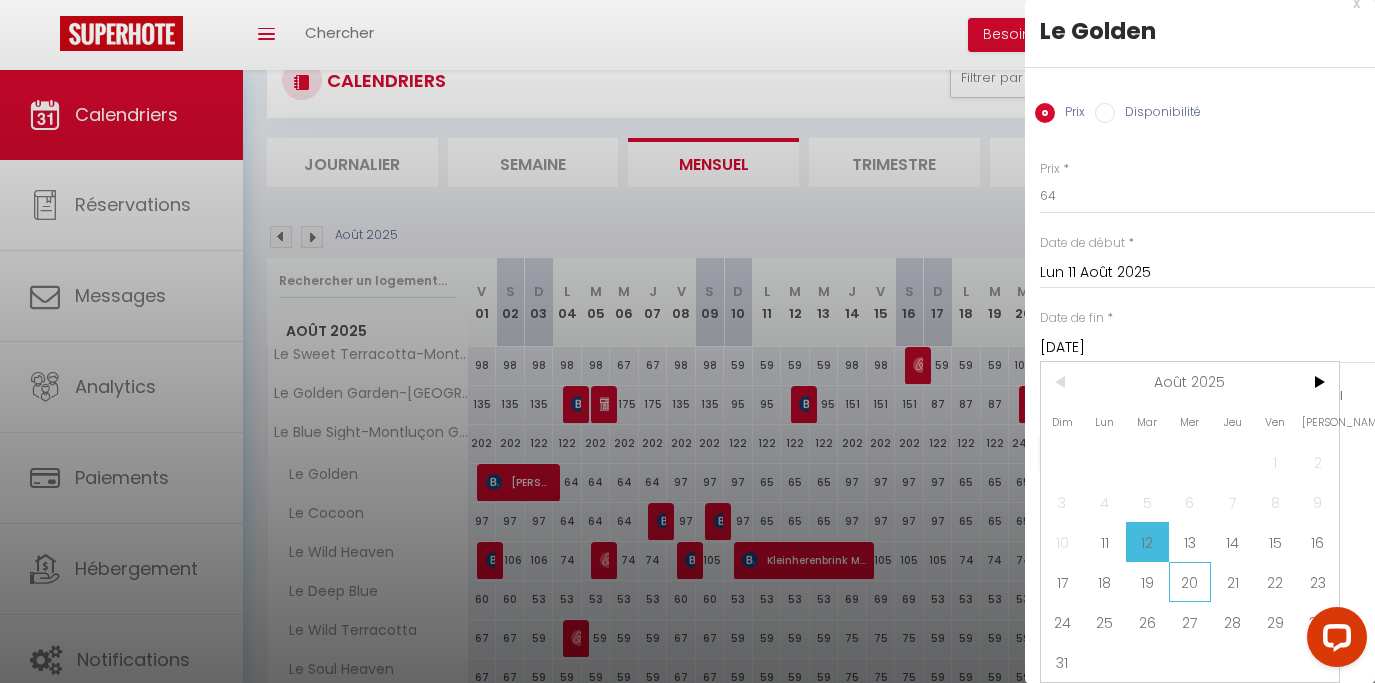 scroll, scrollTop: 72, scrollLeft: 0, axis: vertical 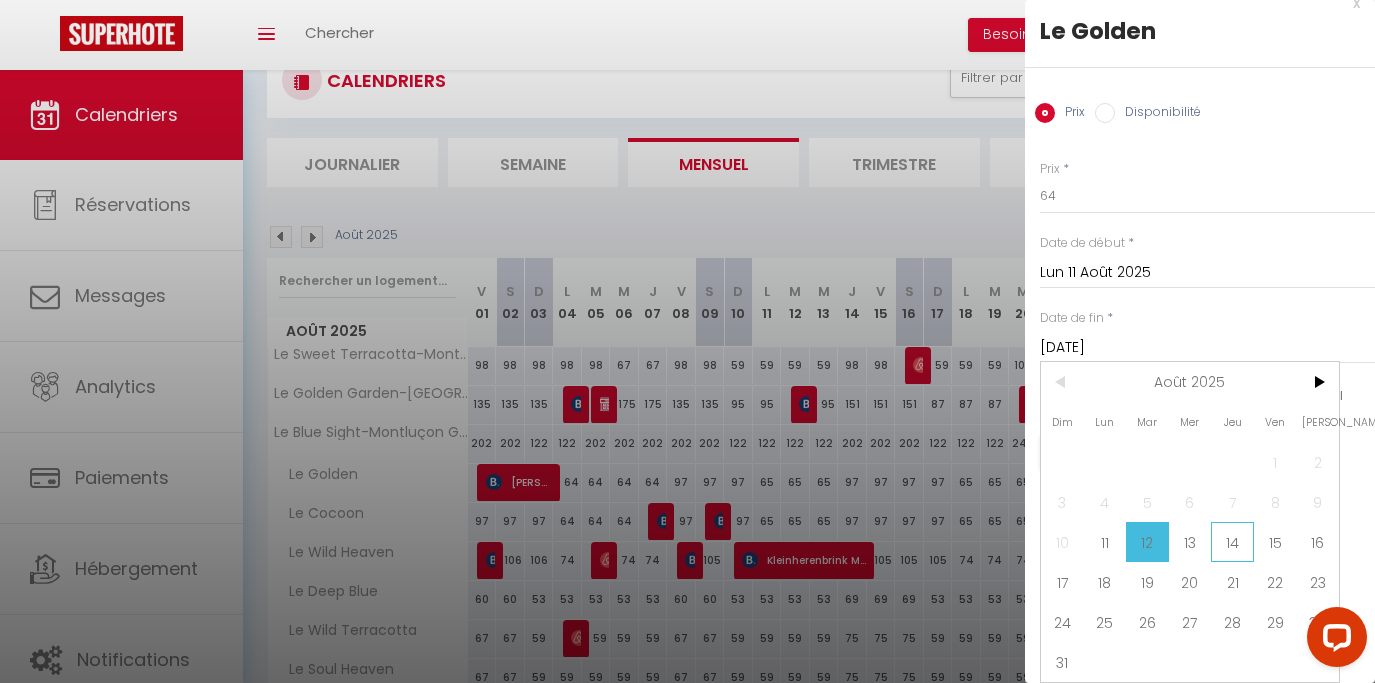 click on "14" at bounding box center (1232, 542) 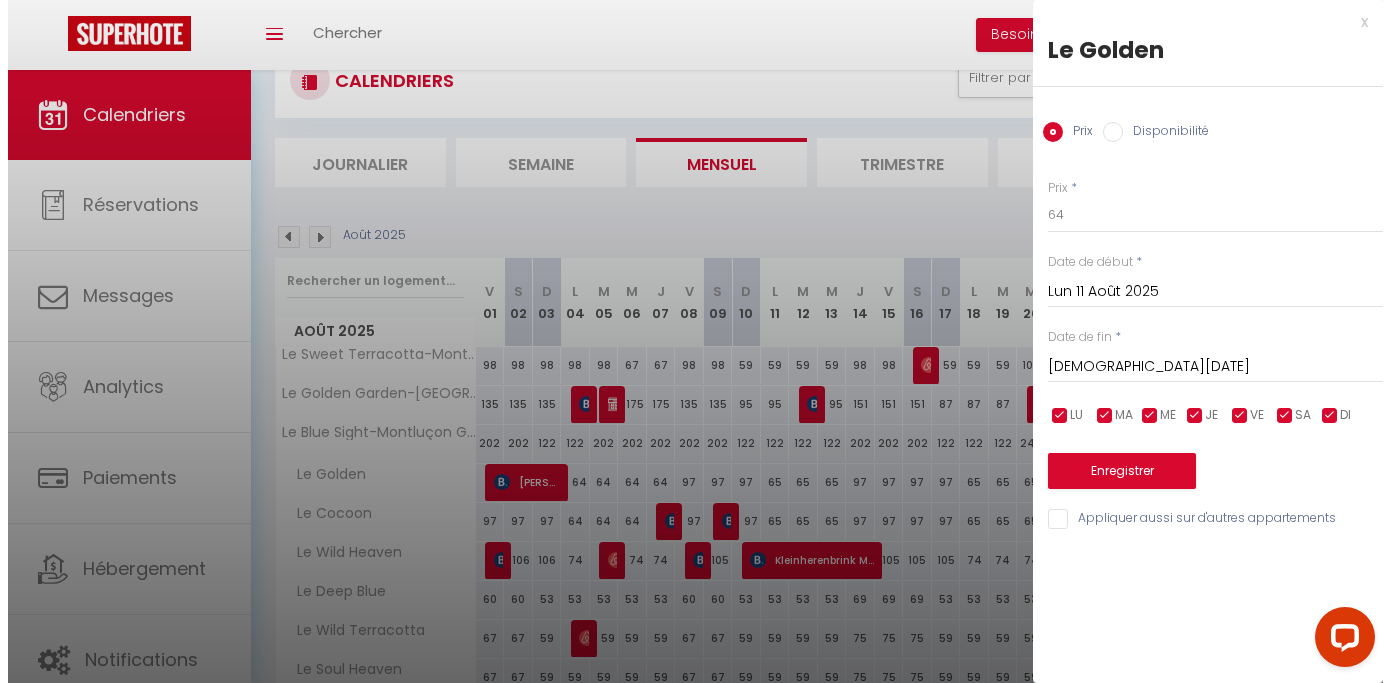 scroll, scrollTop: 0, scrollLeft: 0, axis: both 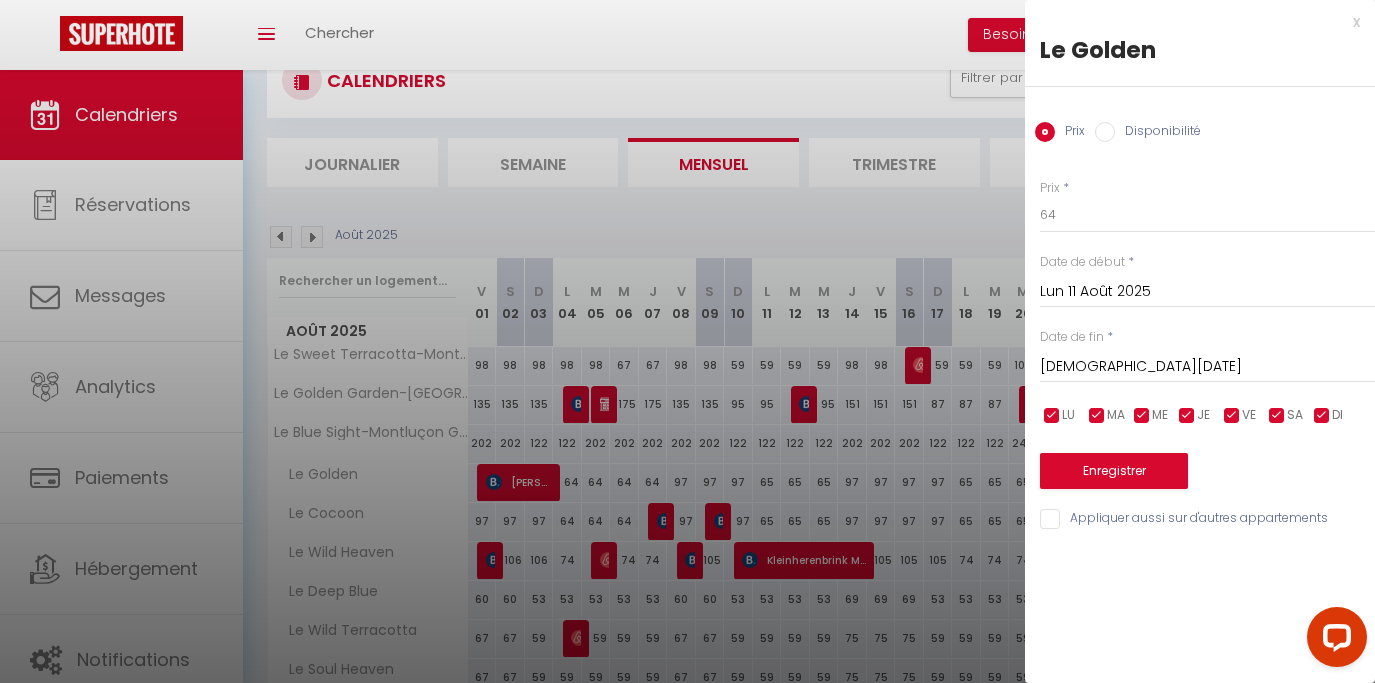 click on "Appliquer aussi sur d'autres appartements" at bounding box center [1207, 519] 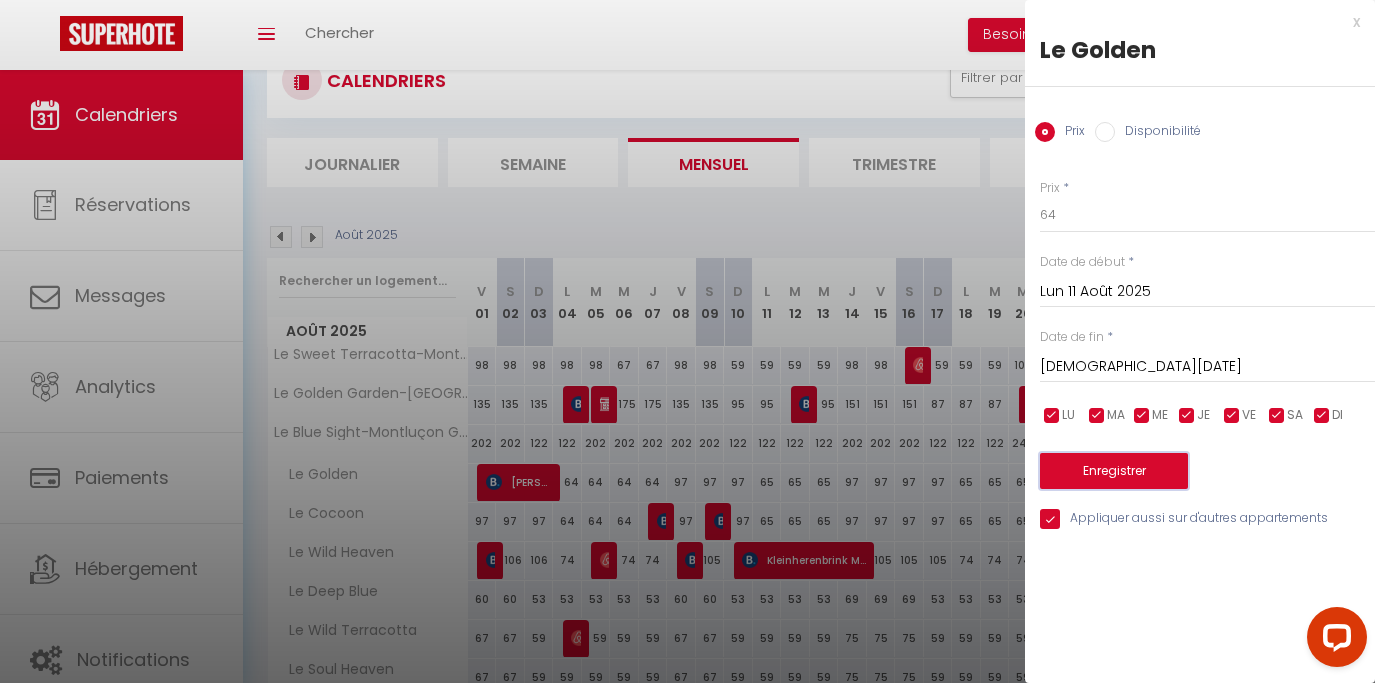 click on "Enregistrer" at bounding box center [1114, 471] 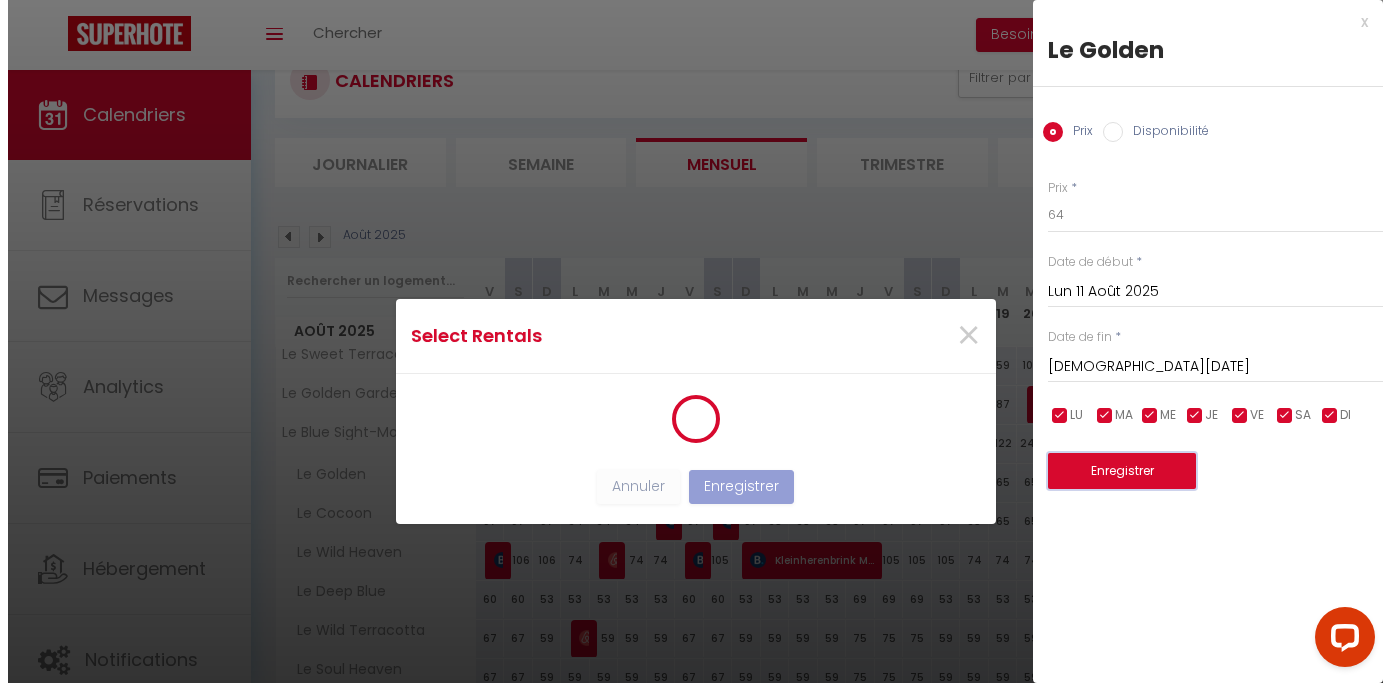 scroll, scrollTop: 2, scrollLeft: 0, axis: vertical 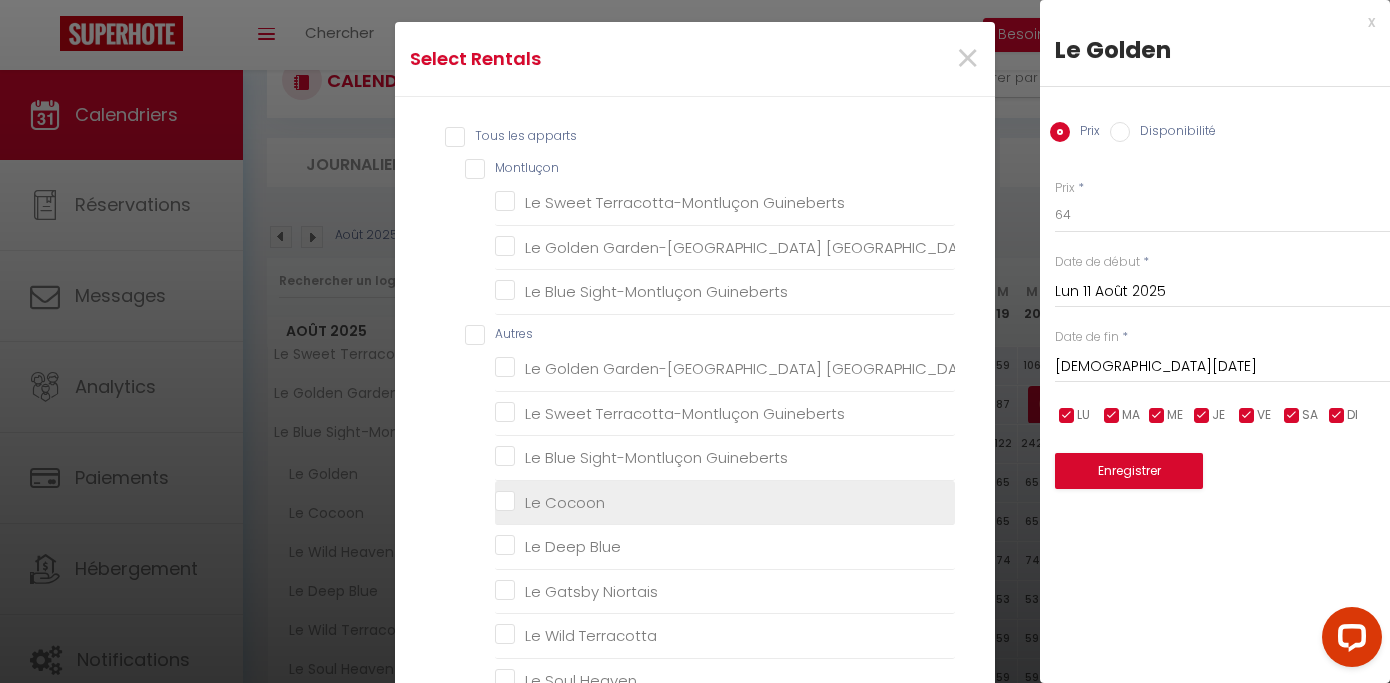 click on "Le Cocoon" at bounding box center [725, 502] 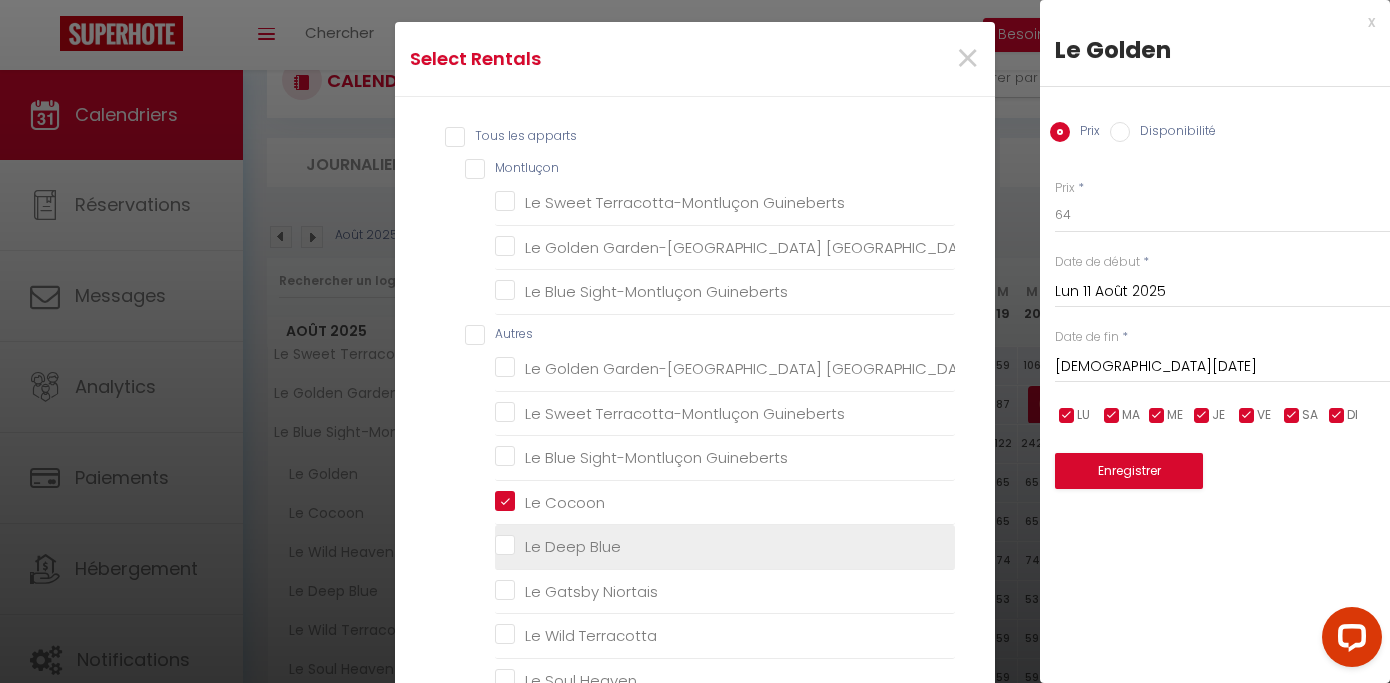 scroll, scrollTop: 0, scrollLeft: 0, axis: both 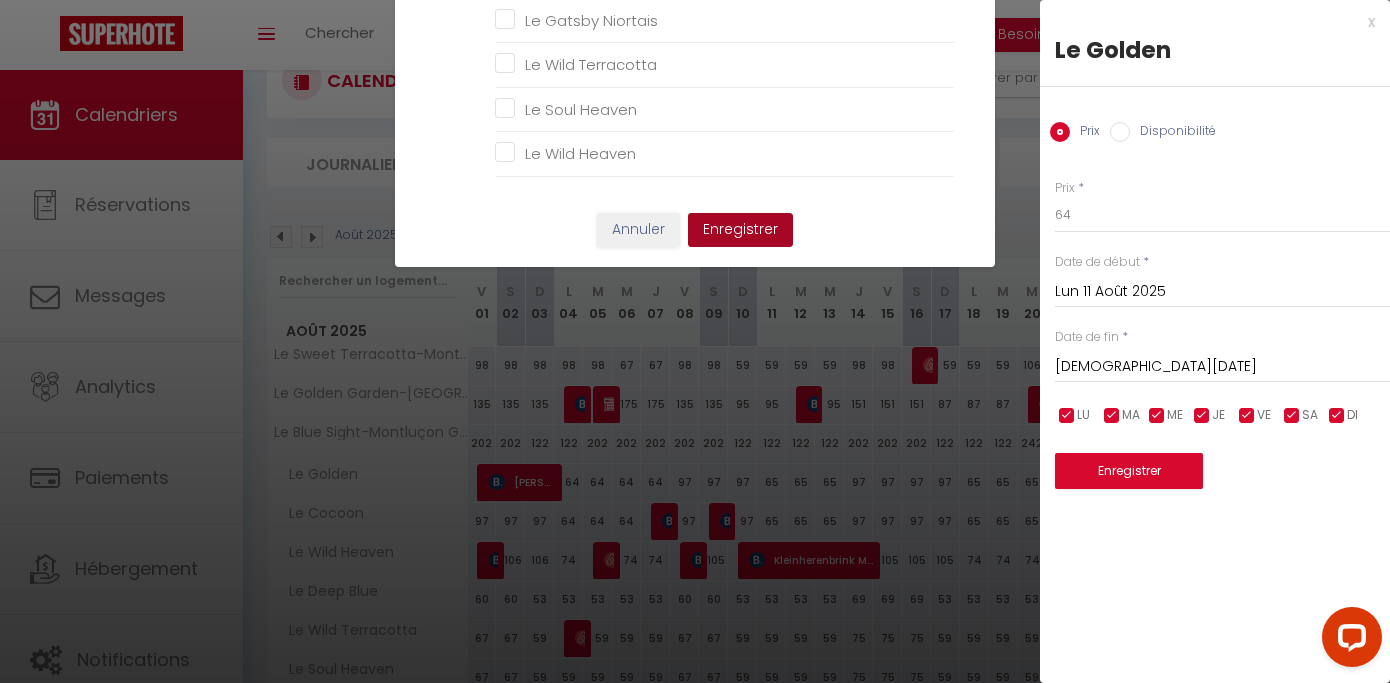 click on "Enregistrer" at bounding box center [740, 230] 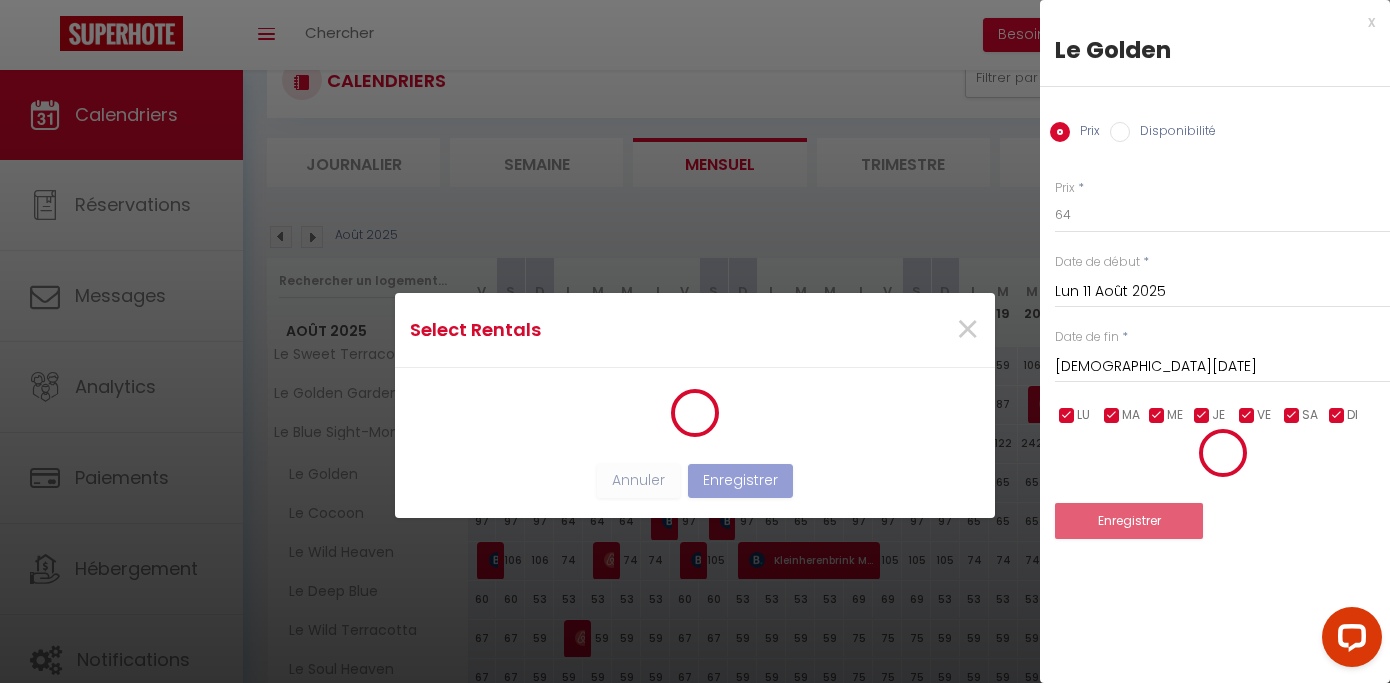 scroll, scrollTop: 14, scrollLeft: 0, axis: vertical 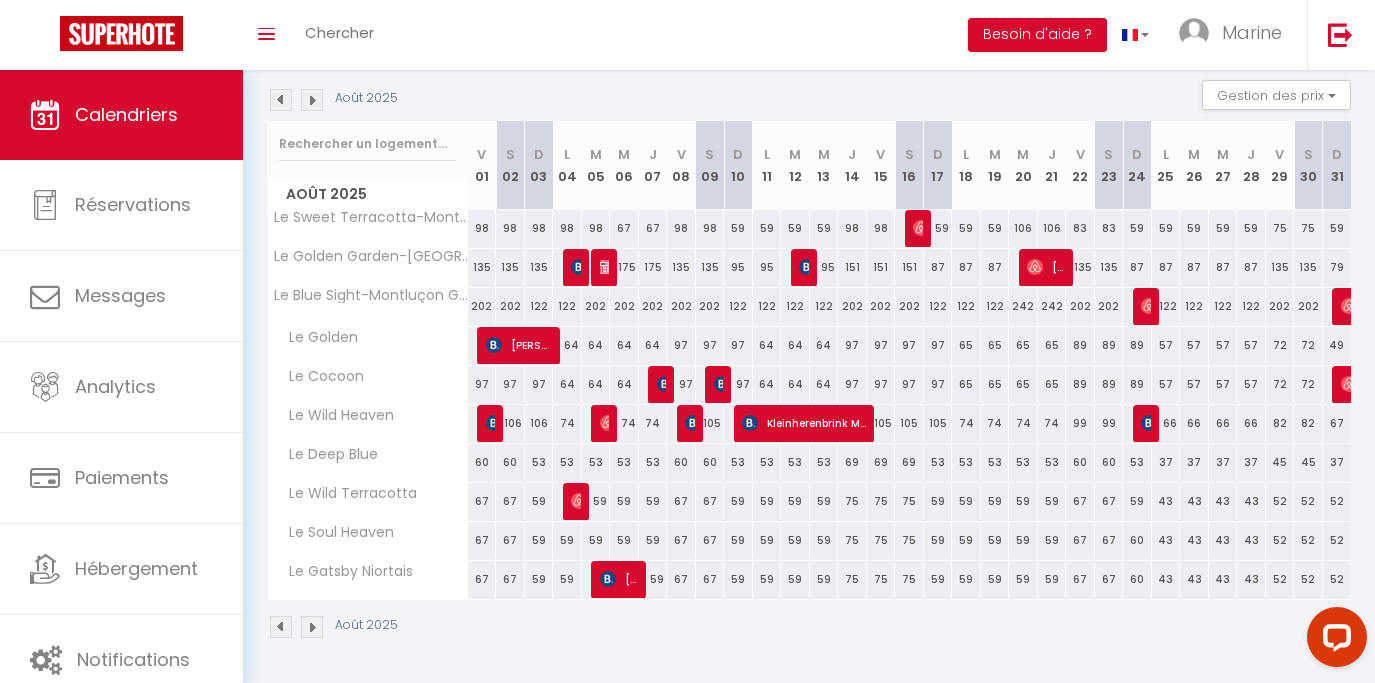 click on "65" at bounding box center (966, 345) 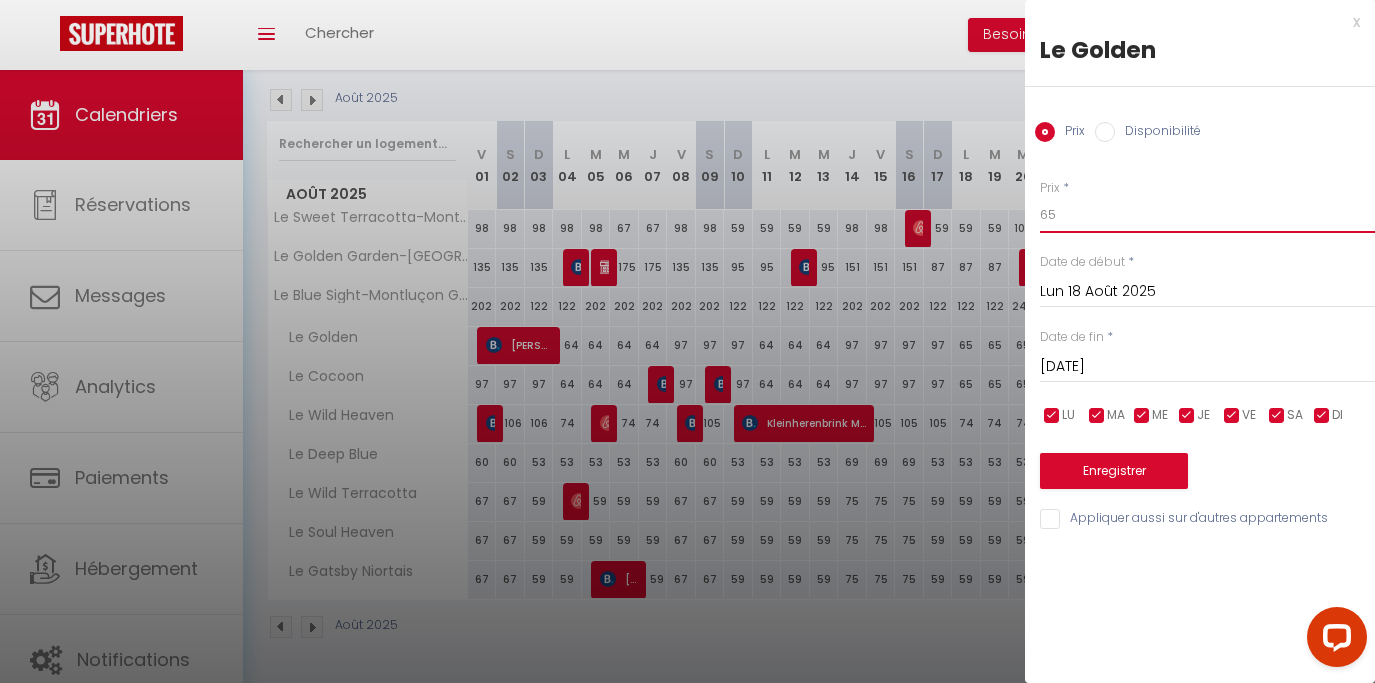 drag, startPoint x: 1056, startPoint y: 223, endPoint x: 953, endPoint y: 222, distance: 103.00485 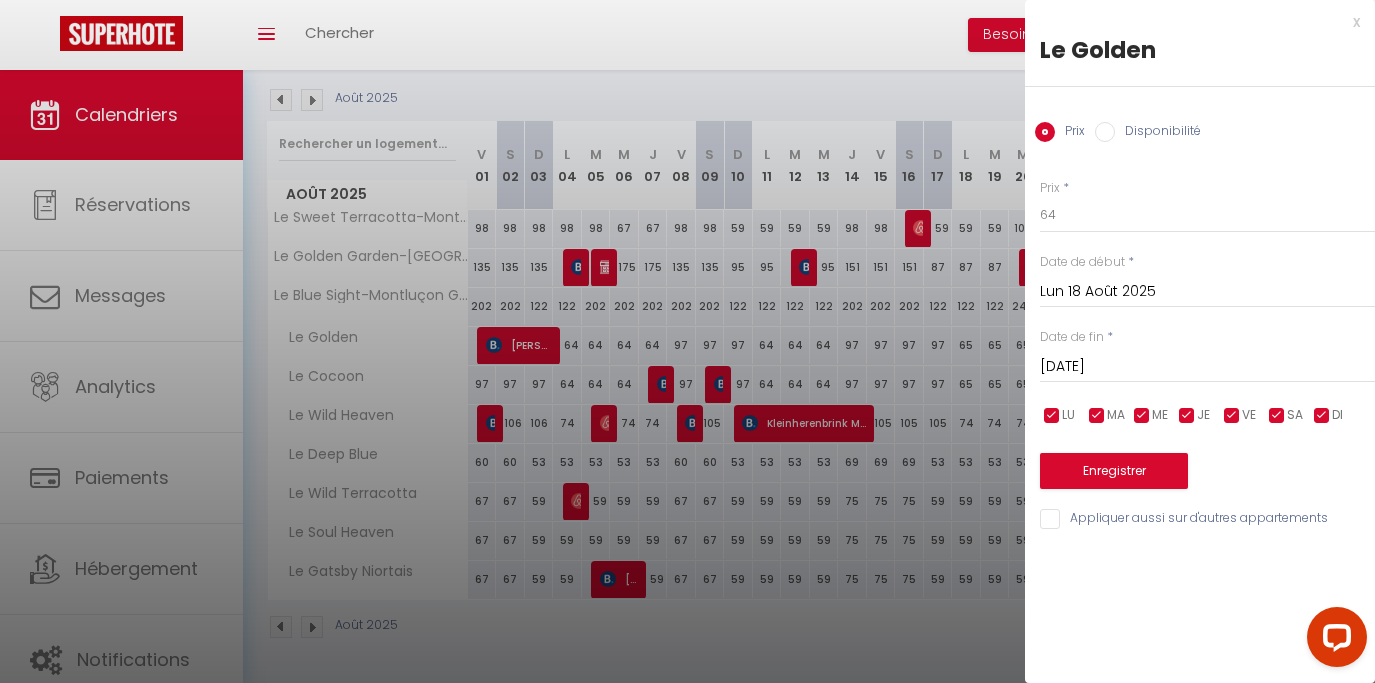 click on "[DATE]" at bounding box center [1207, 367] 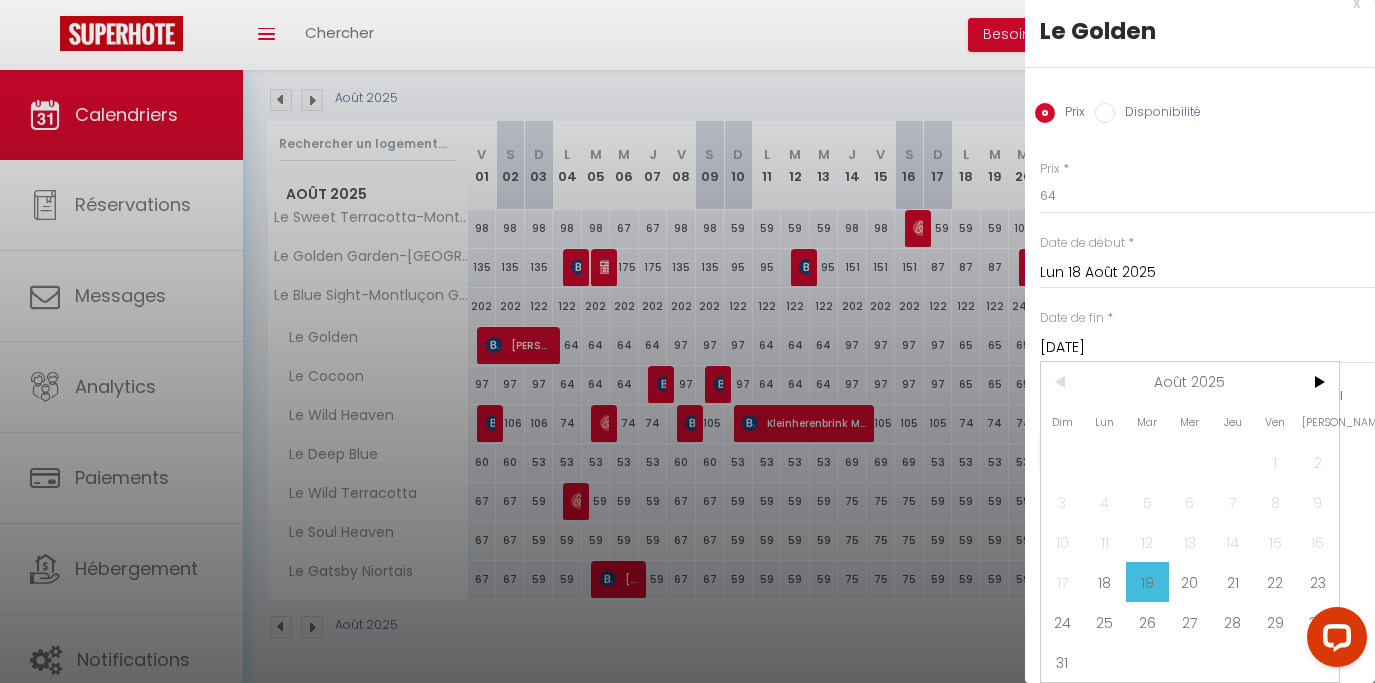 scroll, scrollTop: 72, scrollLeft: 0, axis: vertical 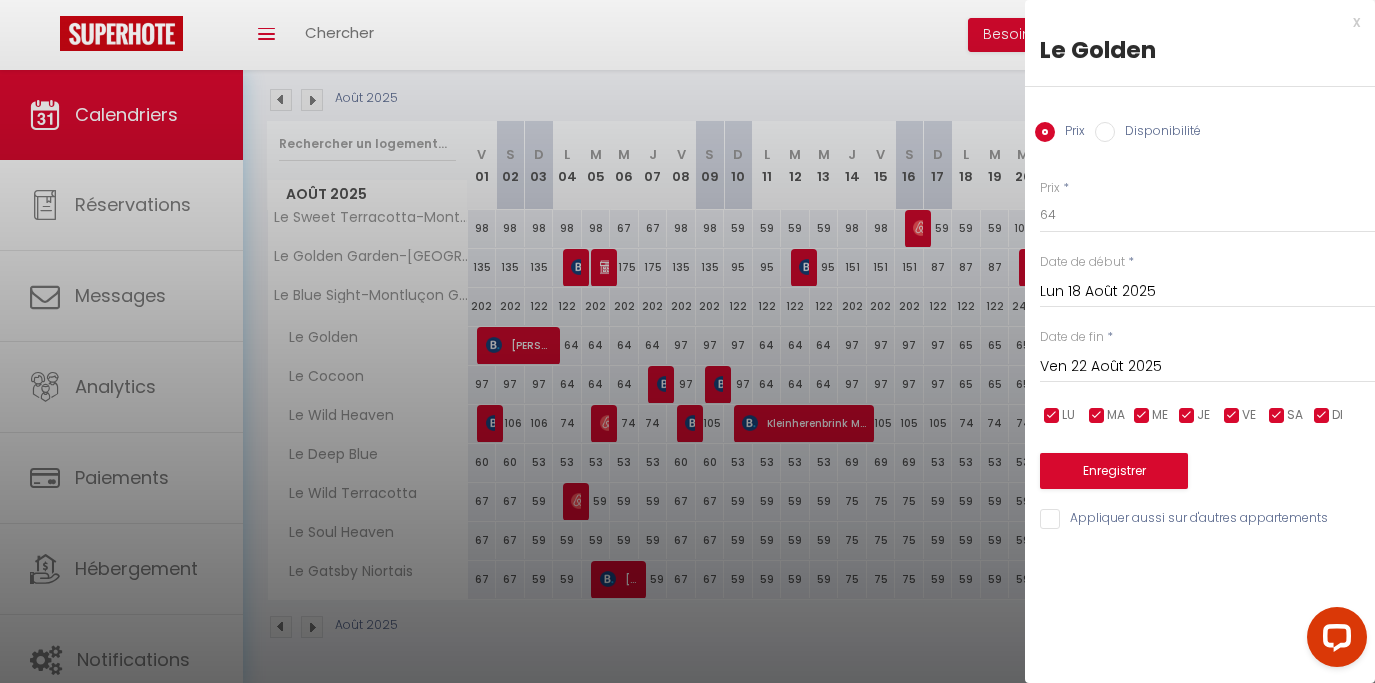 click on "Appliquer aussi sur d'autres appartements" at bounding box center [1207, 519] 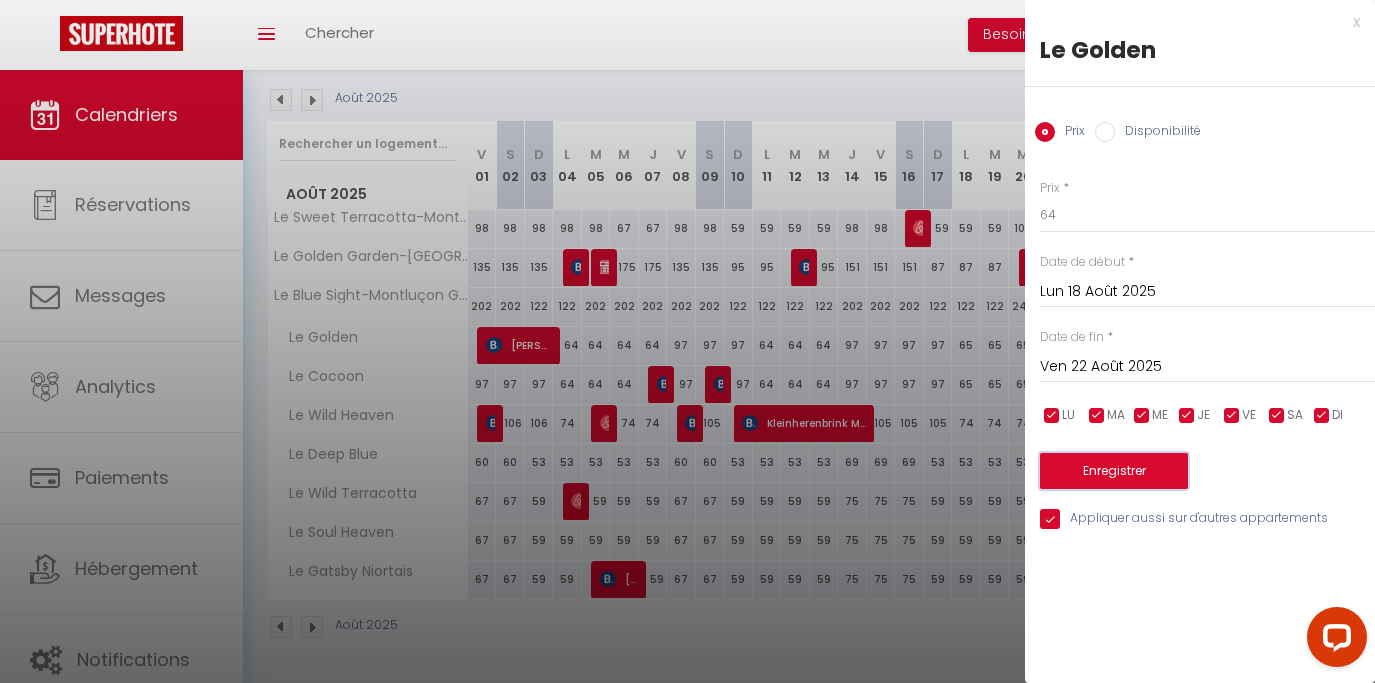 click on "Enregistrer" at bounding box center (1114, 471) 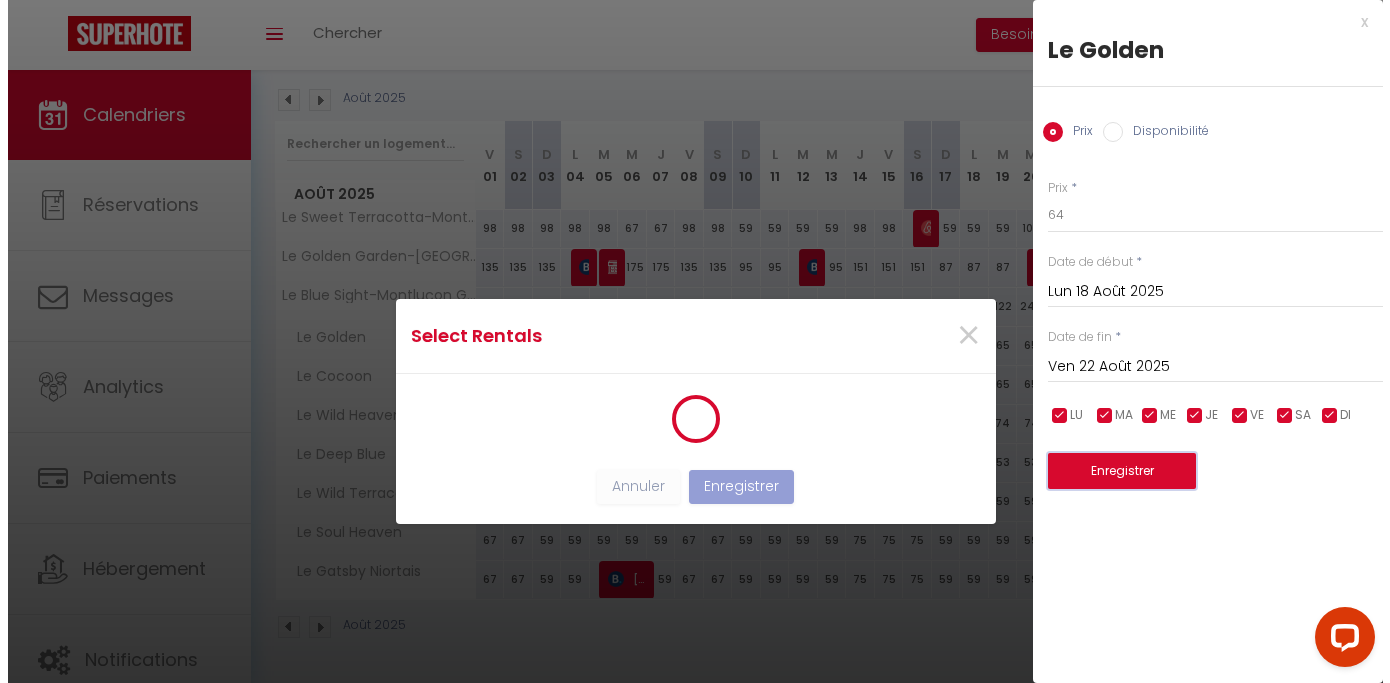 scroll, scrollTop: 2, scrollLeft: 0, axis: vertical 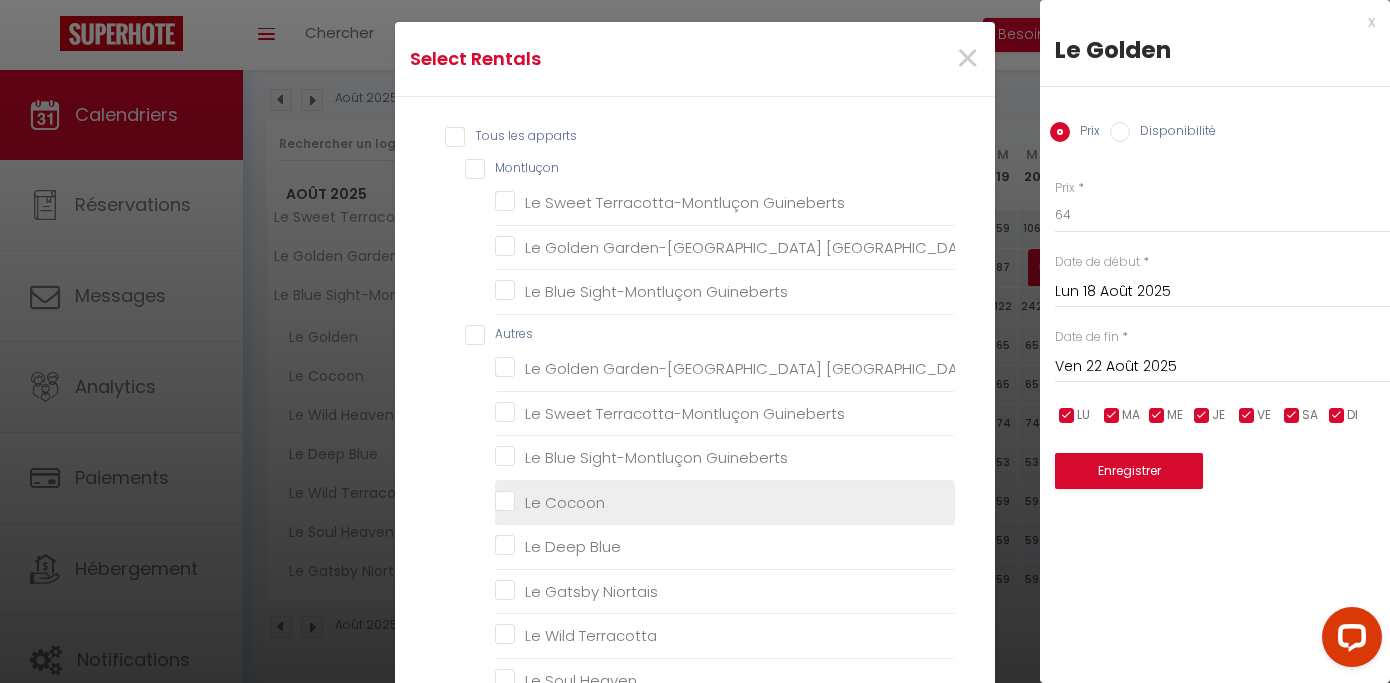 click on "Le Cocoon" at bounding box center (725, 502) 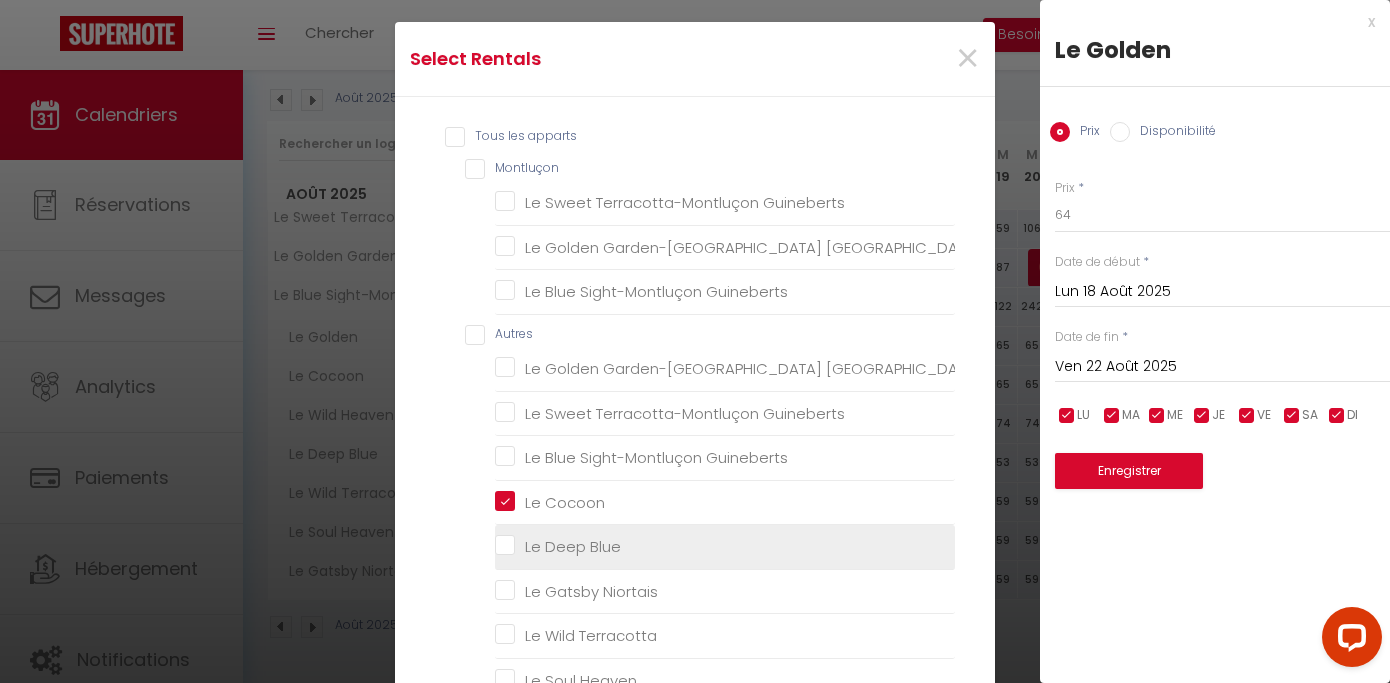 scroll, scrollTop: 0, scrollLeft: 0, axis: both 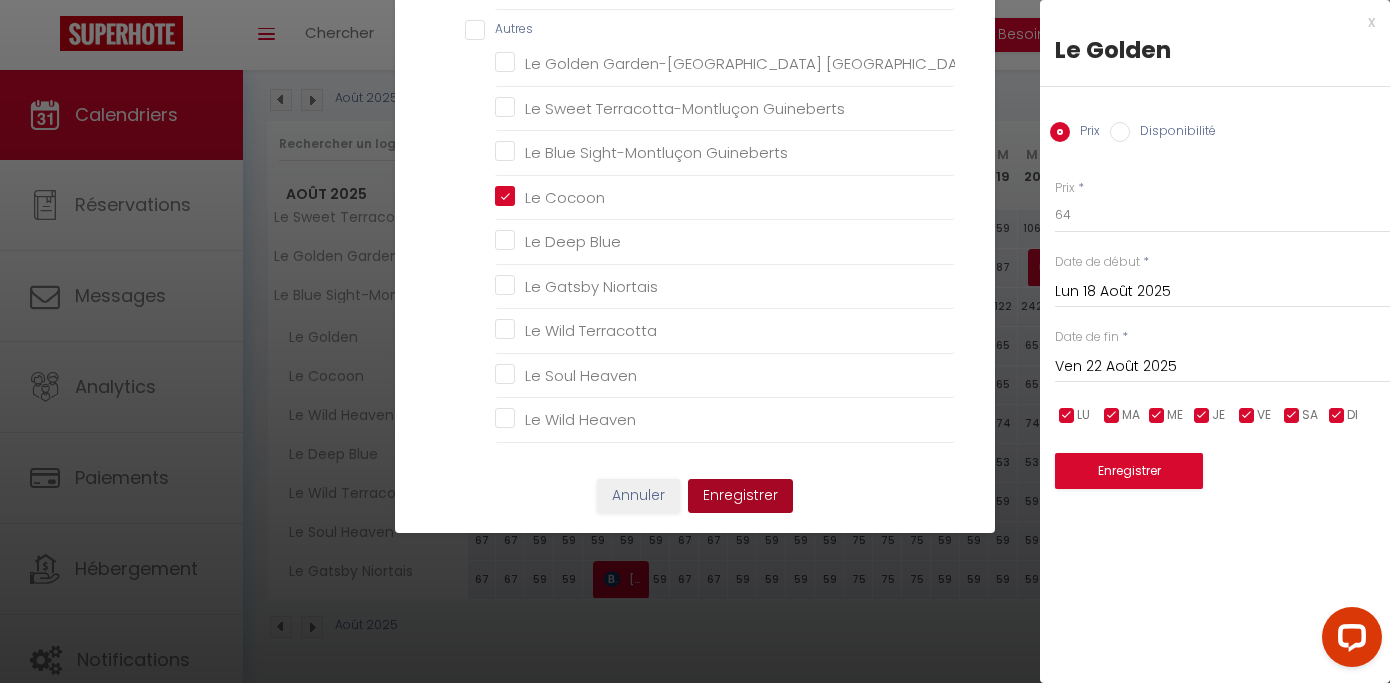 click on "Enregistrer" at bounding box center (740, 496) 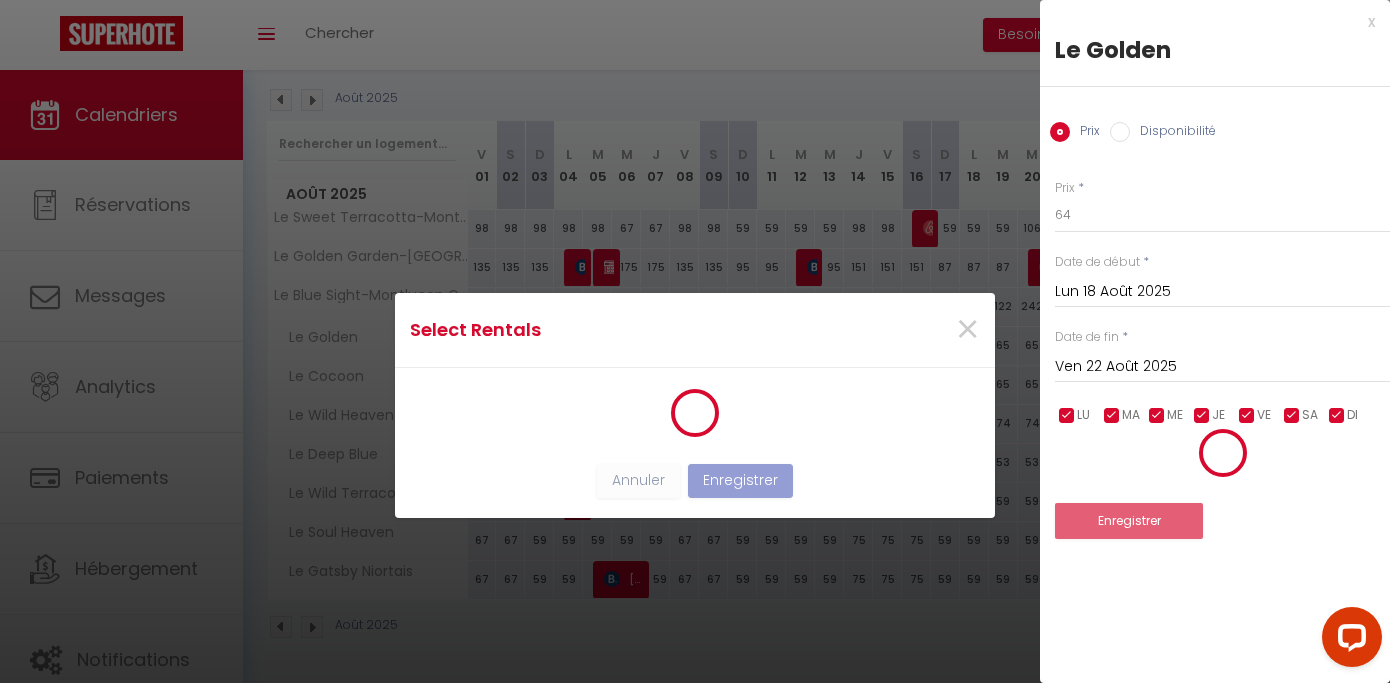 scroll, scrollTop: 14, scrollLeft: 0, axis: vertical 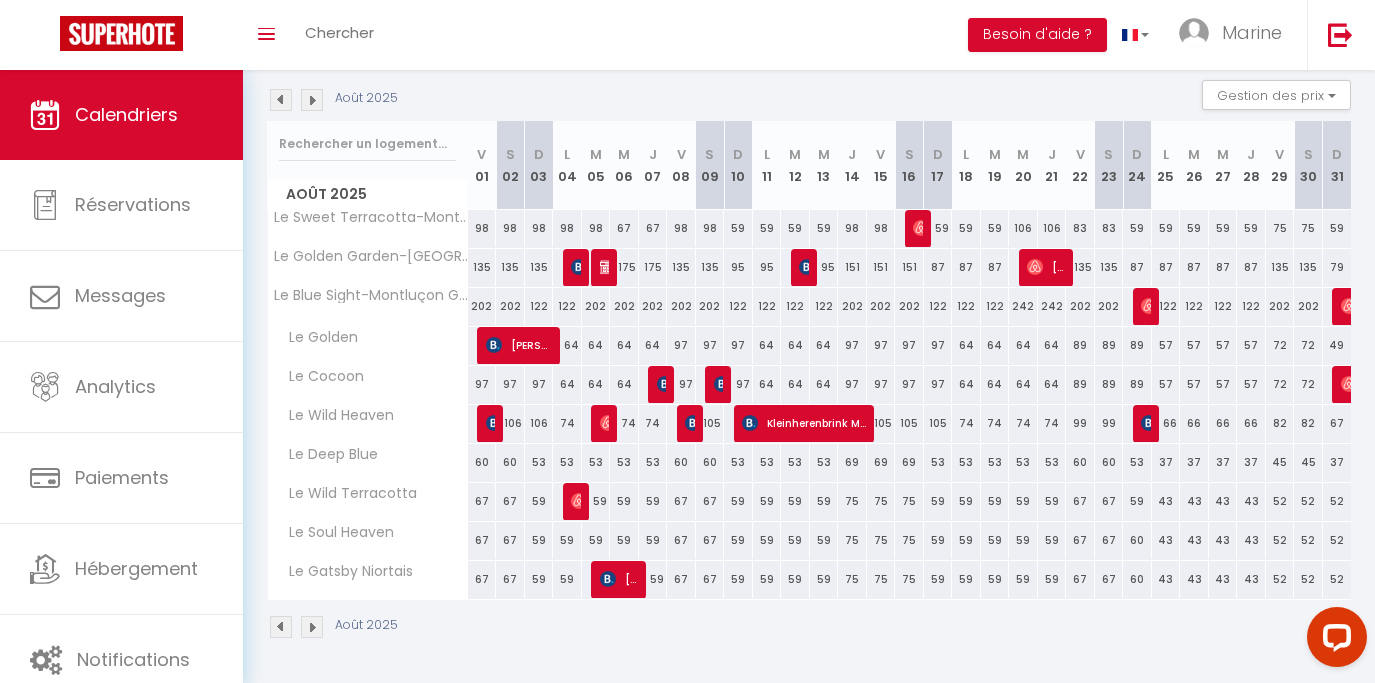 click on "57" at bounding box center [1166, 345] 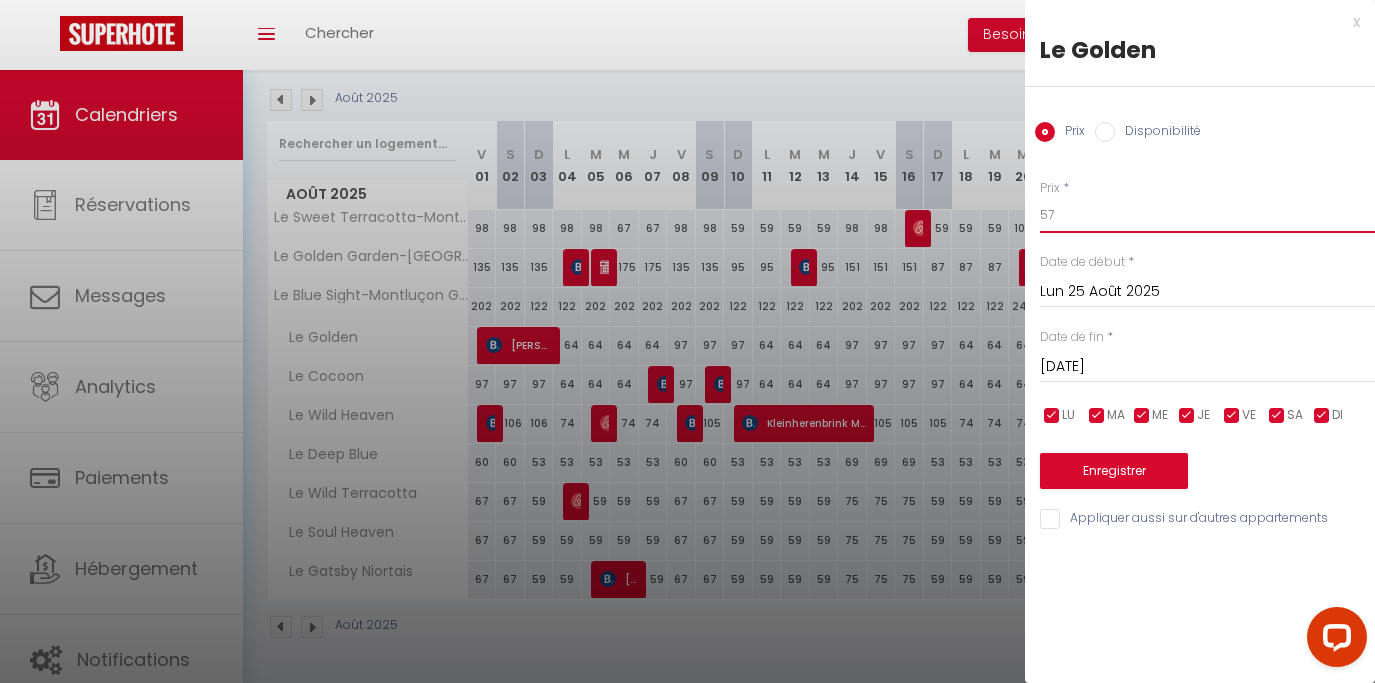 drag, startPoint x: 1055, startPoint y: 219, endPoint x: 999, endPoint y: 221, distance: 56.0357 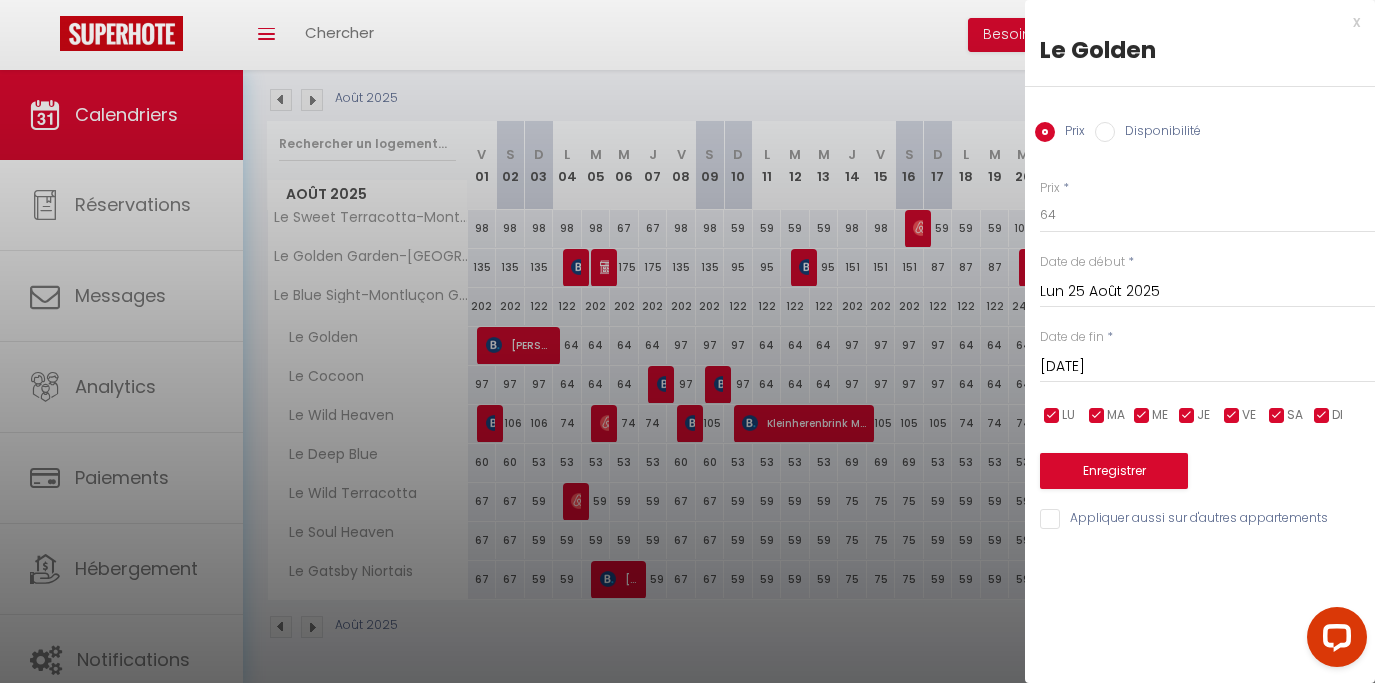 drag, startPoint x: 1120, startPoint y: 548, endPoint x: 1122, endPoint y: 522, distance: 26.076809 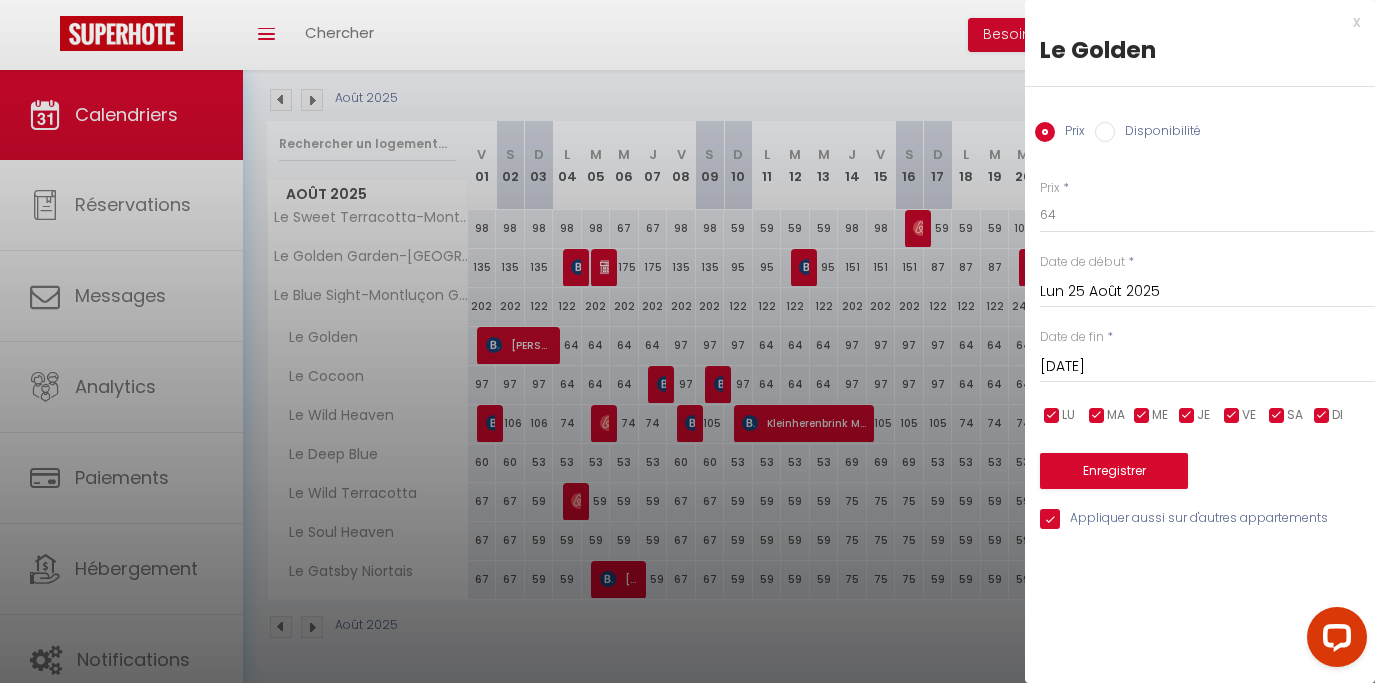 click on "[DATE]" at bounding box center [1207, 367] 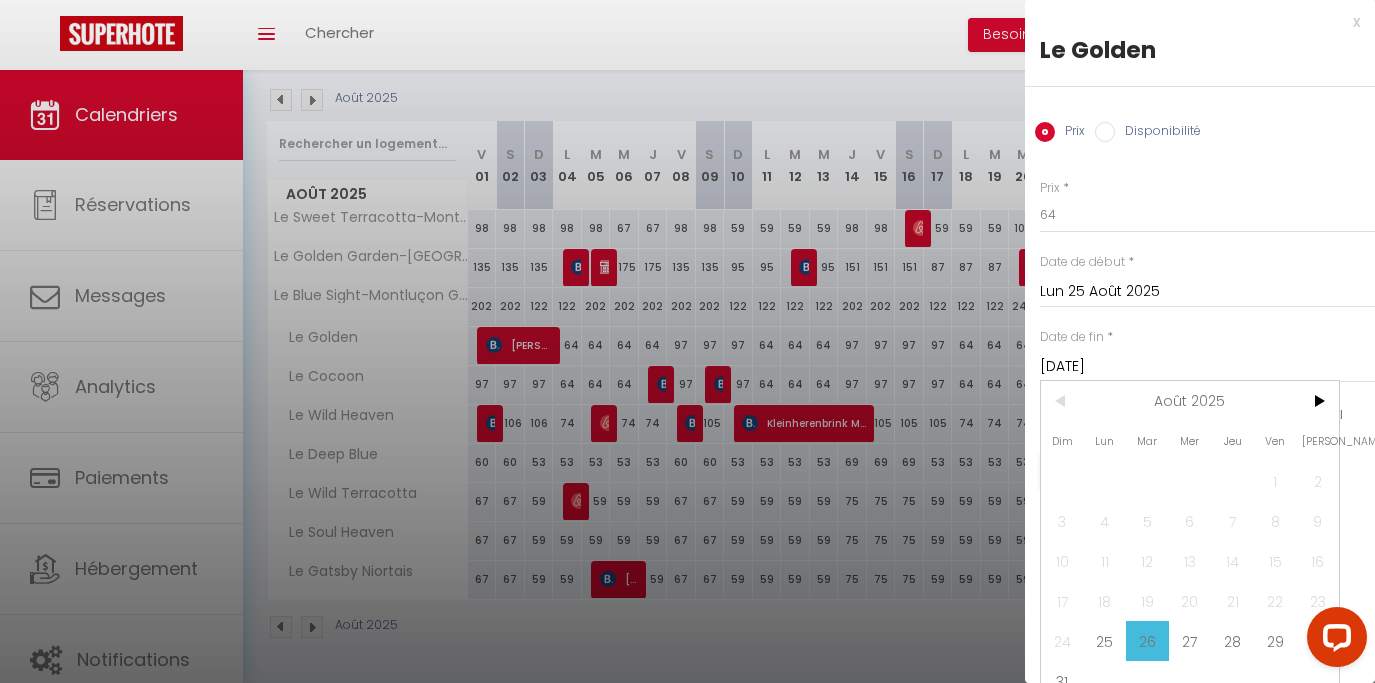 scroll, scrollTop: 72, scrollLeft: 0, axis: vertical 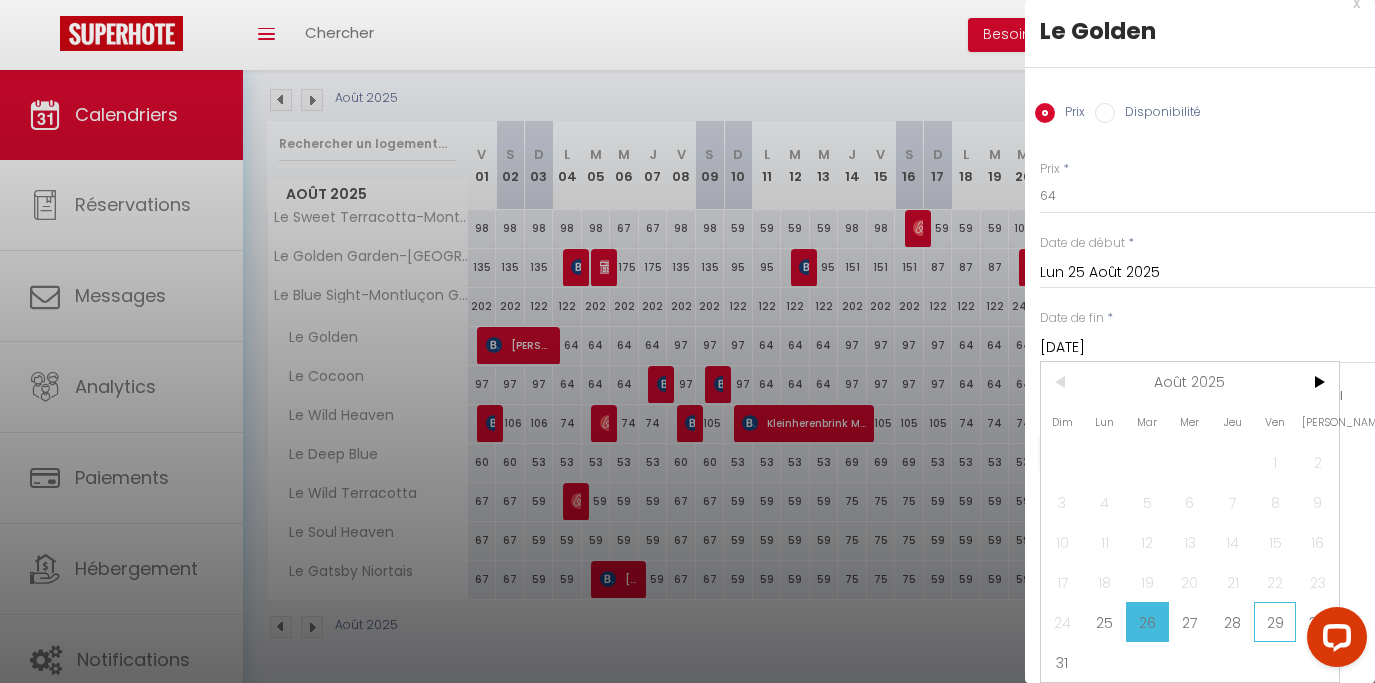 click on "29" at bounding box center [1275, 622] 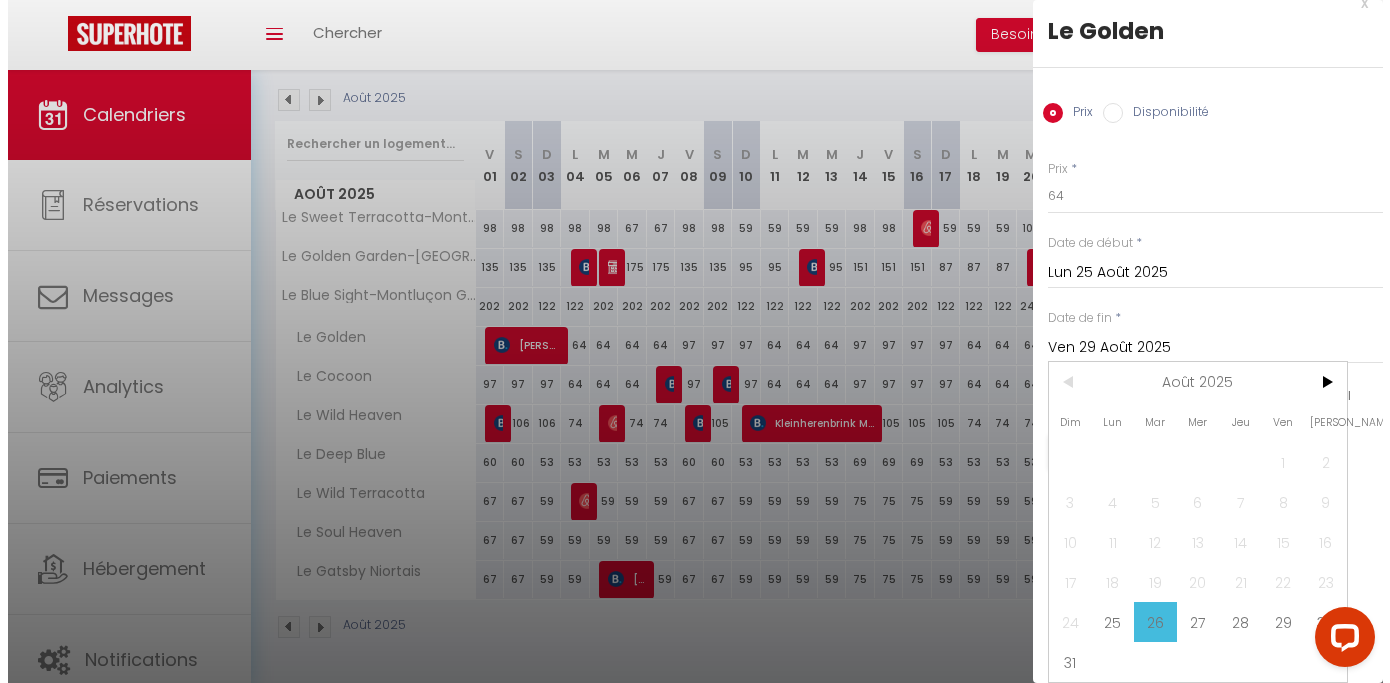 scroll, scrollTop: 0, scrollLeft: 0, axis: both 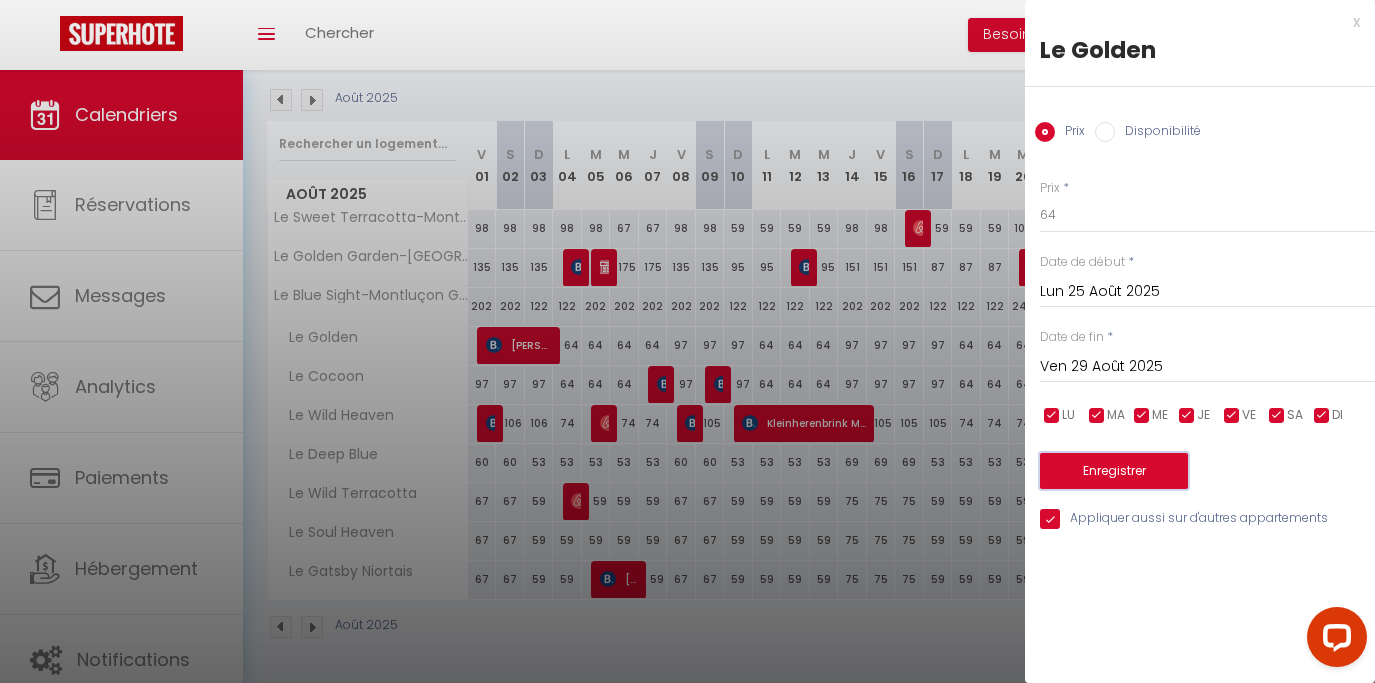 click on "Enregistrer" at bounding box center [1114, 471] 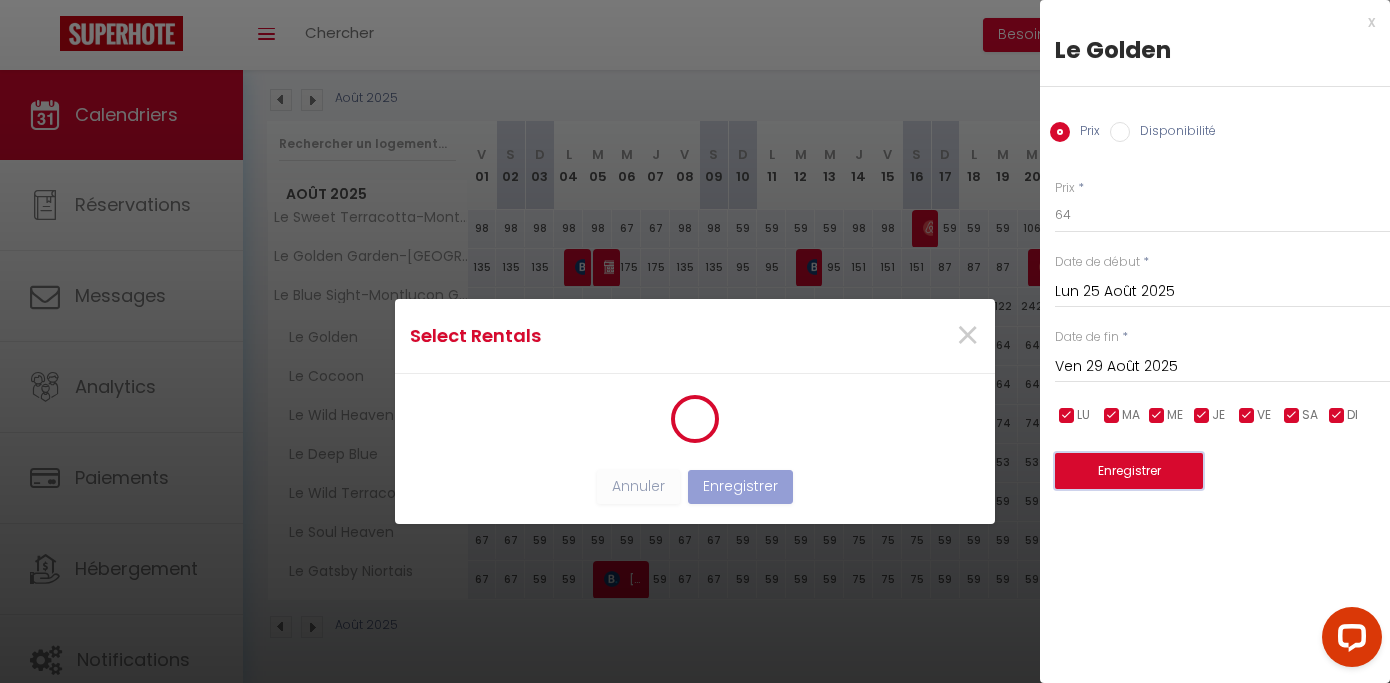 scroll, scrollTop: 2, scrollLeft: 0, axis: vertical 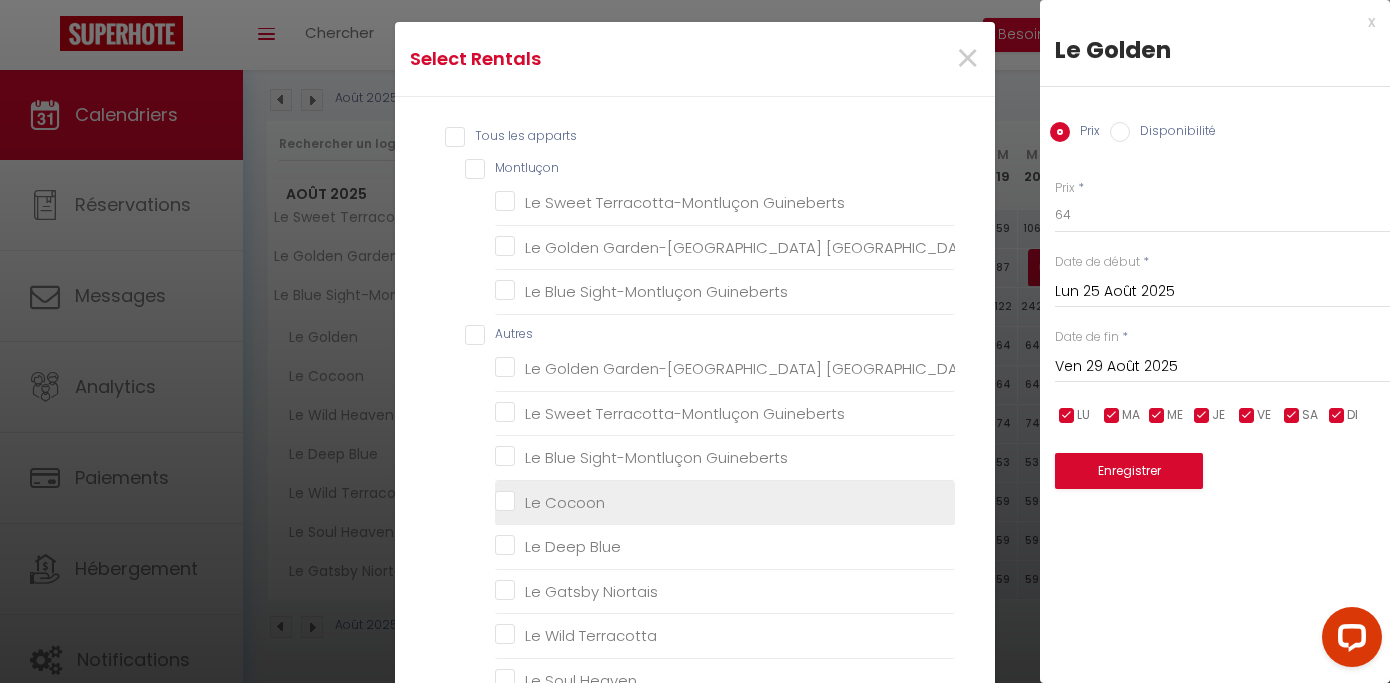 click on "Le Cocoon" at bounding box center [725, 503] 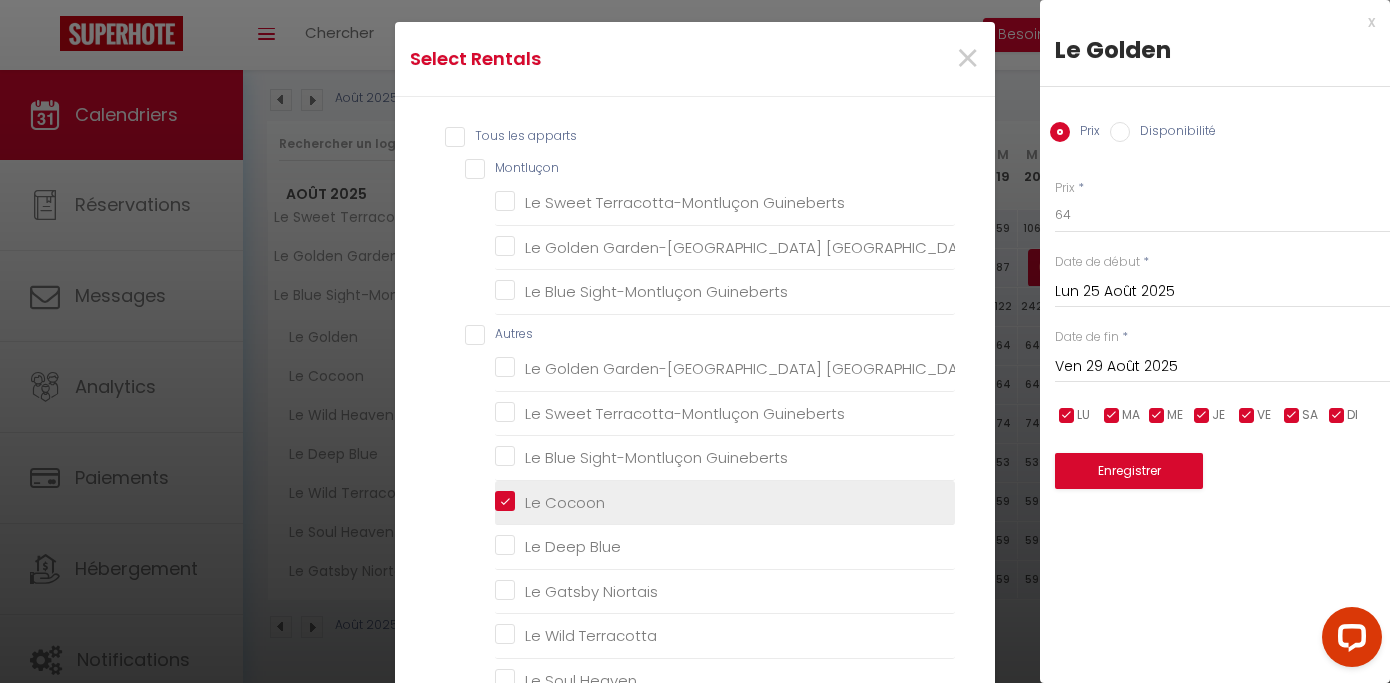 scroll, scrollTop: 0, scrollLeft: 0, axis: both 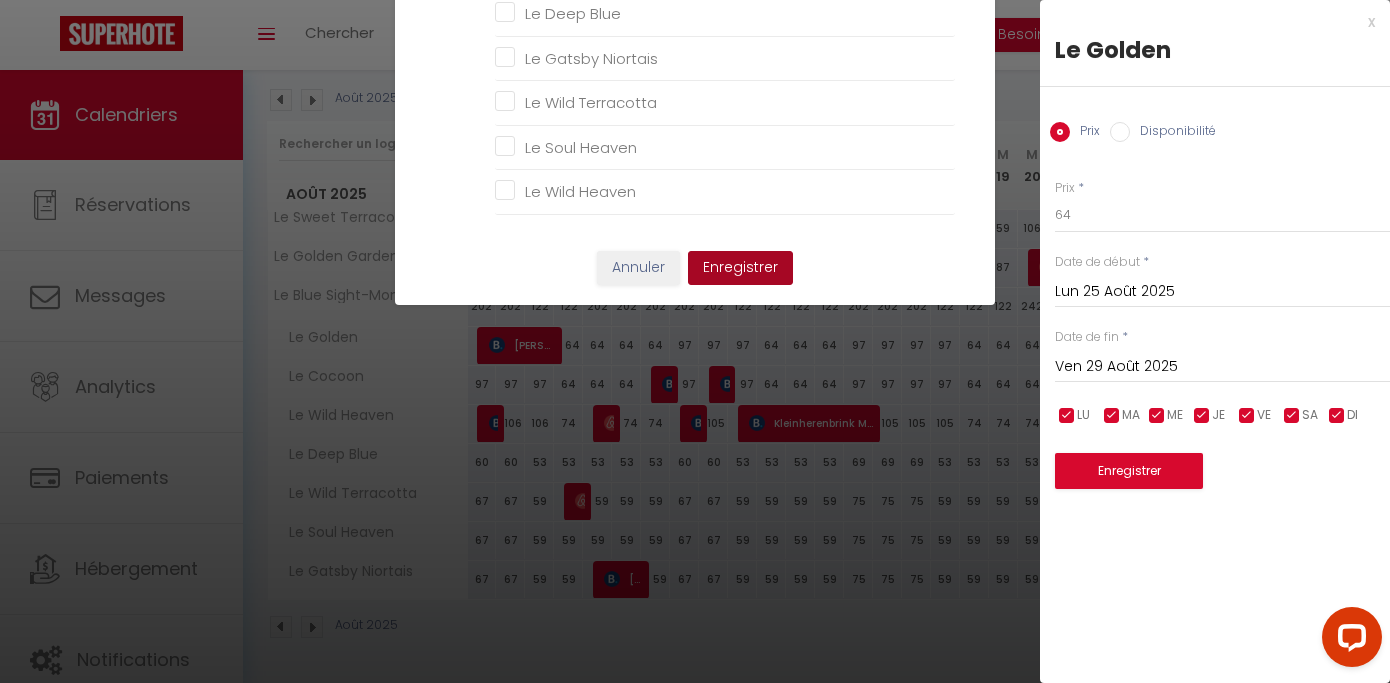 click on "Enregistrer" at bounding box center [740, 268] 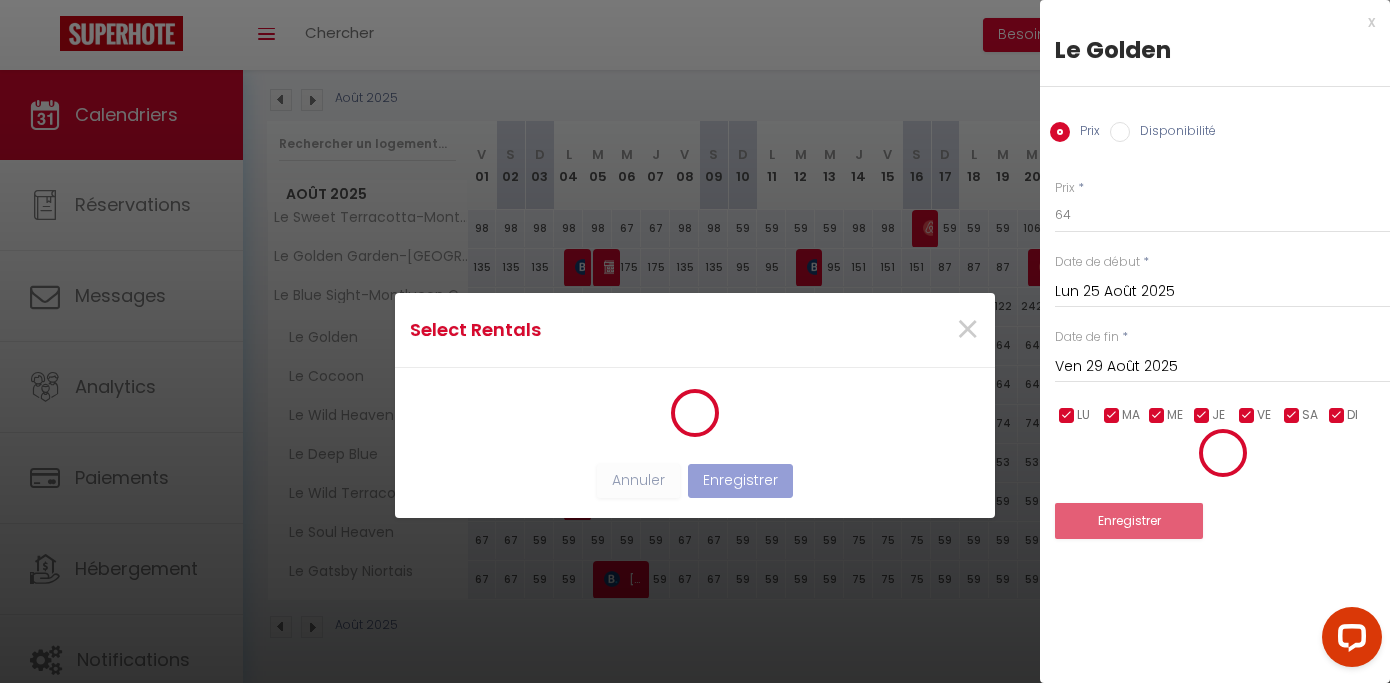 scroll, scrollTop: 14, scrollLeft: 0, axis: vertical 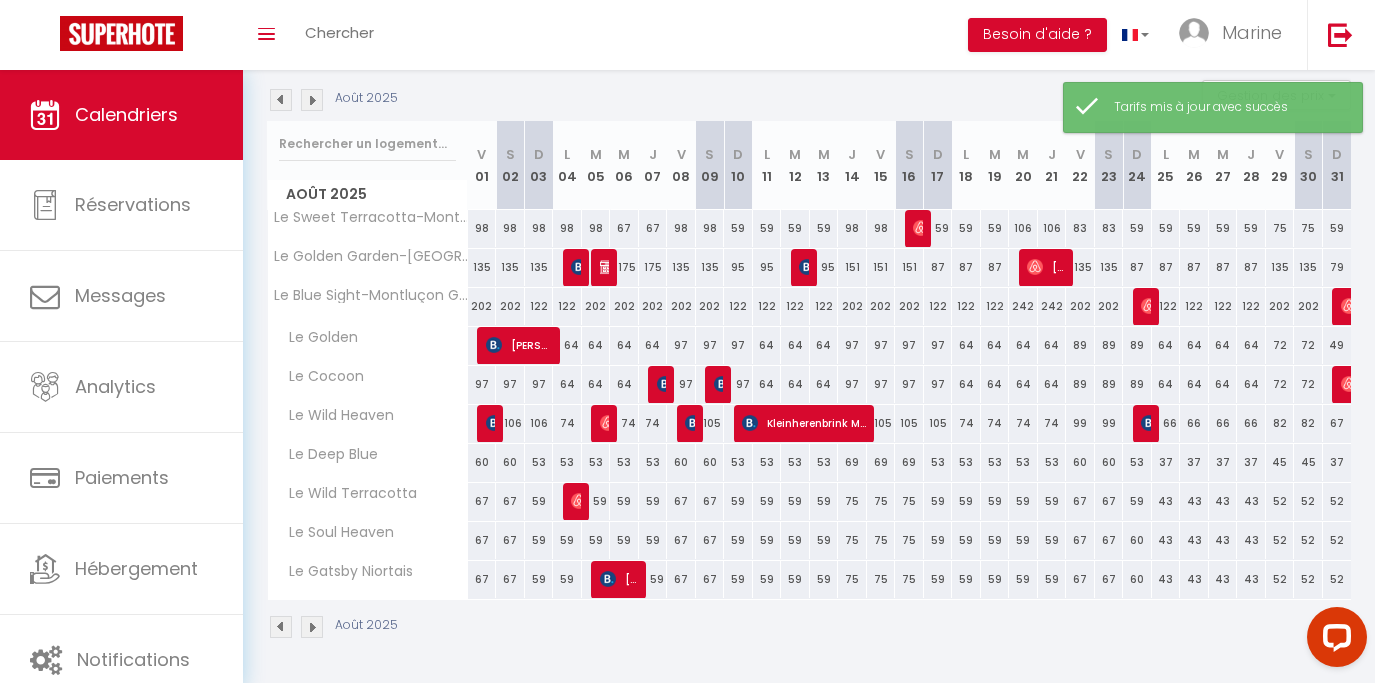 click on "66" at bounding box center (1166, 423) 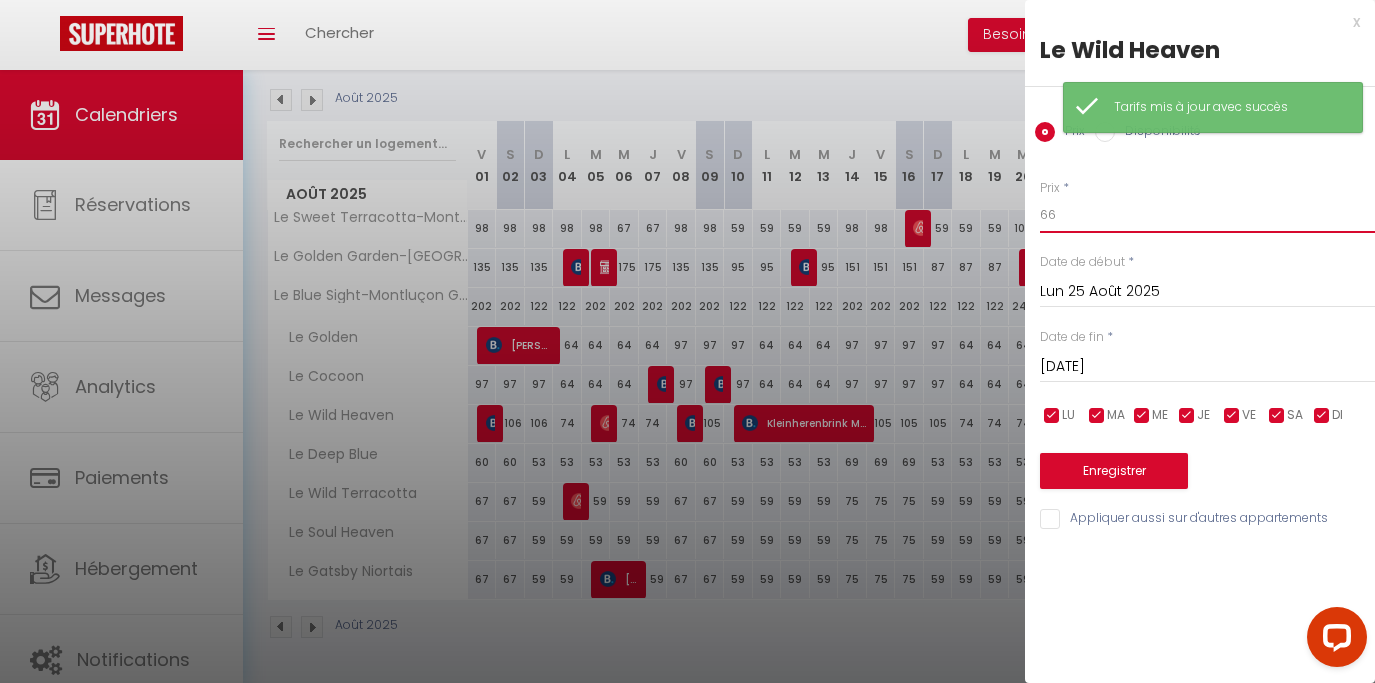 drag, startPoint x: 1026, startPoint y: 226, endPoint x: 1007, endPoint y: 228, distance: 19.104973 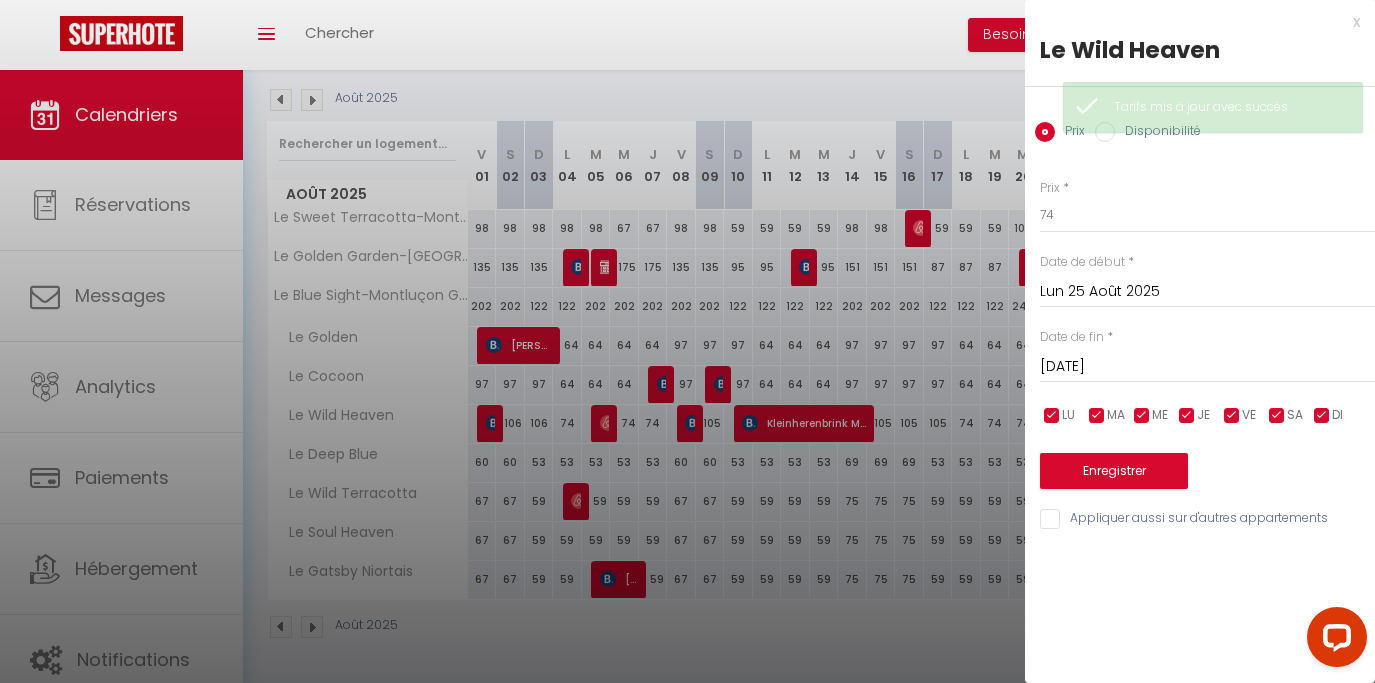 click on "[DATE]" at bounding box center (1207, 367) 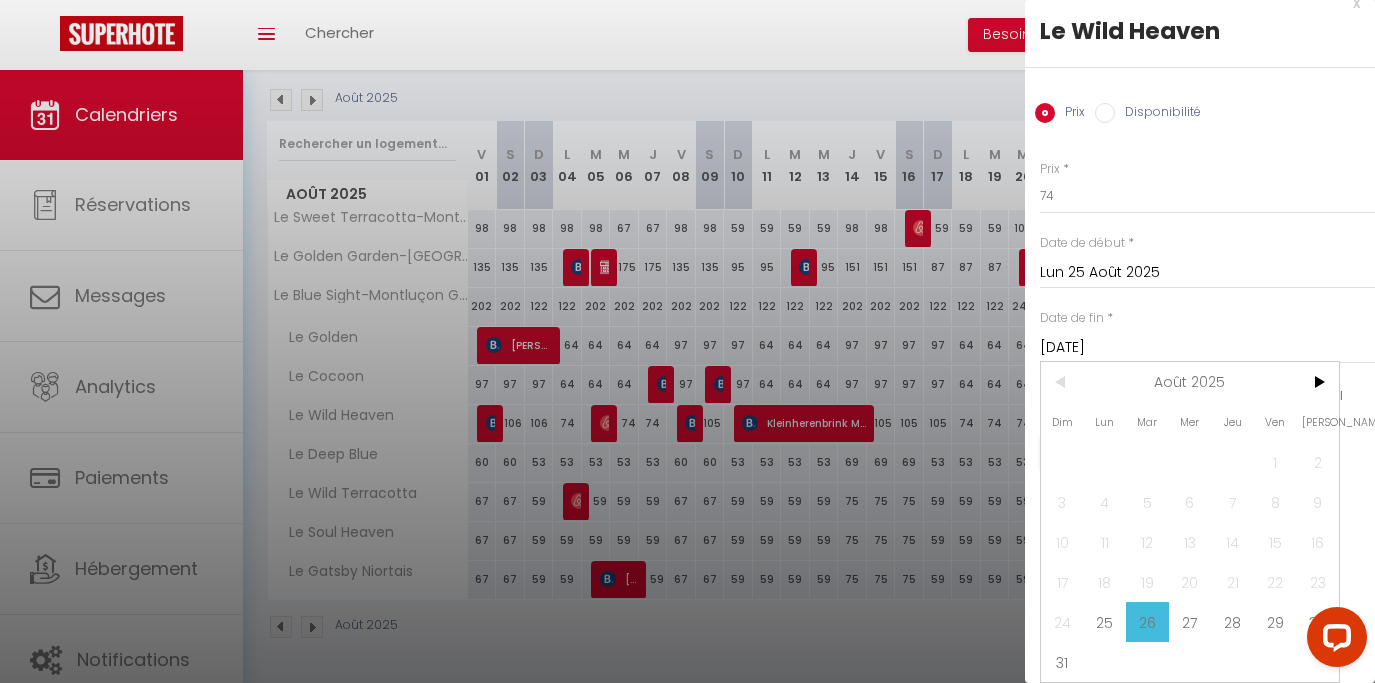 scroll, scrollTop: 72, scrollLeft: 0, axis: vertical 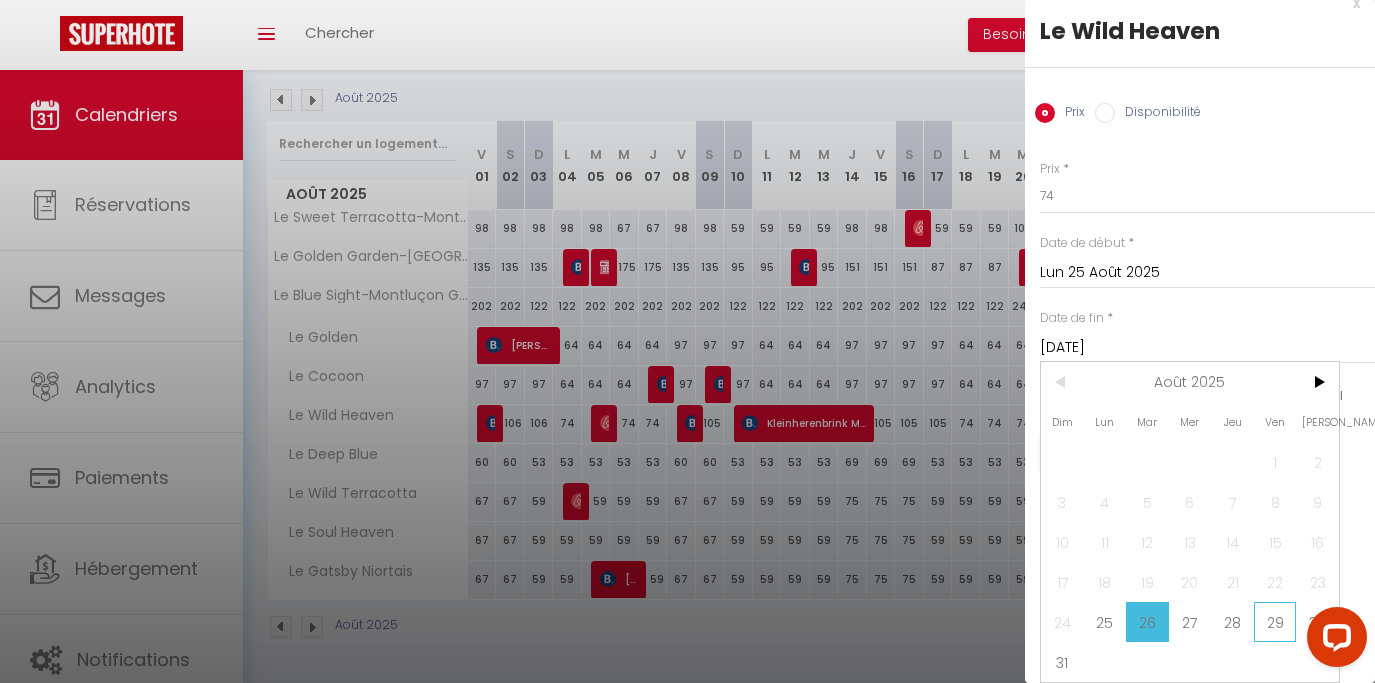 click on "29" at bounding box center [1275, 622] 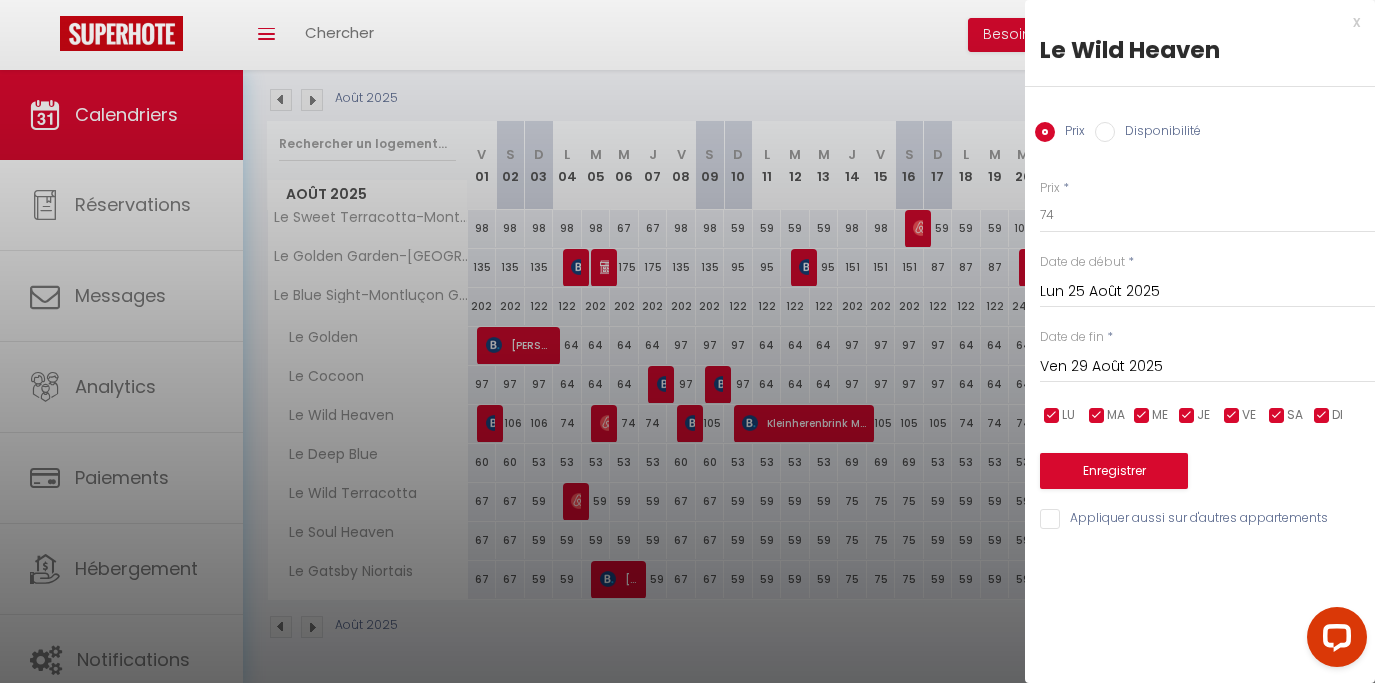 scroll, scrollTop: 0, scrollLeft: 0, axis: both 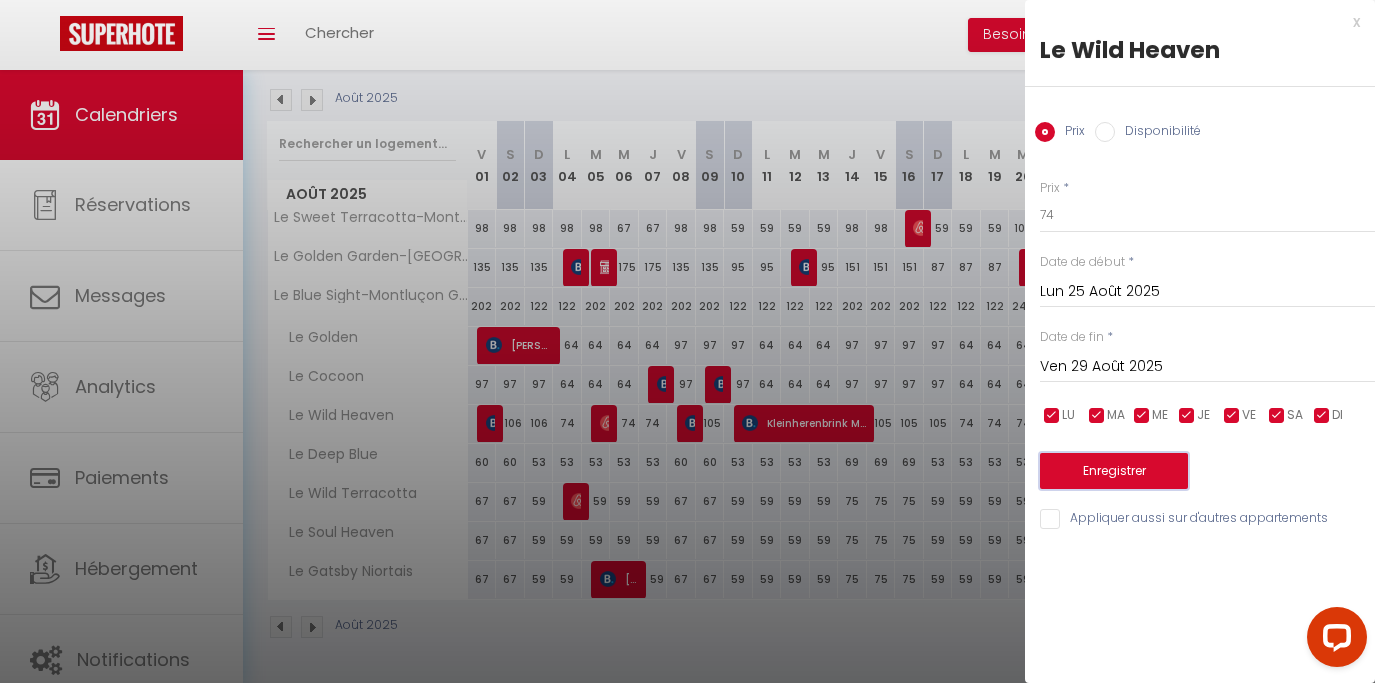 click on "Enregistrer" at bounding box center (1114, 471) 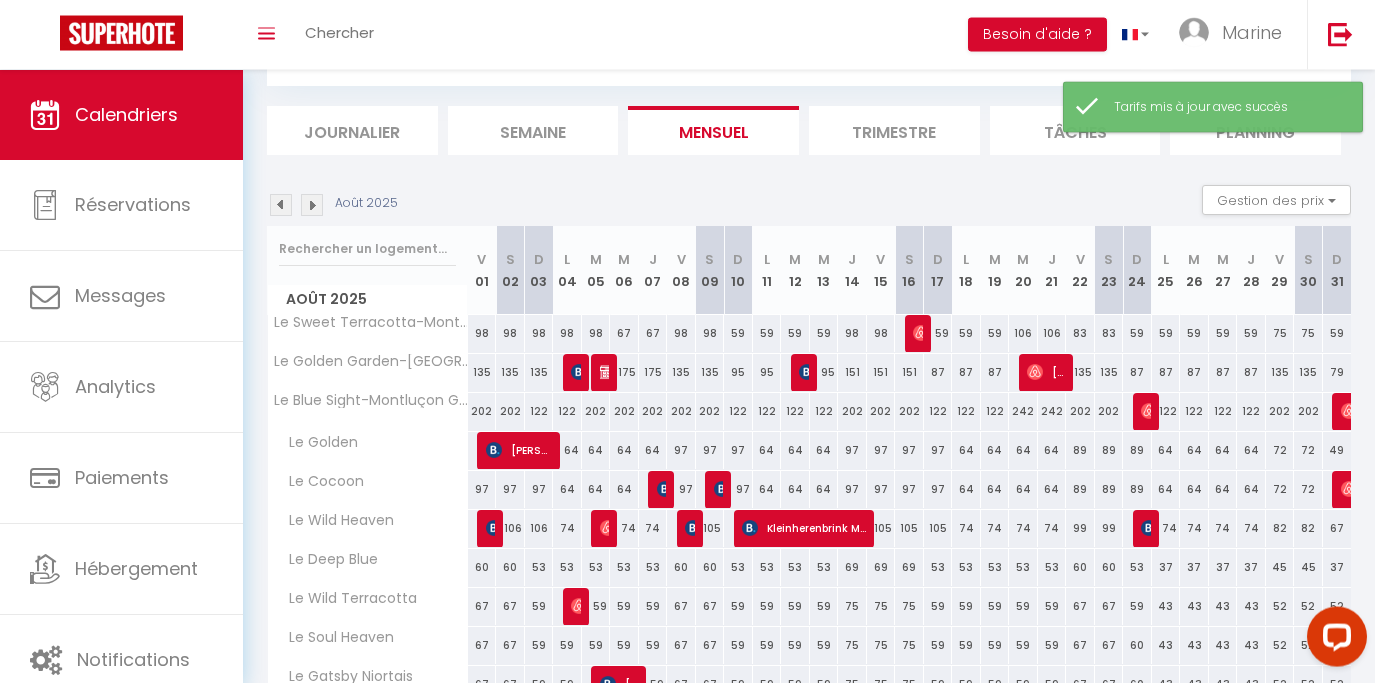 scroll, scrollTop: 224, scrollLeft: 0, axis: vertical 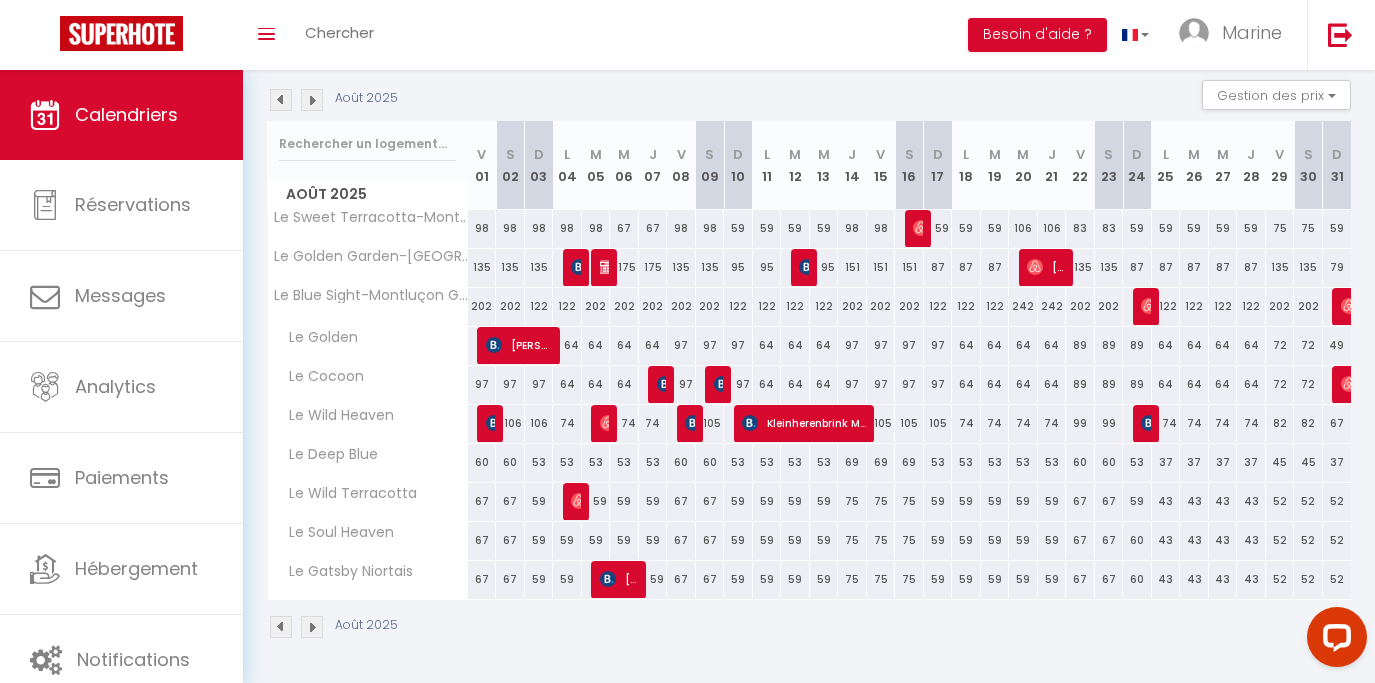 click on "72" at bounding box center (1280, 345) 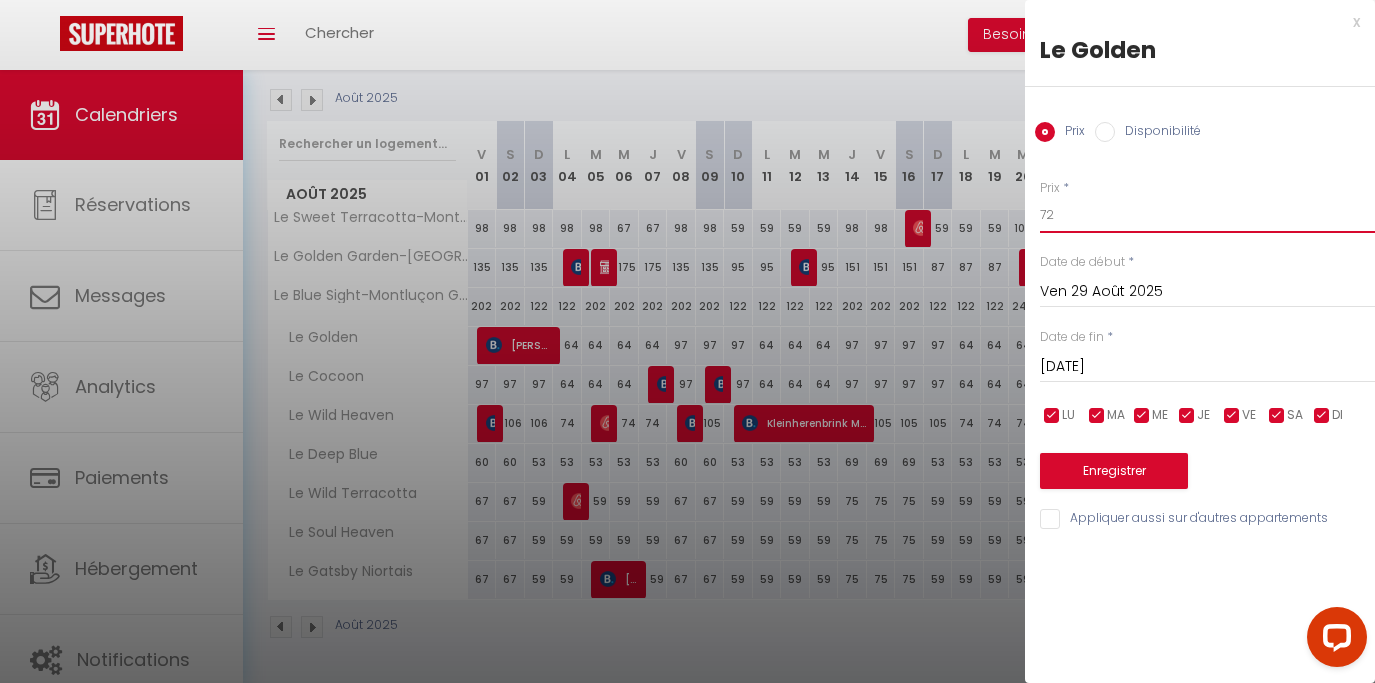 drag, startPoint x: 1070, startPoint y: 216, endPoint x: 1009, endPoint y: 224, distance: 61.522354 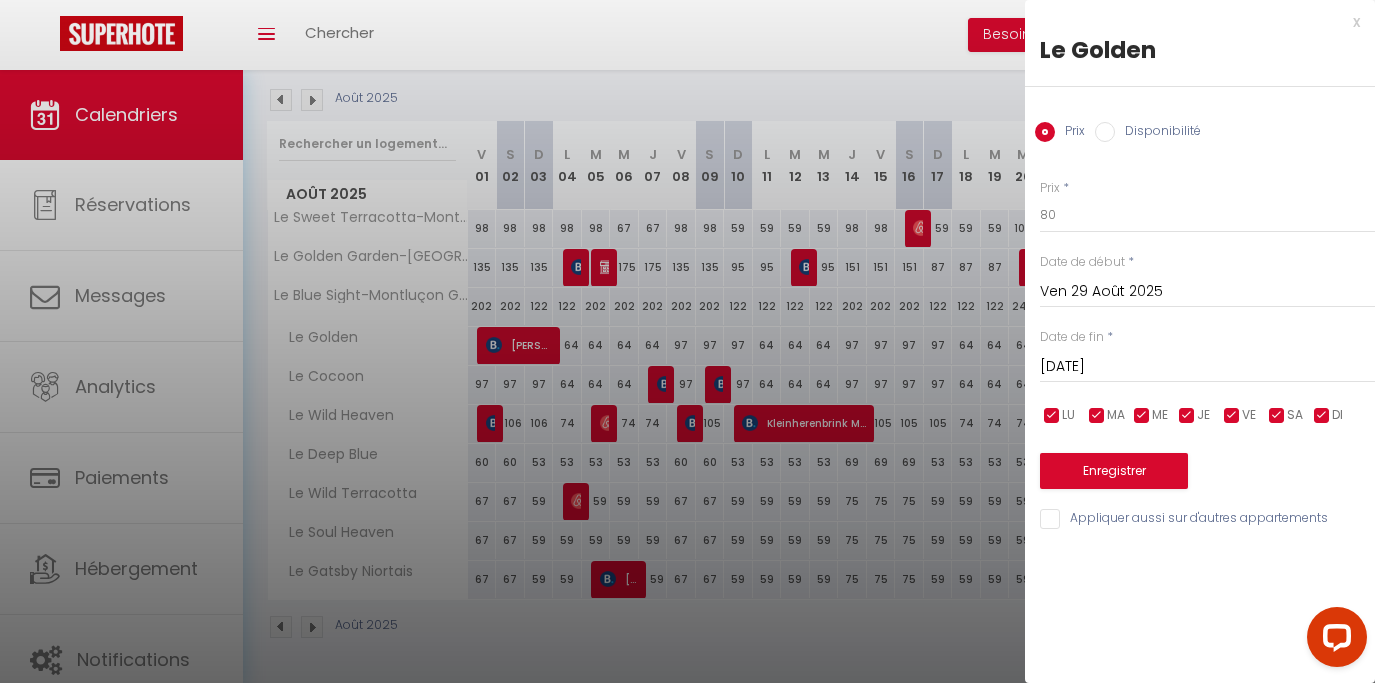 click on "[DATE]" at bounding box center (1207, 367) 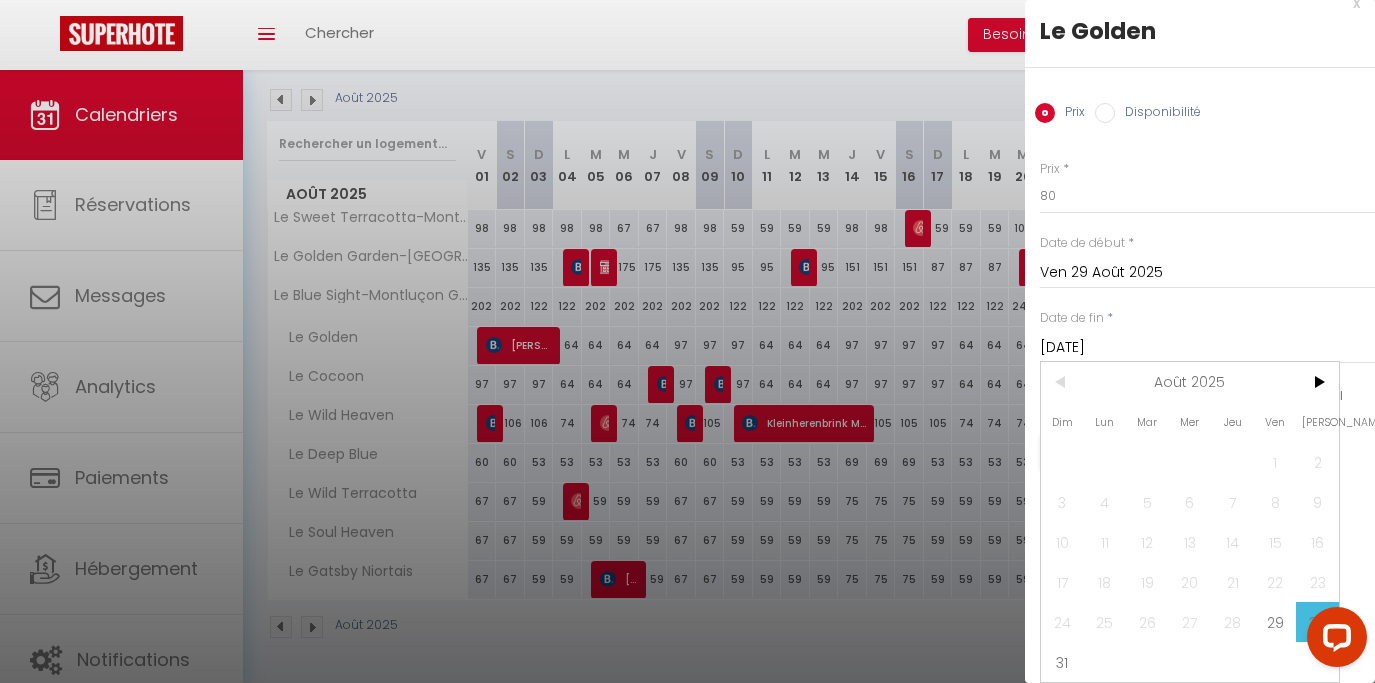 scroll, scrollTop: 72, scrollLeft: 0, axis: vertical 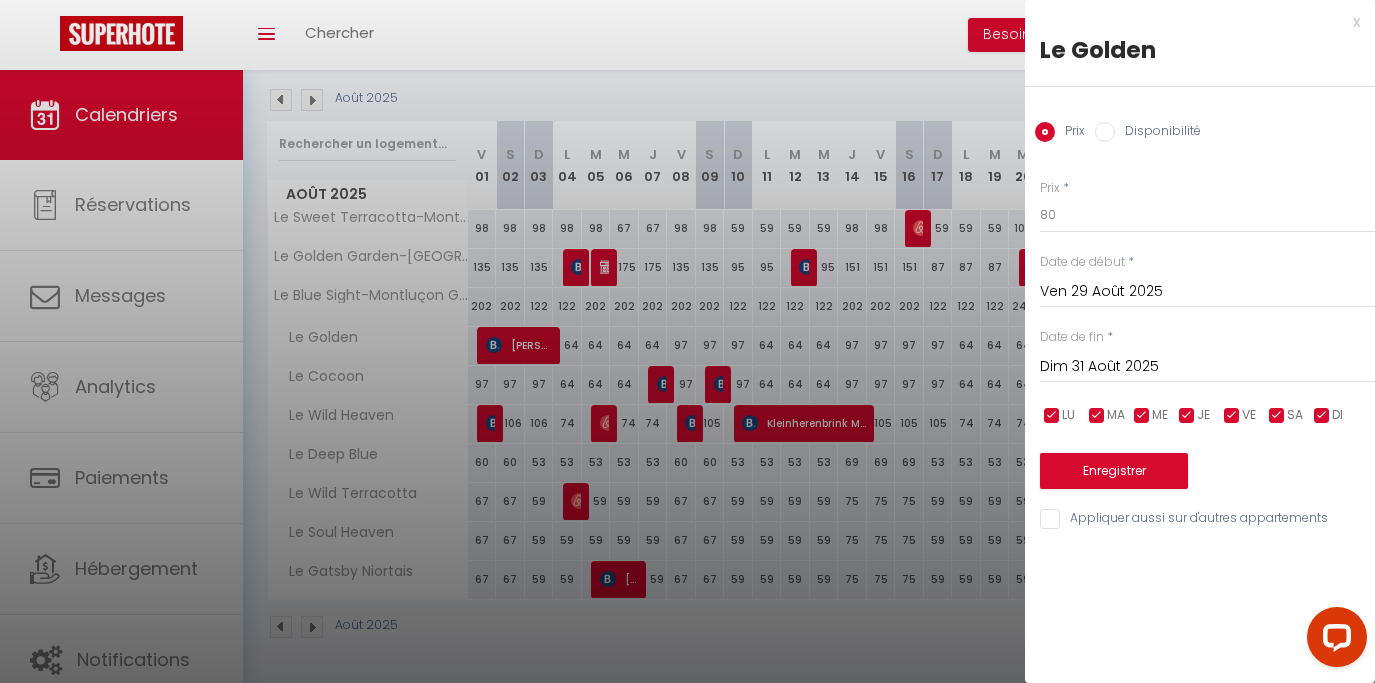 click on "Appliquer aussi sur d'autres appartements" at bounding box center [1207, 519] 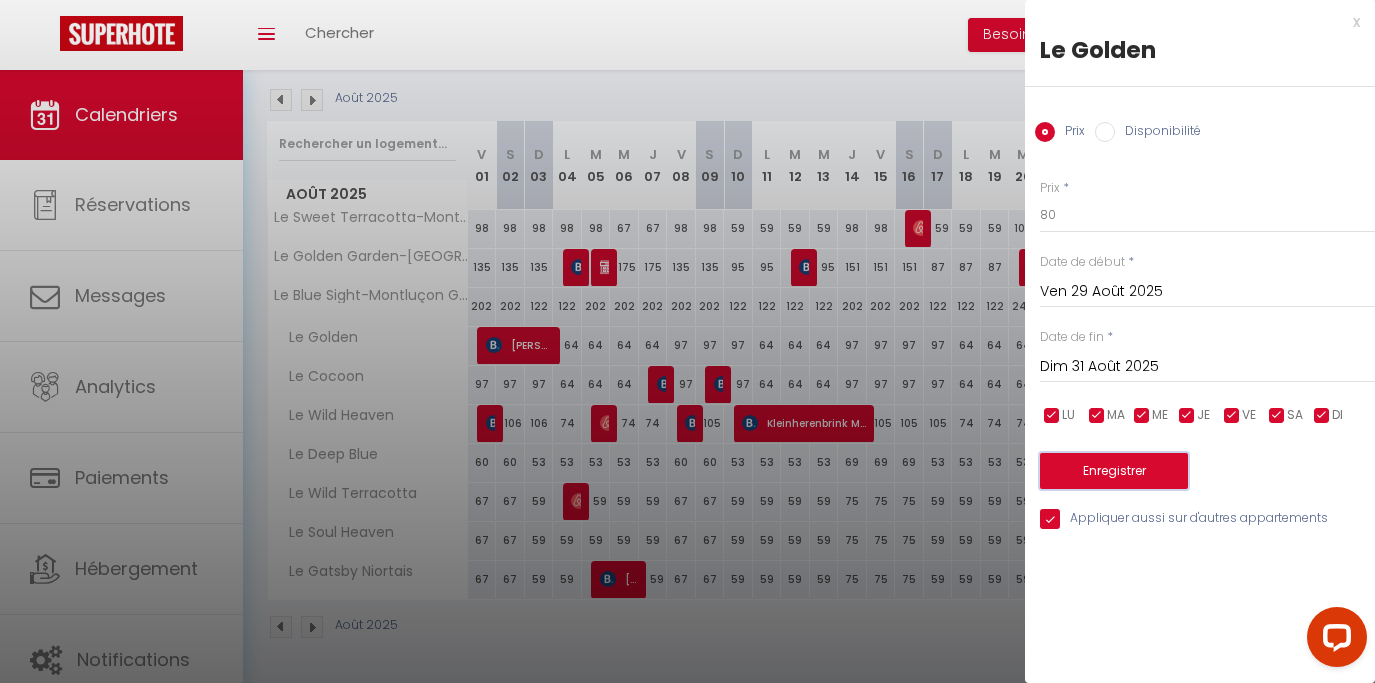 click on "Enregistrer" at bounding box center (1114, 471) 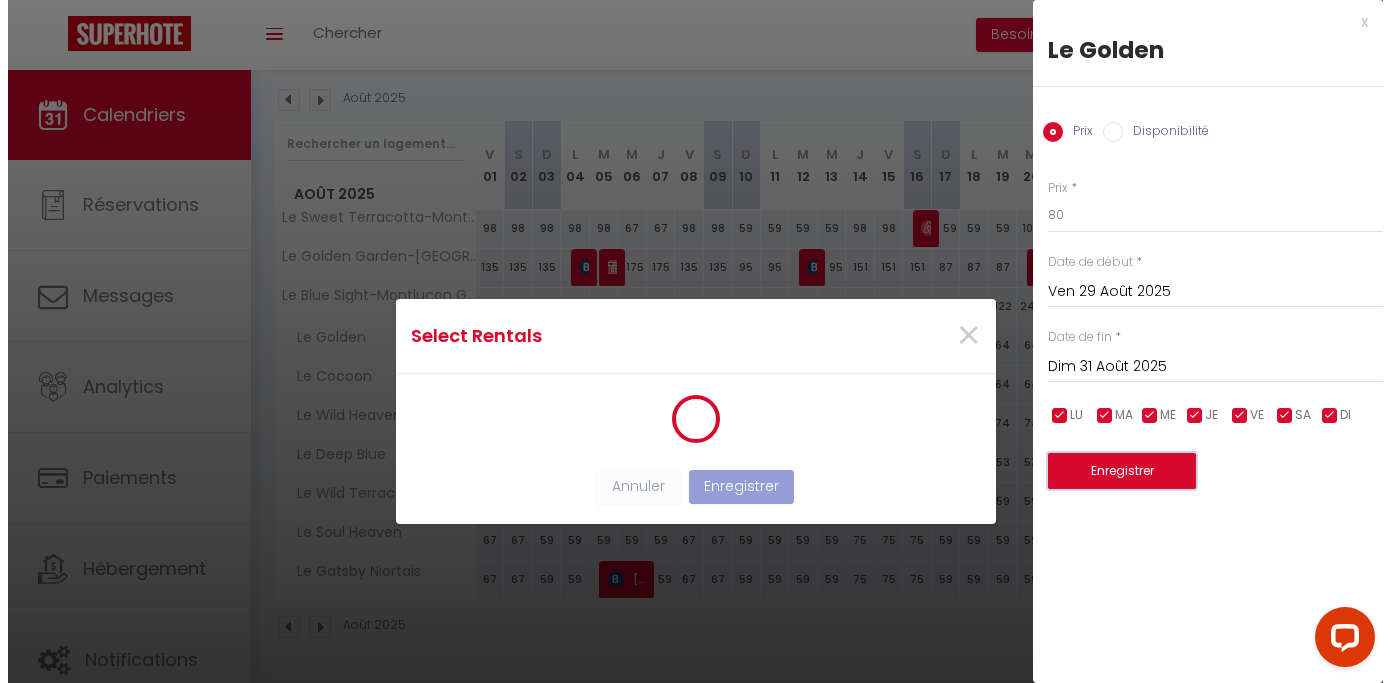scroll, scrollTop: 2, scrollLeft: 0, axis: vertical 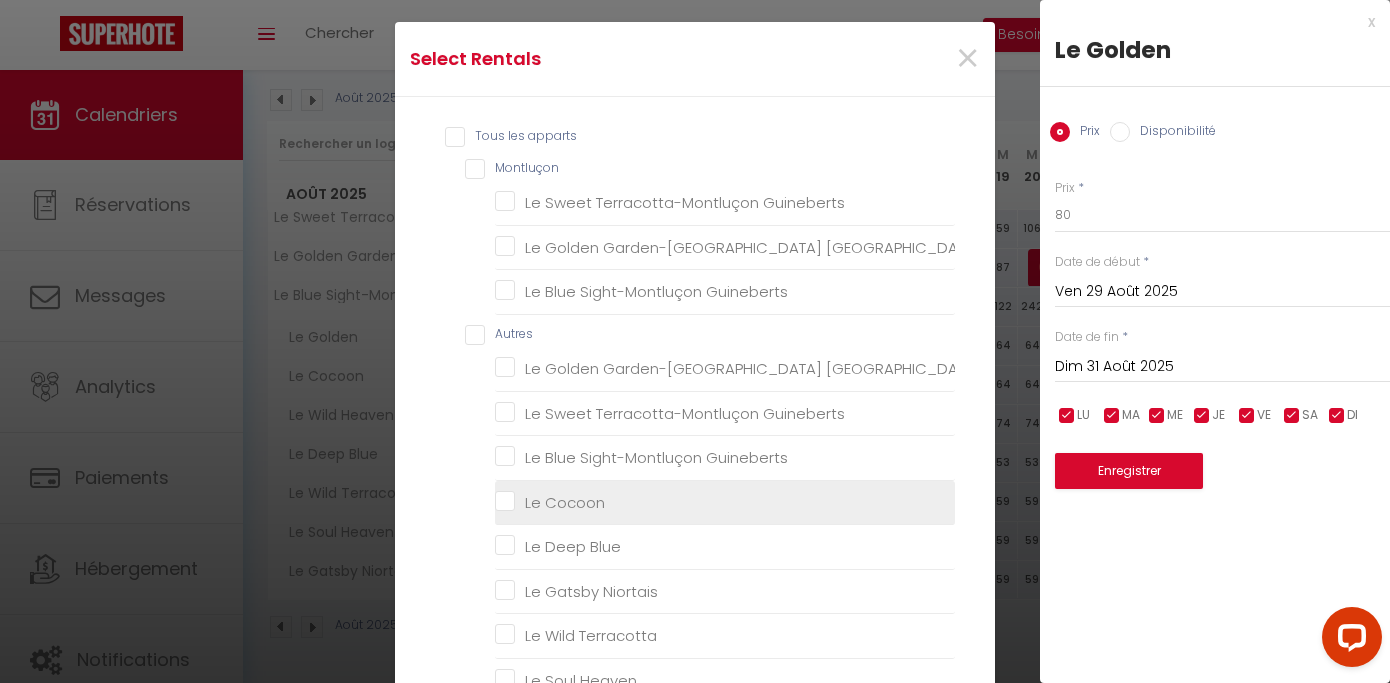 click on "Le Cocoon" at bounding box center (725, 502) 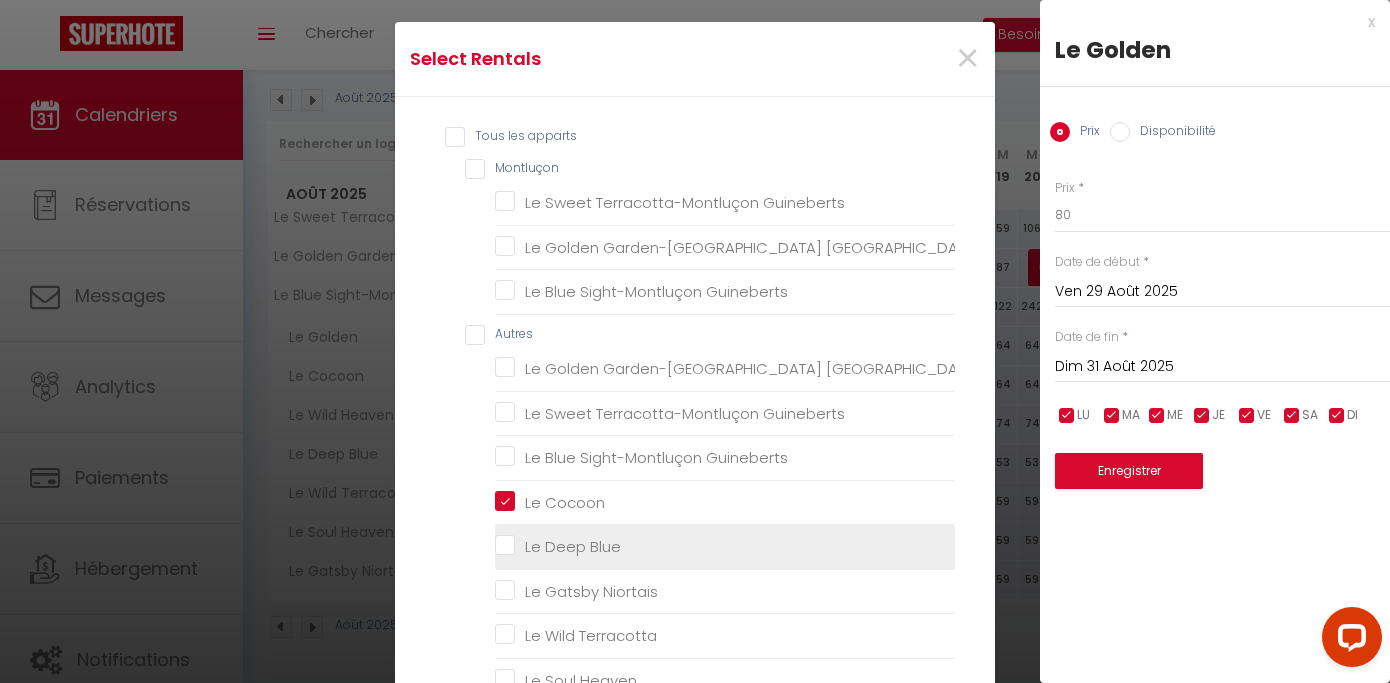 scroll, scrollTop: 0, scrollLeft: 0, axis: both 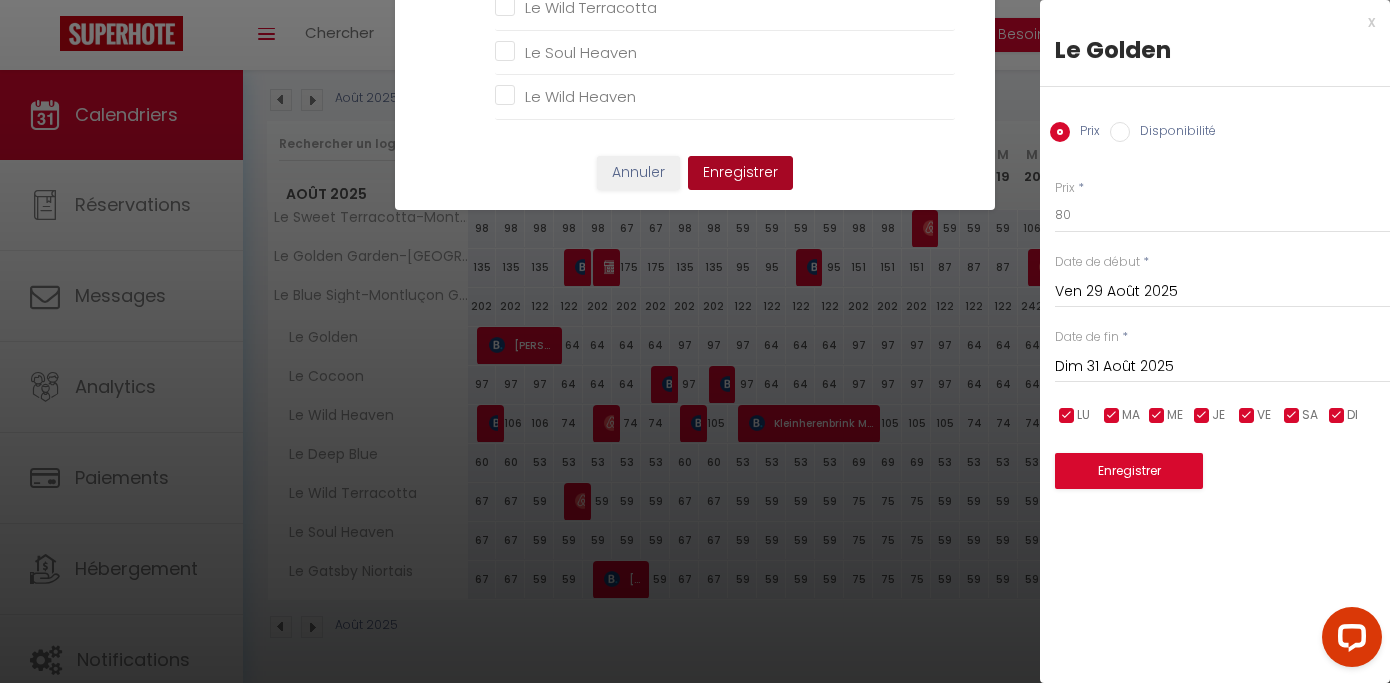 click on "Enregistrer" at bounding box center (740, 173) 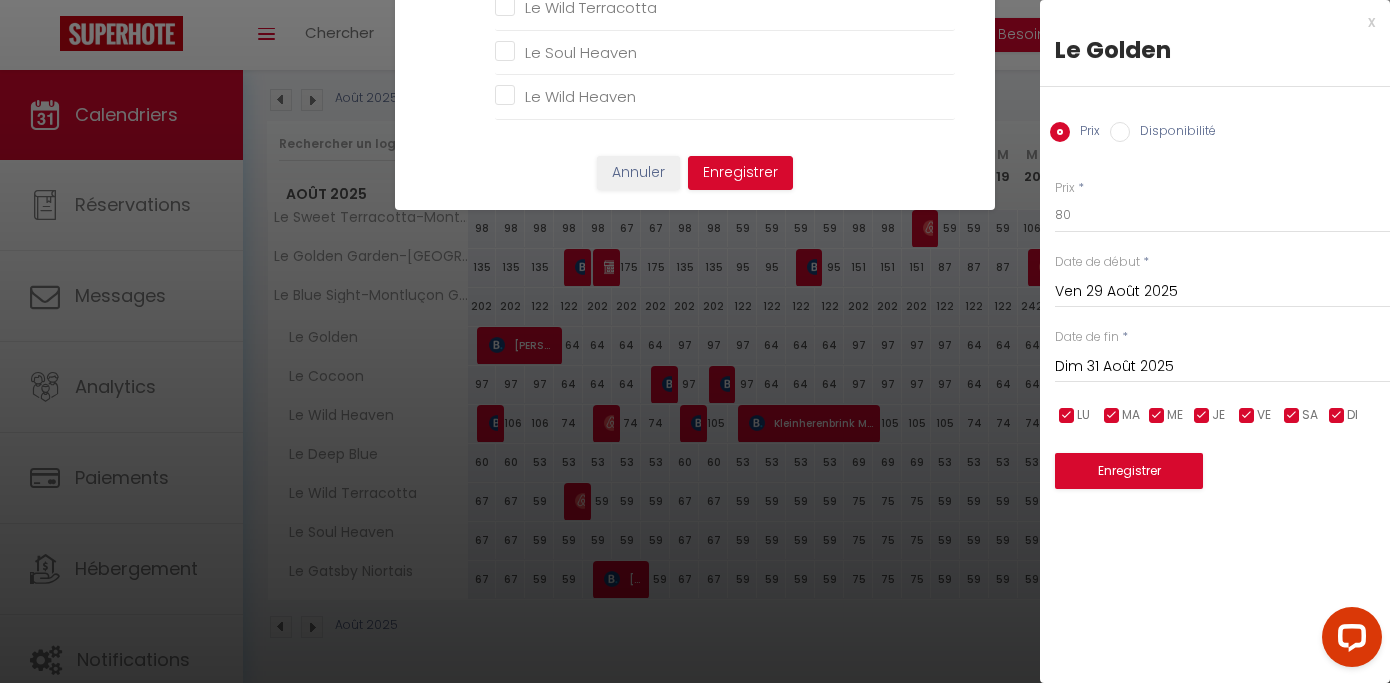 scroll, scrollTop: 14, scrollLeft: 0, axis: vertical 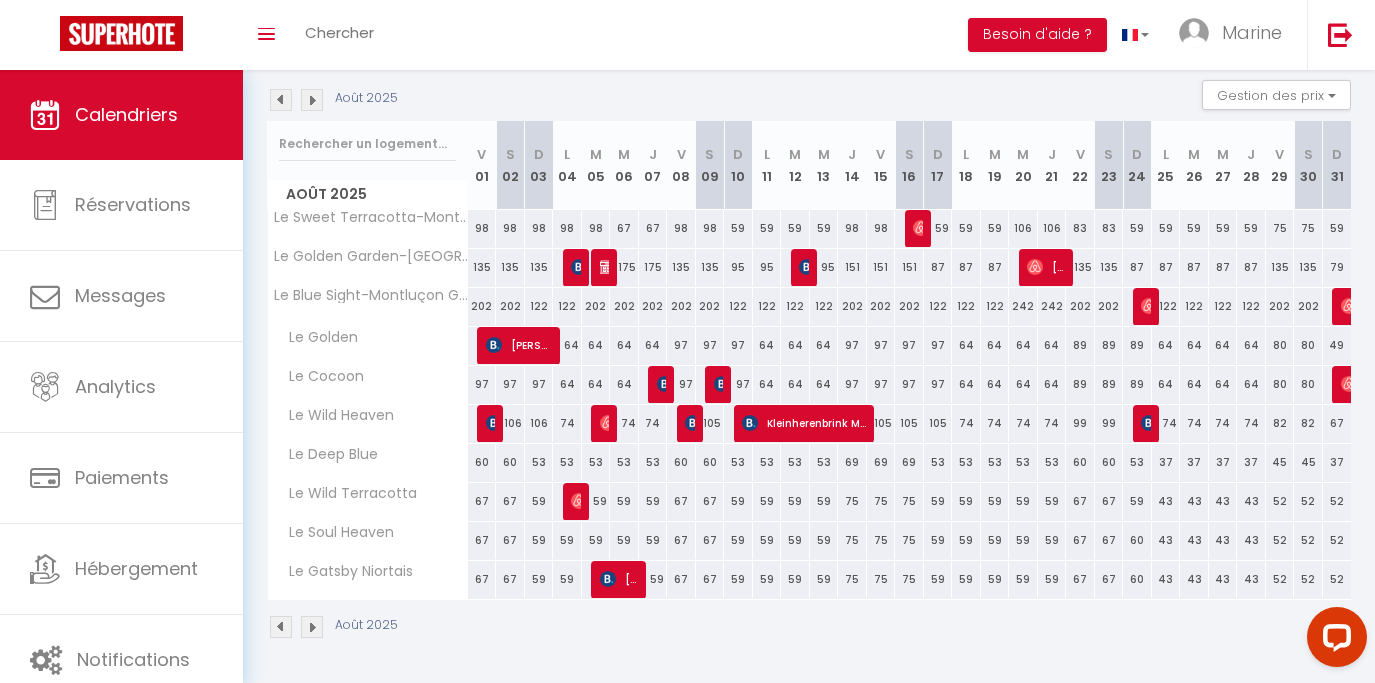 click on "82" at bounding box center (1280, 423) 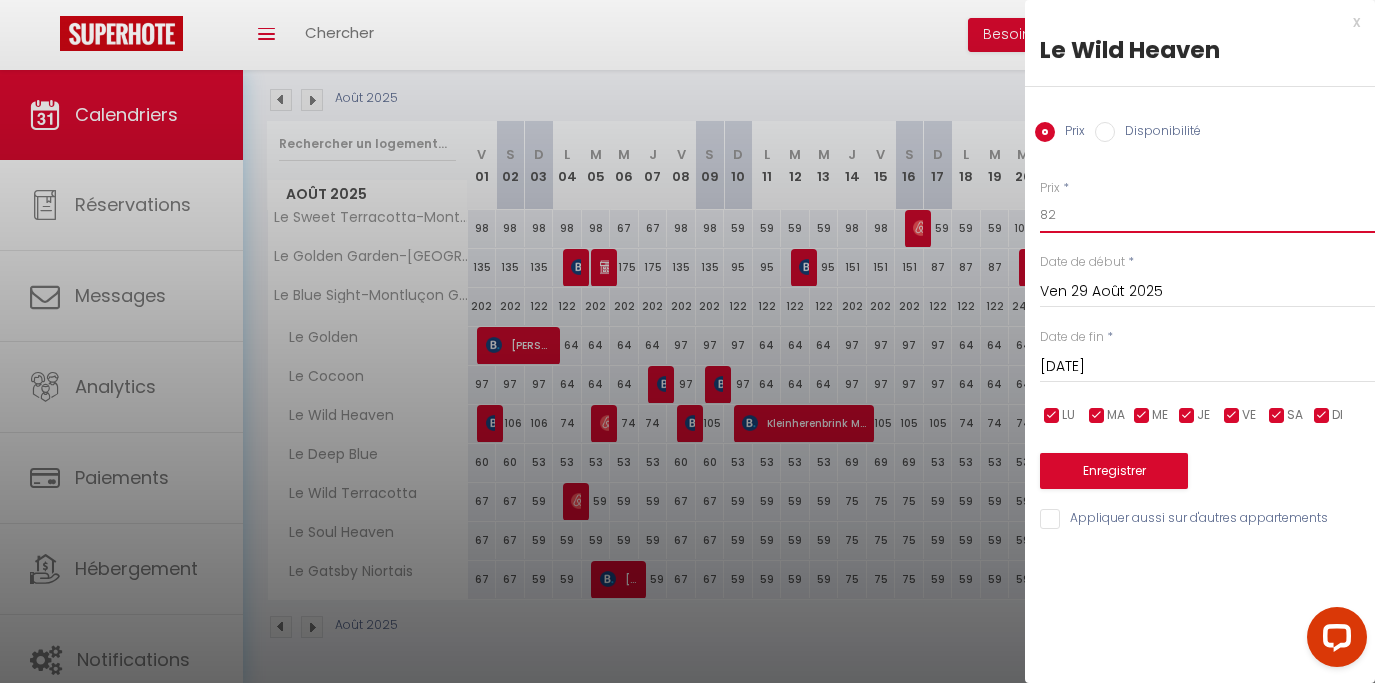 drag, startPoint x: 1024, startPoint y: 229, endPoint x: 993, endPoint y: 234, distance: 31.400637 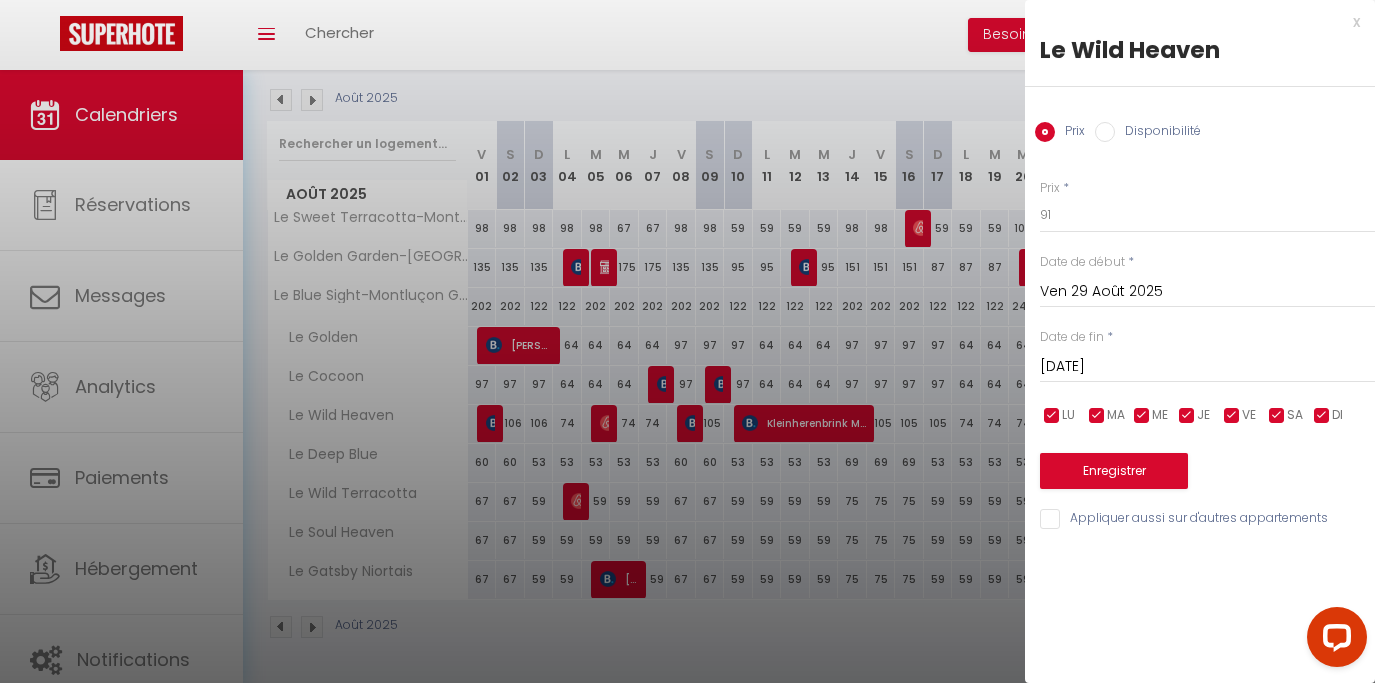 click on "Appliquer aussi sur d'autres appartements" at bounding box center [1194, 520] 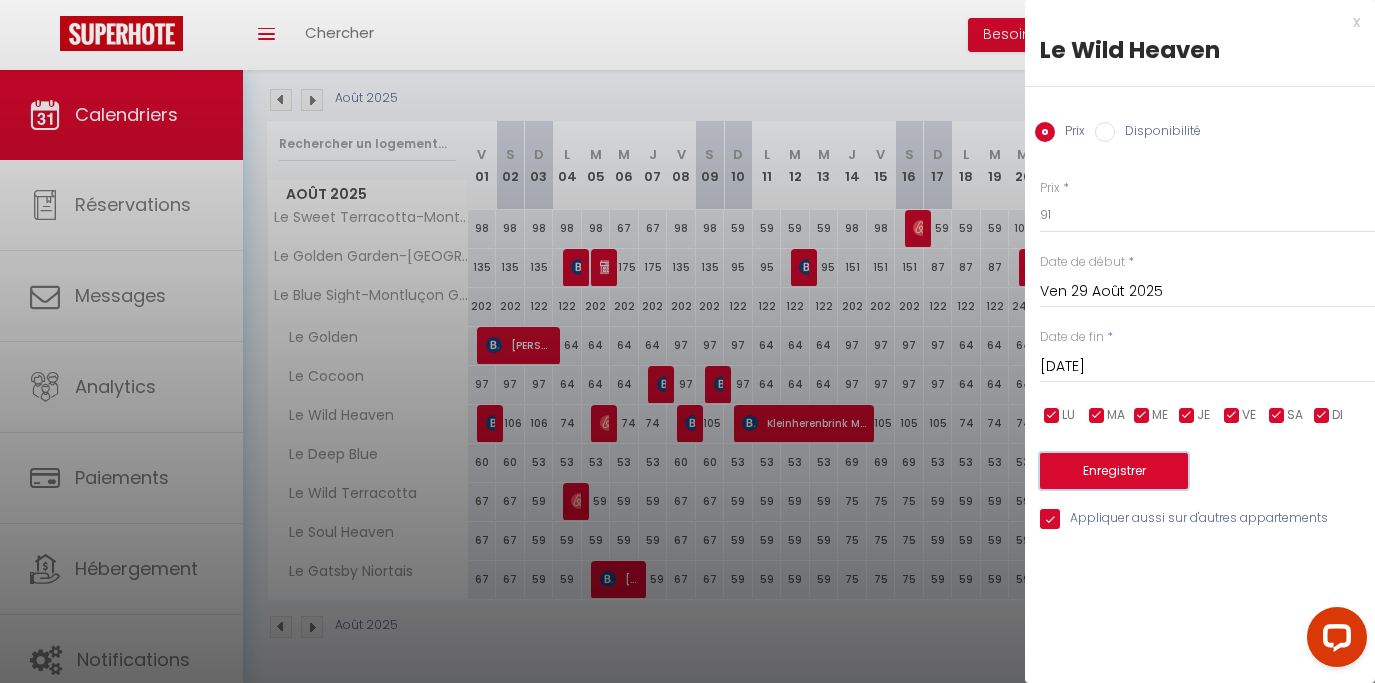 click on "Enregistrer" at bounding box center (1114, 471) 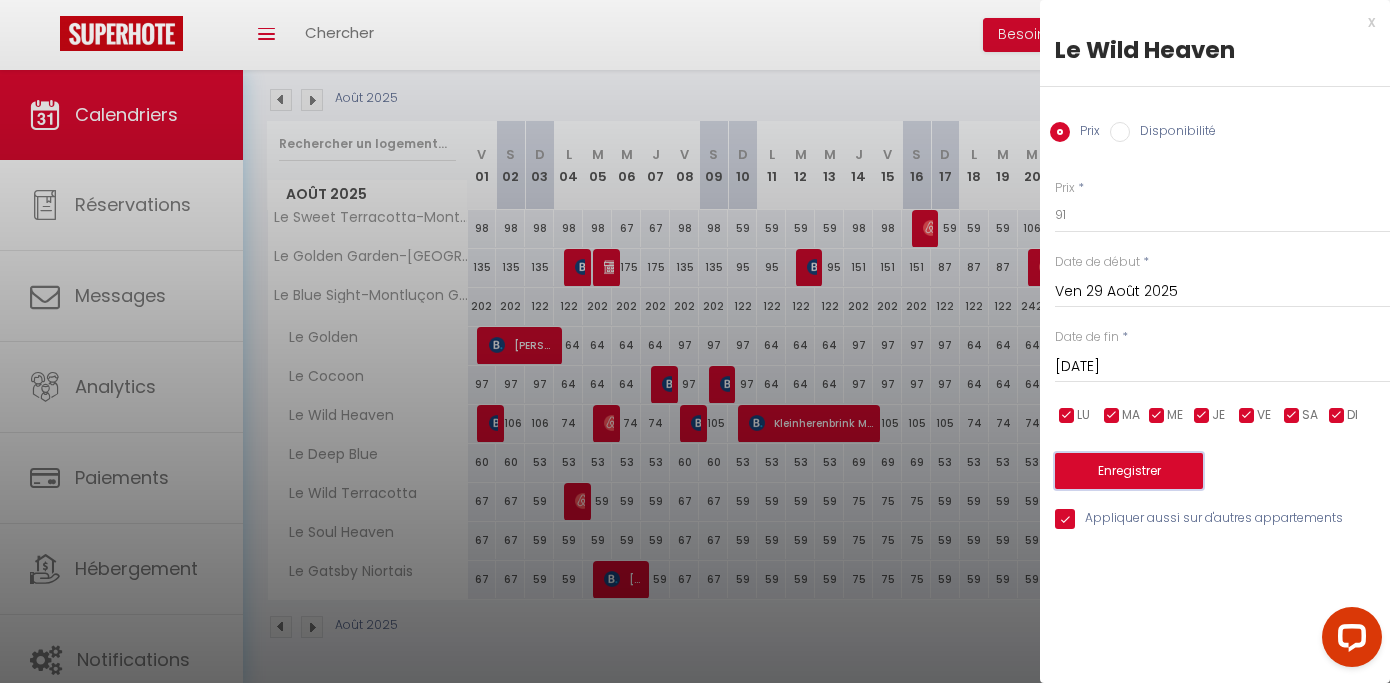 scroll, scrollTop: 2, scrollLeft: 0, axis: vertical 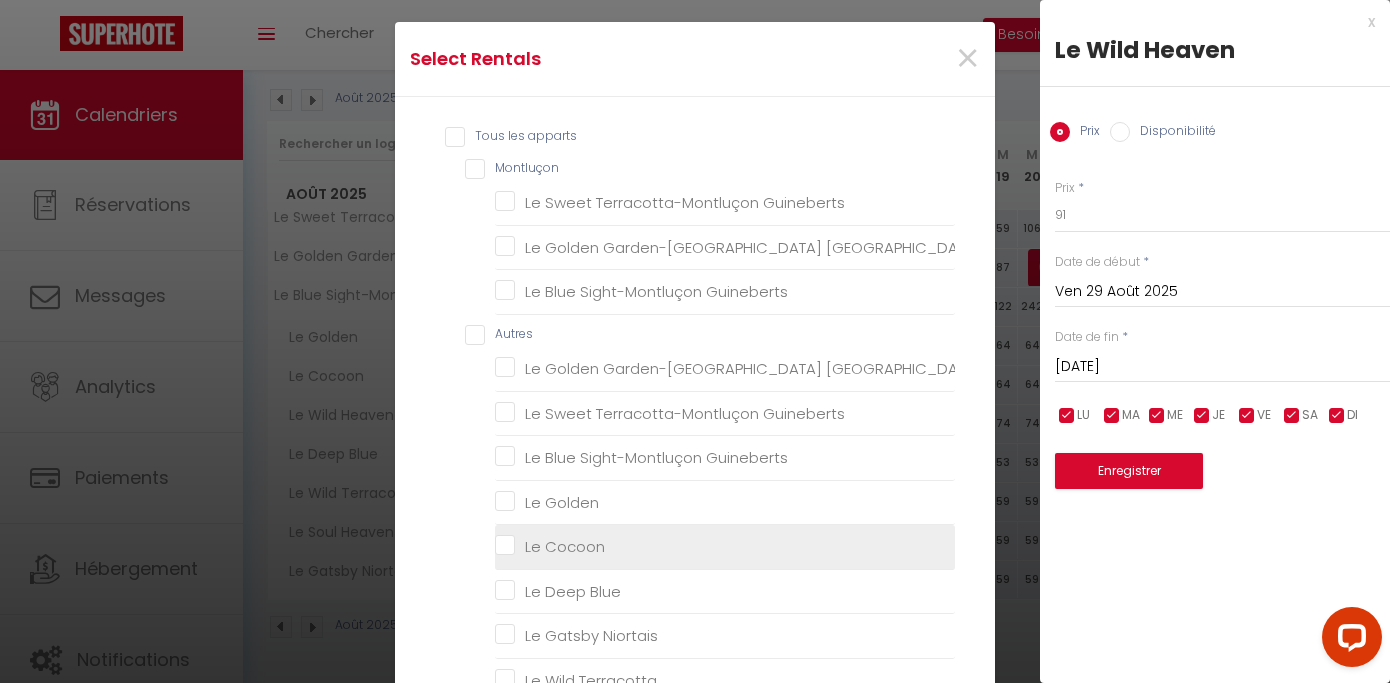 click on "Le Cocoon" at bounding box center (725, 547) 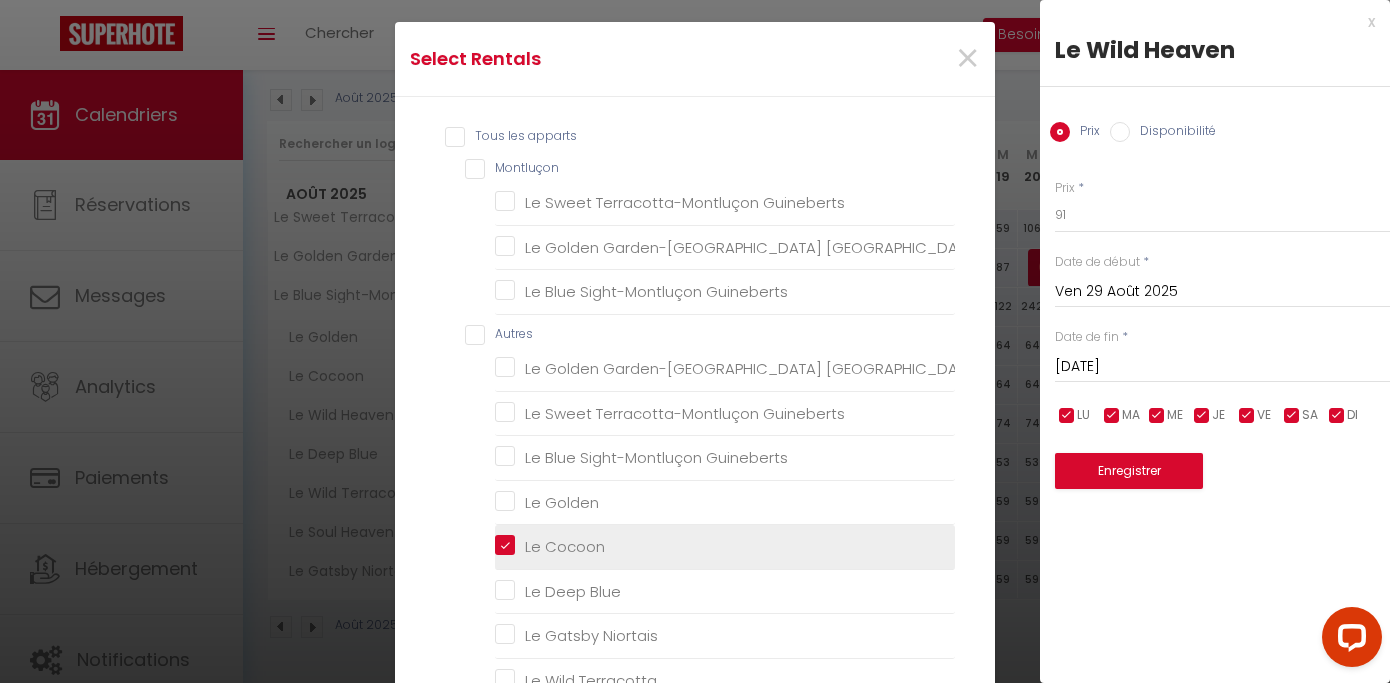 scroll, scrollTop: 0, scrollLeft: 0, axis: both 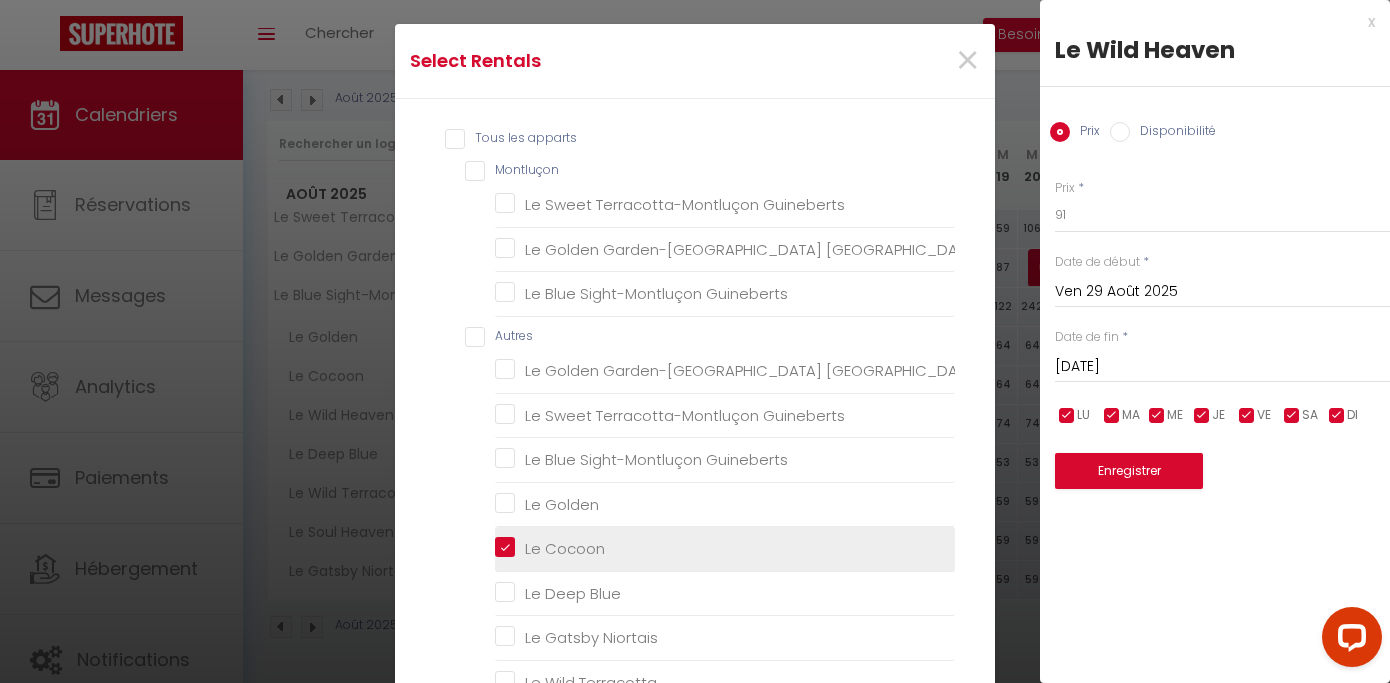 click on "Le Cocoon" at bounding box center [725, 549] 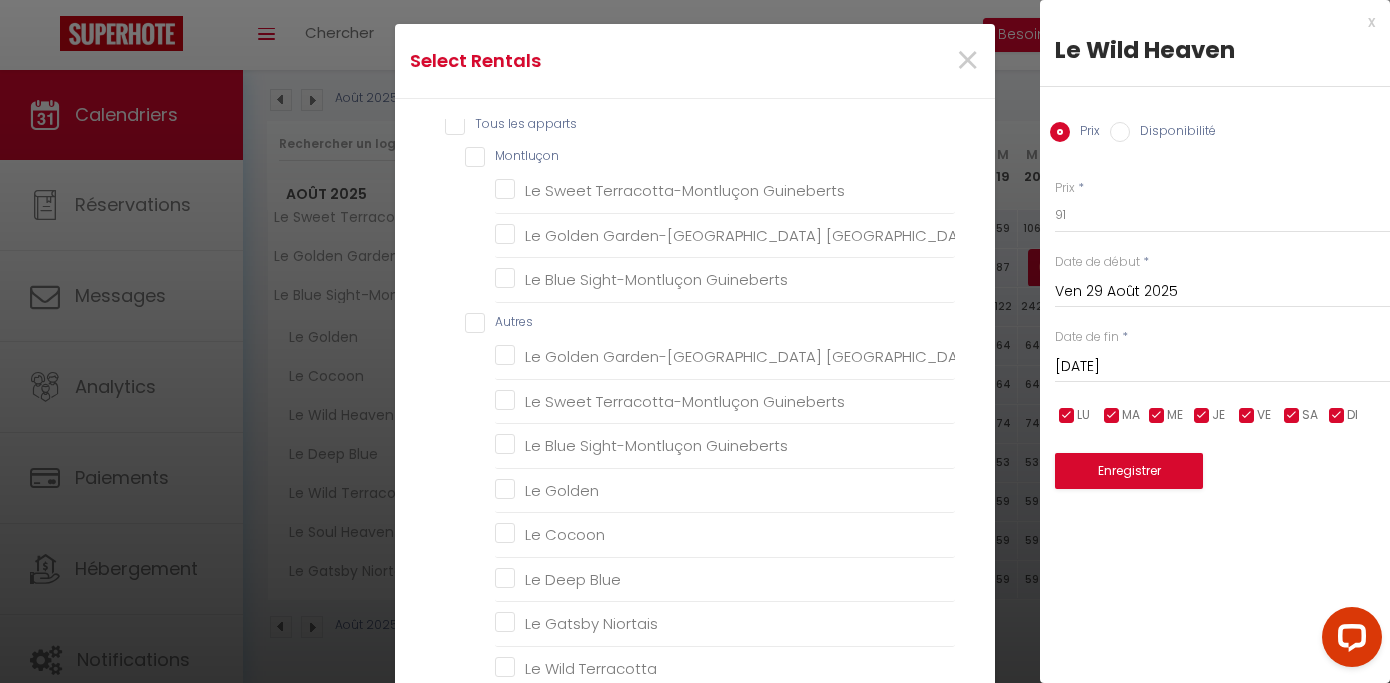 scroll, scrollTop: 19, scrollLeft: 0, axis: vertical 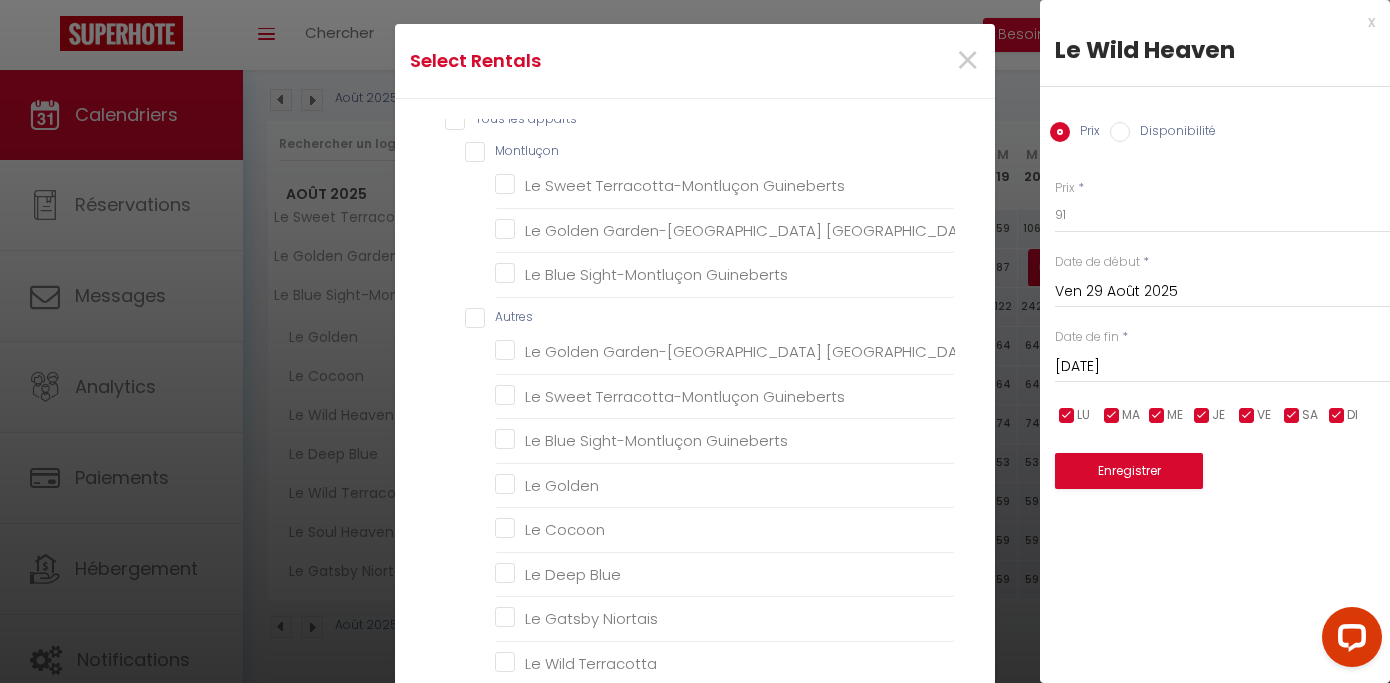 click on "[DATE]" at bounding box center [1222, 367] 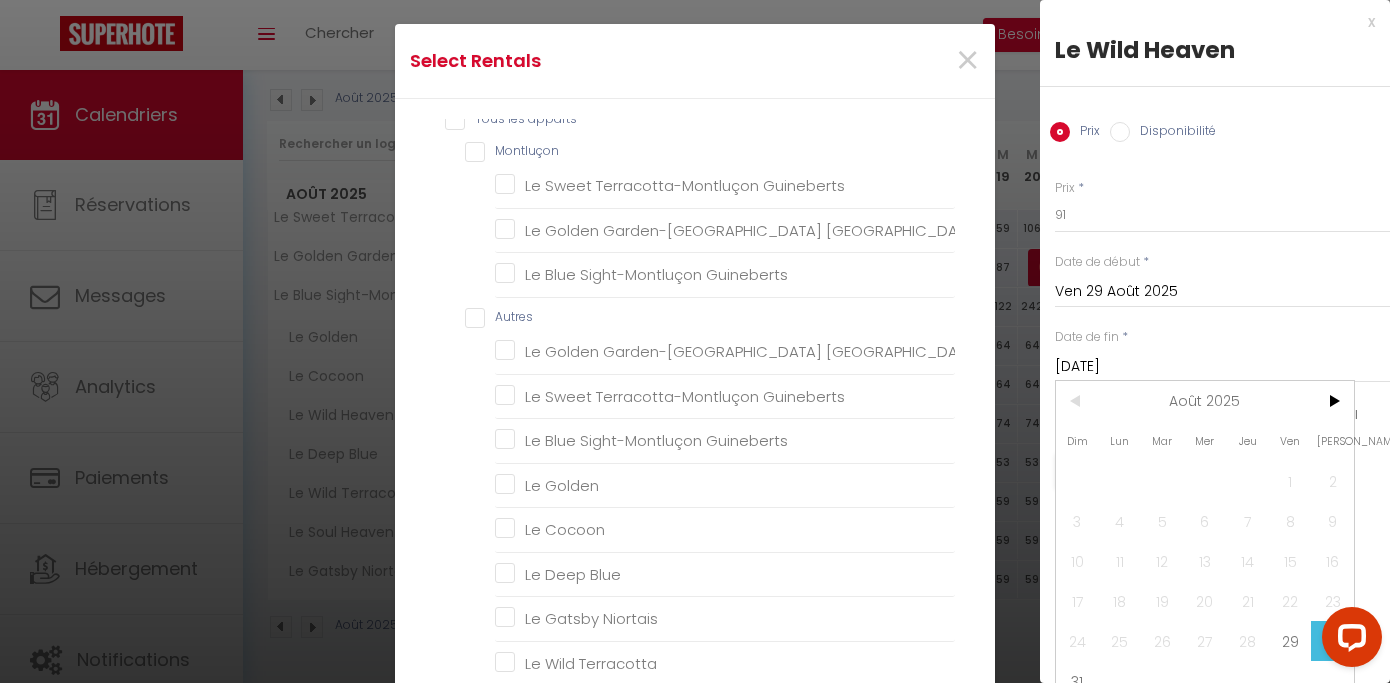 scroll, scrollTop: 72, scrollLeft: 0, axis: vertical 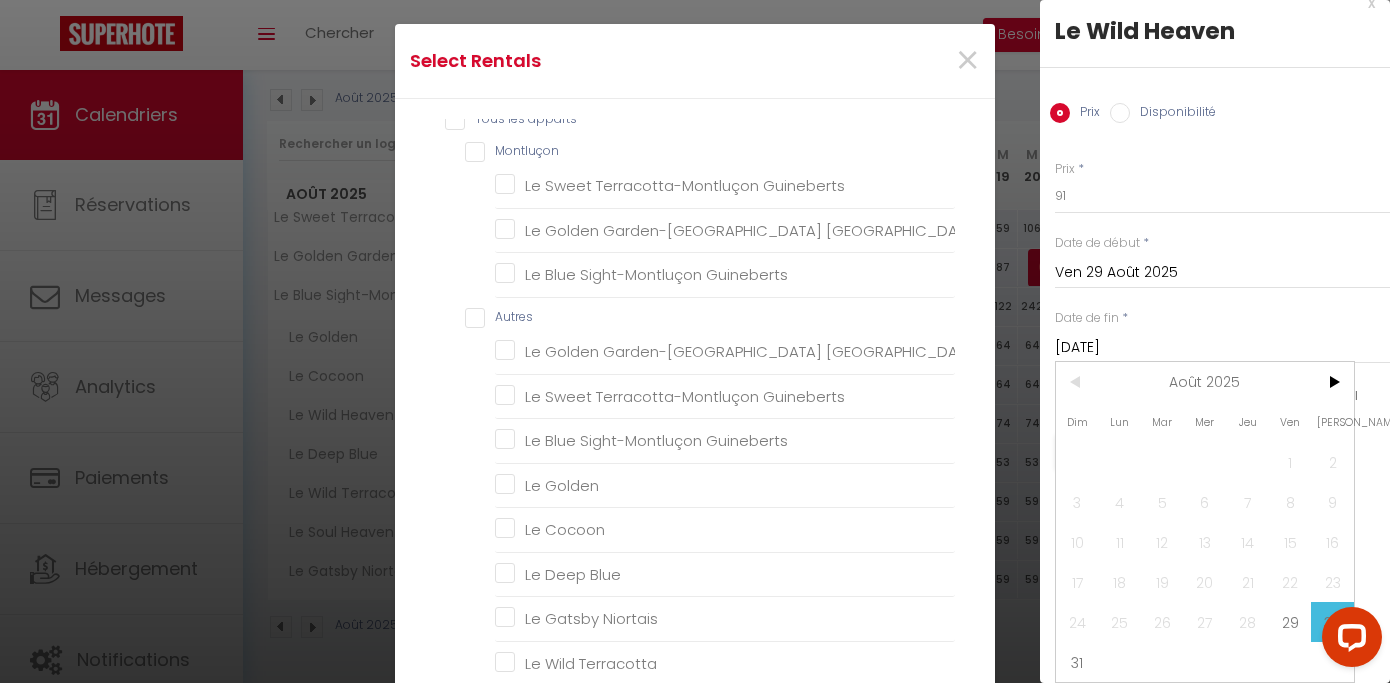 click on "31" at bounding box center [1077, 662] 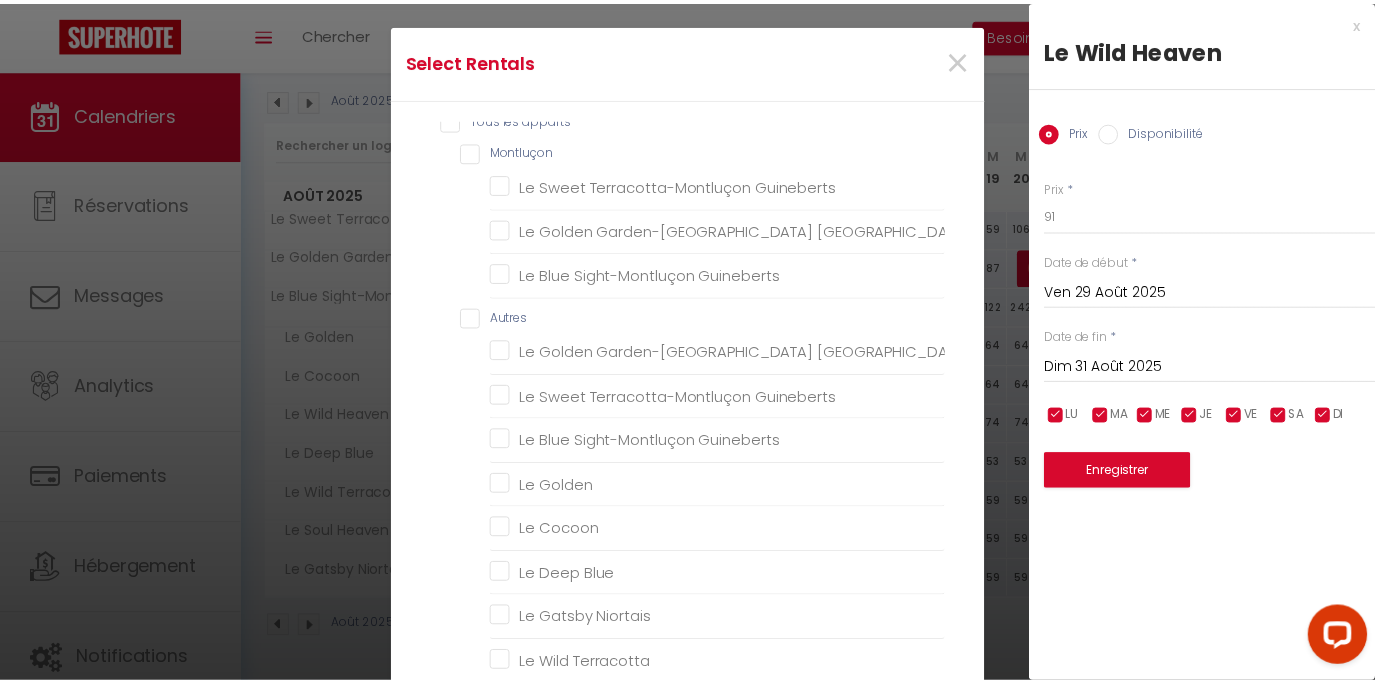 scroll, scrollTop: 0, scrollLeft: 0, axis: both 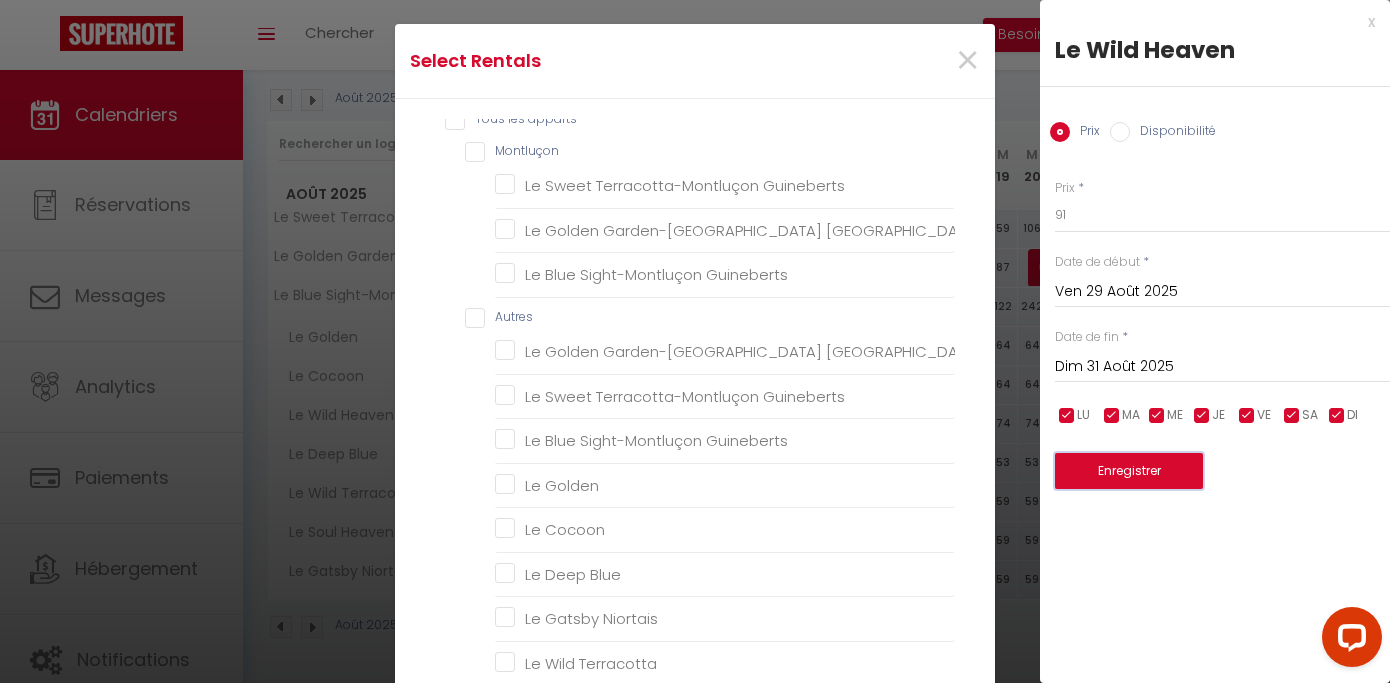 click on "Enregistrer" at bounding box center (1129, 471) 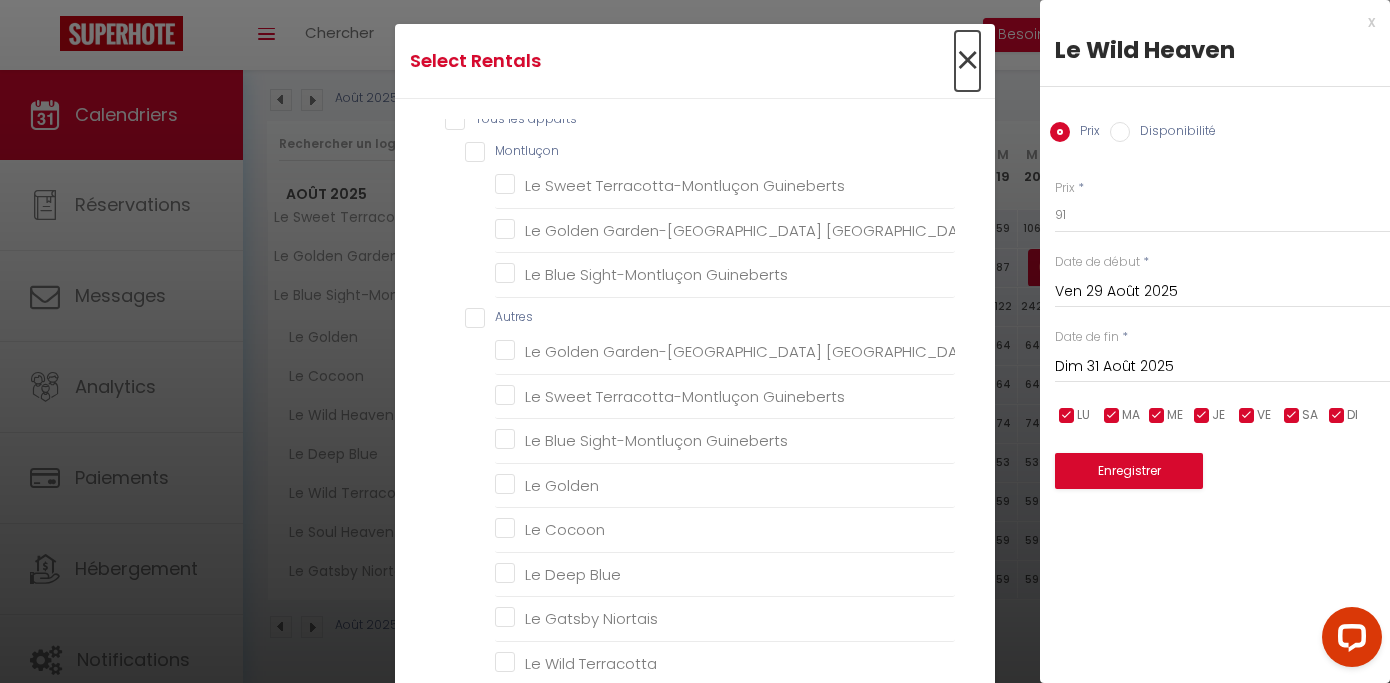 drag, startPoint x: 958, startPoint y: 37, endPoint x: 956, endPoint y: 53, distance: 16.124516 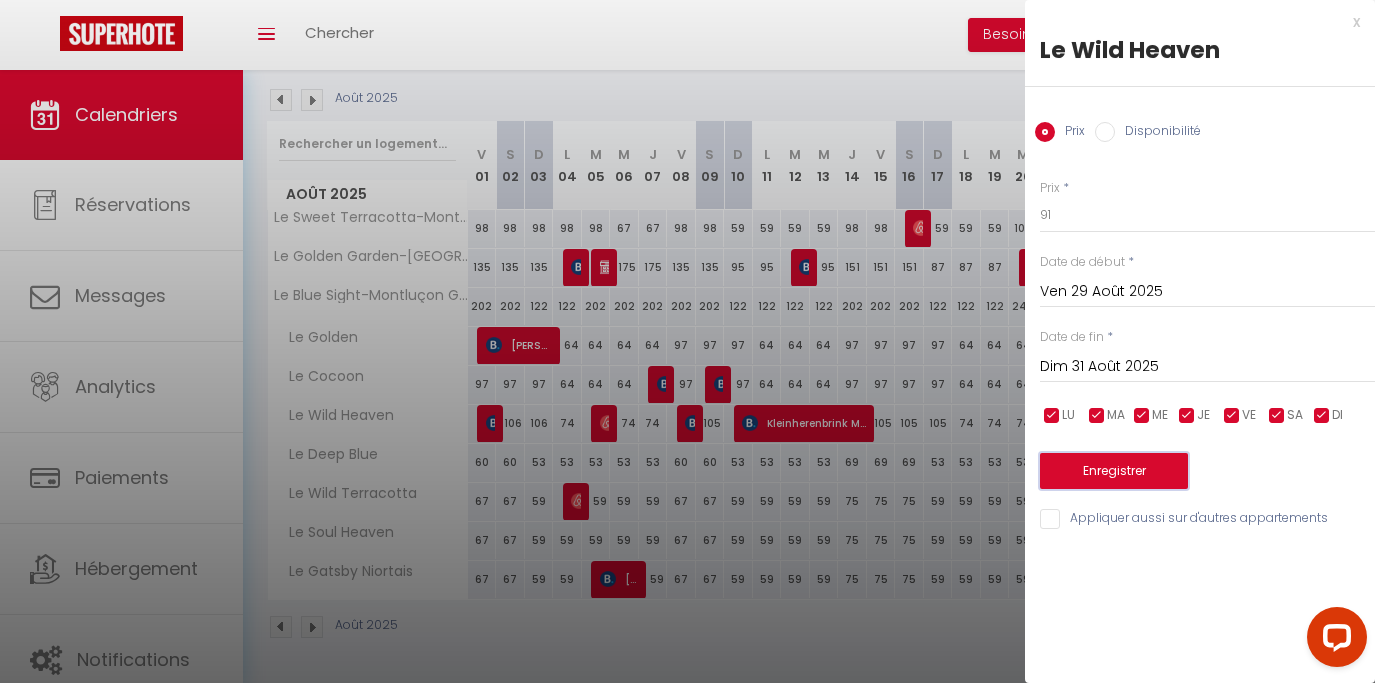 click on "Enregistrer" at bounding box center [1114, 471] 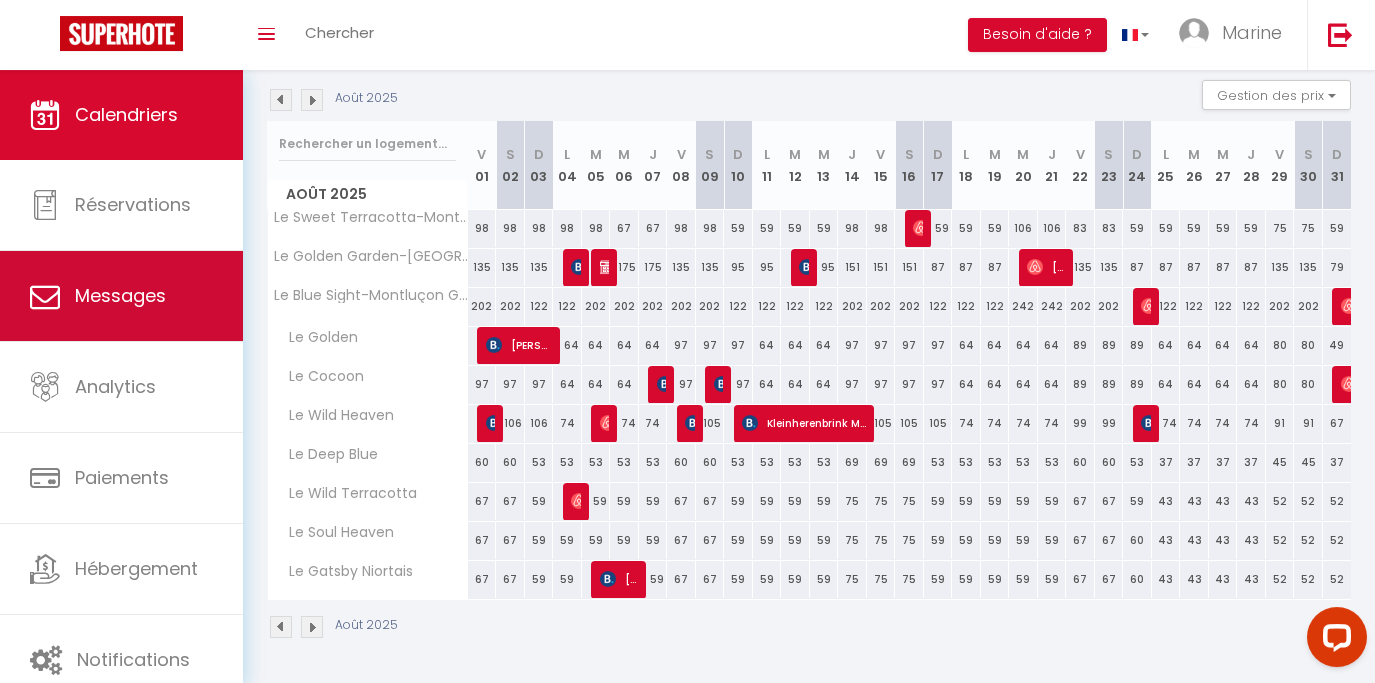 scroll, scrollTop: 222, scrollLeft: 0, axis: vertical 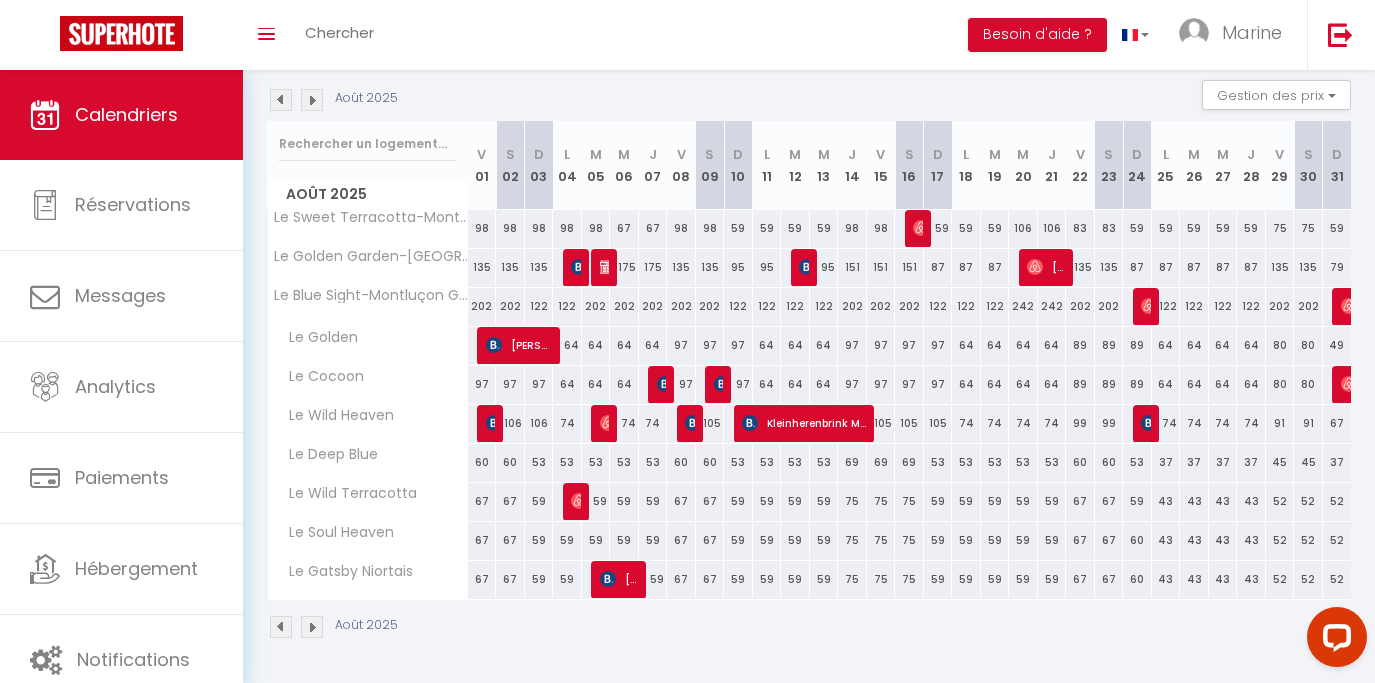 click at bounding box center (281, 100) 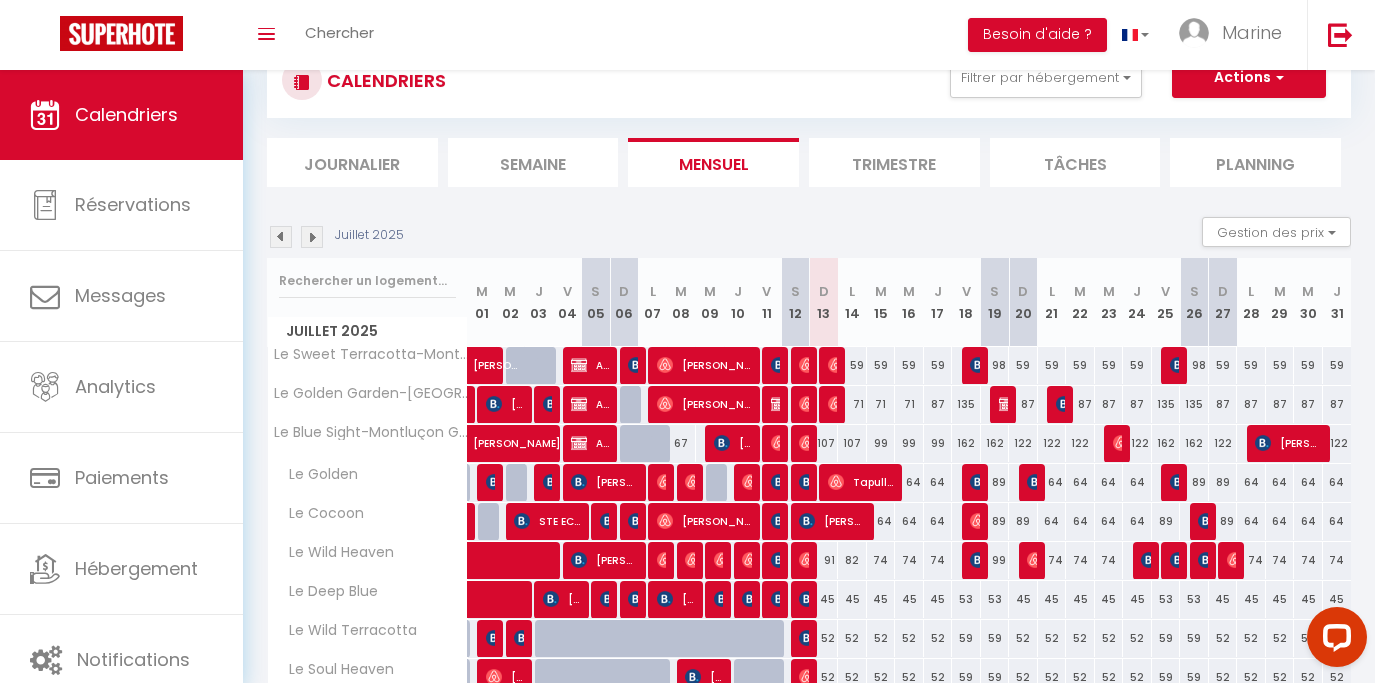 scroll, scrollTop: 224, scrollLeft: 0, axis: vertical 